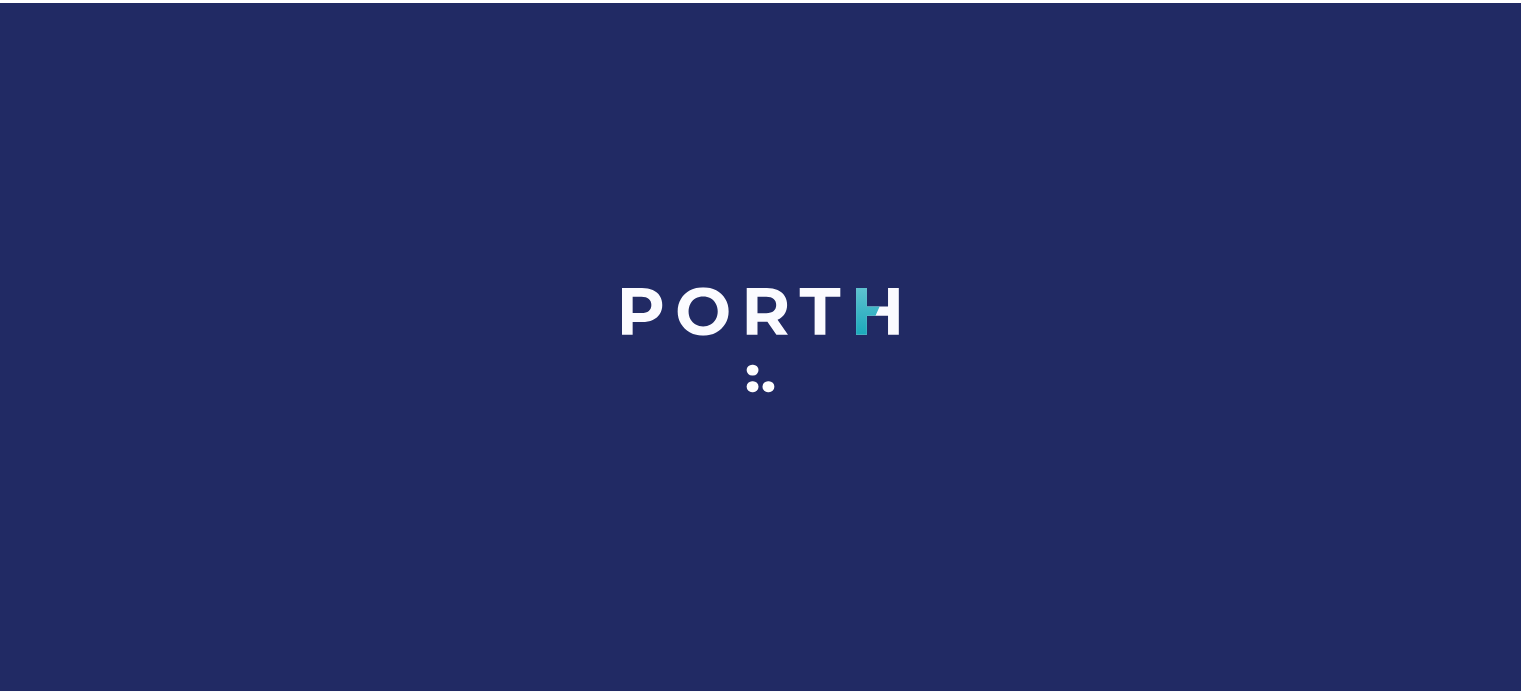 scroll, scrollTop: 0, scrollLeft: 0, axis: both 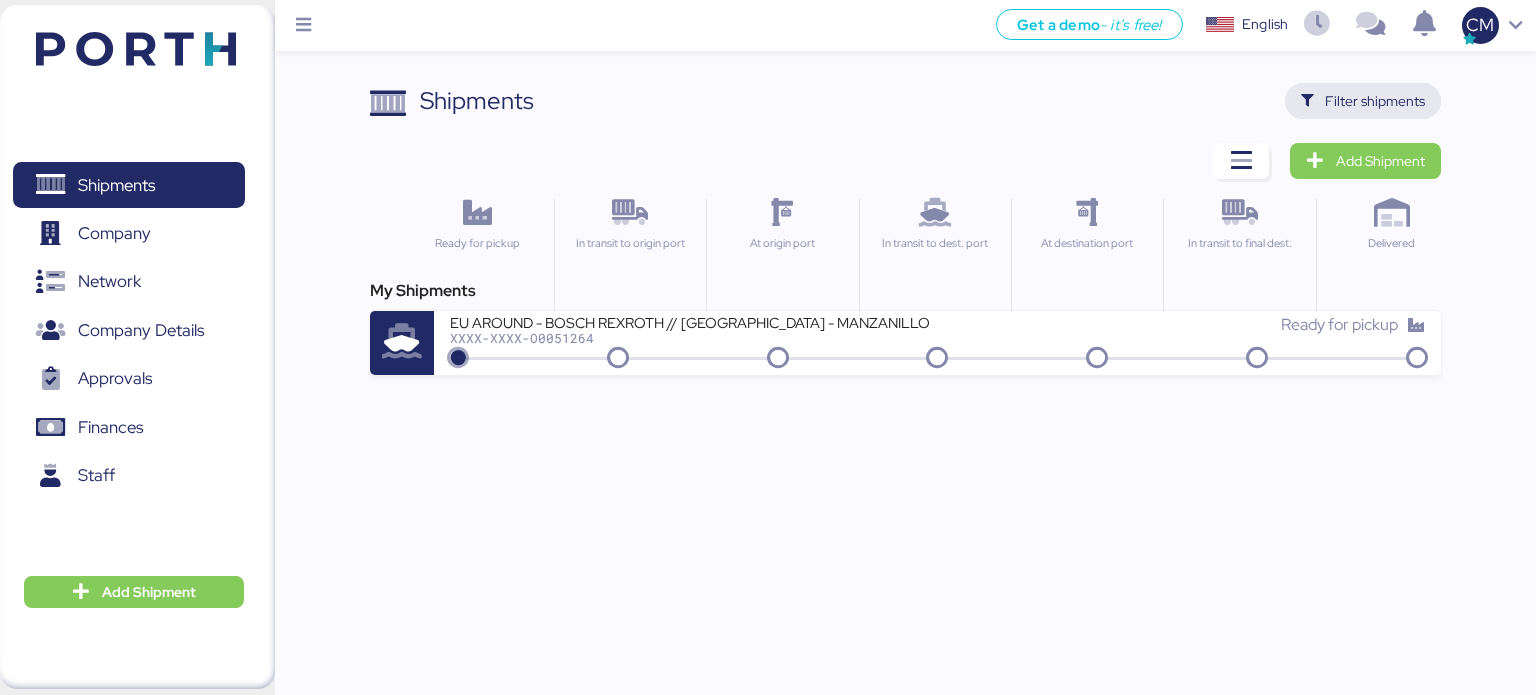 click on "Filter shipments" at bounding box center [1375, 101] 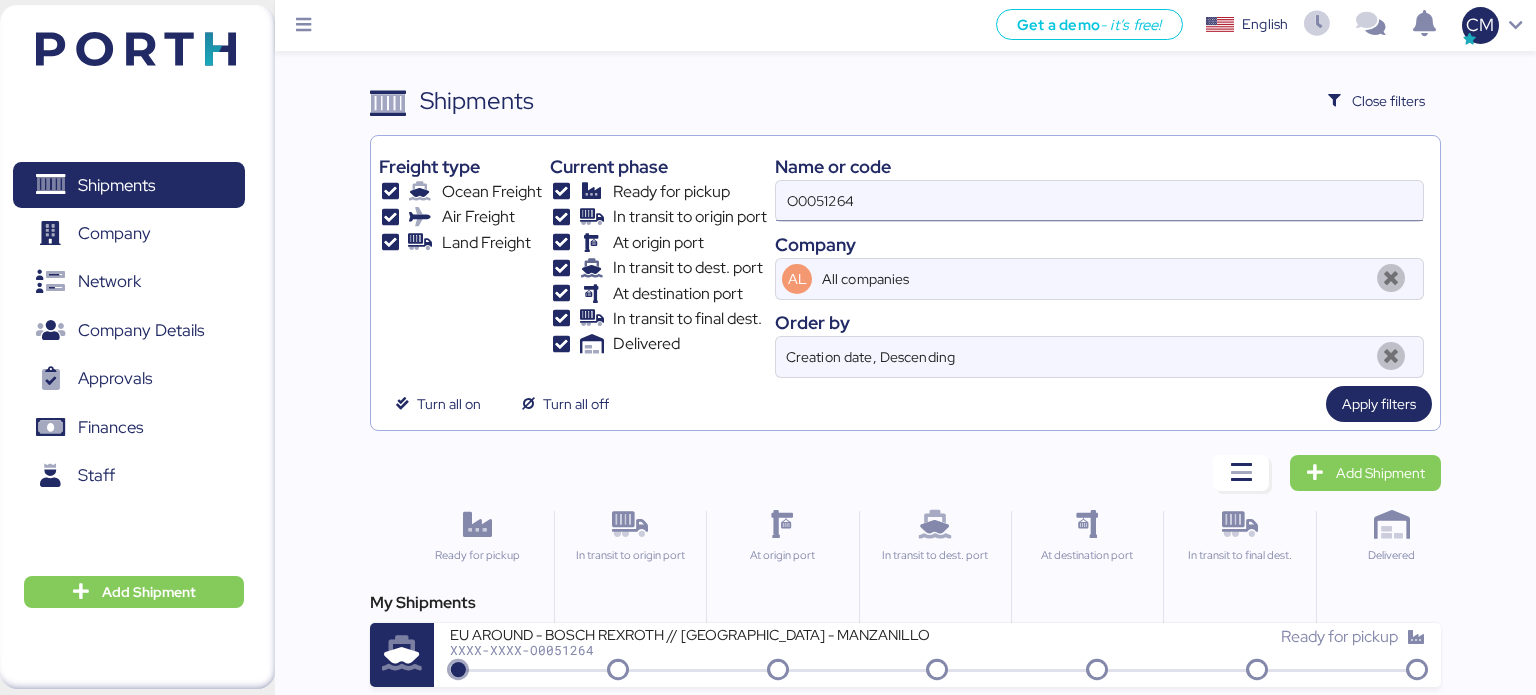 click on "O0051264" at bounding box center [1099, 201] 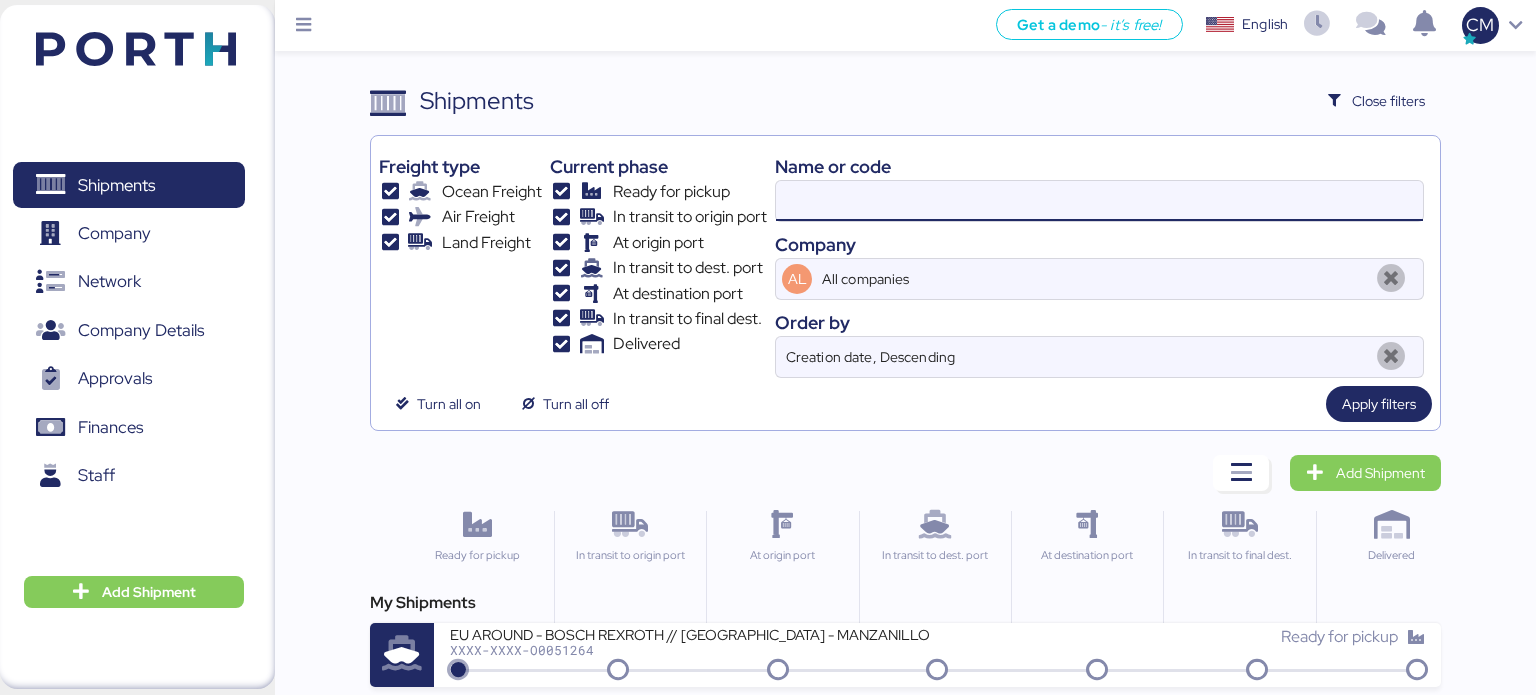 click at bounding box center (1099, 201) 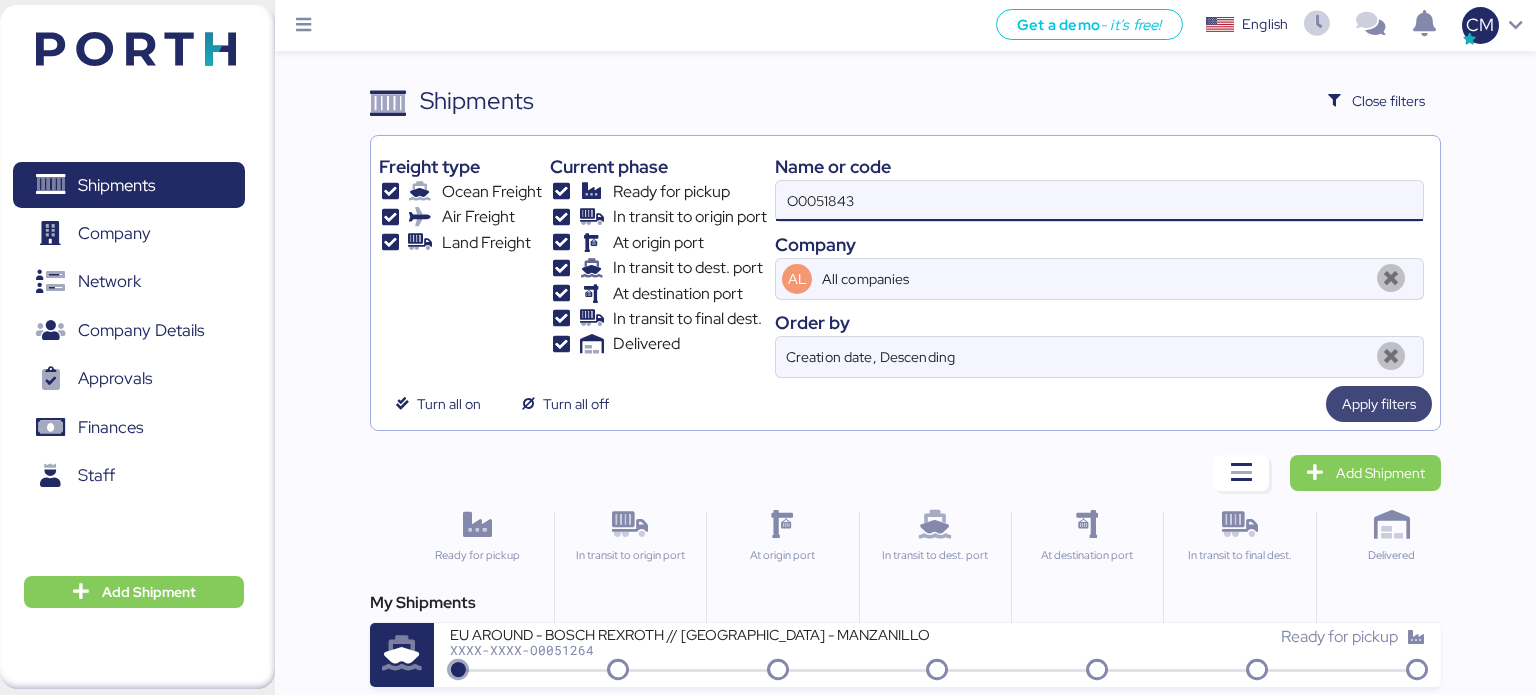 type on "O0051843" 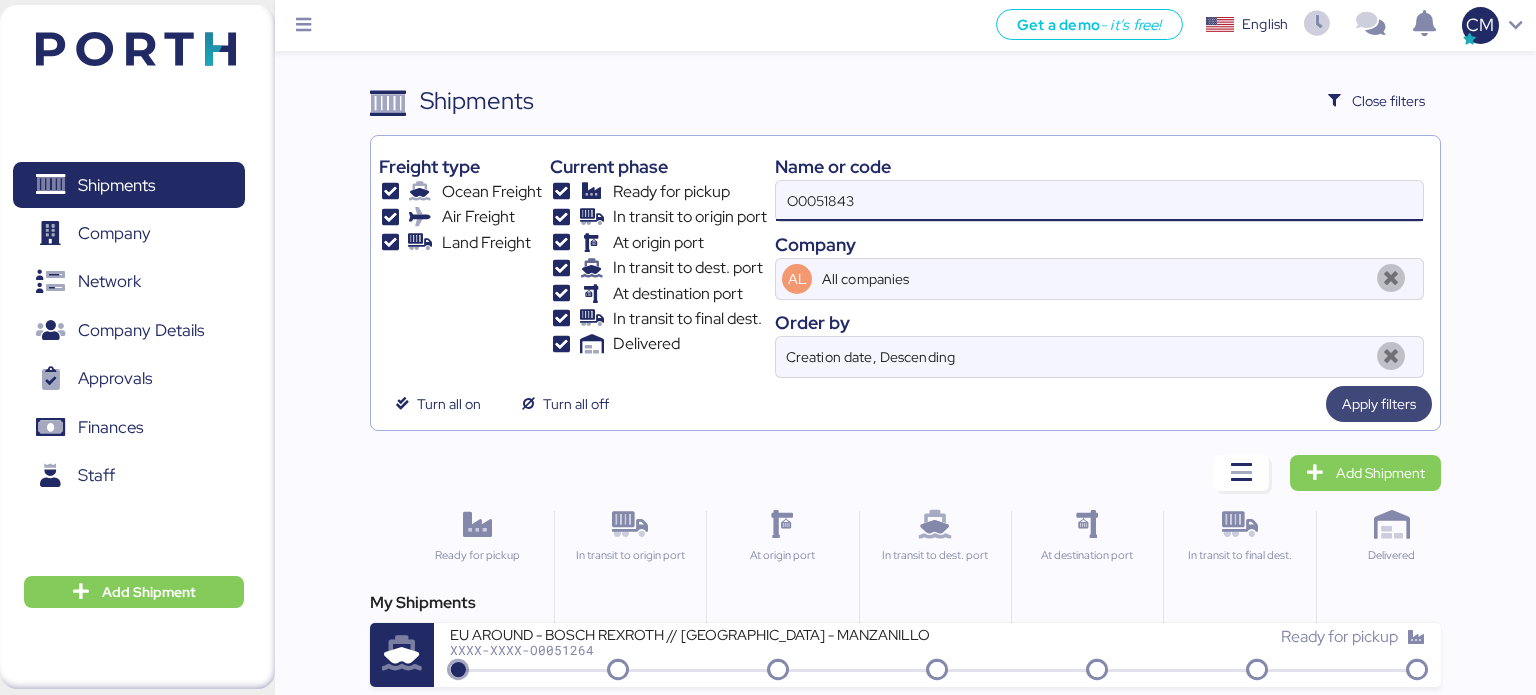 click on "Apply filters" at bounding box center [1379, 404] 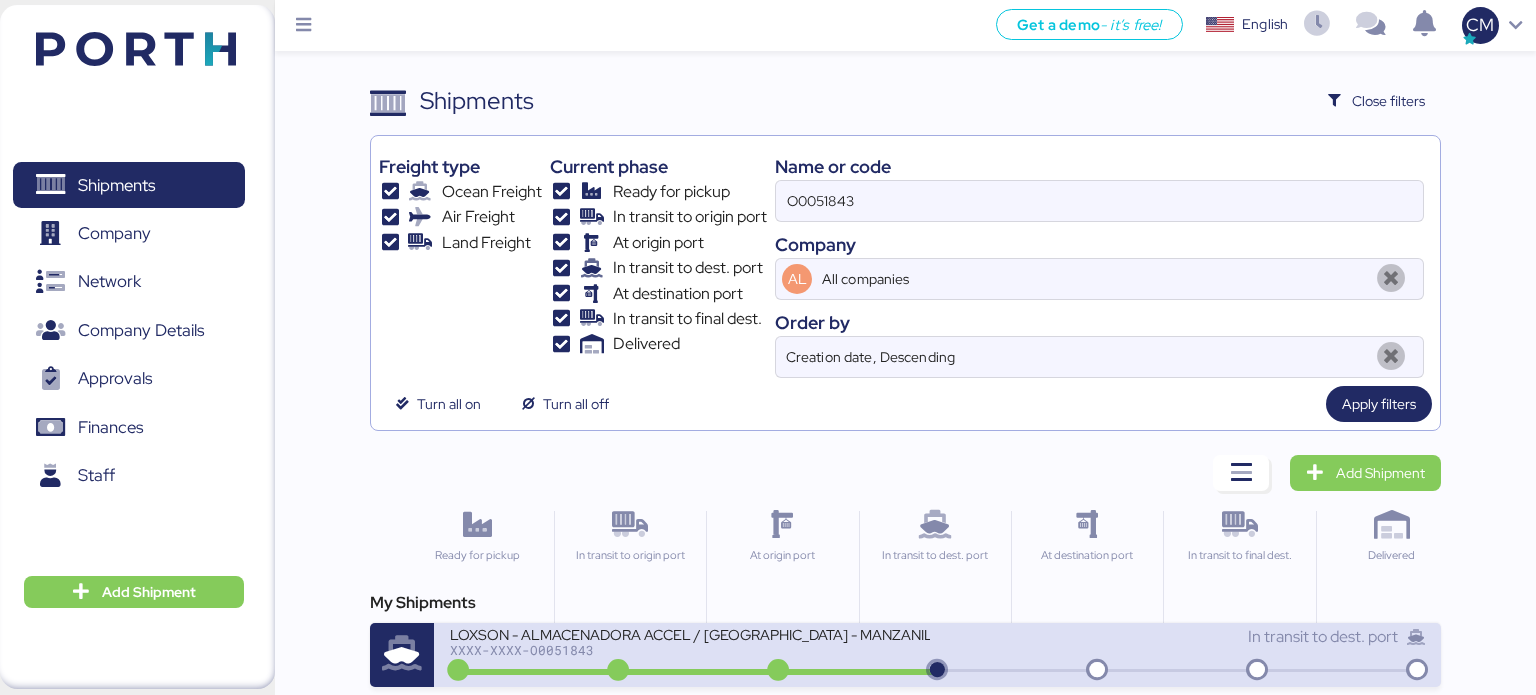 click on "XXXX-XXXX-O0051843" at bounding box center (690, 650) 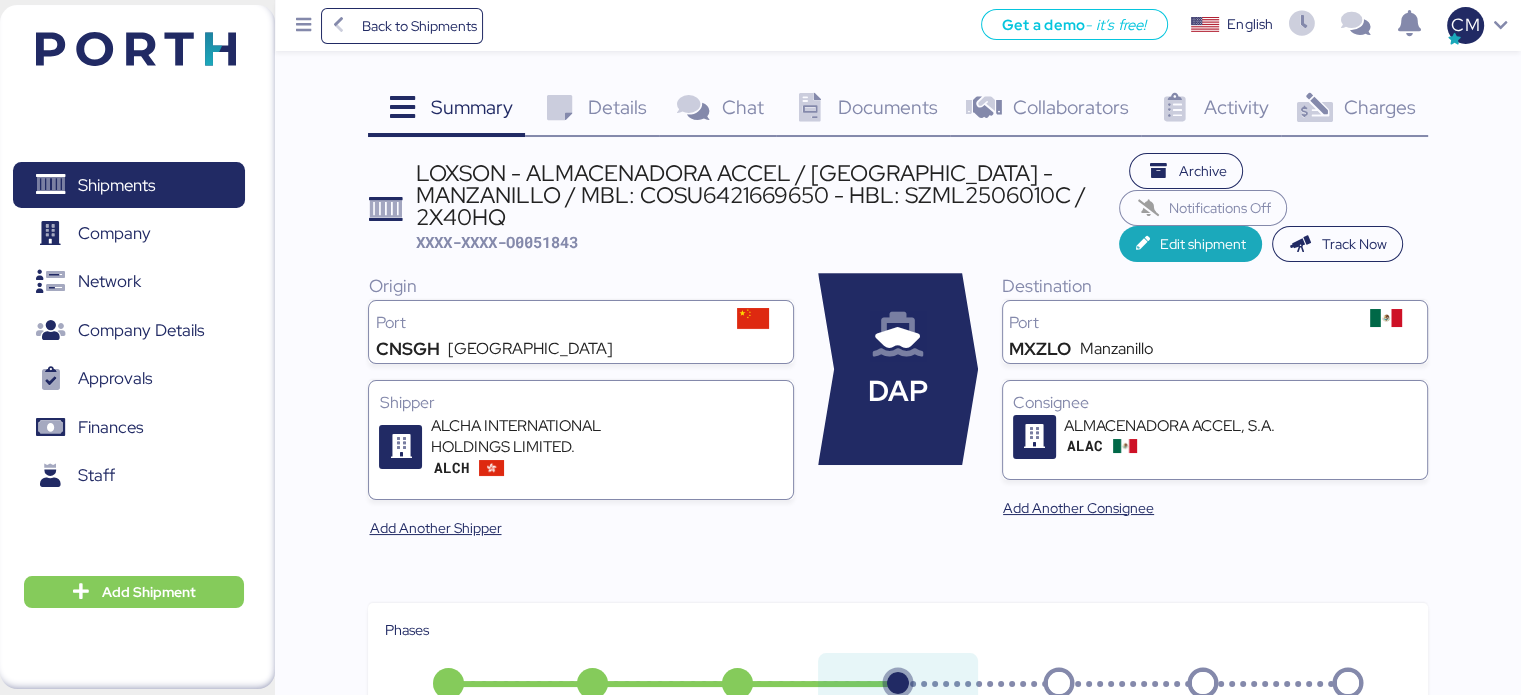 click on "Documents 0" at bounding box center [863, 110] 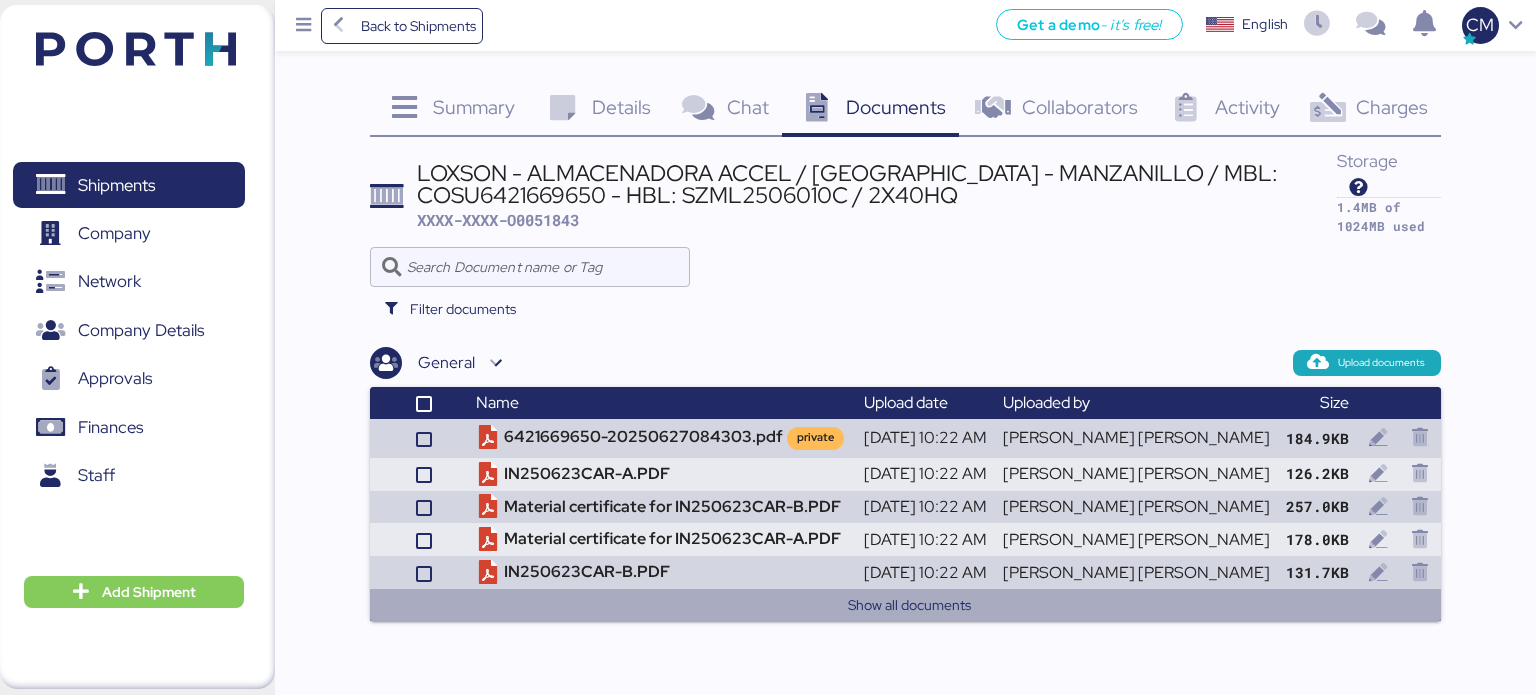 click on "Show all documents" at bounding box center (910, 605) 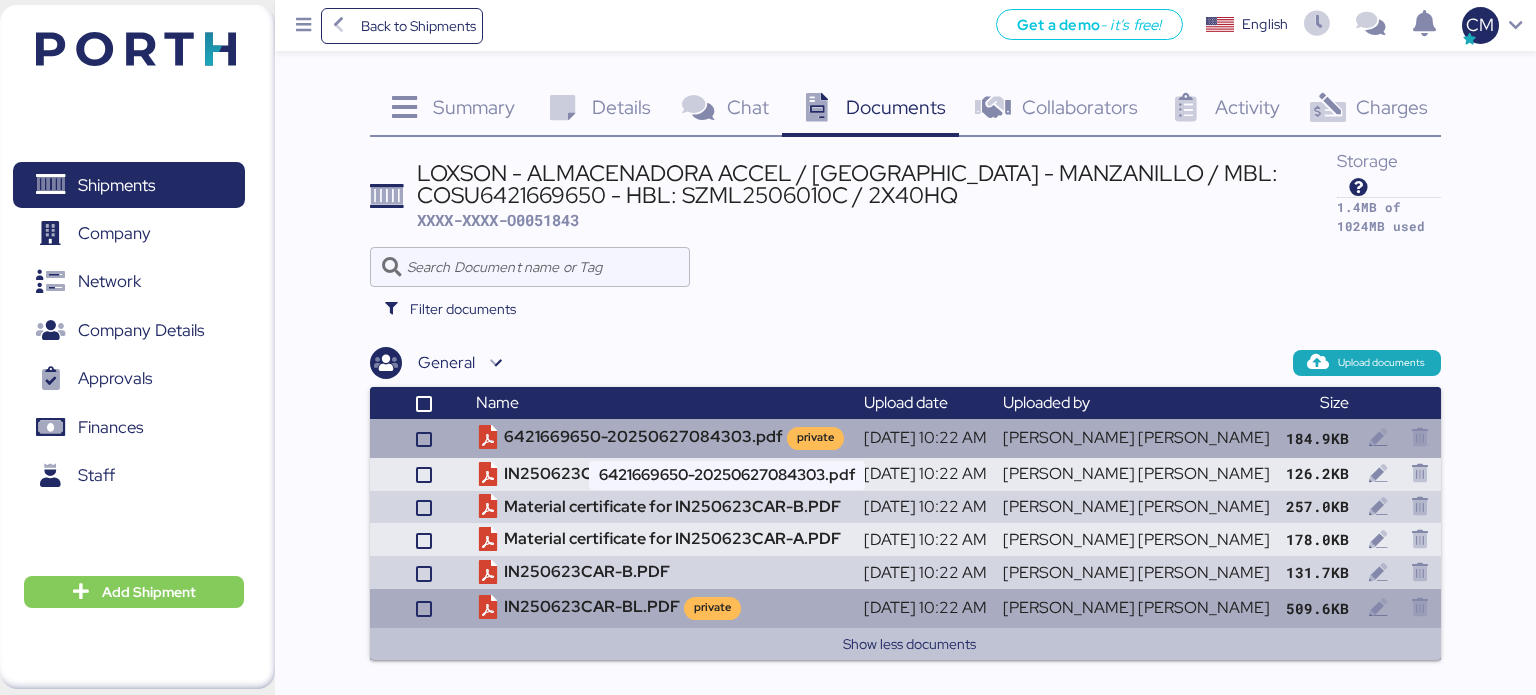 click on "6421669650-20250627084303.pdf
private" at bounding box center [662, 438] 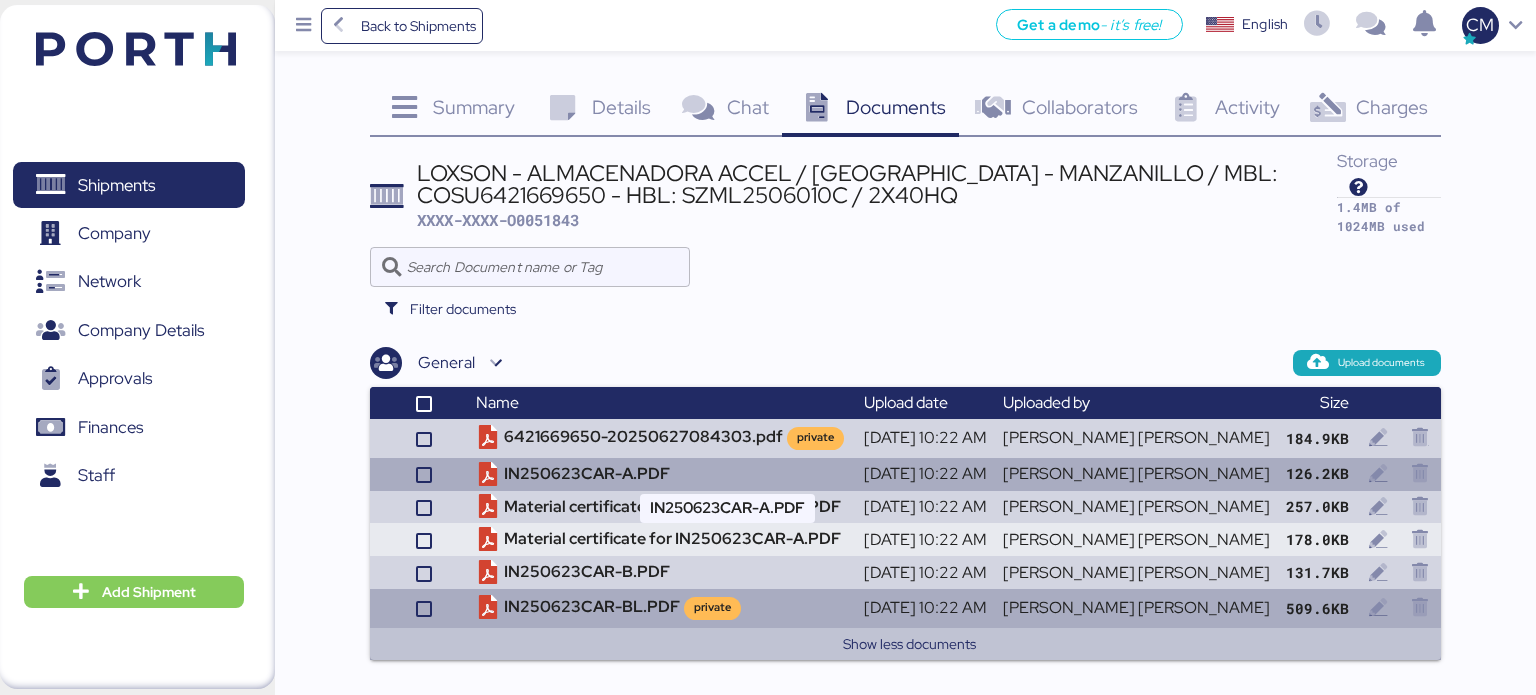 click on "IN250623CAR-A.PDF" at bounding box center (662, 474) 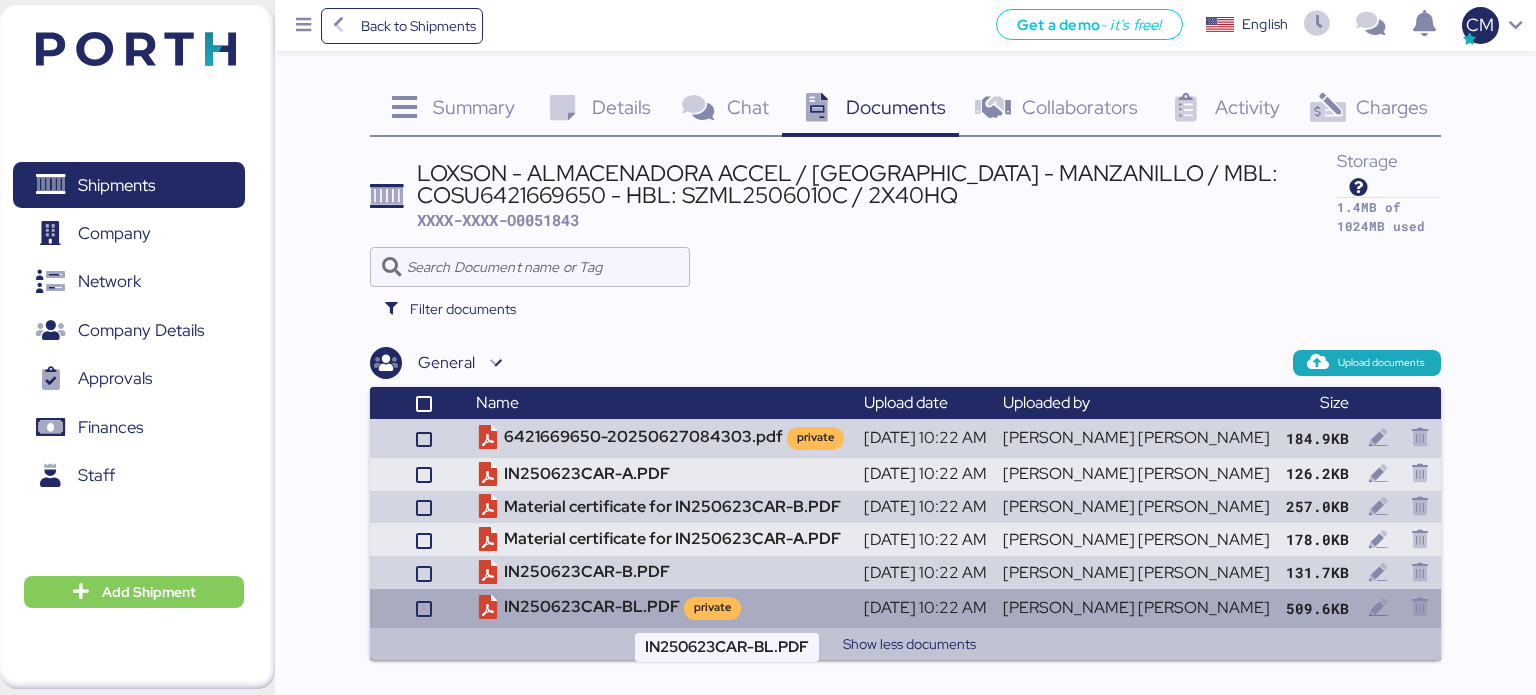 click on "IN250623CAR-BL.PDF
private" at bounding box center (662, 608) 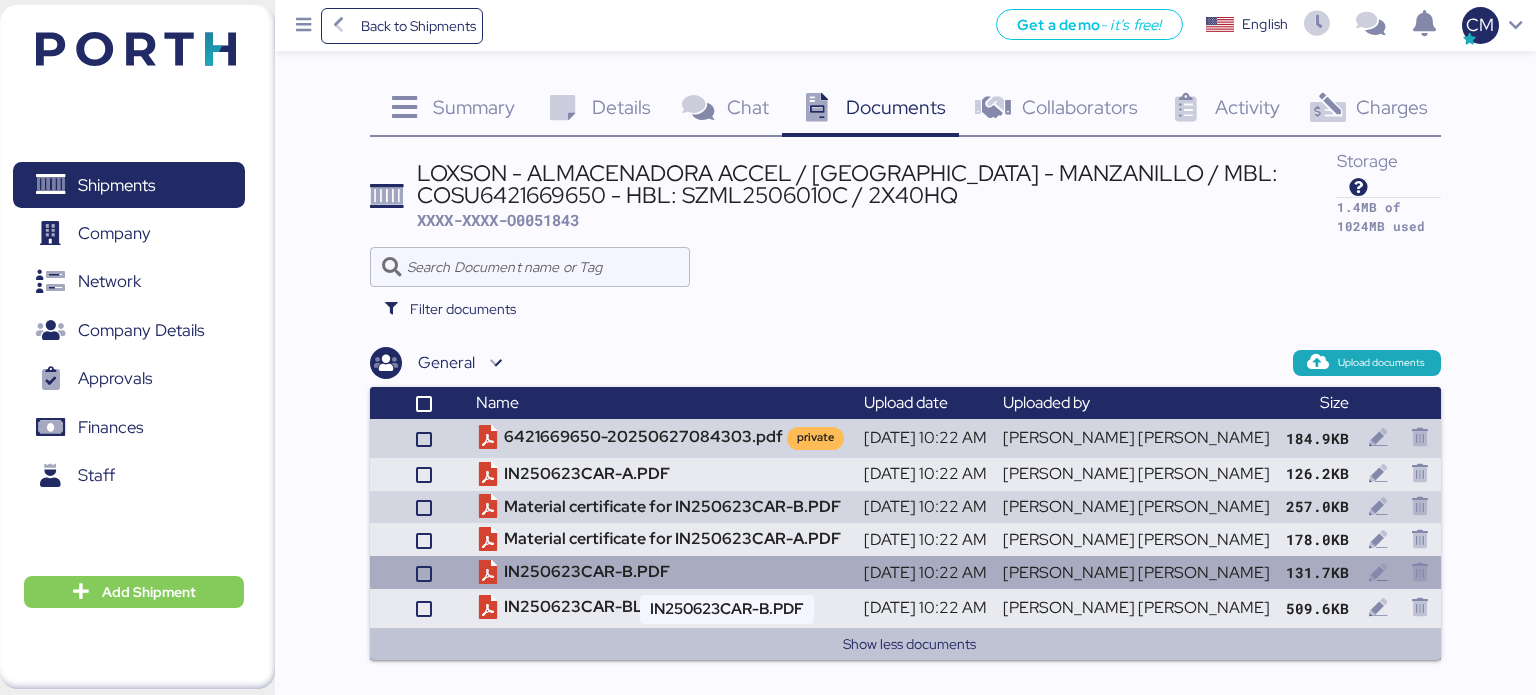 click on "IN250623CAR-B.PDF" at bounding box center (662, 572) 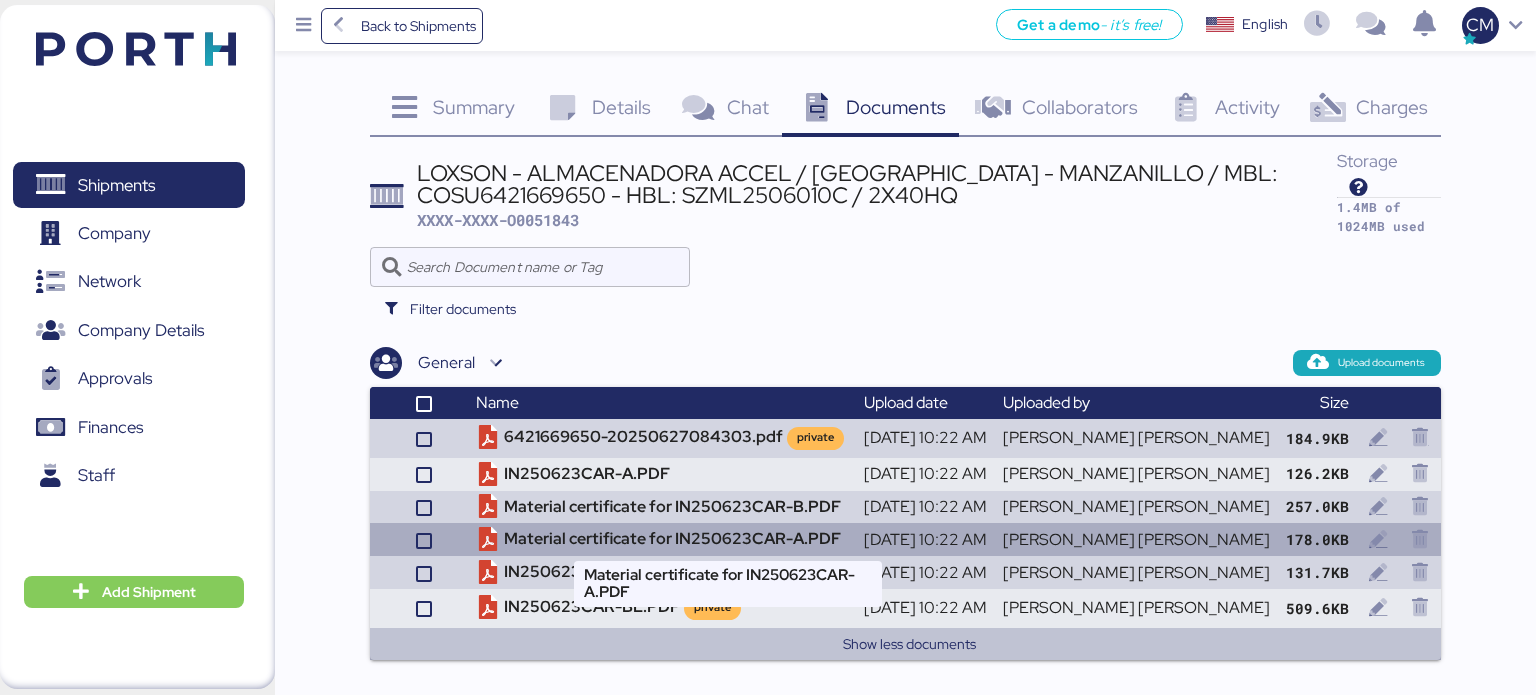 click on "Material certificate for IN250623CAR-A.PDF" at bounding box center [662, 539] 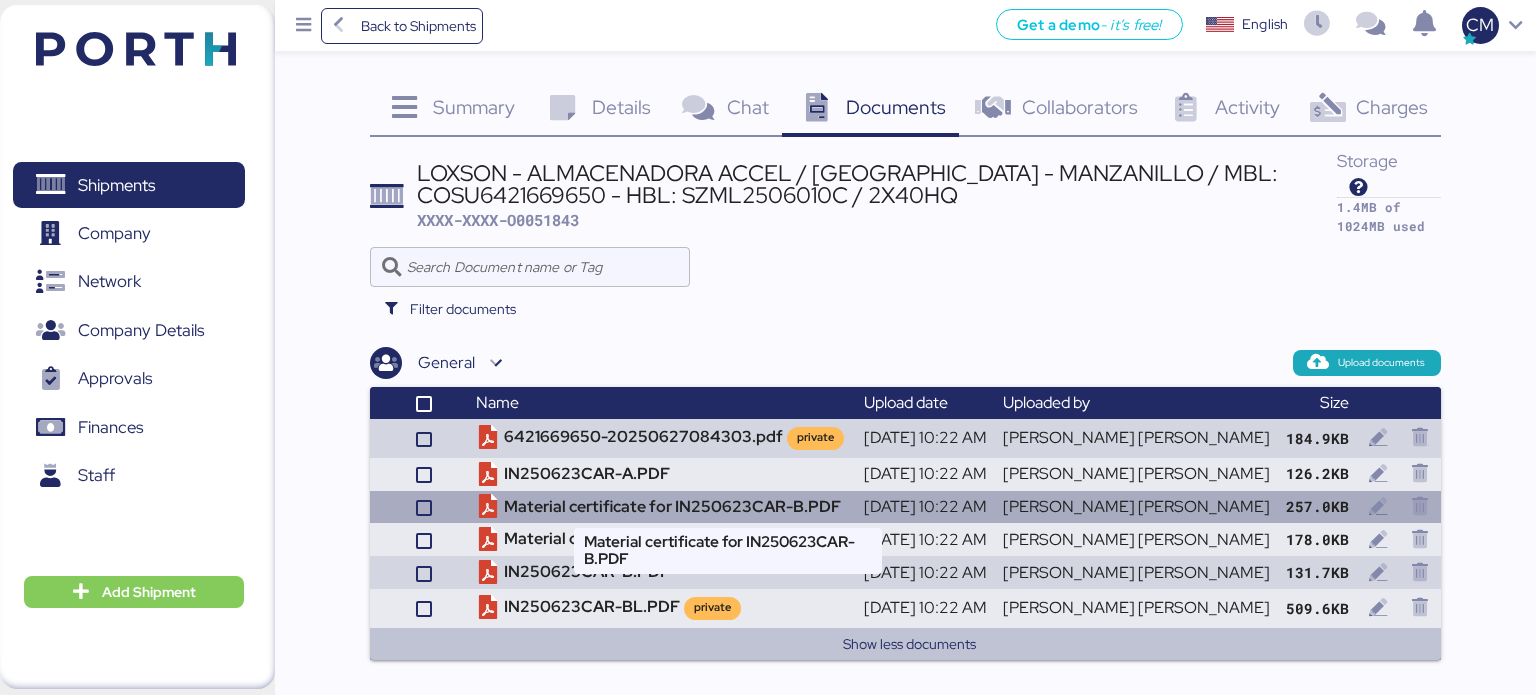 click on "Material certificate for IN250623CAR-B.PDF" at bounding box center [662, 507] 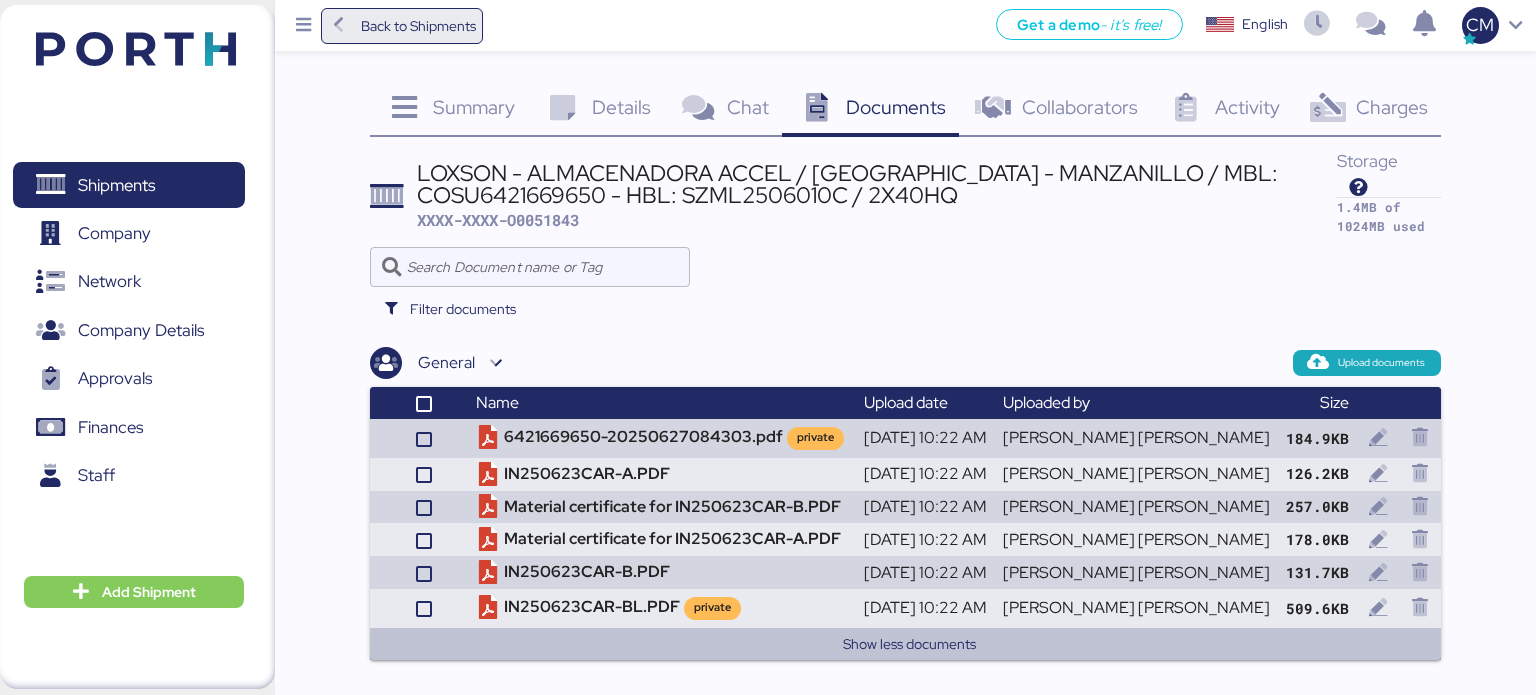 click on "Back to Shipments" at bounding box center (418, 26) 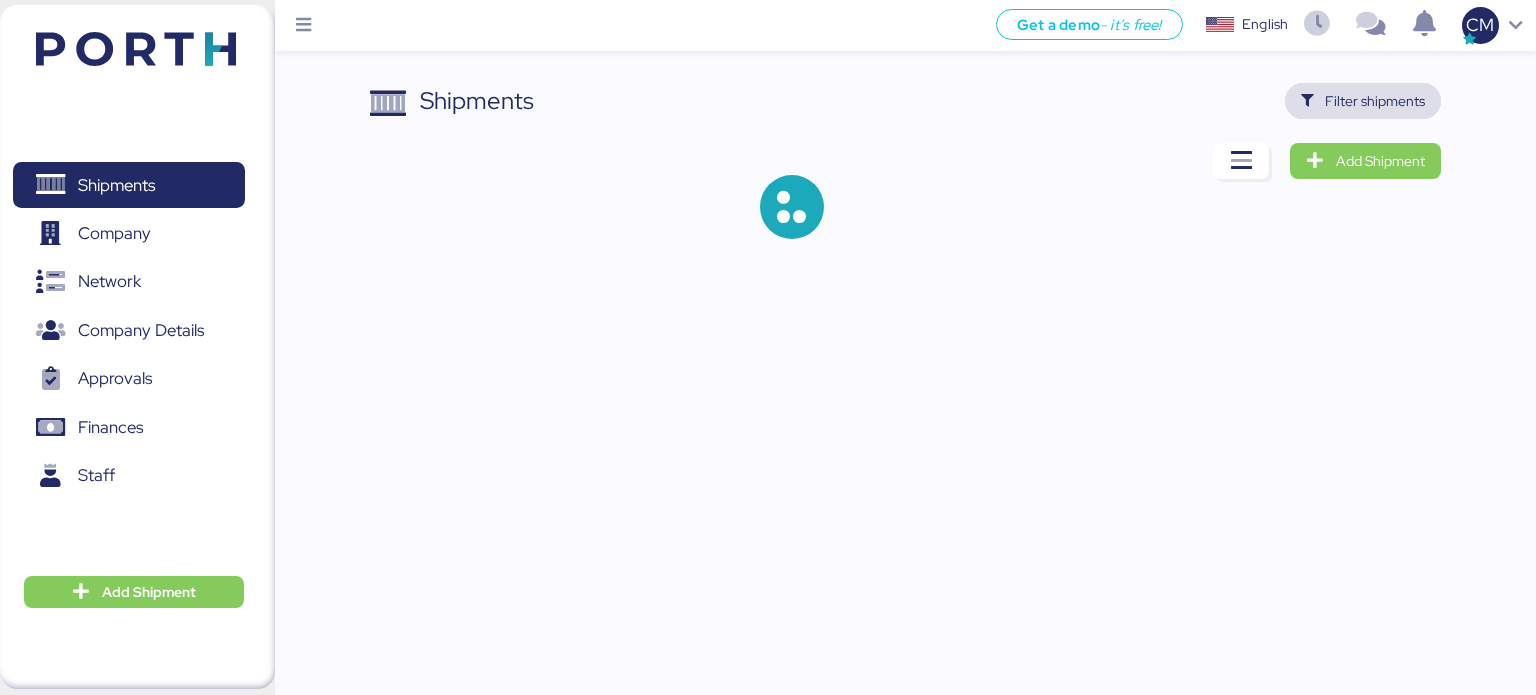click on "Filter shipments" at bounding box center [1375, 101] 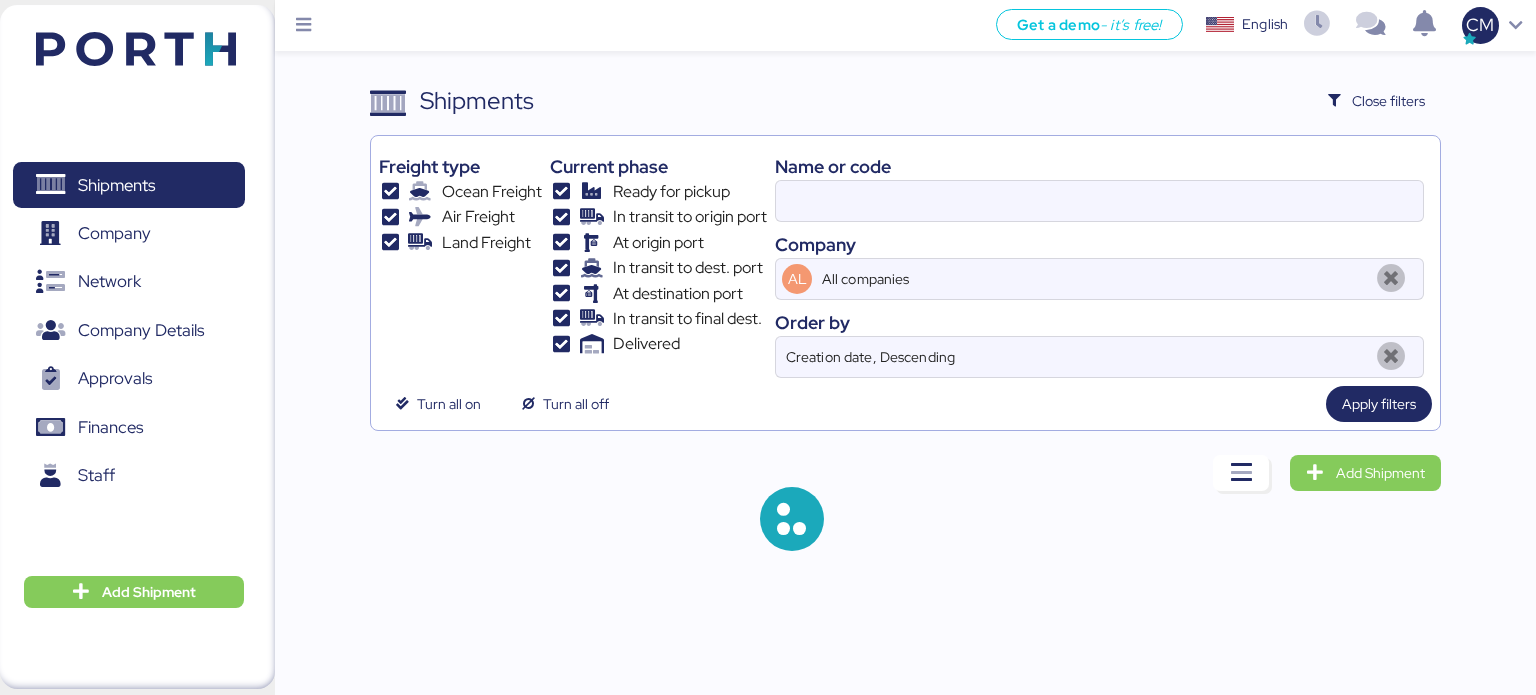 type on "O0051843" 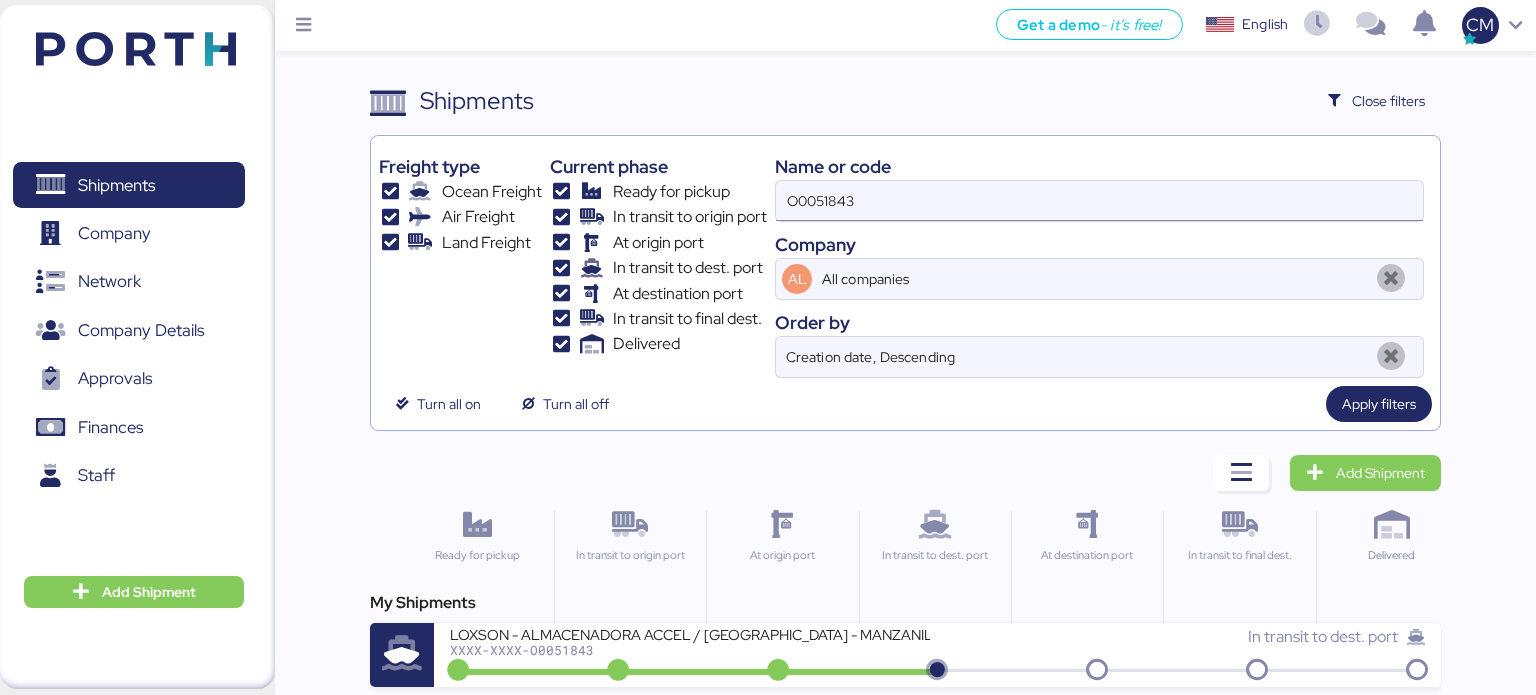 click on "O0051843" at bounding box center (1099, 201) 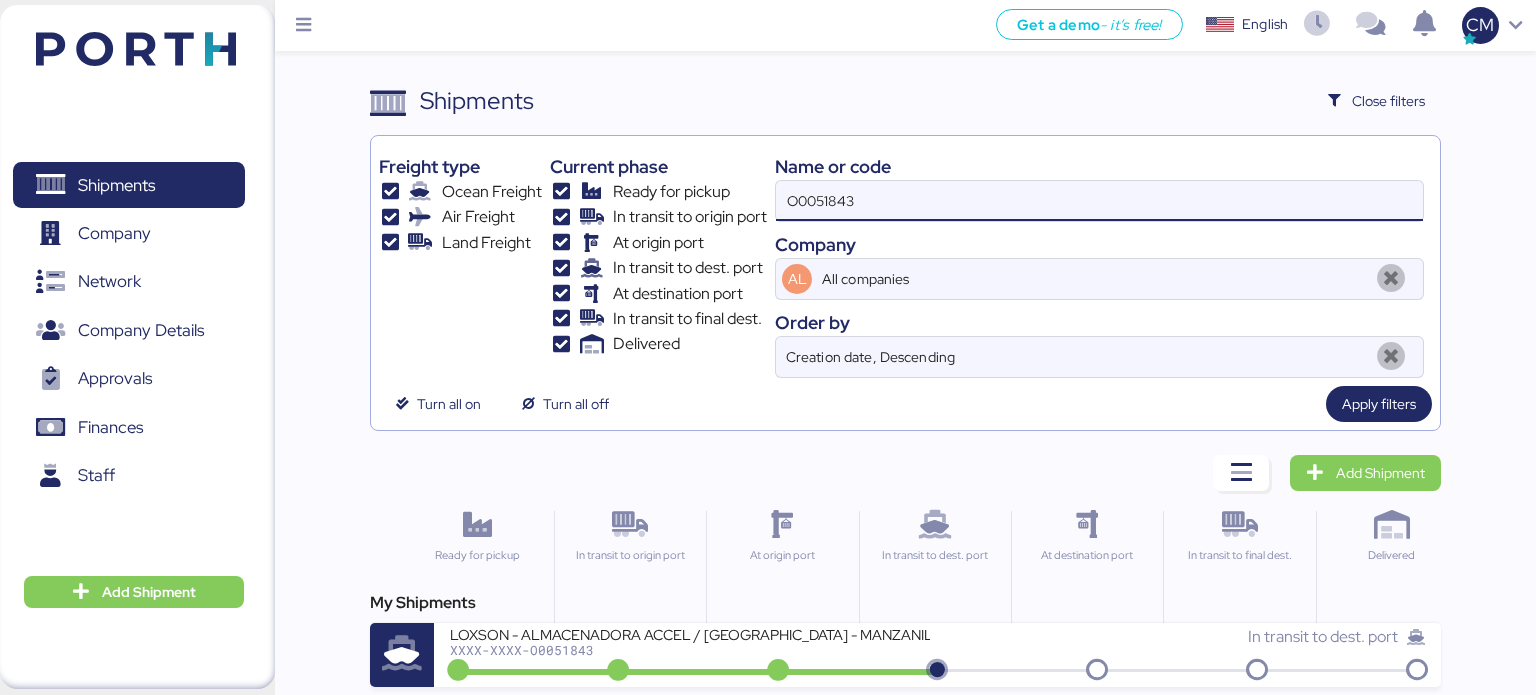 click on "O0051843" at bounding box center [1099, 201] 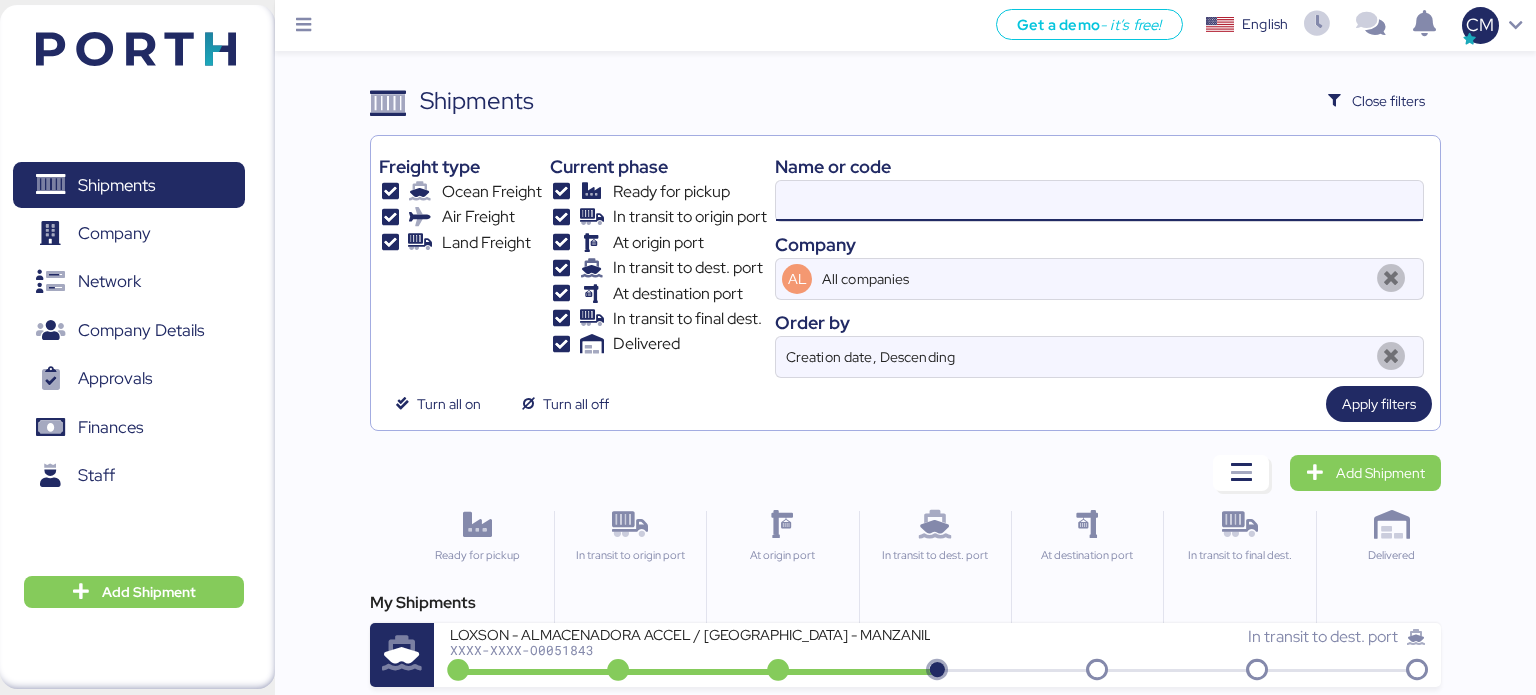 paste on "O0051863" 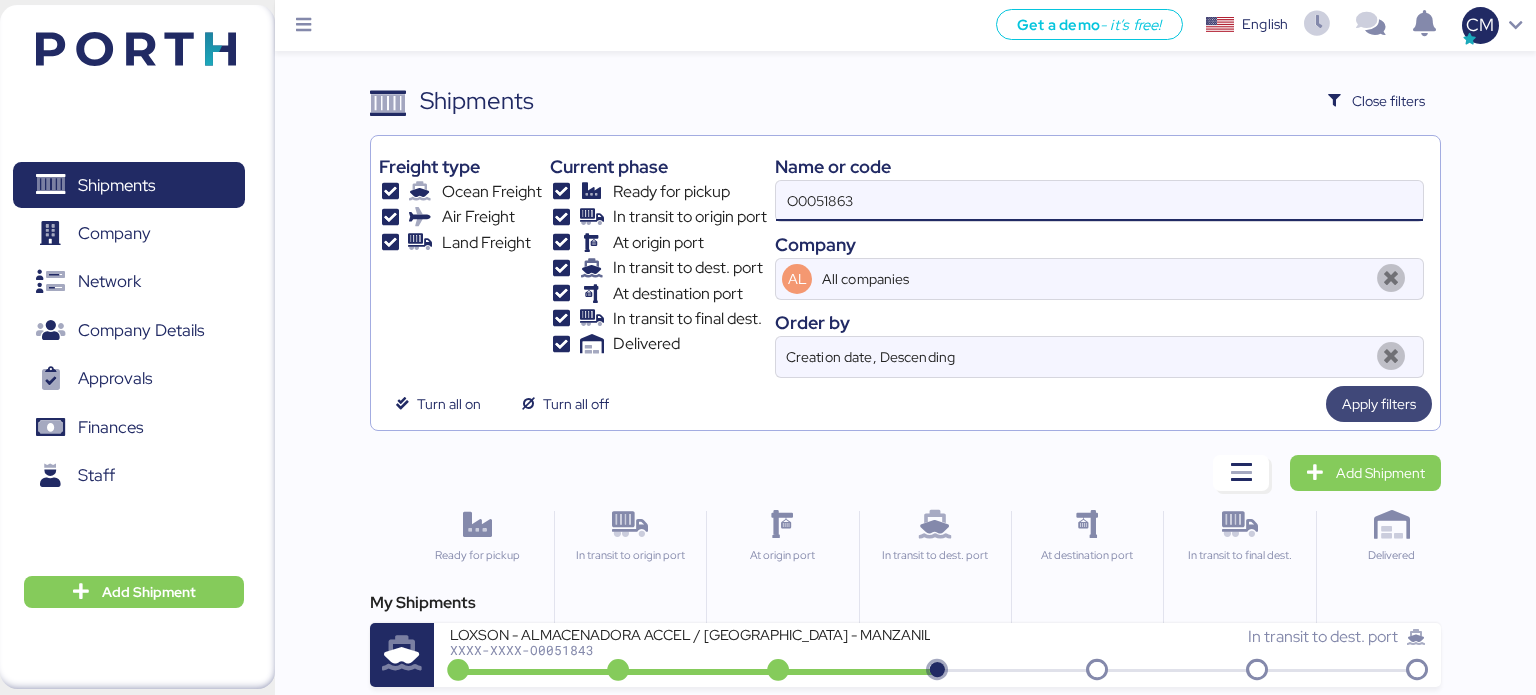 click on "Apply filters" at bounding box center [1379, 404] 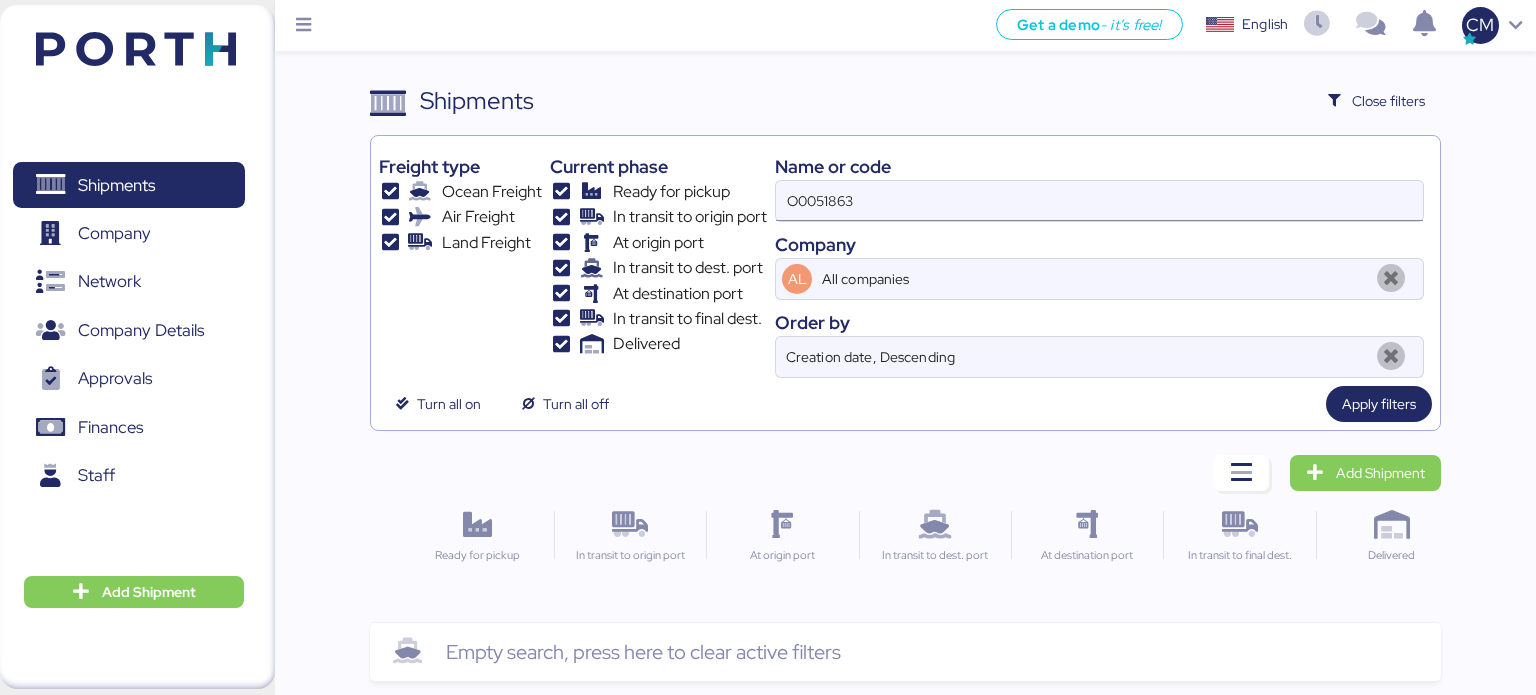 click on "O0051863" at bounding box center (1099, 201) 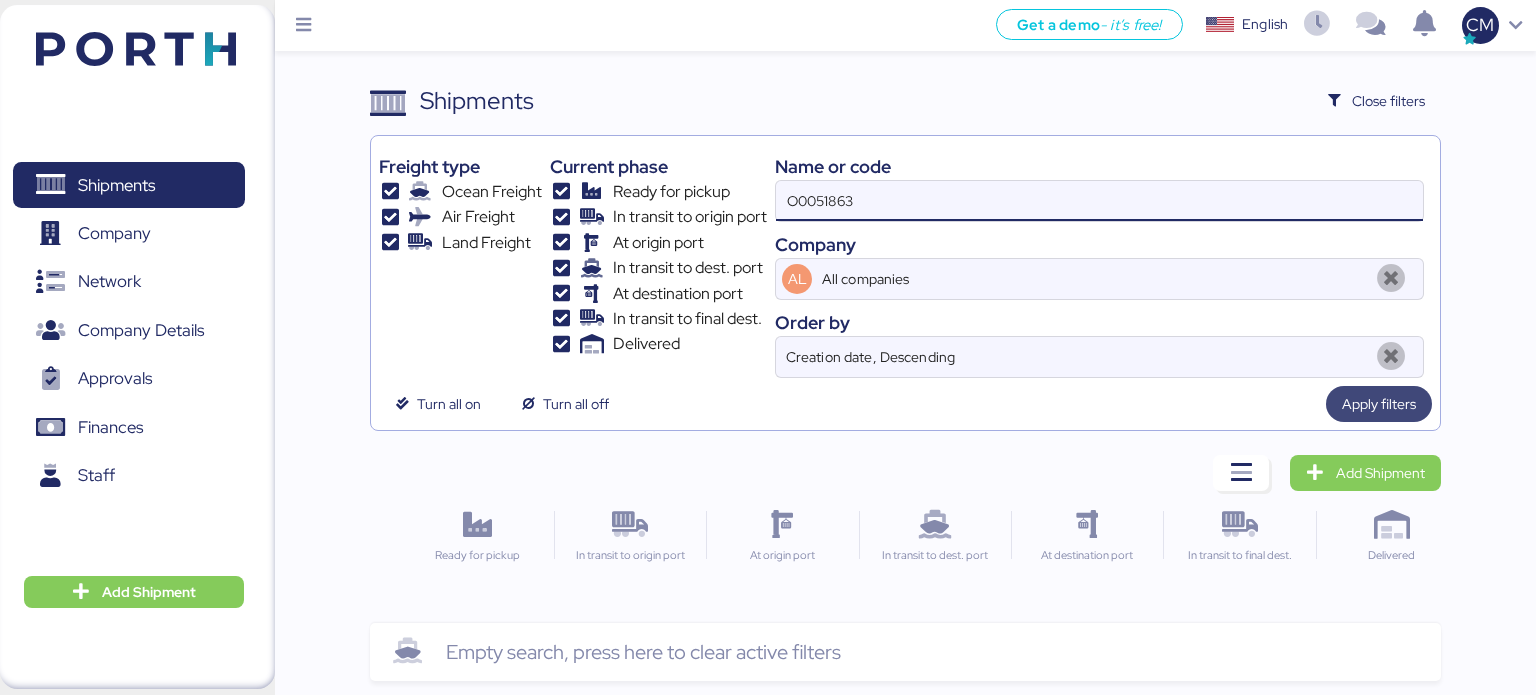 type on "O0051863" 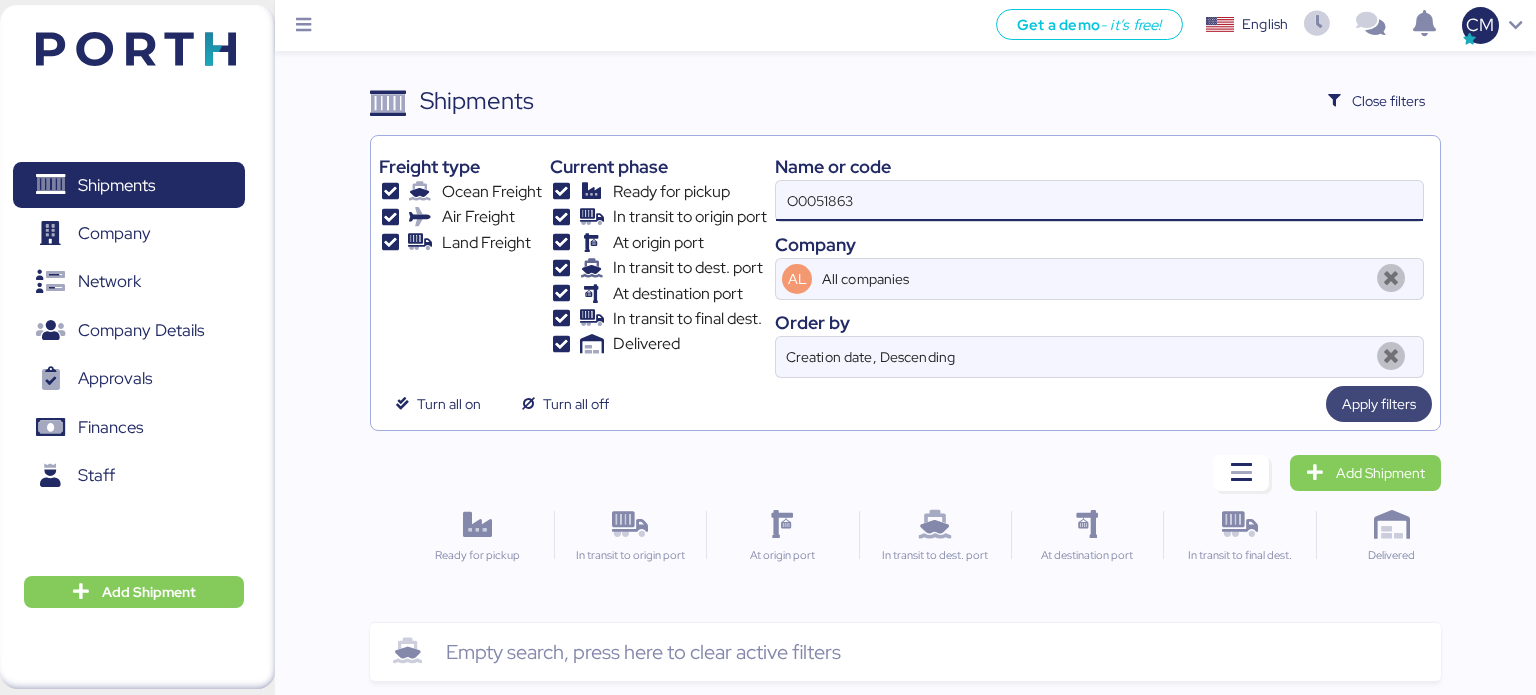 click on "Apply filters" at bounding box center (1379, 404) 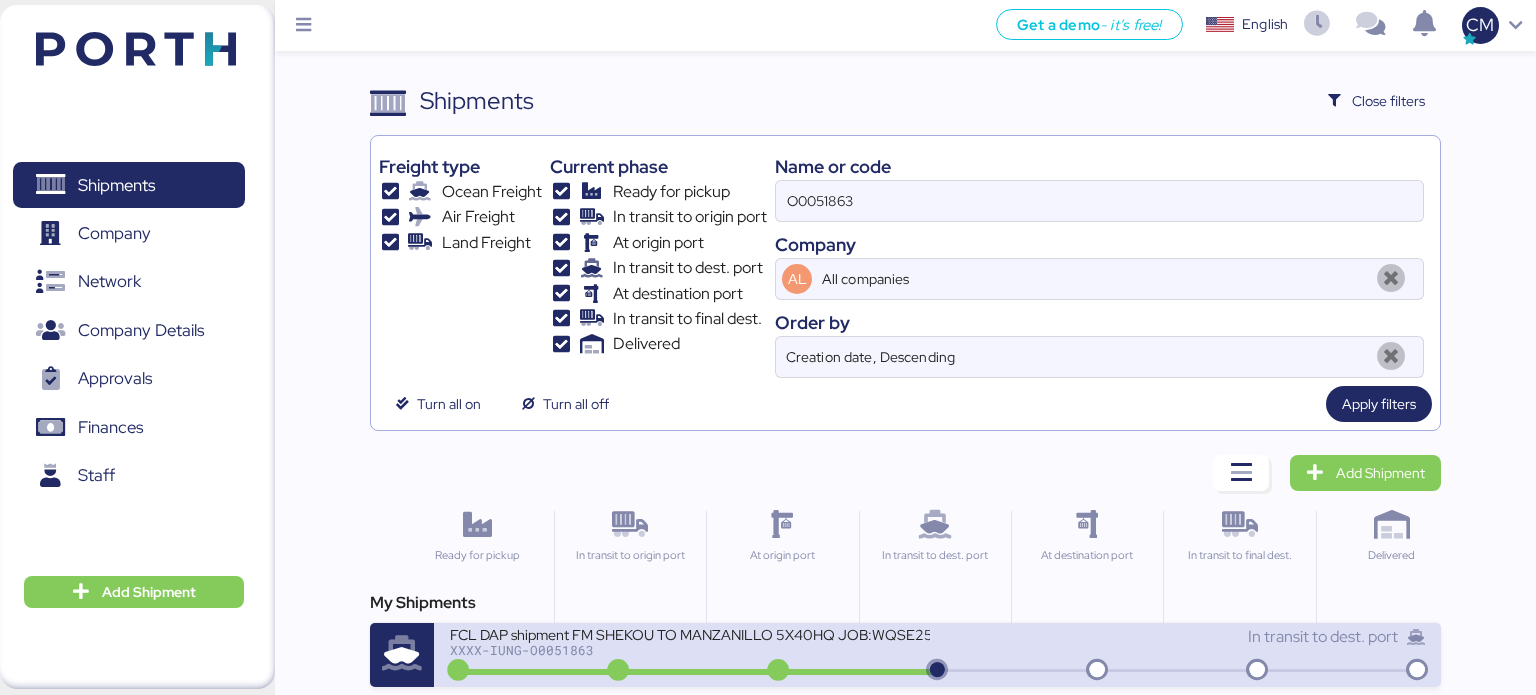 click on "FCL DAP shipment FM SHEKOU TO MANZANILLO 5X40HQ JOB:WQSE2506X35 XXXX-IUNG-O0051863" at bounding box center [694, 646] 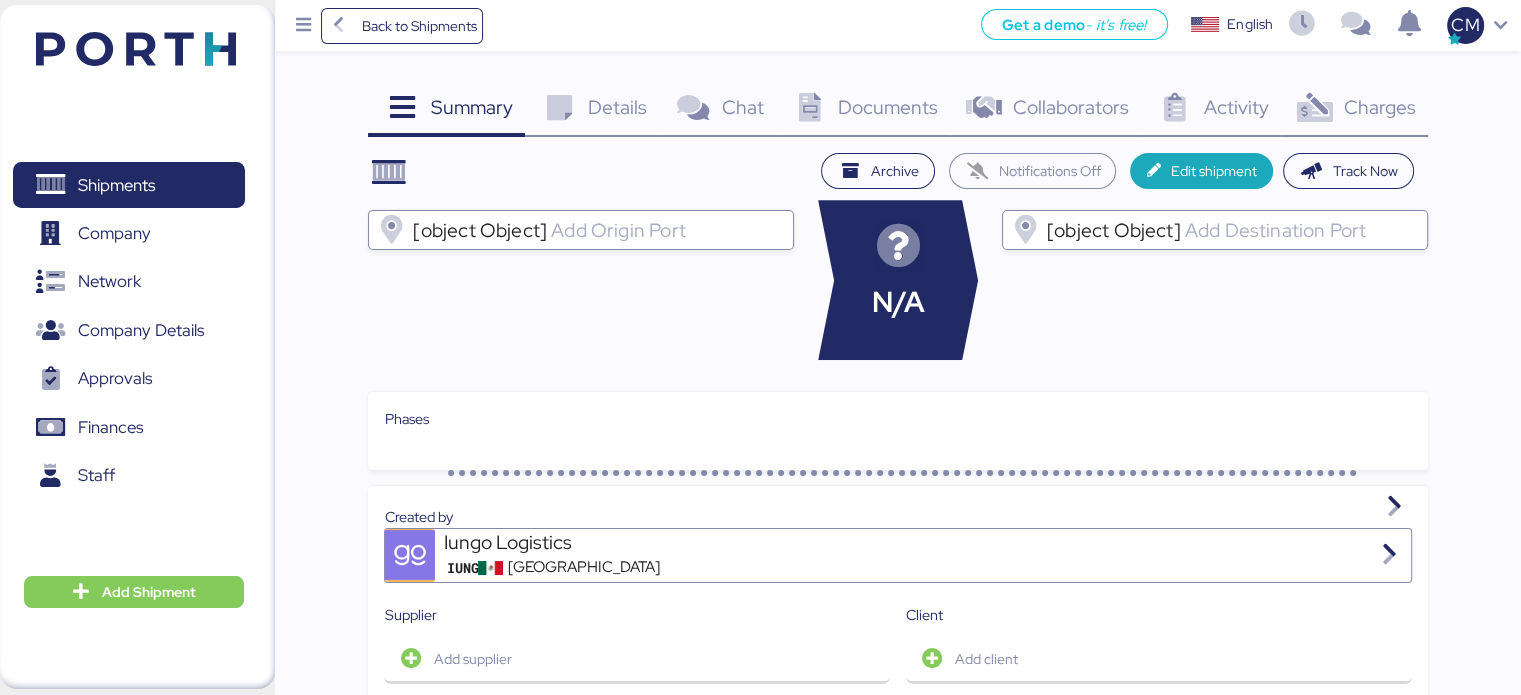 click on "Documents 0" at bounding box center (863, 110) 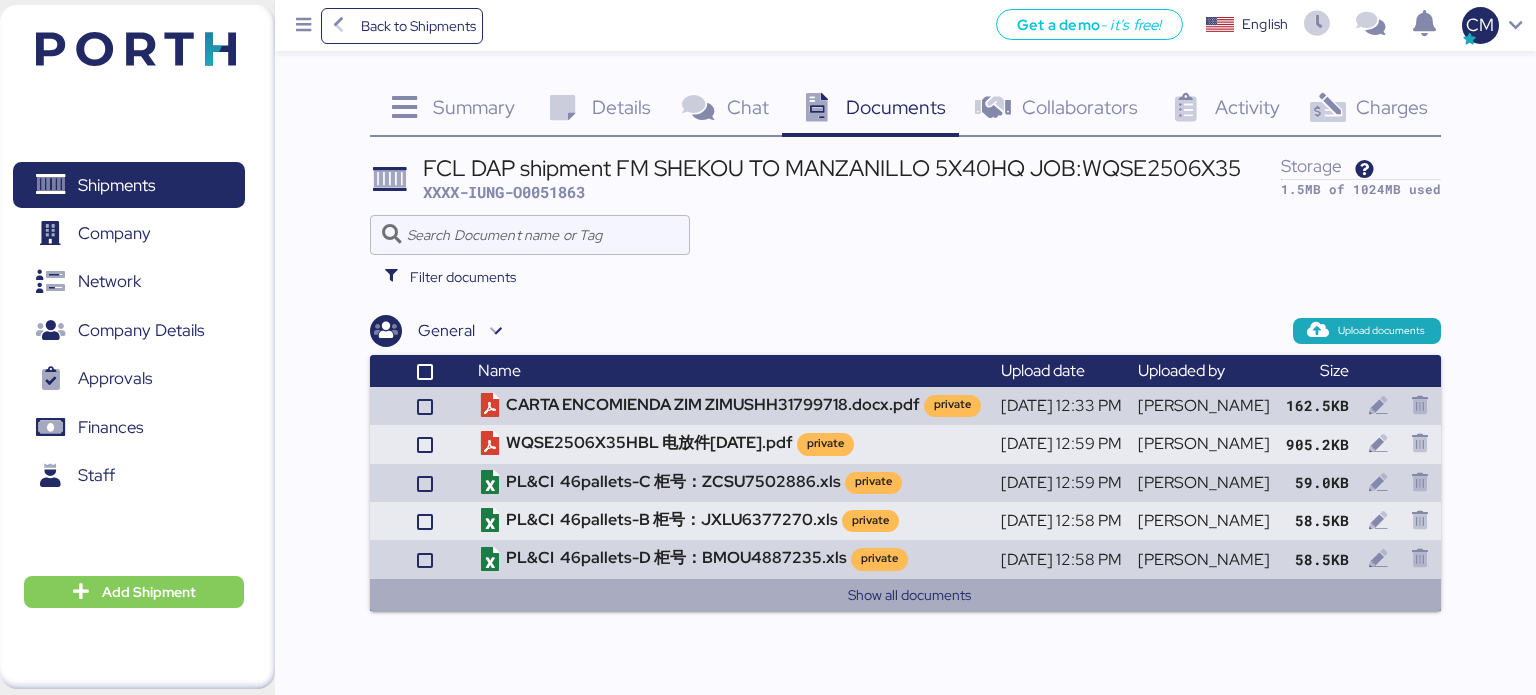 click on "Show all documents" at bounding box center (910, 595) 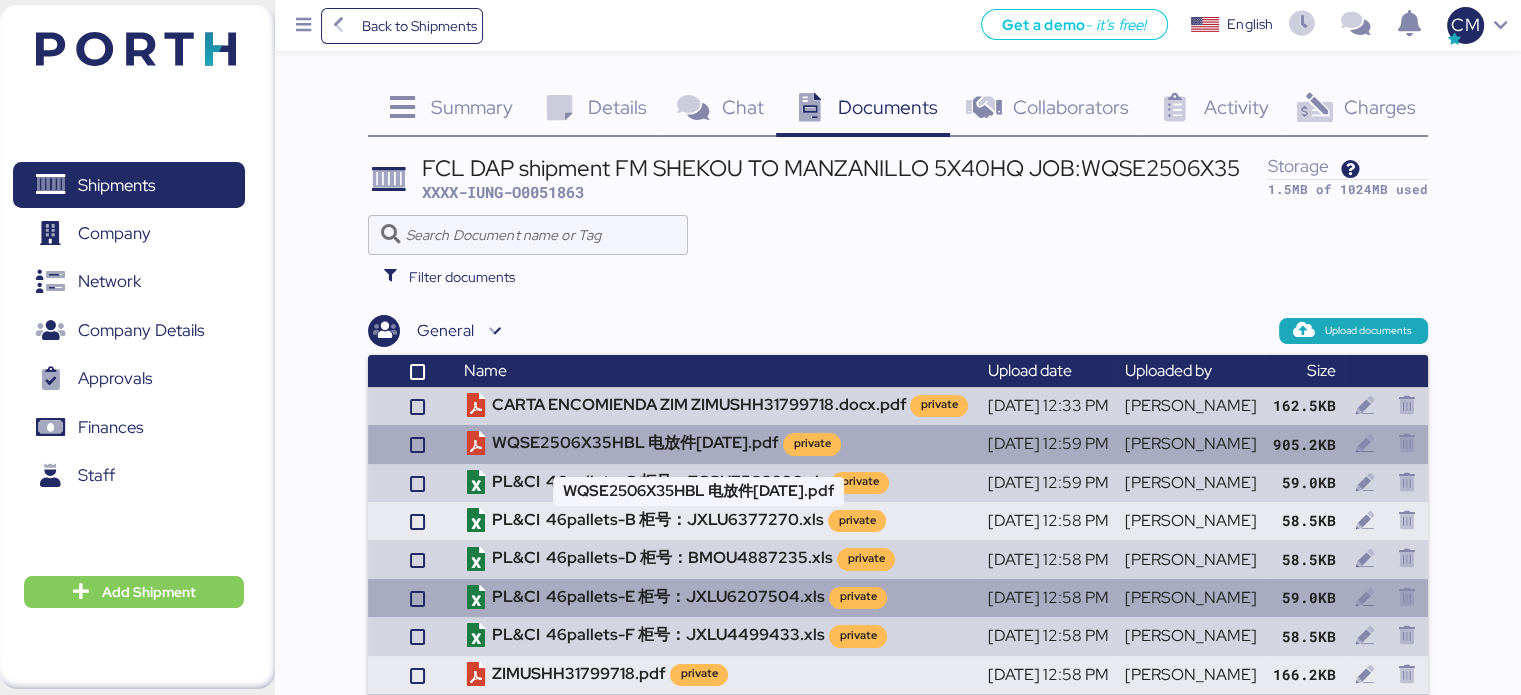 click on "WQSE2506X35HBL 电放件2025-06-24.pdf
private" at bounding box center (717, 444) 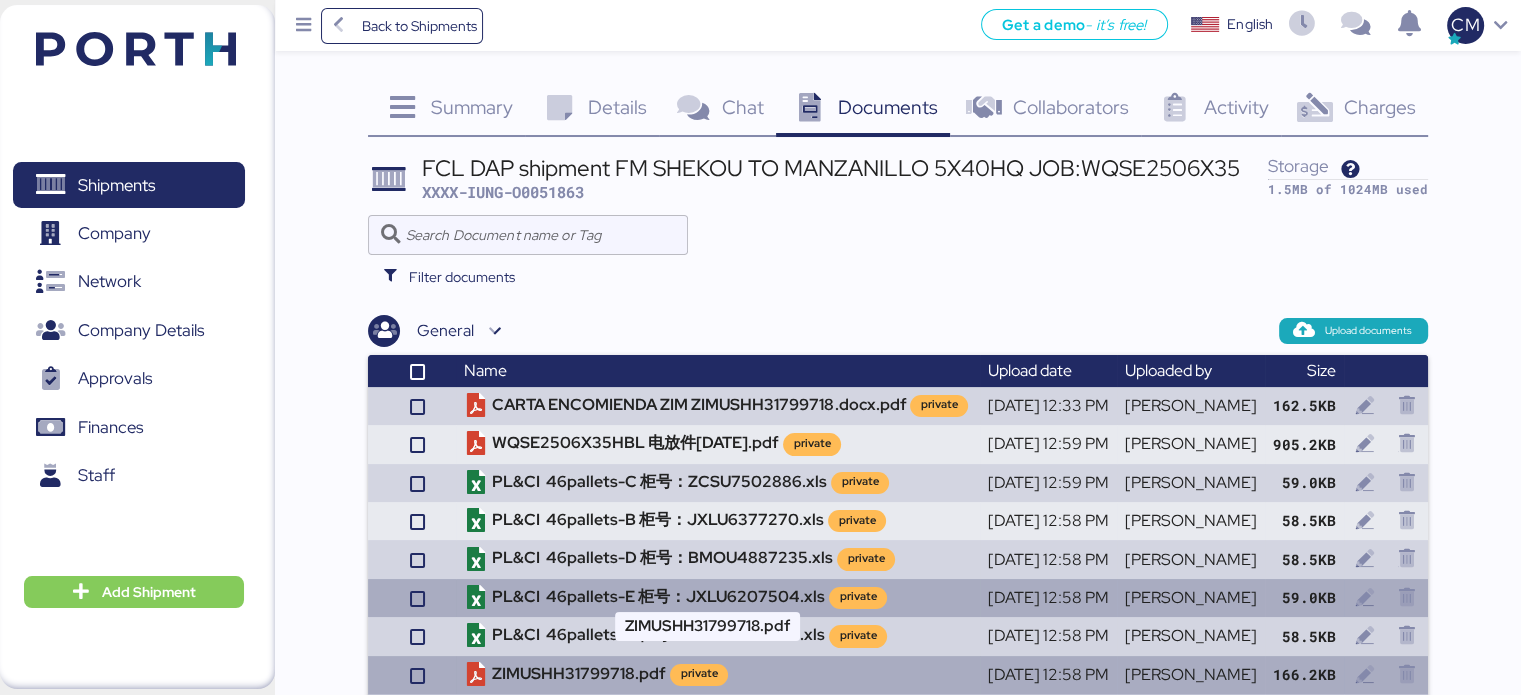 click on "ZIMUSHH31799718.pdf
private" at bounding box center (717, 675) 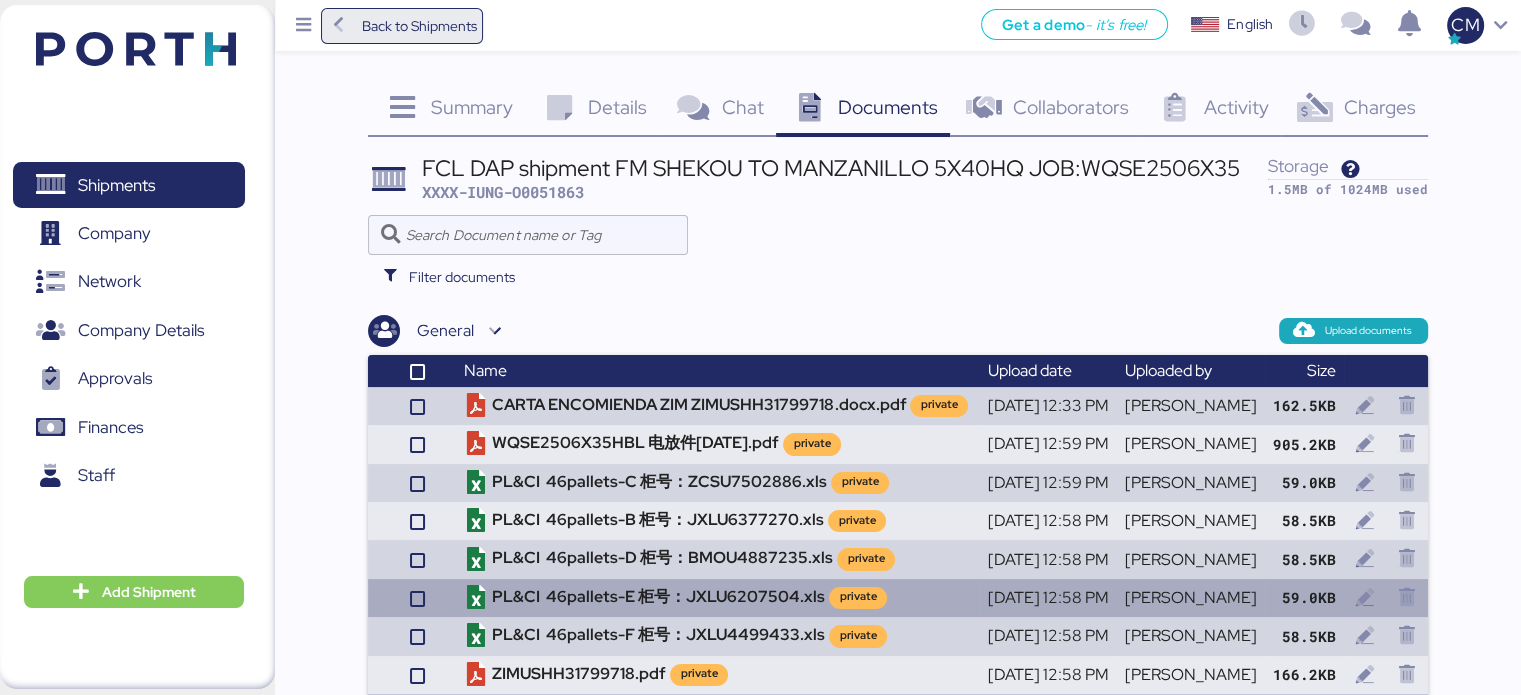 click on "Back to Shipments" at bounding box center (418, 26) 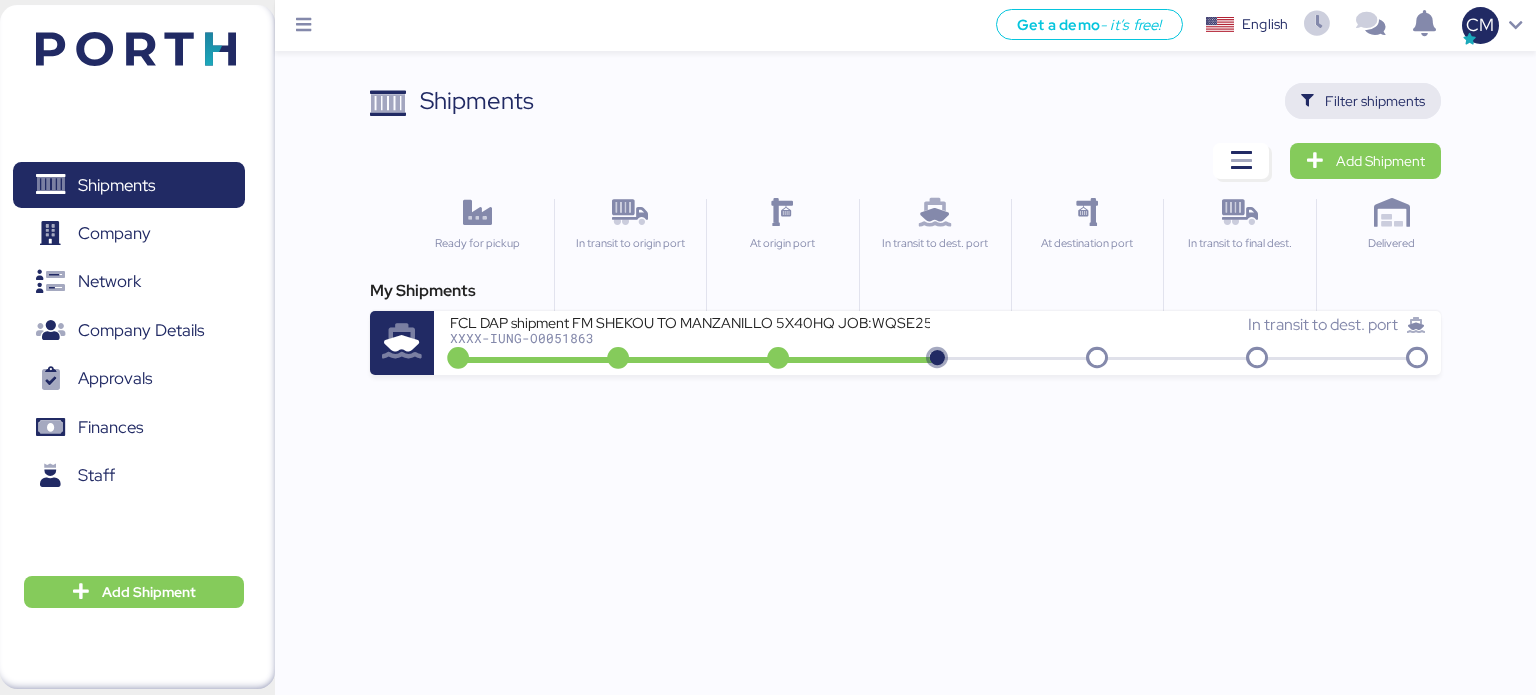 click on "Filter shipments" at bounding box center [1363, 101] 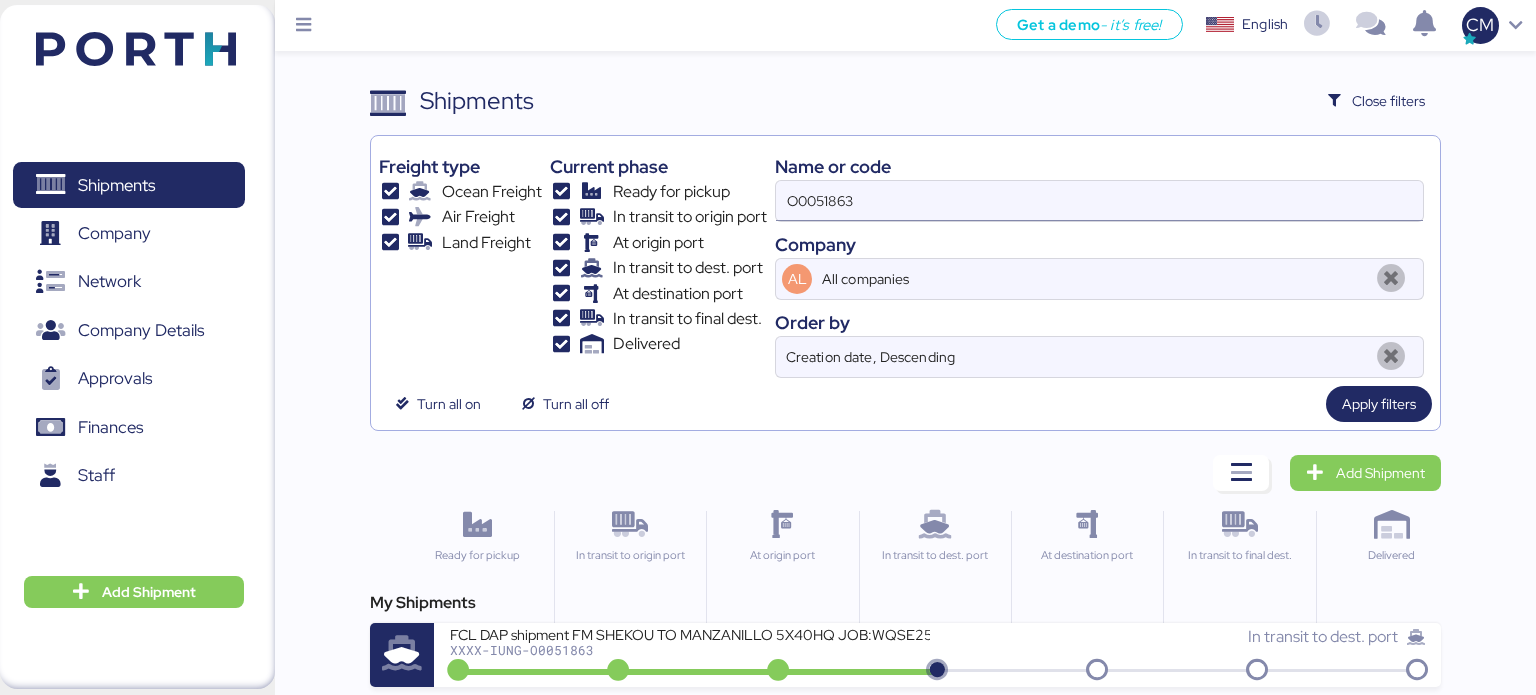 click on "O0051863" at bounding box center (1099, 201) 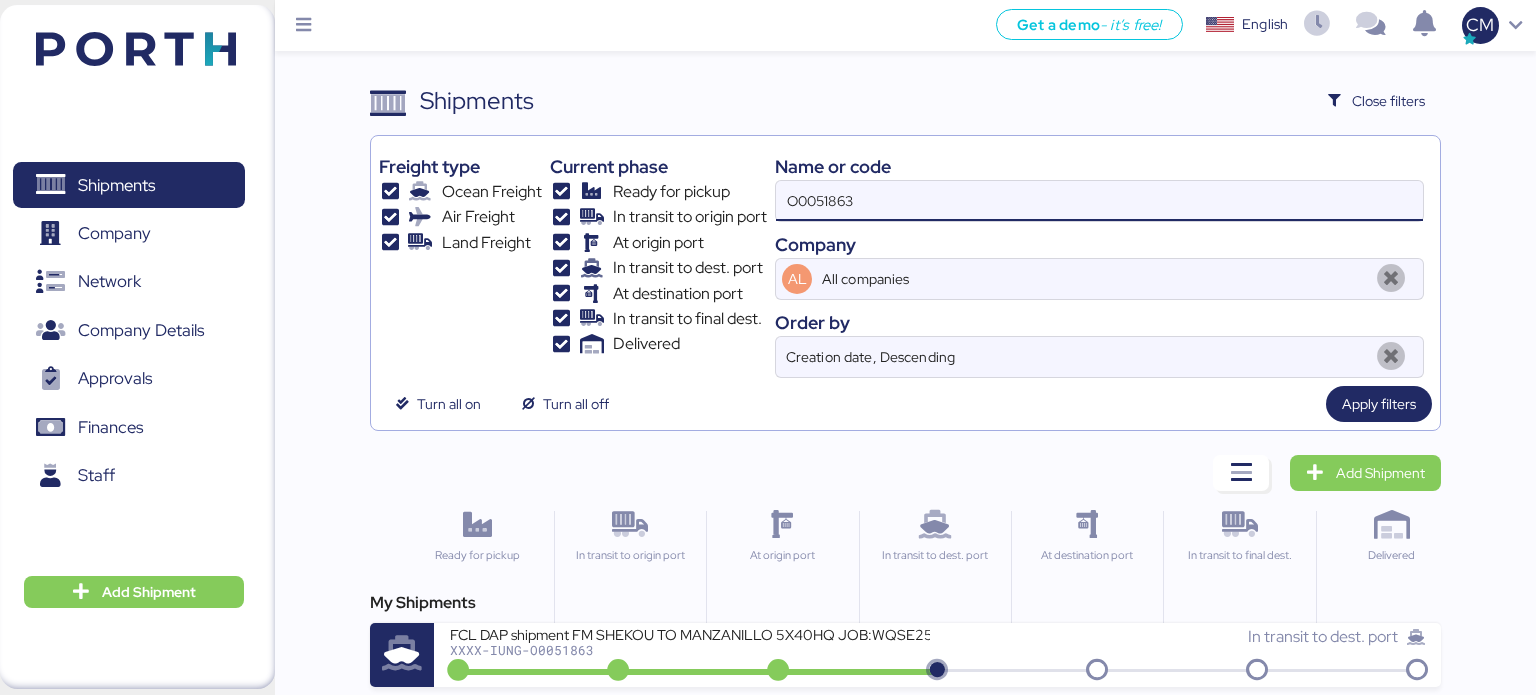 click on "O0051863" at bounding box center [1099, 201] 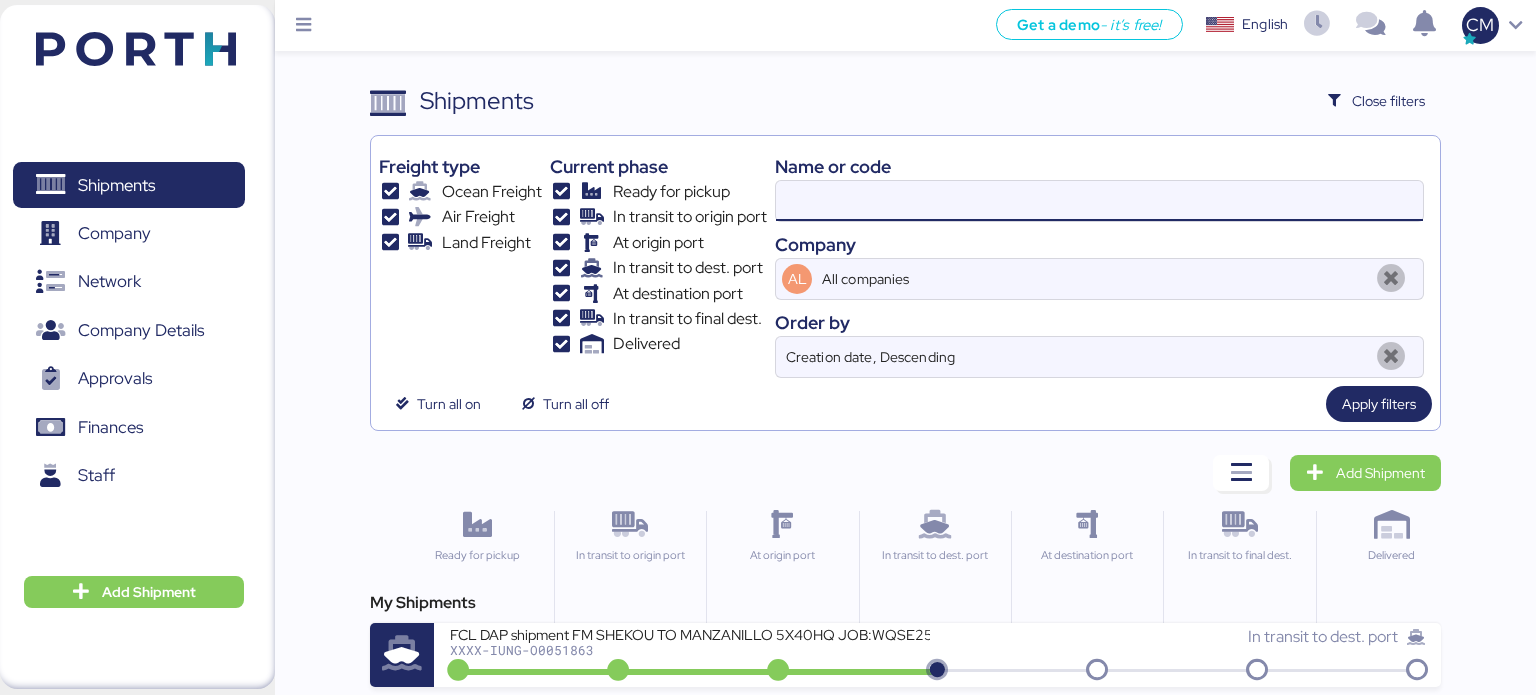 type on "v" 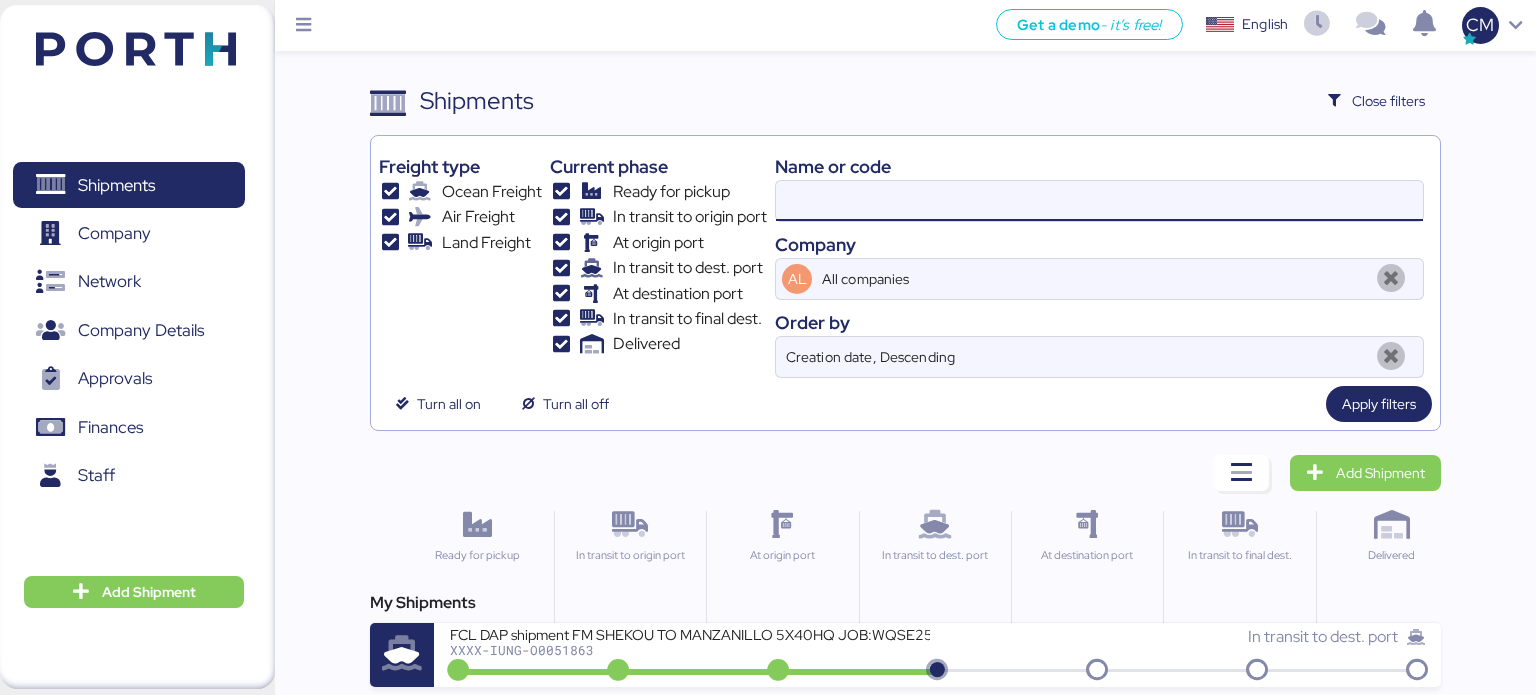 paste on "O0051264" 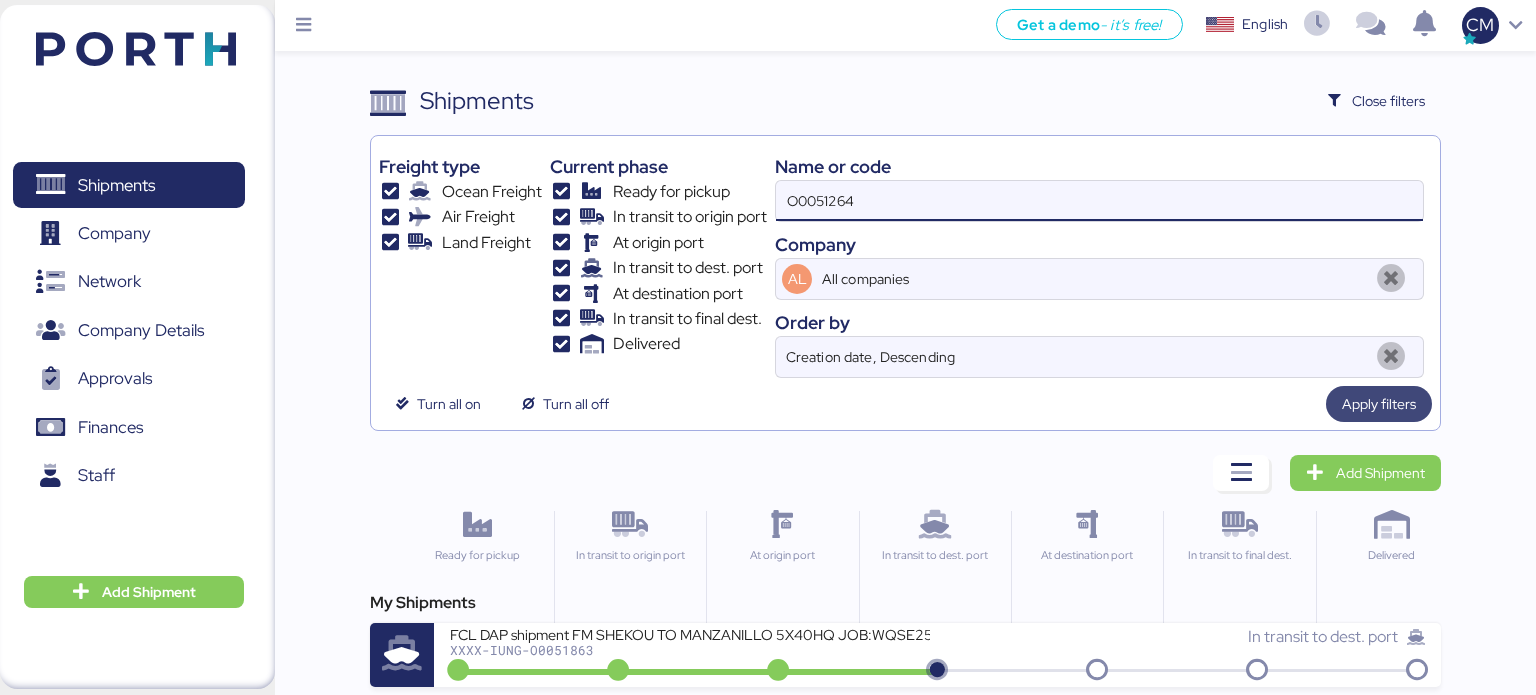 type on "O0051264" 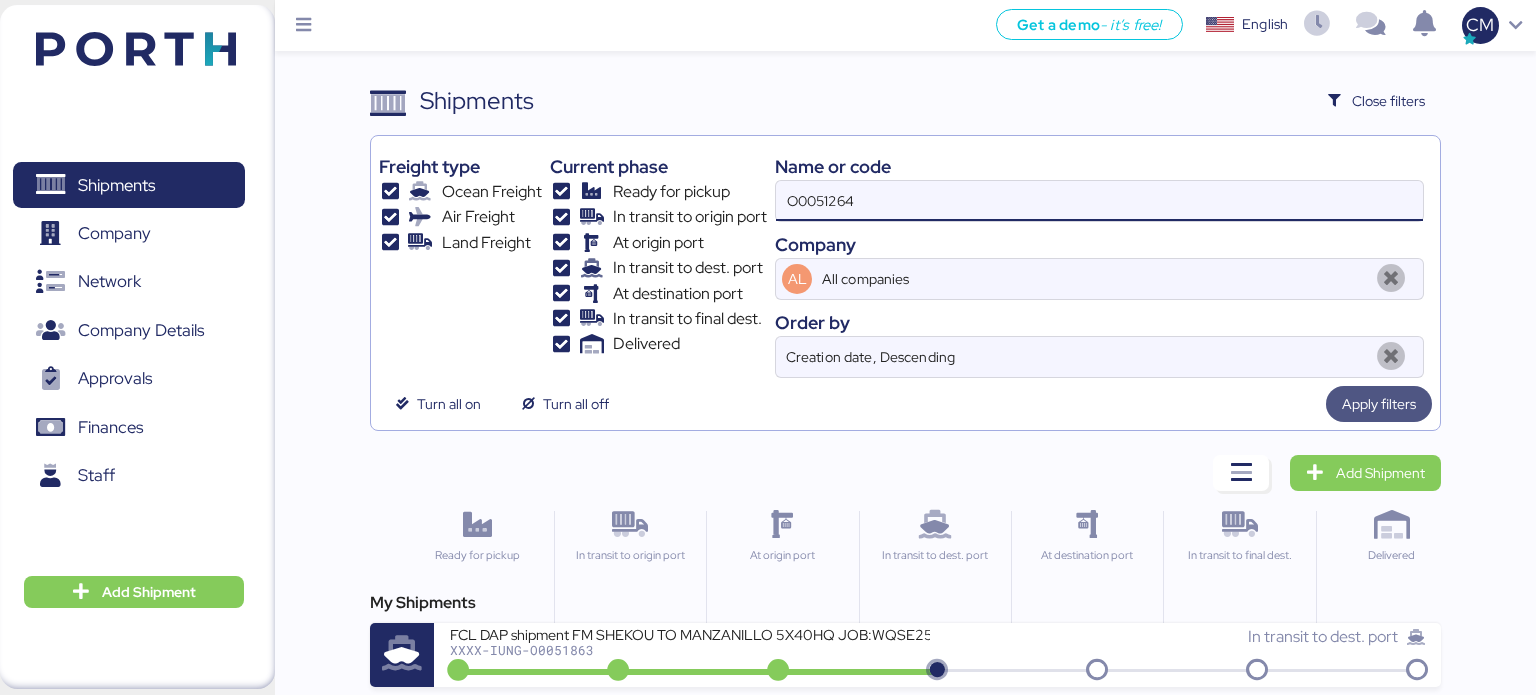click on "Apply filters" at bounding box center (1379, 404) 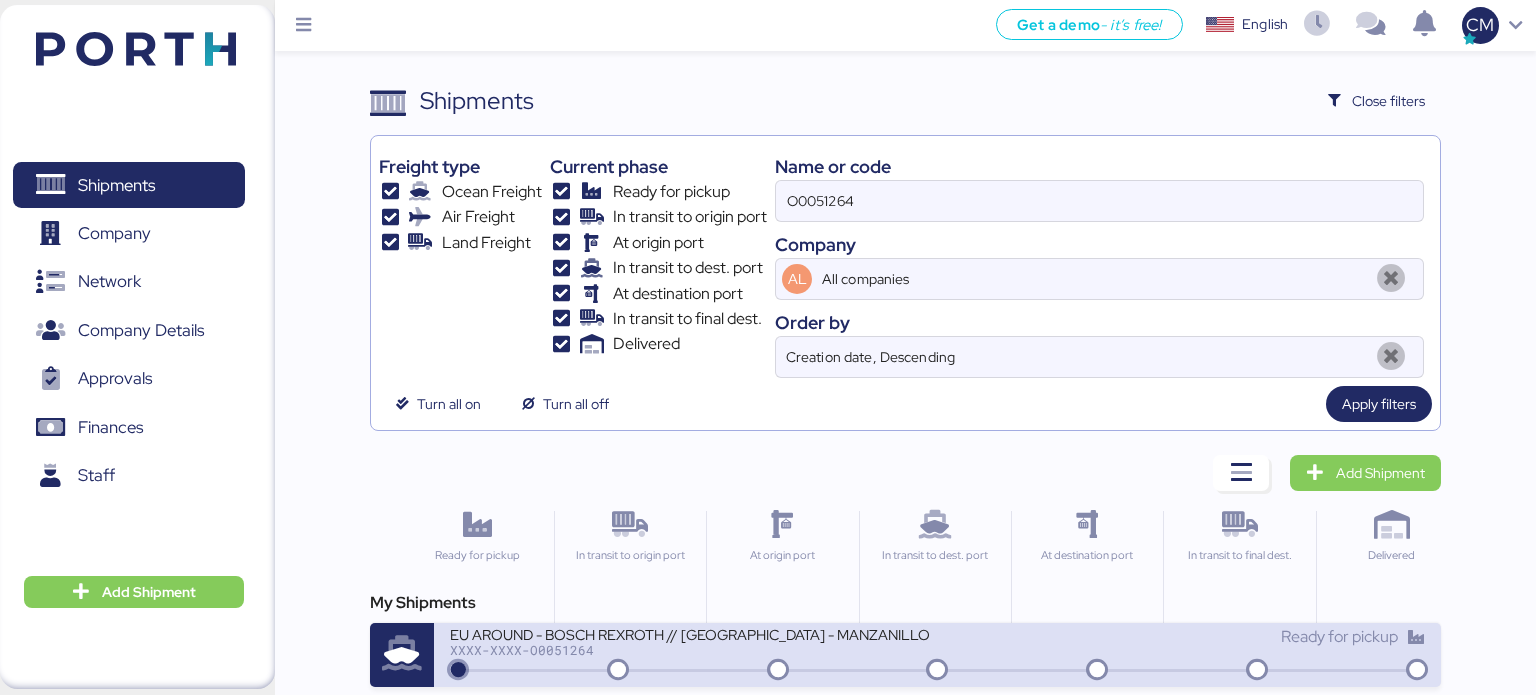 click on "XXXX-XXXX-O0051264" at bounding box center (690, 650) 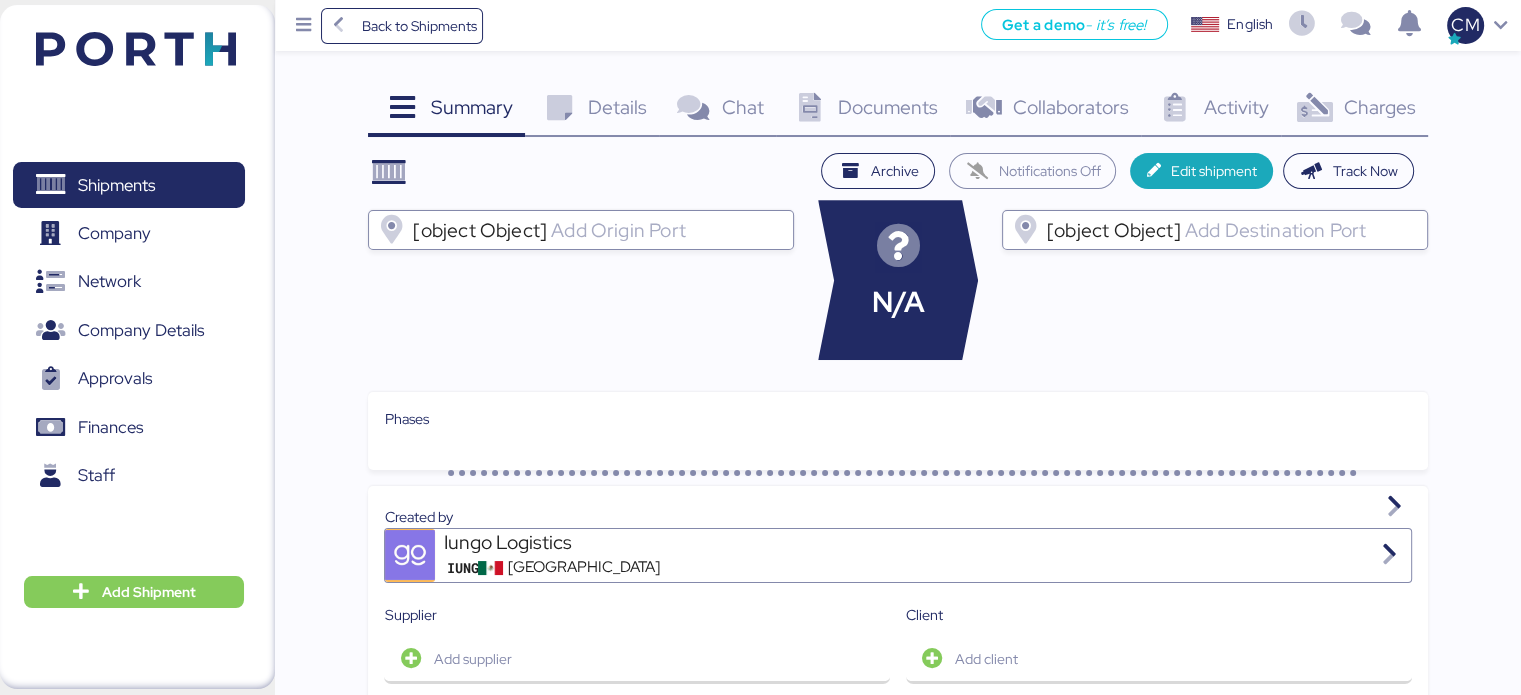 click on "Documents 0" at bounding box center (863, 110) 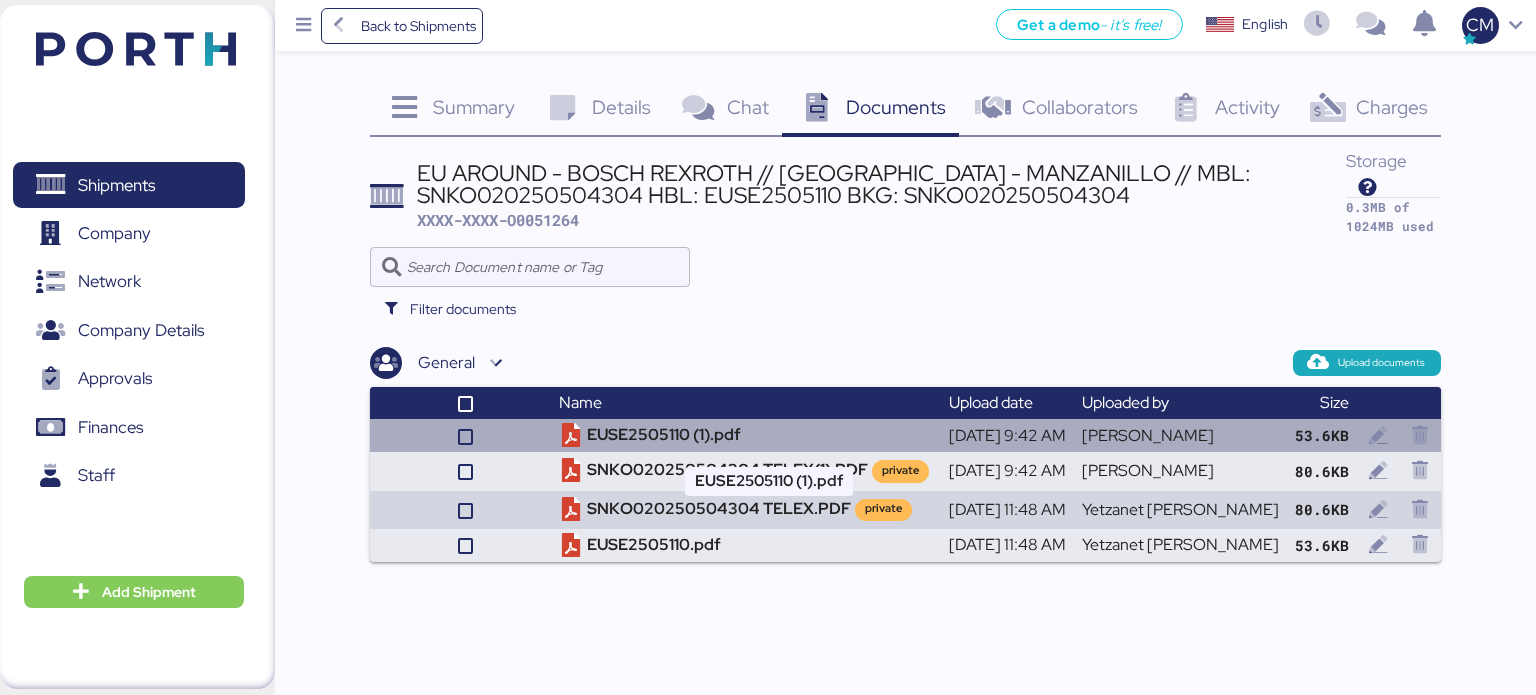 click on "EUSE2505110 (1).pdf" at bounding box center (746, 435) 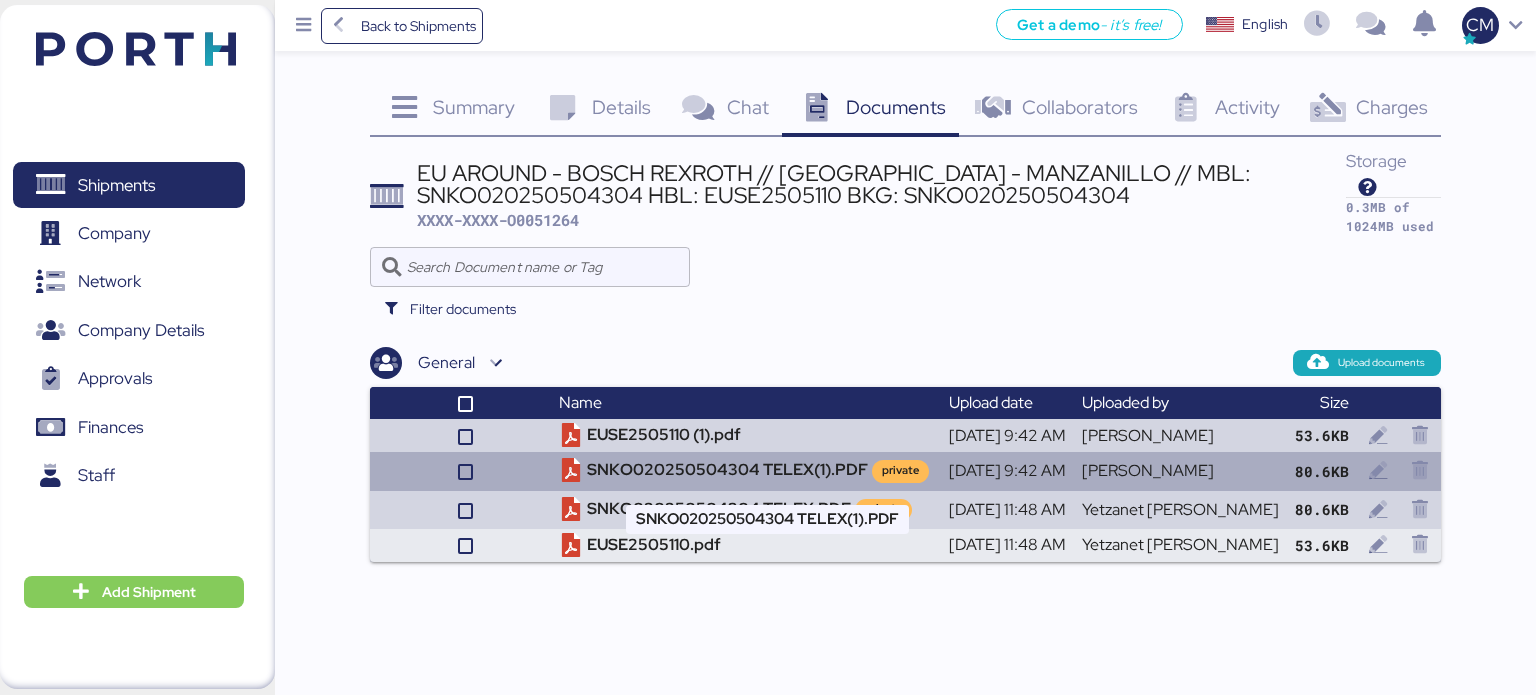 click on "SNKO020250504304 TELEX(1).PDF
private" at bounding box center (746, 471) 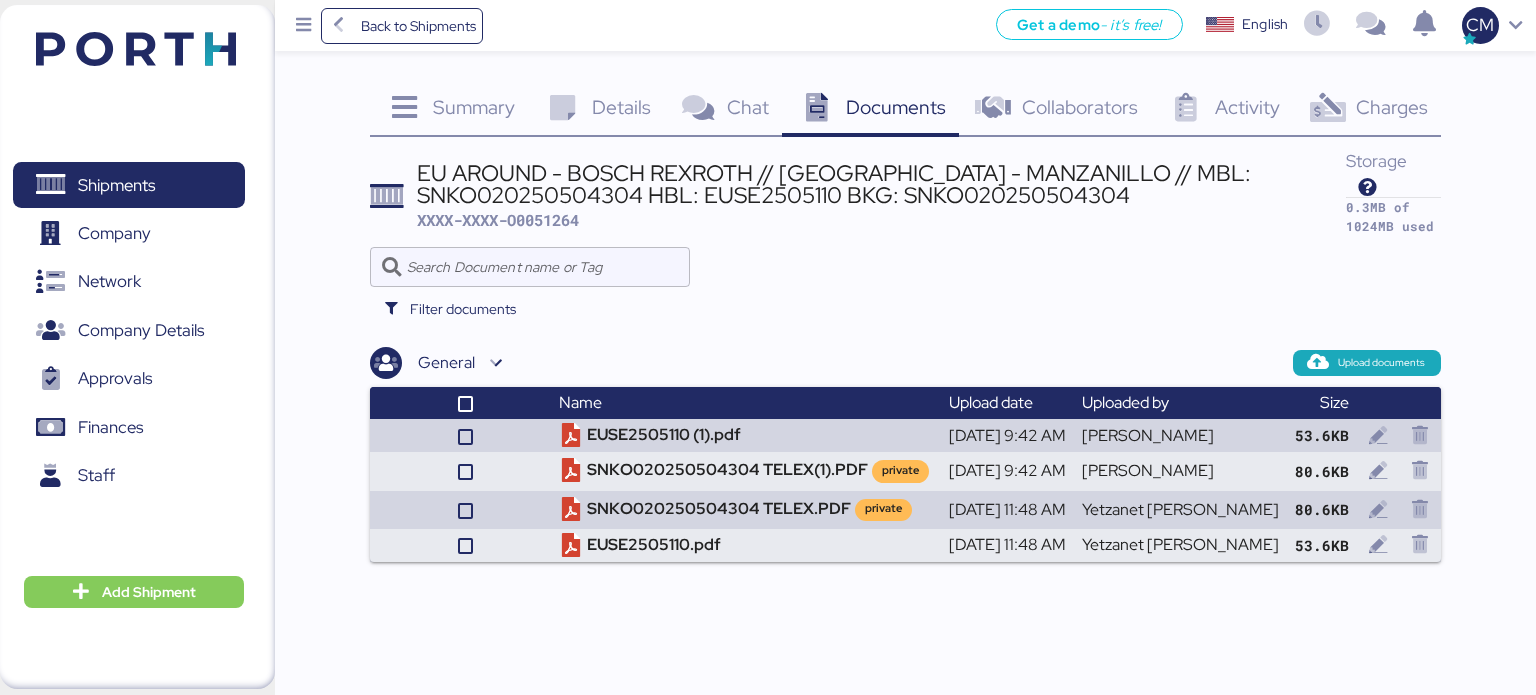 click at bounding box center [1327, 108] 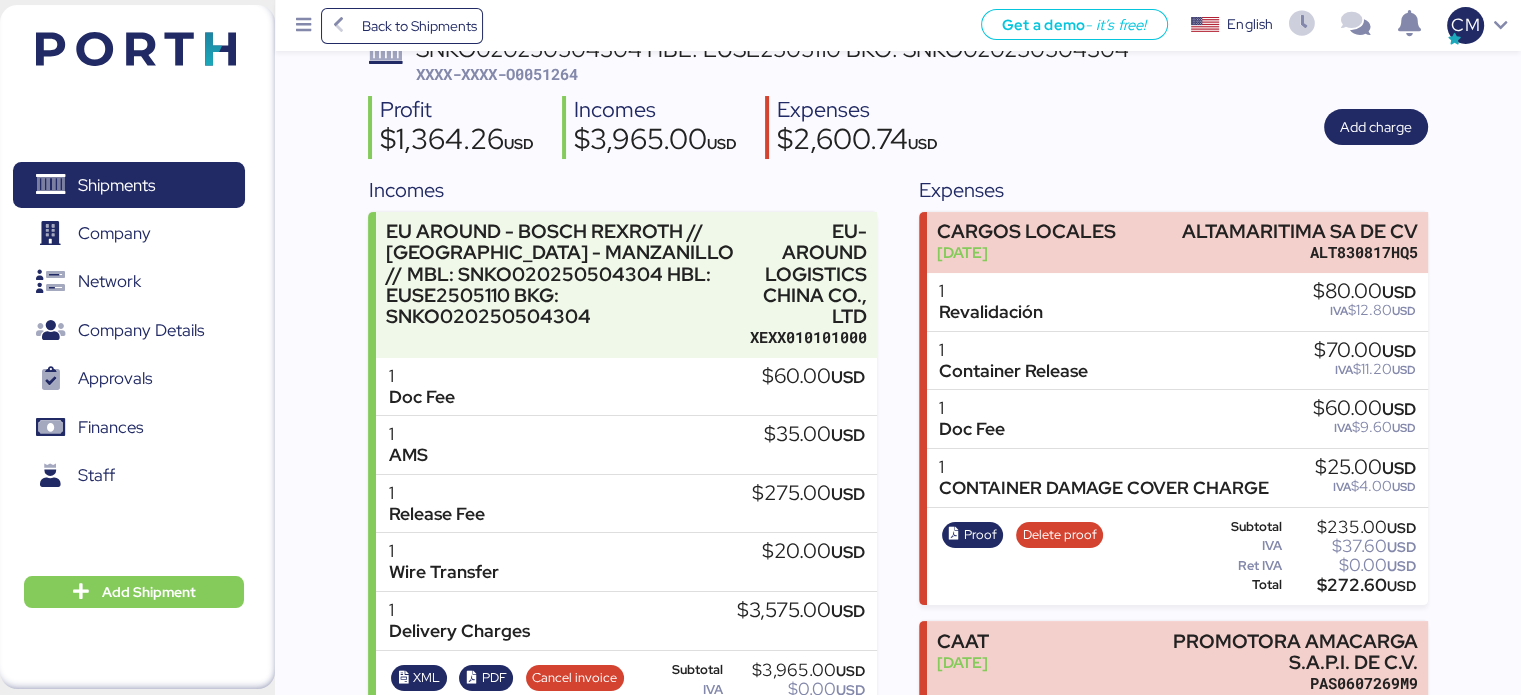 scroll, scrollTop: 0, scrollLeft: 0, axis: both 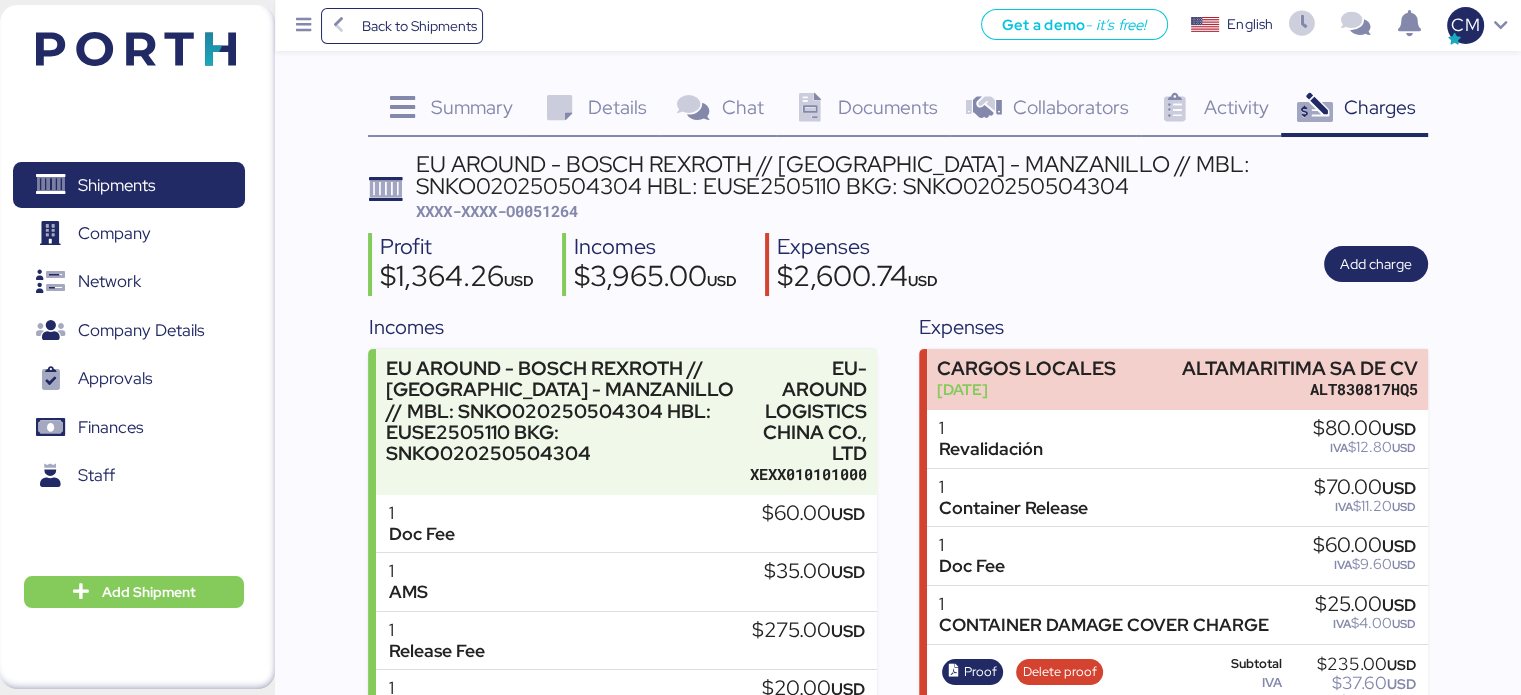click on "EU AROUND - BOSCH REXROTH // SHANGHAI - MANZANILLO // MBL: SNKO020250504304 HBL: EUSE2505110 BKG: SNKO020250504304" at bounding box center [922, 175] 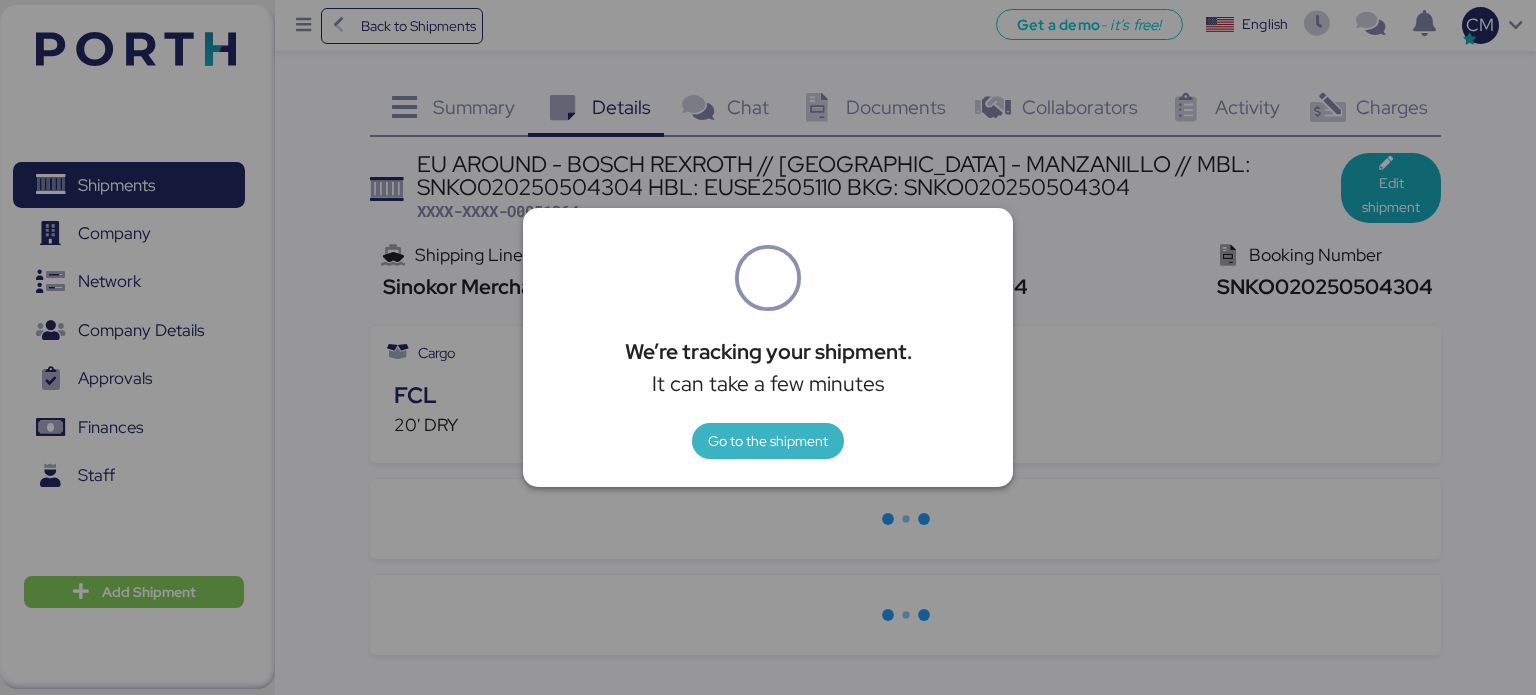 click on "Go to the shipment" at bounding box center (768, 441) 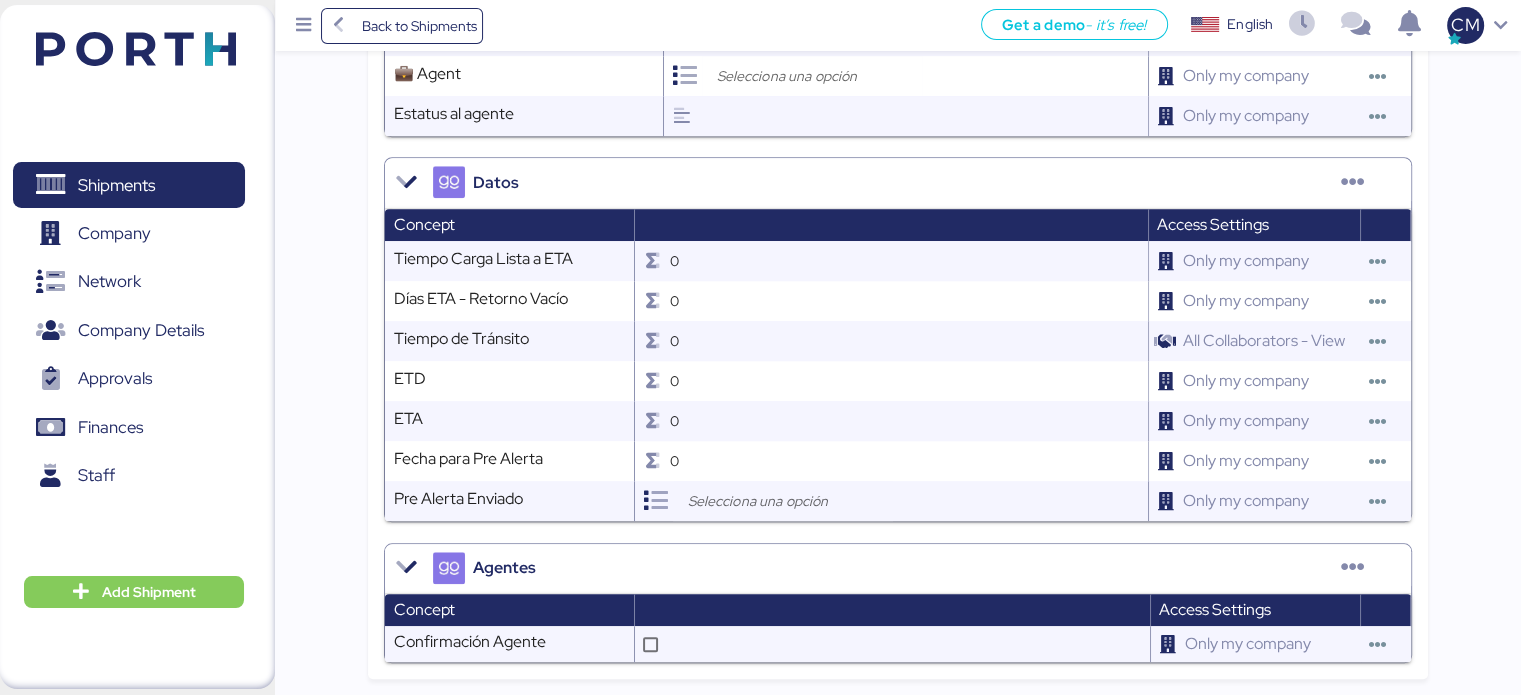 scroll, scrollTop: 0, scrollLeft: 0, axis: both 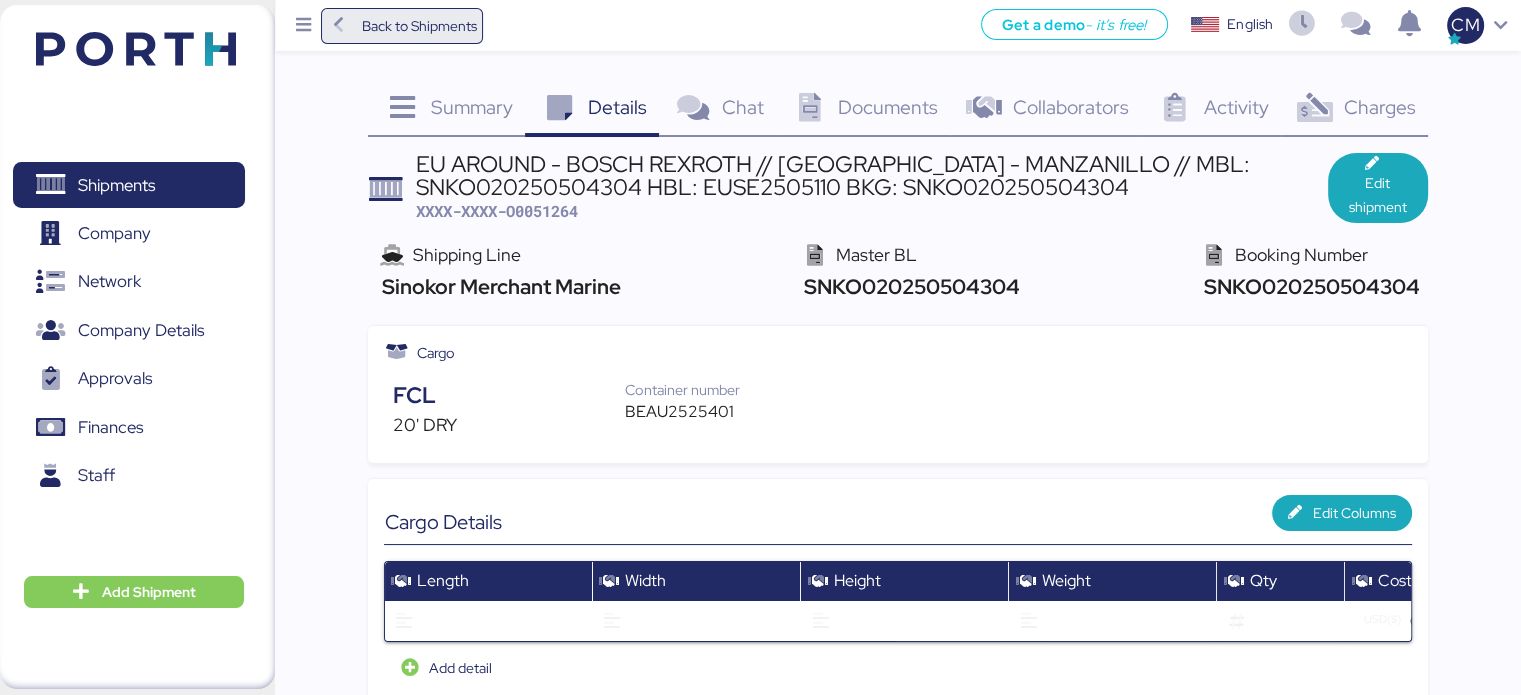 click on "Back to Shipments" at bounding box center [418, 26] 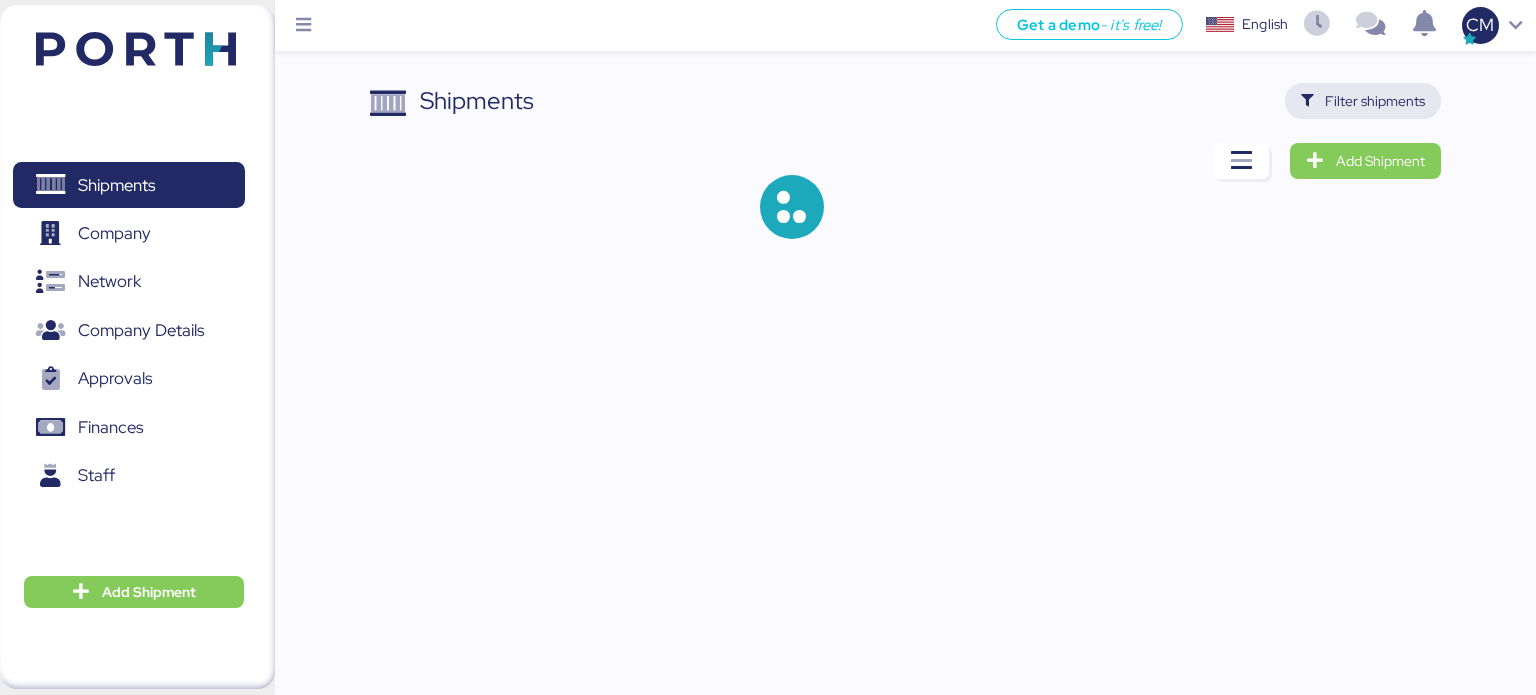 click on "Filter shipments" at bounding box center [1375, 101] 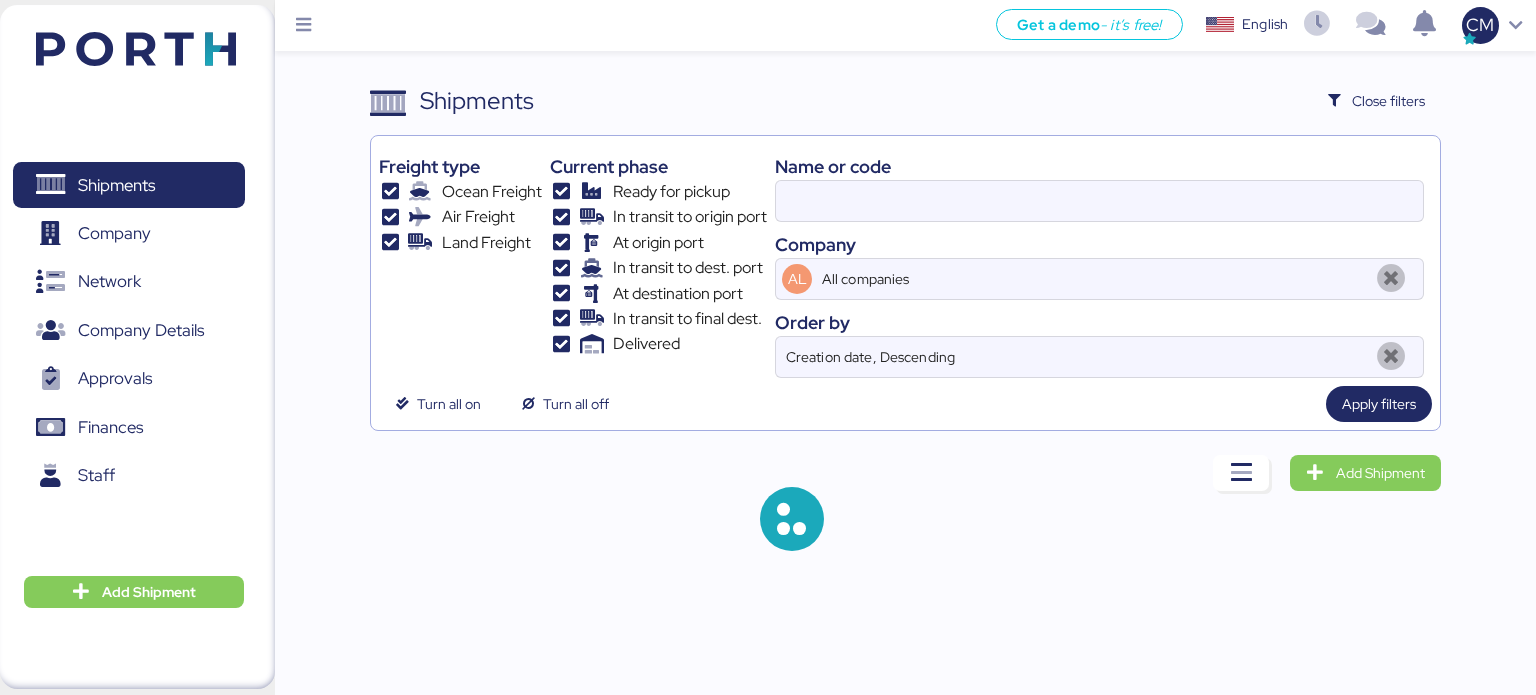 click on "Name or code Company AL All companies   Order by Creation date, Descending" at bounding box center (1099, 261) 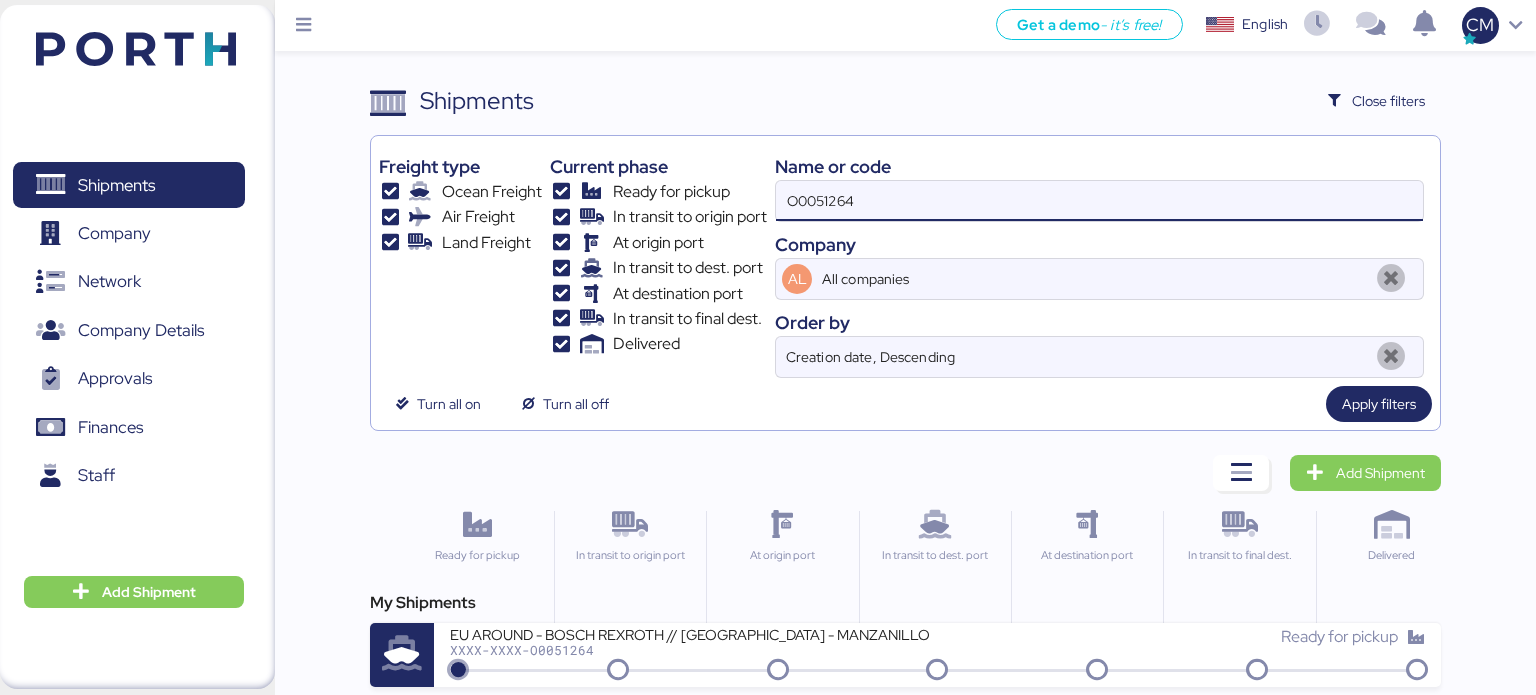 click on "O0051264" at bounding box center [1099, 201] 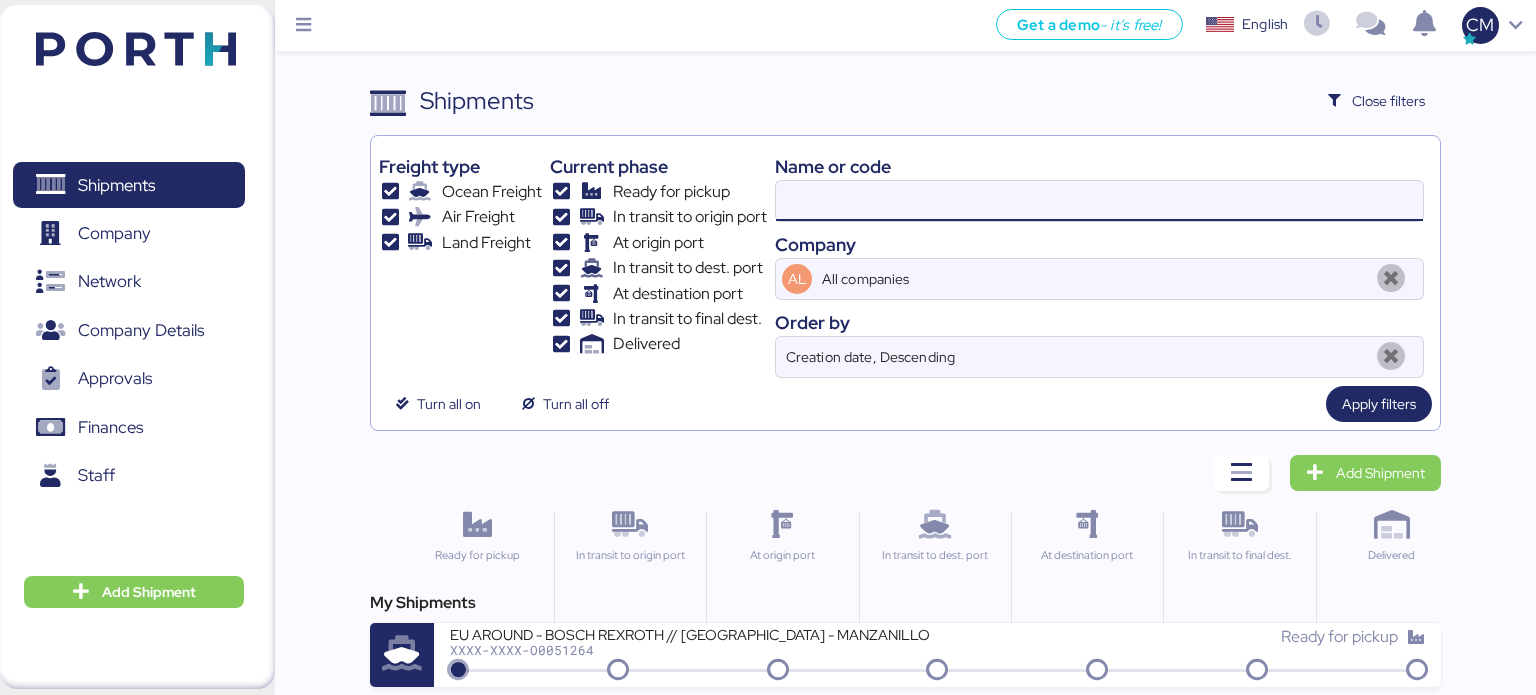 paste on "O0051423" 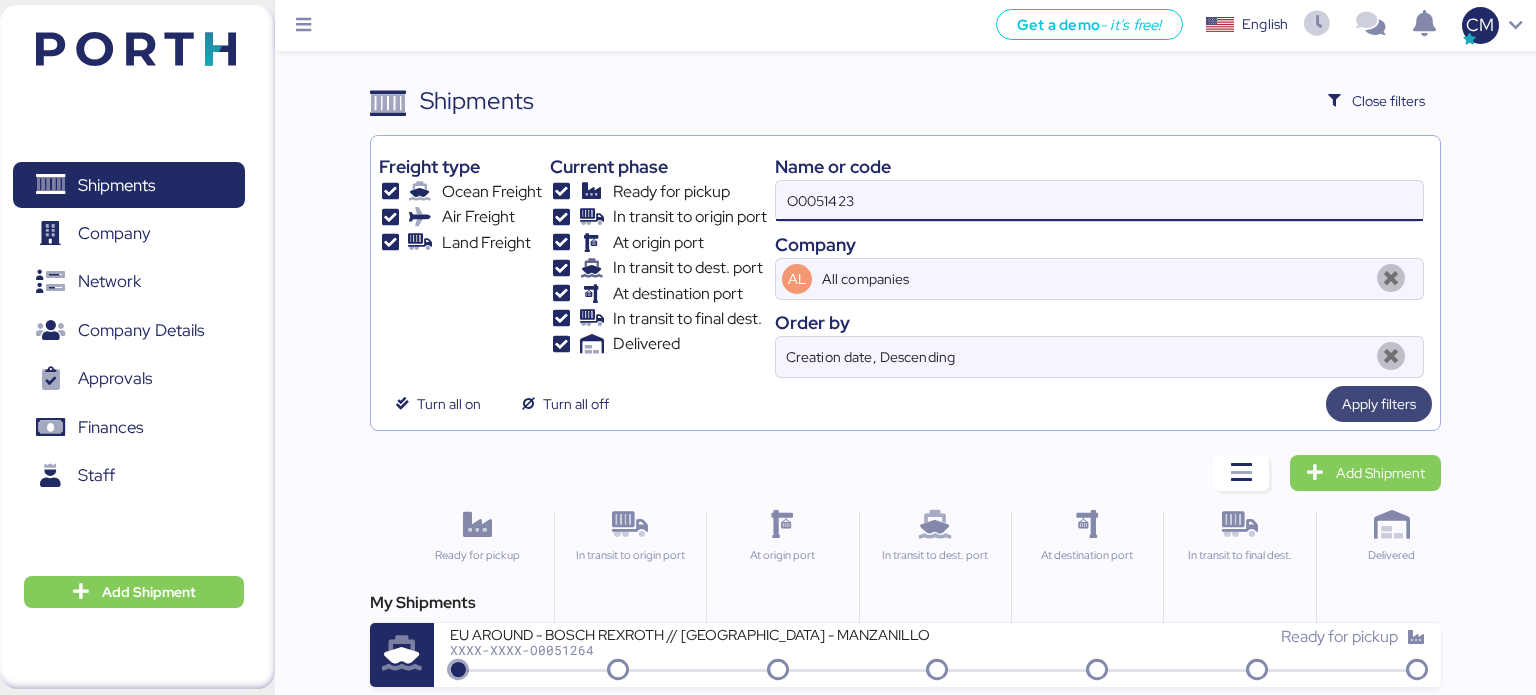 type on "O0051423" 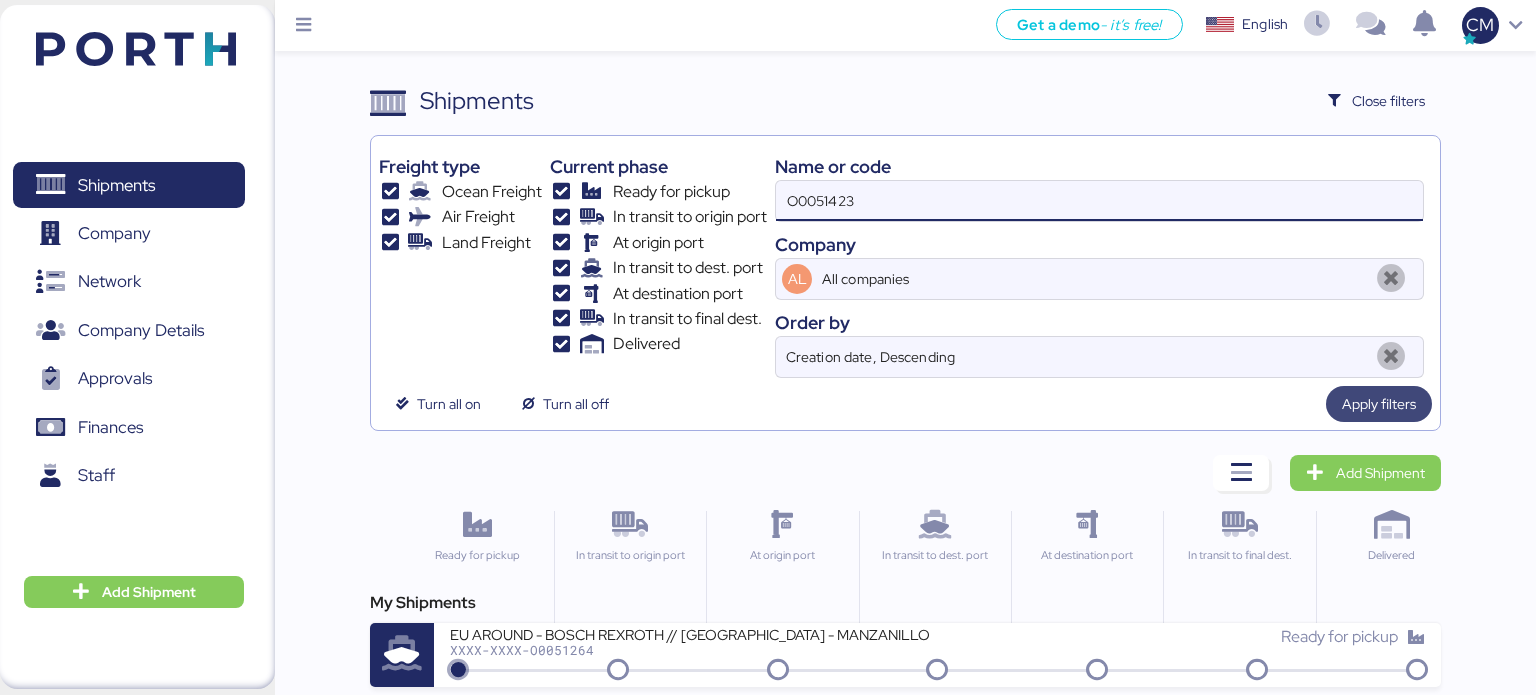 click on "Apply filters" at bounding box center (1379, 404) 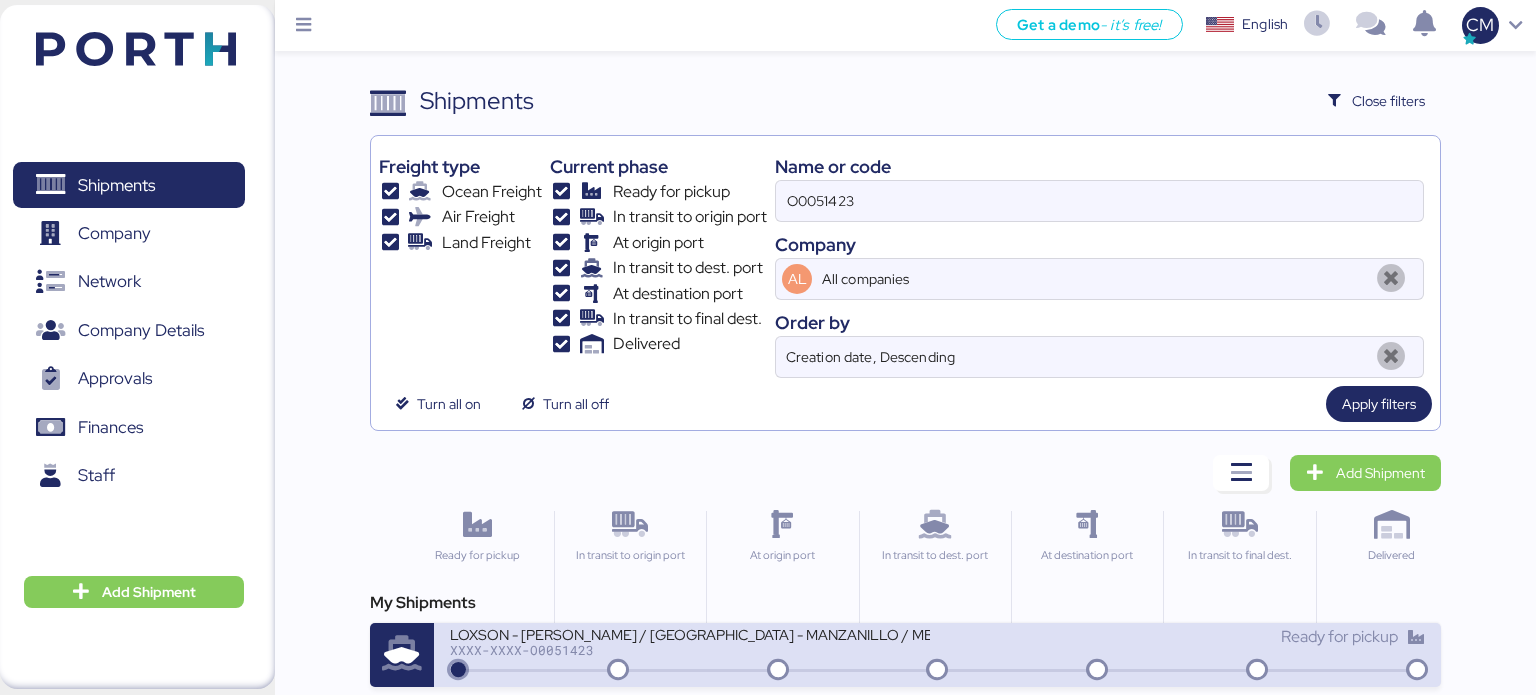 click on "LOXSON - POSSEHL / SHANGHAI - MANZANILLO / MBL: ESLCHNSHG035654 - HBL: SHNH11296 / 2X40HQ" at bounding box center (690, 633) 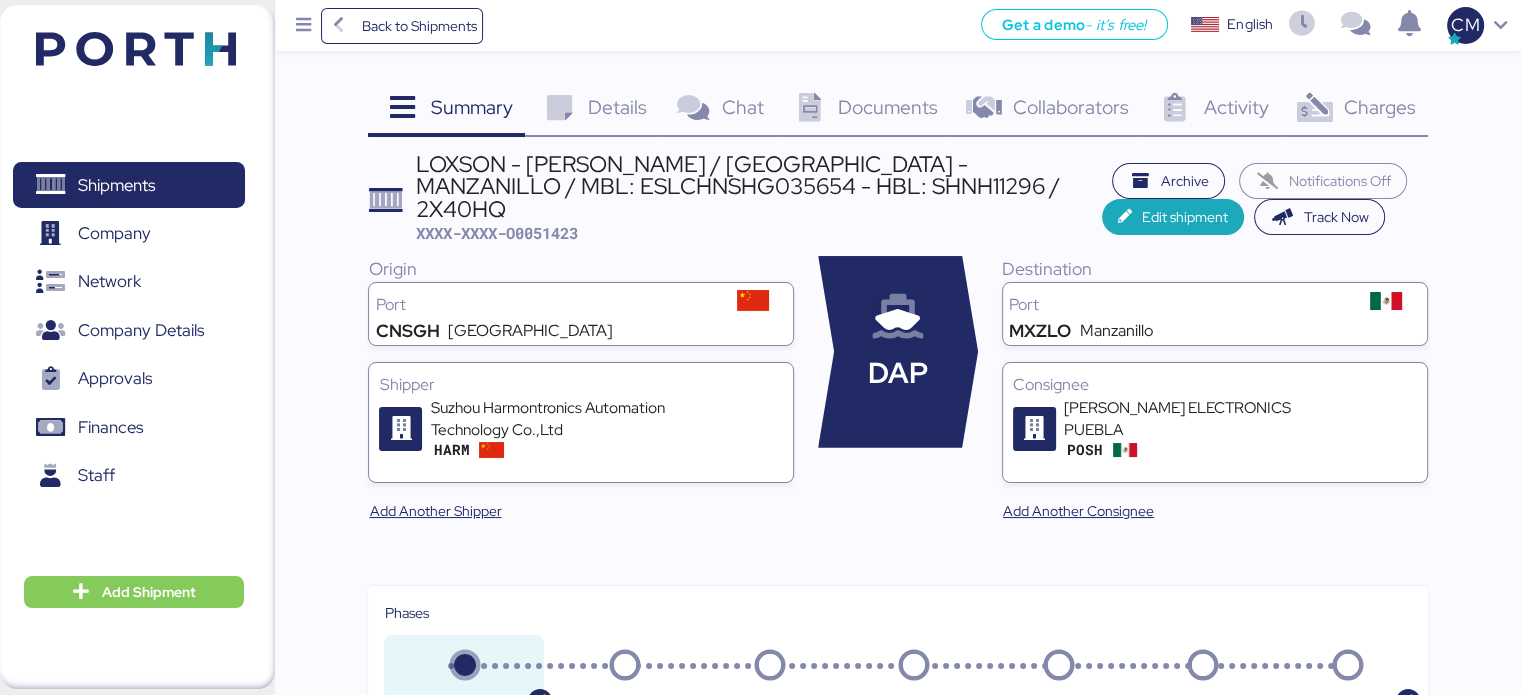 click on "Charges 0" at bounding box center [1354, 110] 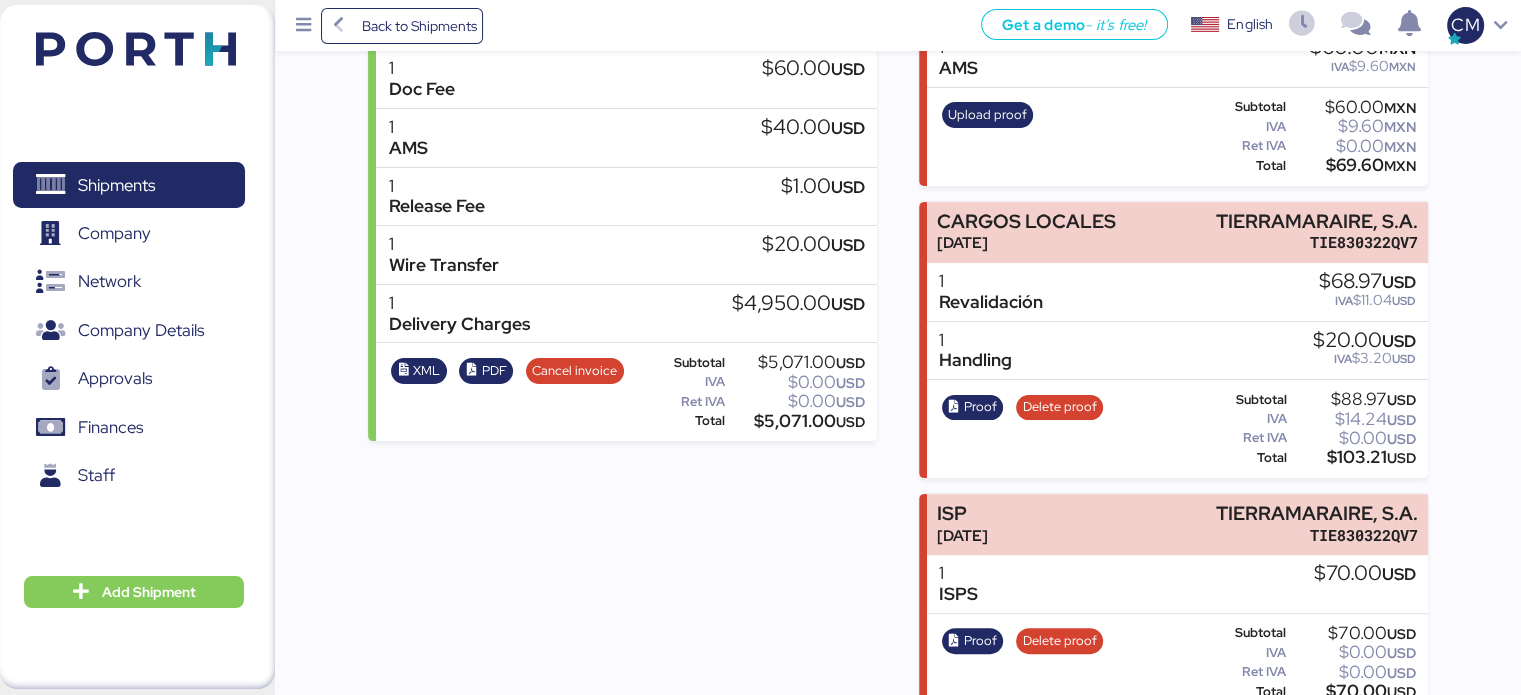scroll, scrollTop: 434, scrollLeft: 0, axis: vertical 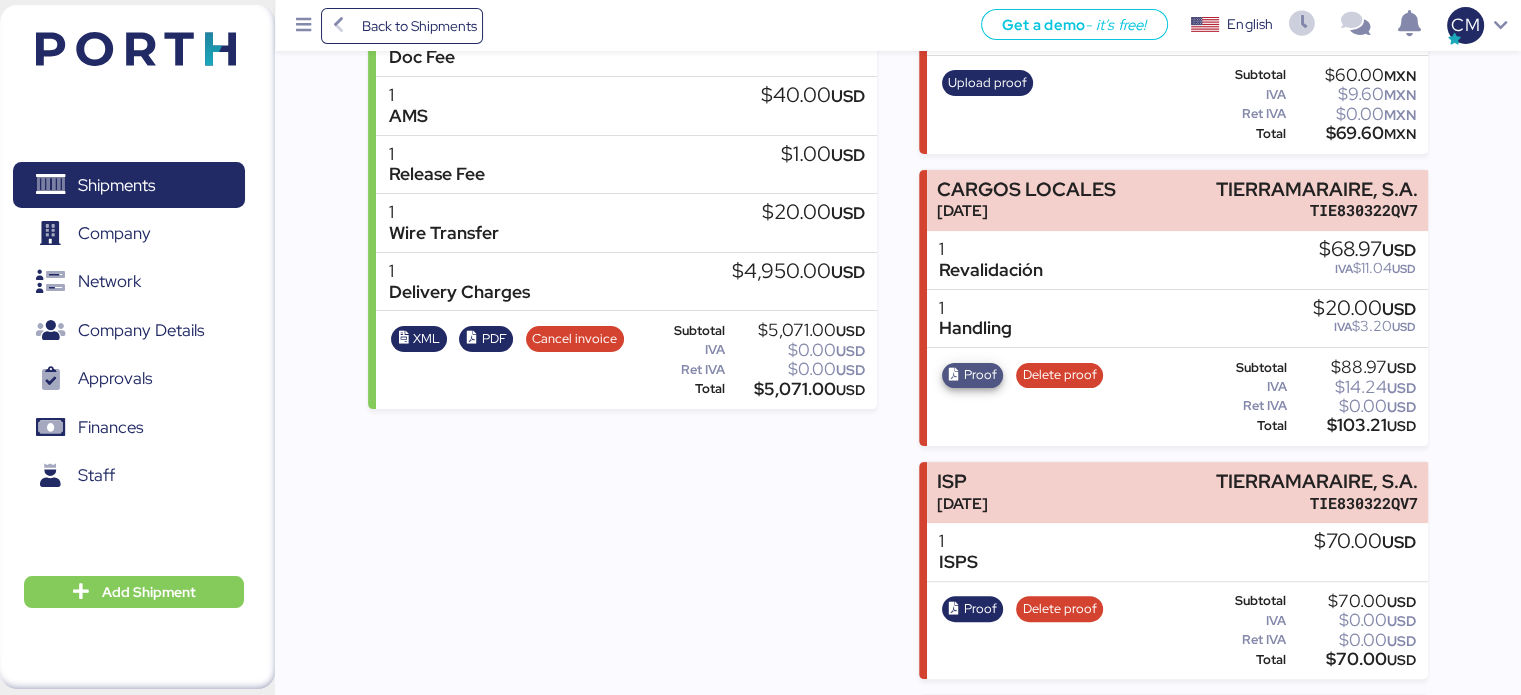 click on "Proof" at bounding box center [980, 375] 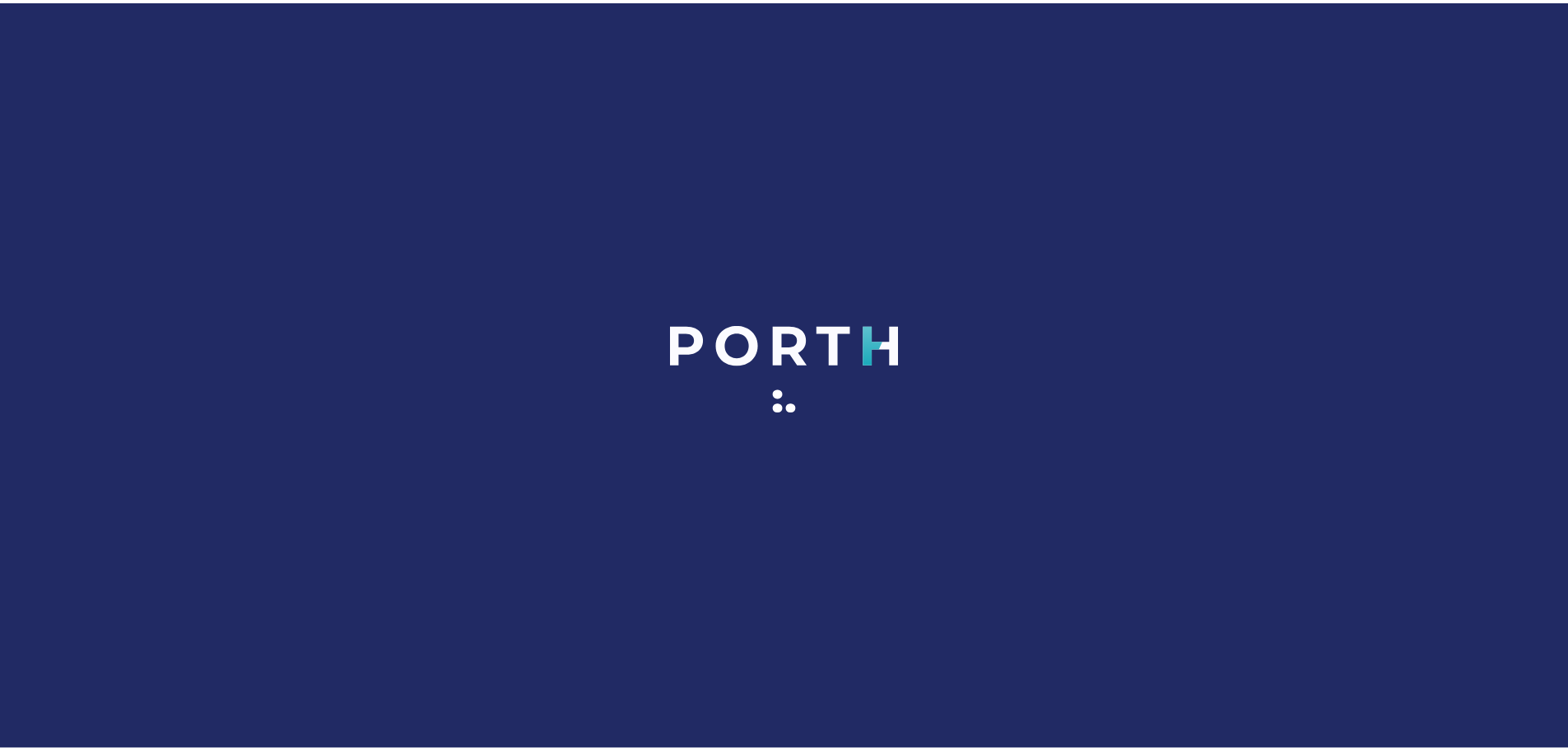 scroll, scrollTop: 0, scrollLeft: 0, axis: both 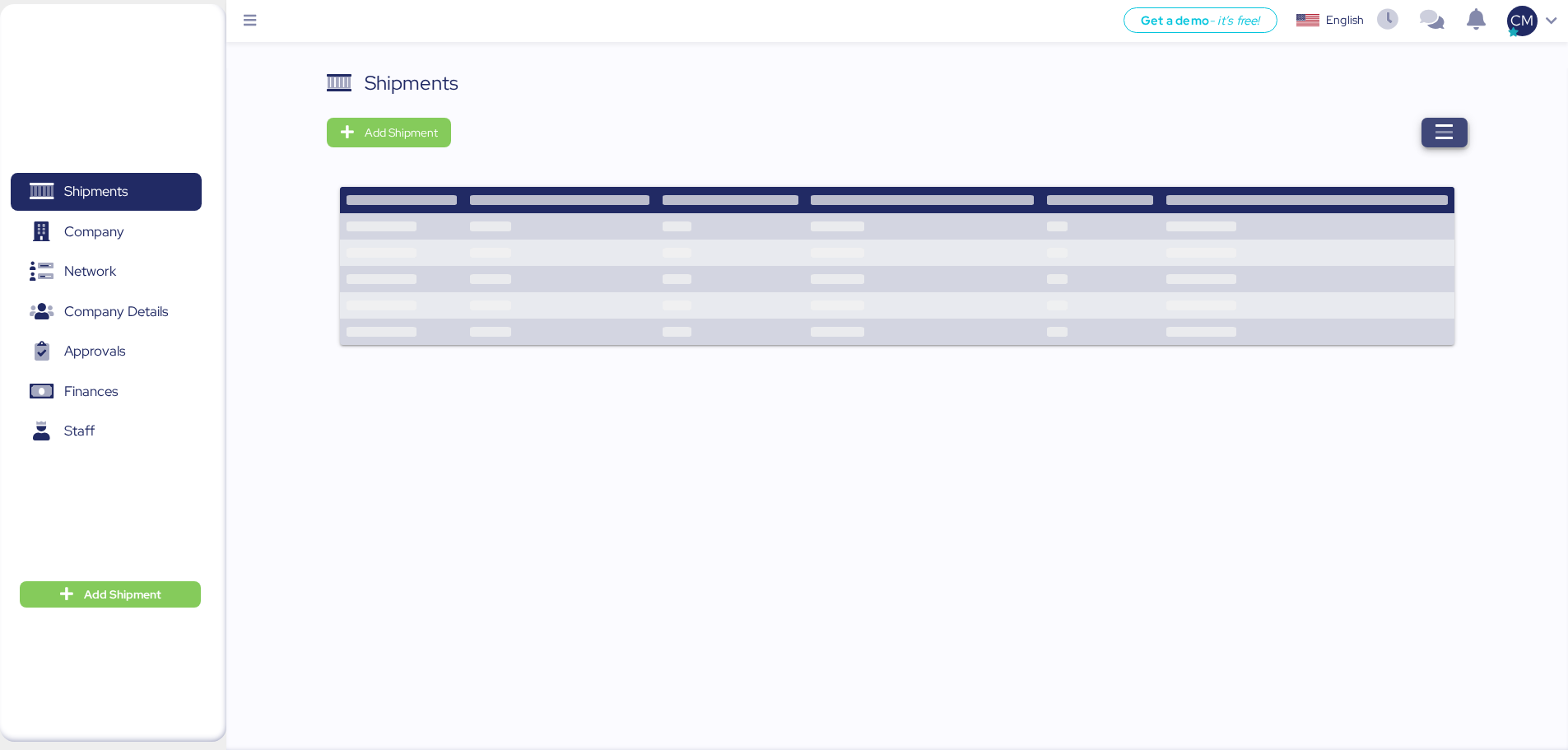 click at bounding box center [1445, 133] 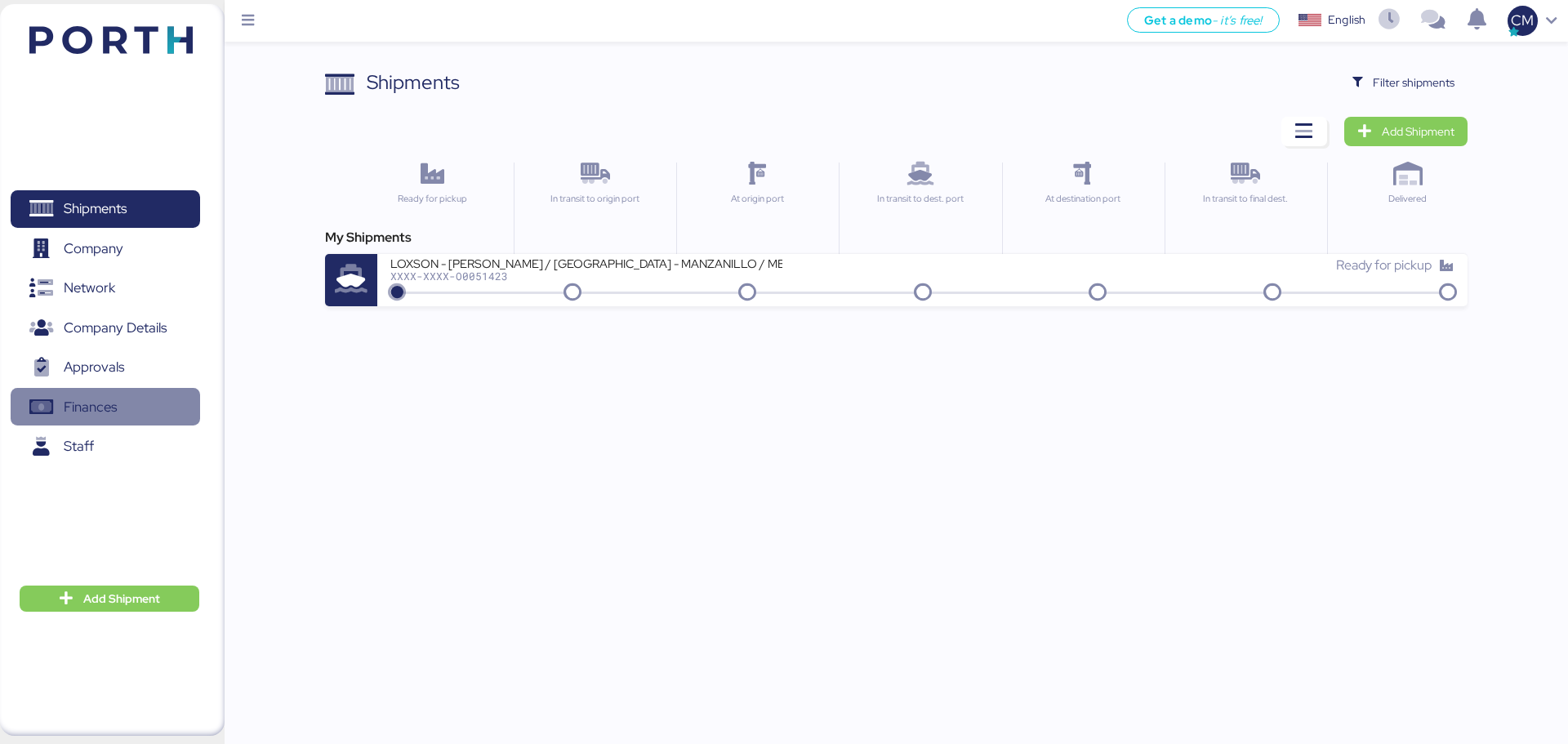 click on "Finances" at bounding box center (90, 407) 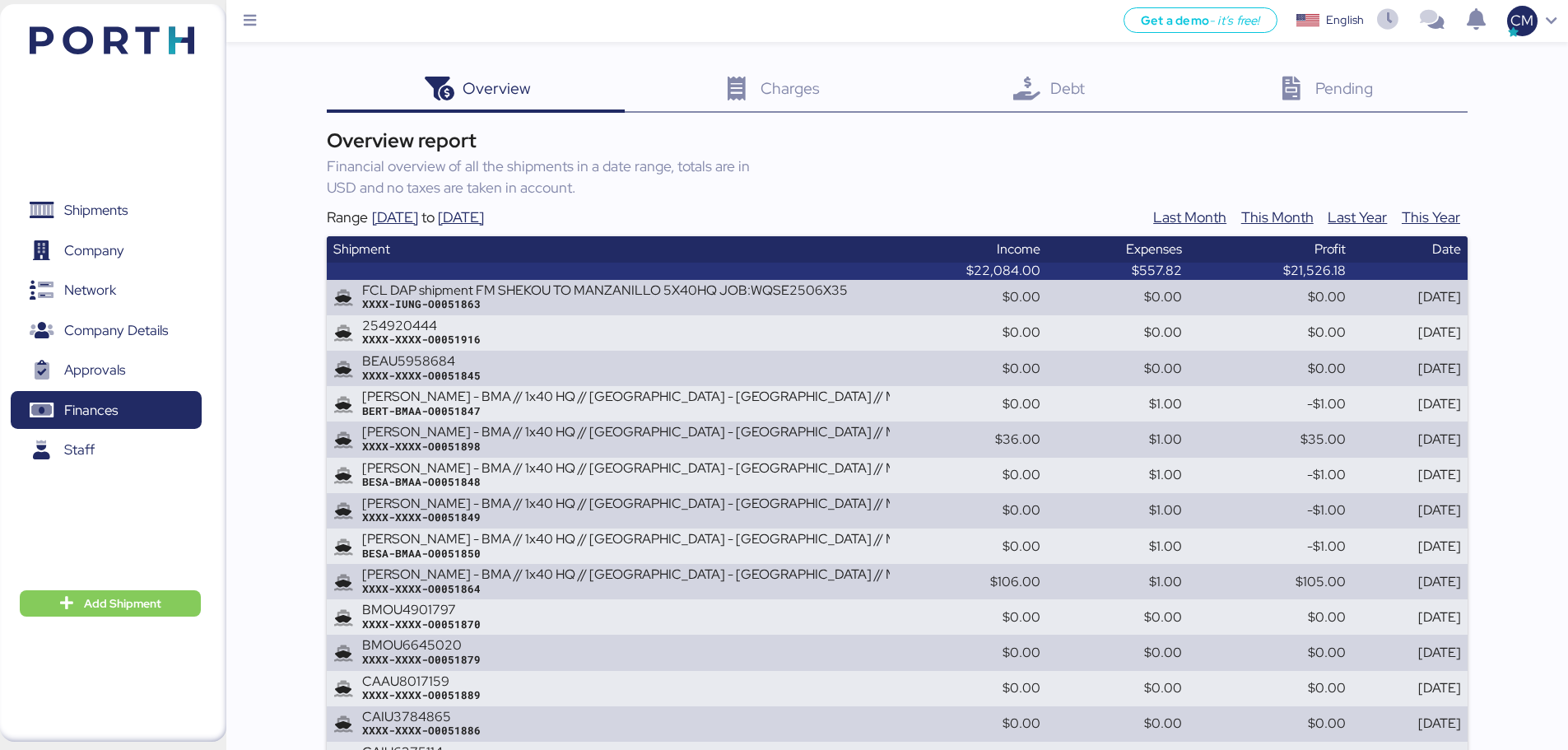 click on "Debt" at bounding box center (1068, 88) 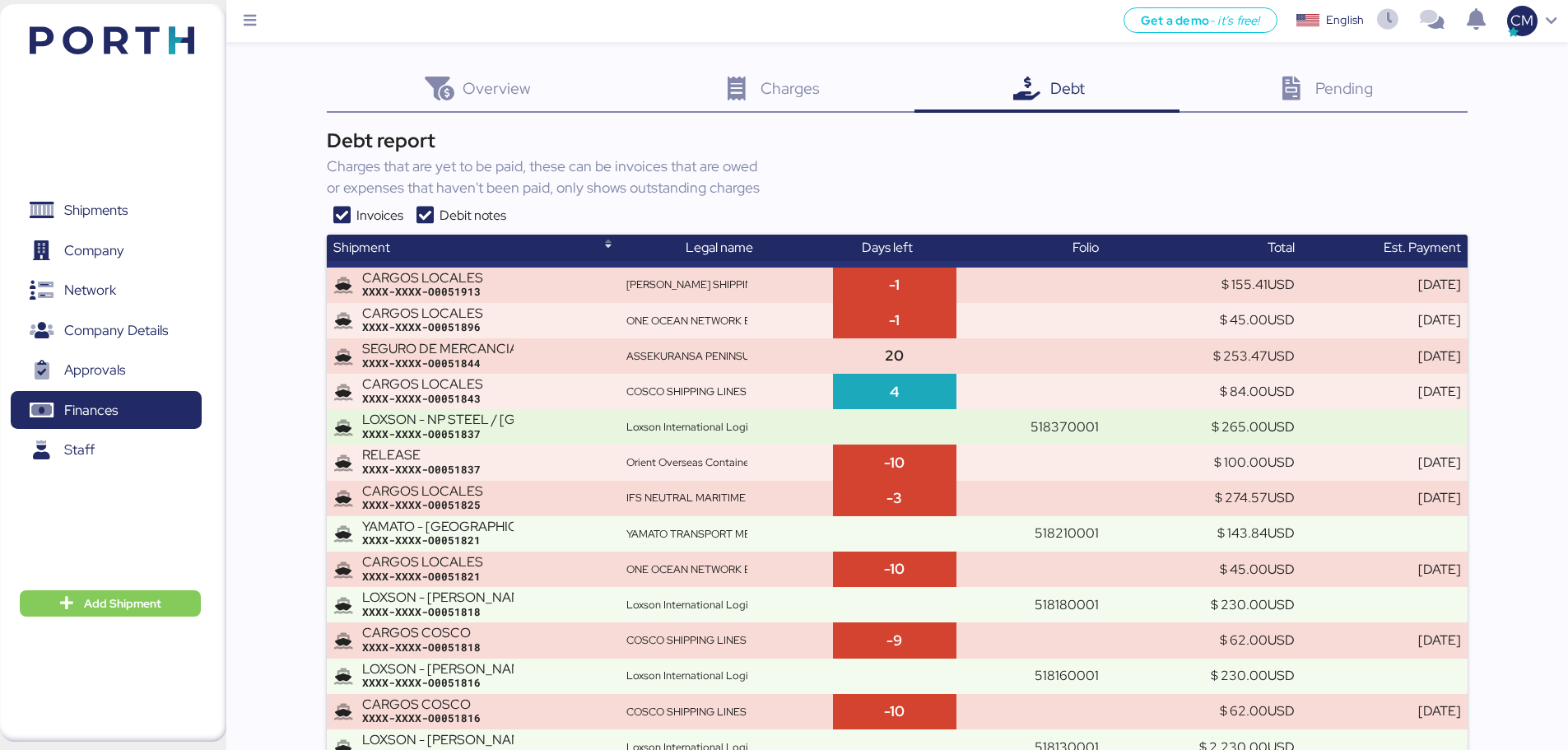 click at bounding box center (342, 216) 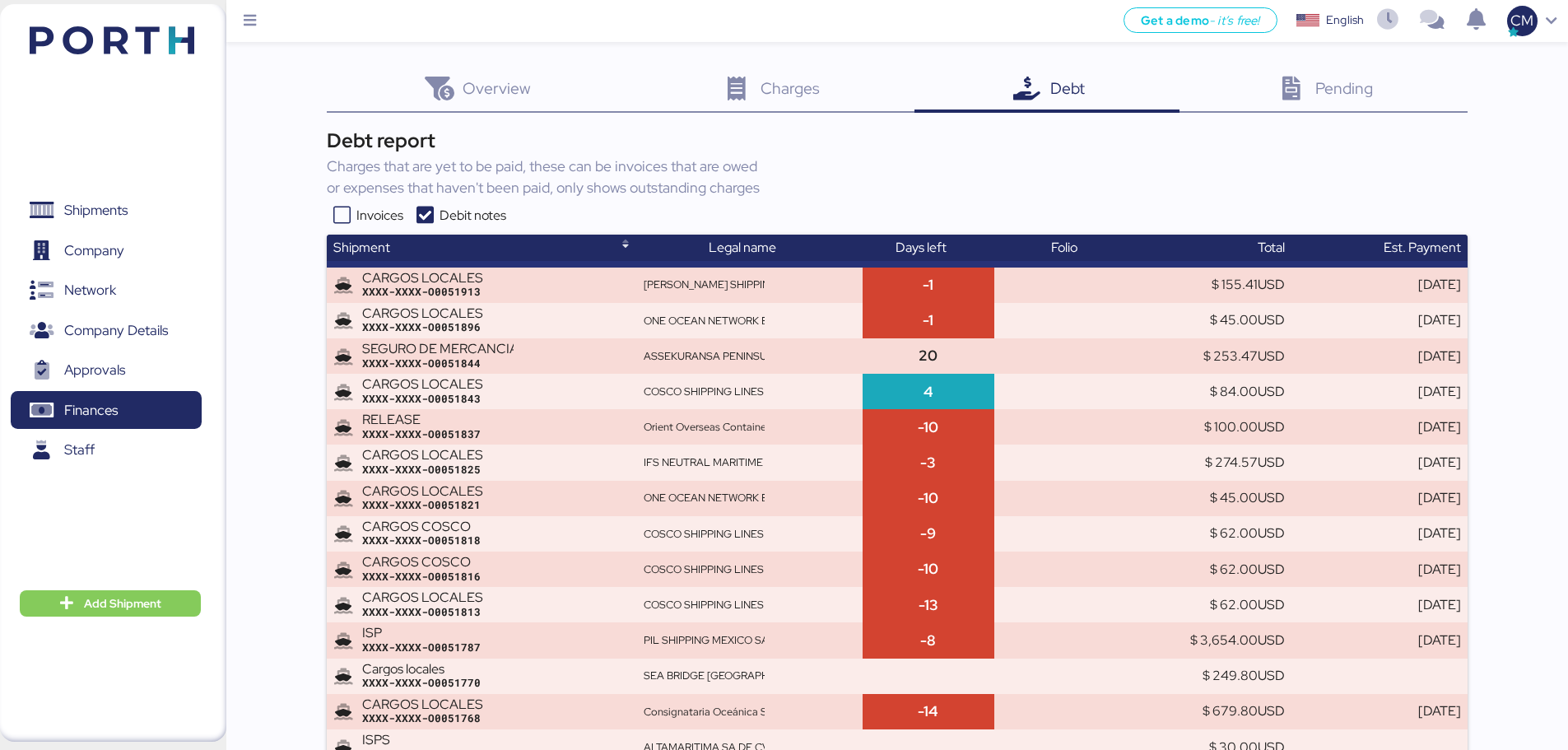 click on "Debt report Charges that are yet to be paid, these can be invoices that are owed or expenses that haven't been paid, only shows outstanding charges   Invoices   Debit notes Shipment   Legal name   Days left     Folio   Total   Est. Payment   CARGOS LOCALES  XXXX-XXXX-O0051913 NORTON LILLY SHIPPING MEXICO -1
$ 155.41
USD
Jul 9, 2025
CARGOS LOCALES XXXX-XXXX-O0051896 ONE OCEAN NETWORK EXPRESS SHIPPING MEXICO -1
$ 45.00
USD
Jul 9, 2025
SEGURO DE MERCANCIA PD6289488-0 XXXX-XXXX-O0051844 ASSEKURANSA PENINSULAR CORREDURIA DE SEGUROS SL 20
$ 253.47
USD
Jul 31, 2025
CARGOS LOCALES  XXXX-XXXX-O0051843 COSCO SHIPPING LINES MEXICO 4
$ 84.00
USD
Jul 15, 2025
RELEASE  XXXX-XXXX-O0051837 Orient Overseas Container Line -10
$ 100.00
USD
Jun 30, 2025
CARGOS LOCALES -3" at bounding box center (897, 6756) 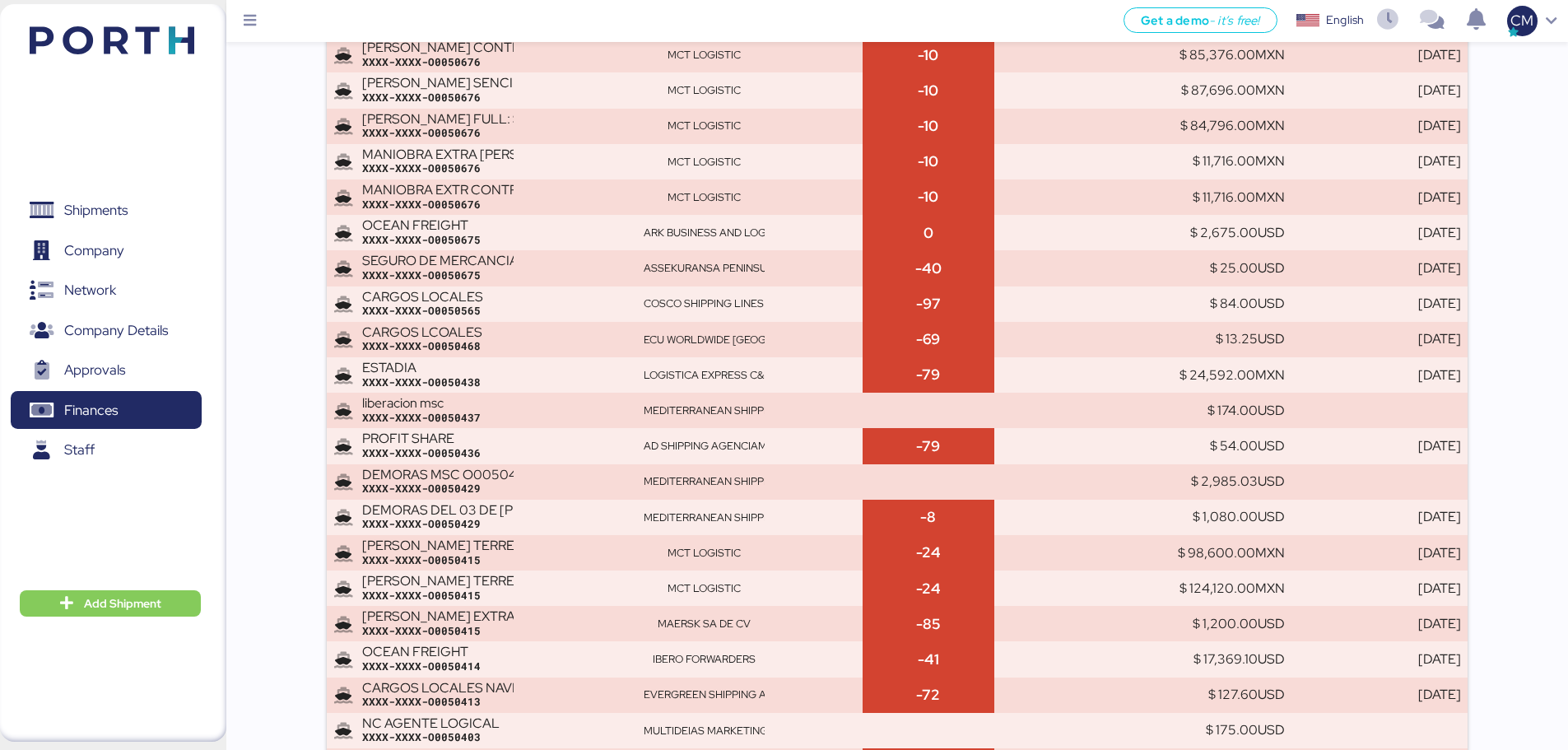 scroll, scrollTop: 9830, scrollLeft: 0, axis: vertical 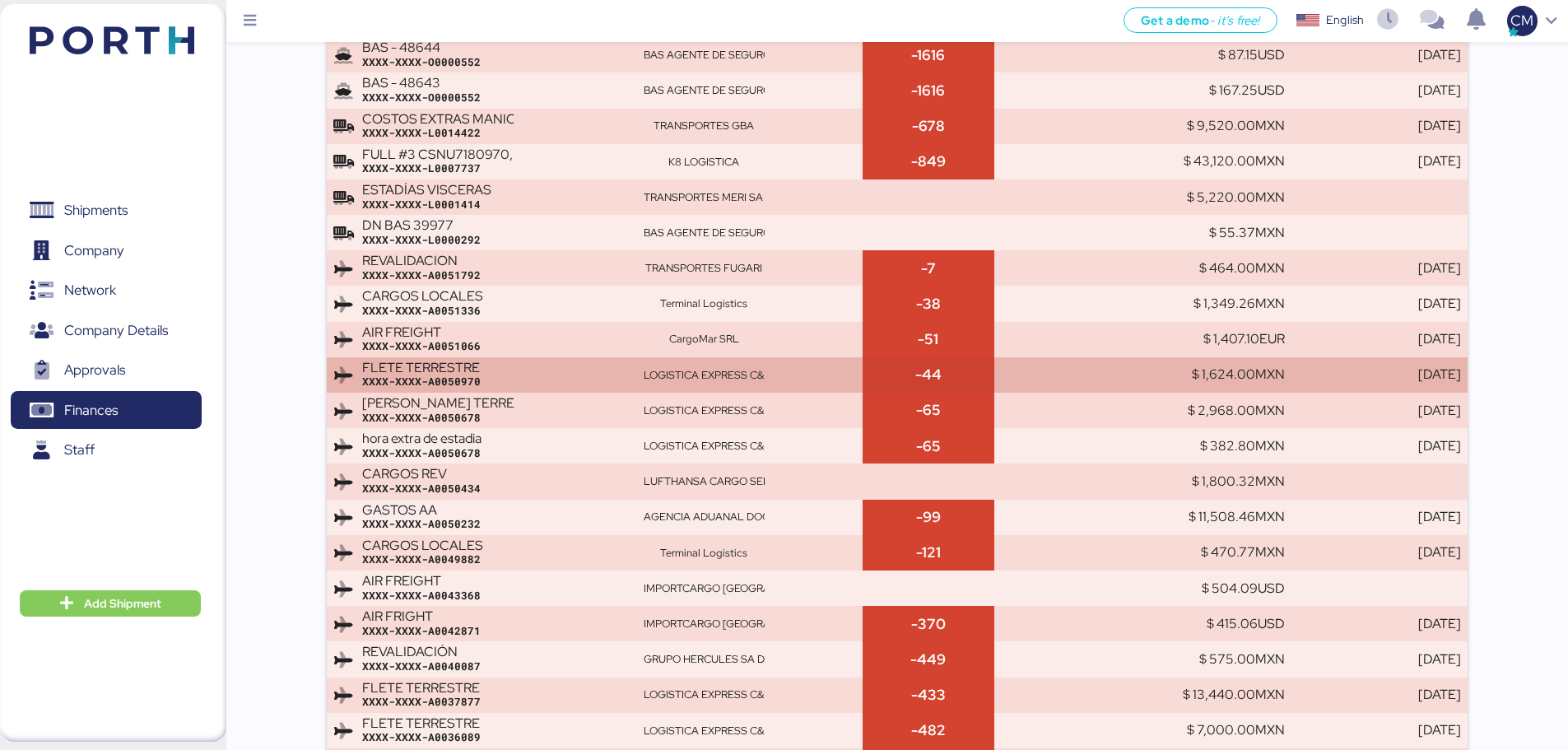 click on "LOGISTICA EXPRESS C&M" at bounding box center [750, 375] 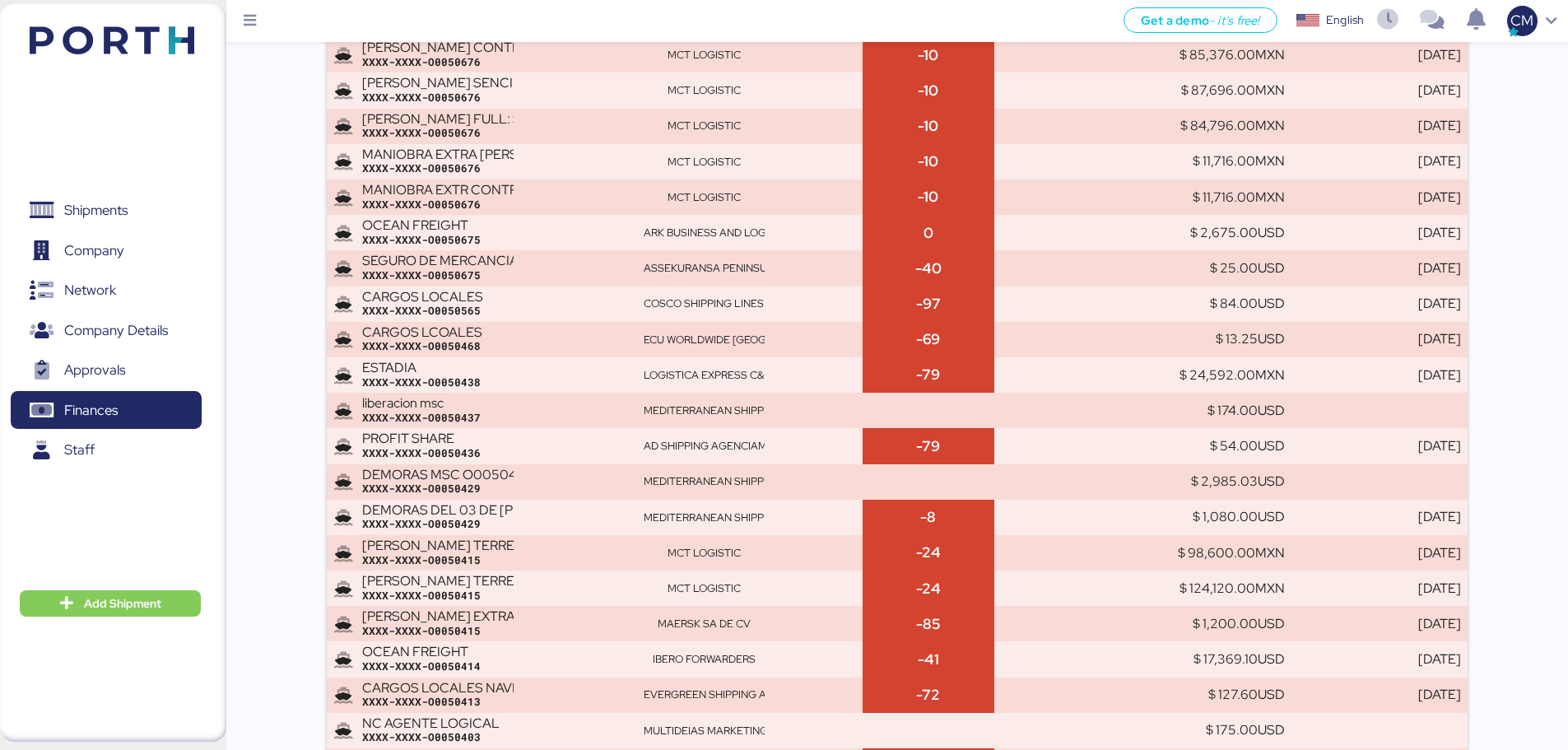 scroll, scrollTop: 9830, scrollLeft: 0, axis: vertical 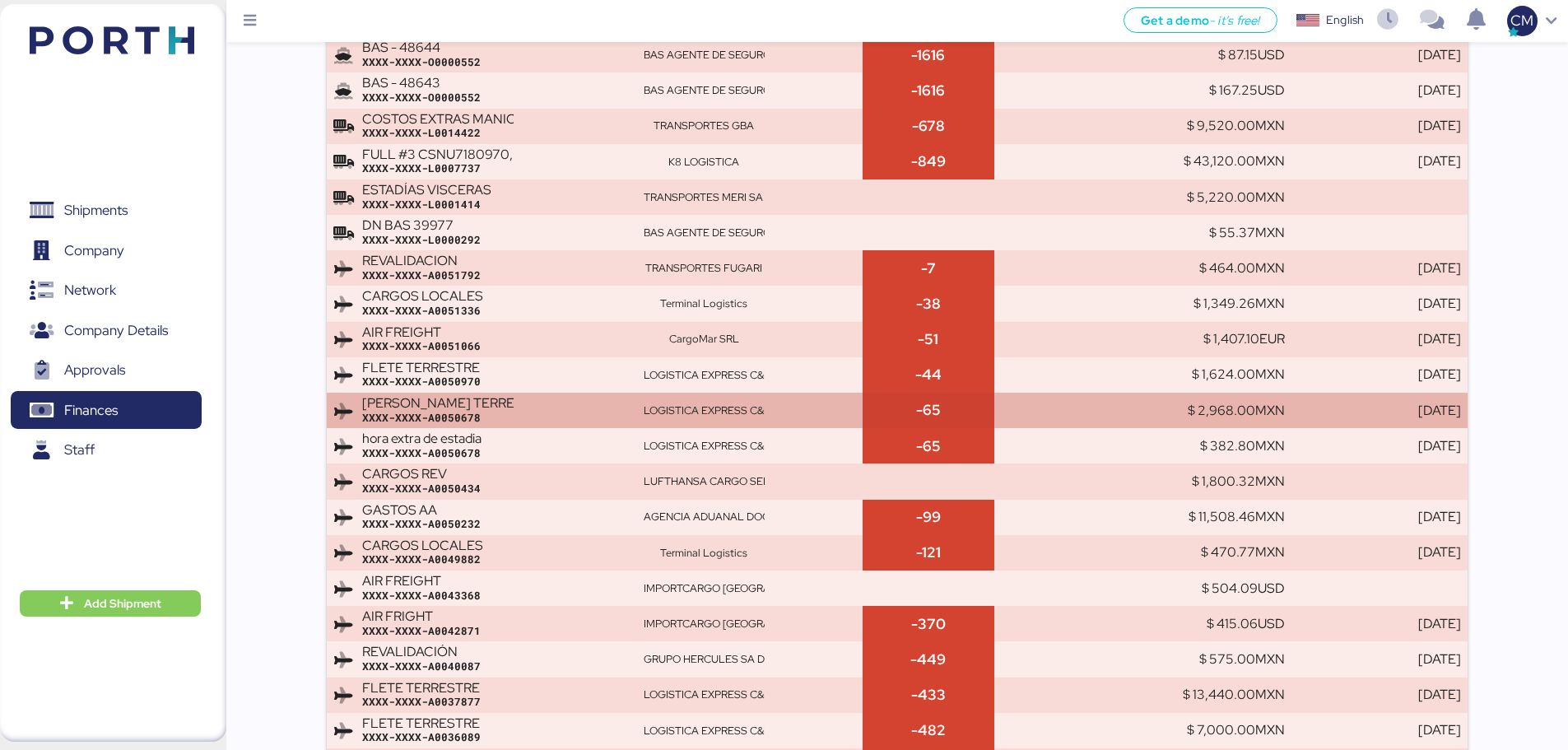 click on "LOGISTICA EXPRESS C&M" at bounding box center [750, 411] 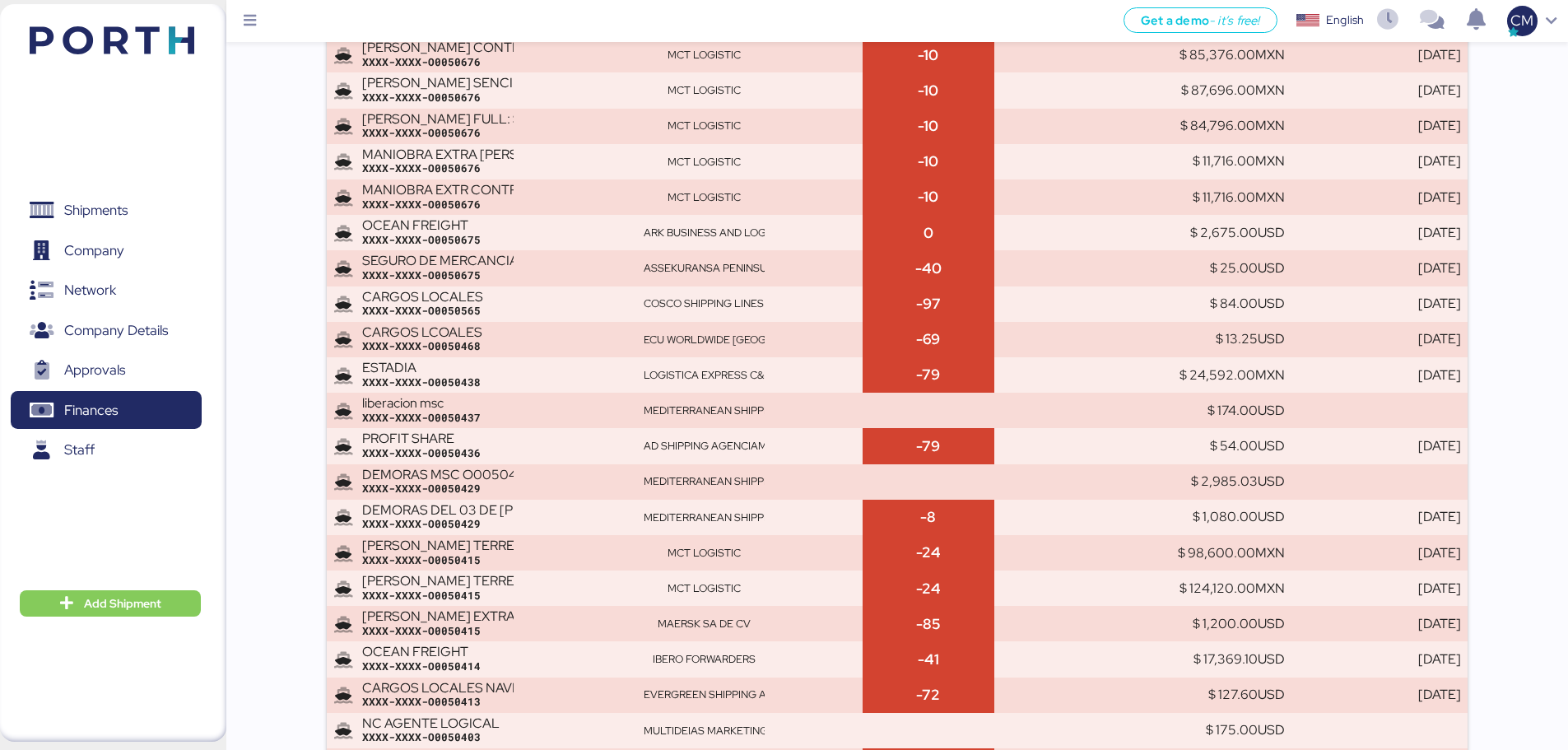 scroll, scrollTop: 9830, scrollLeft: 0, axis: vertical 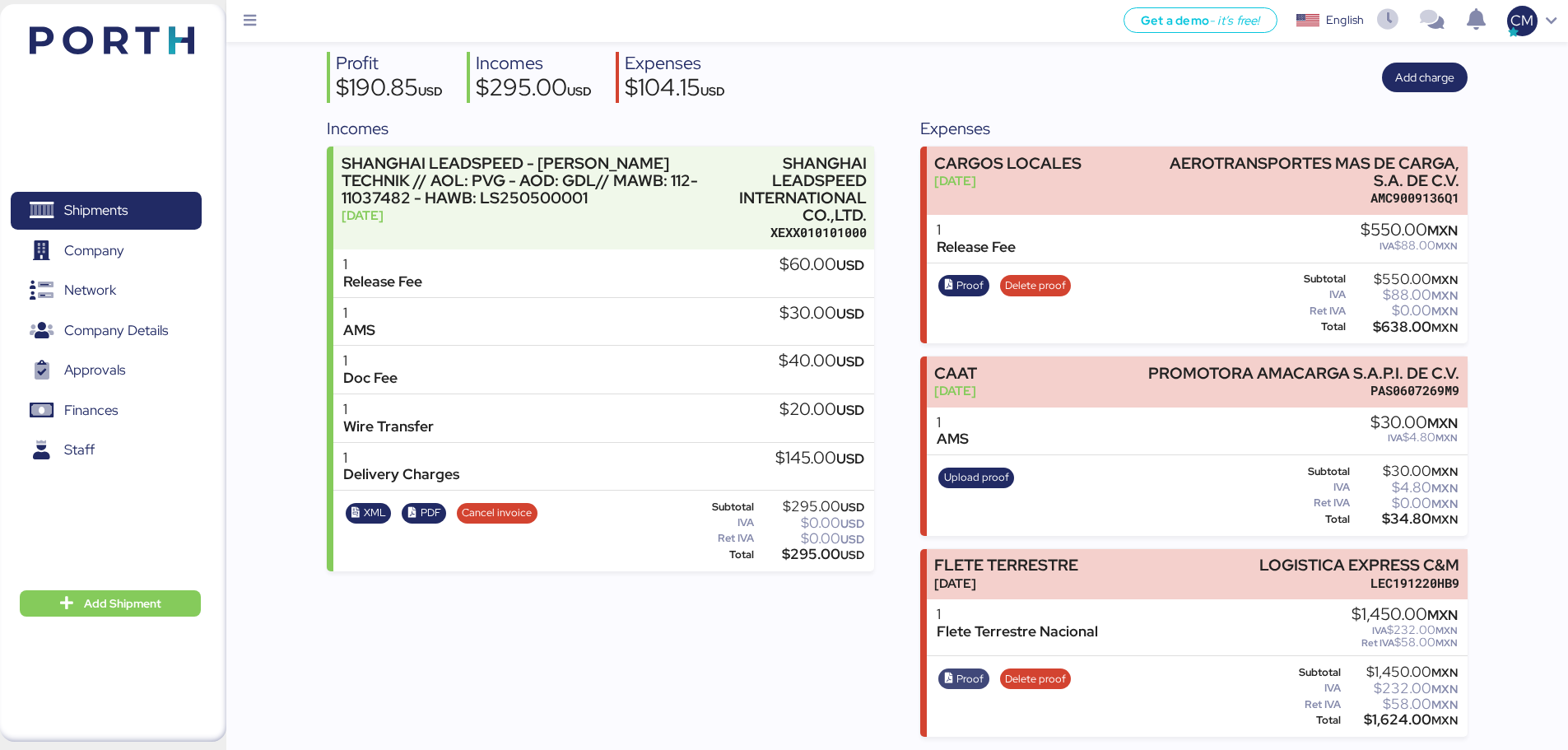 click on "Proof" at bounding box center [970, 679] 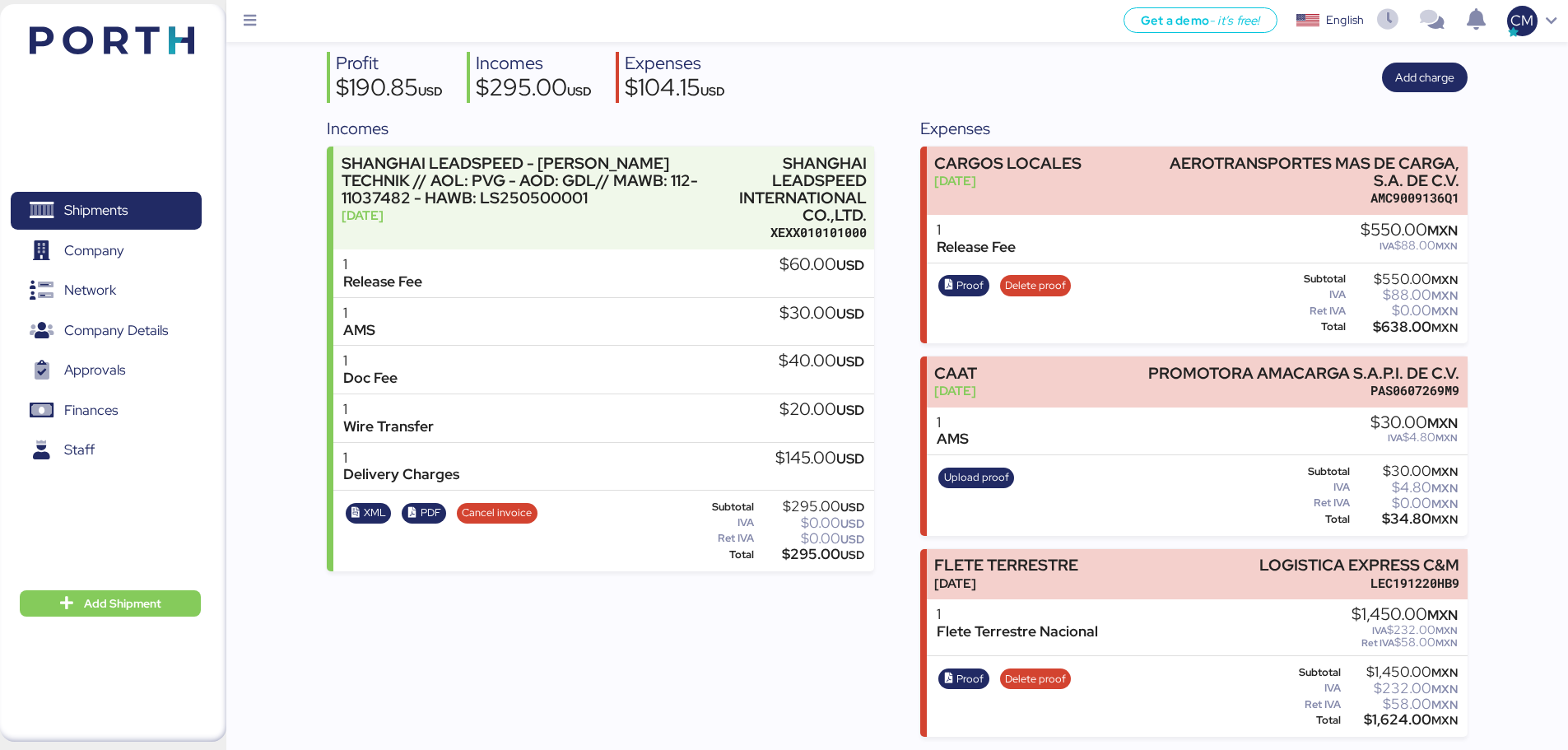 scroll, scrollTop: 0, scrollLeft: 0, axis: both 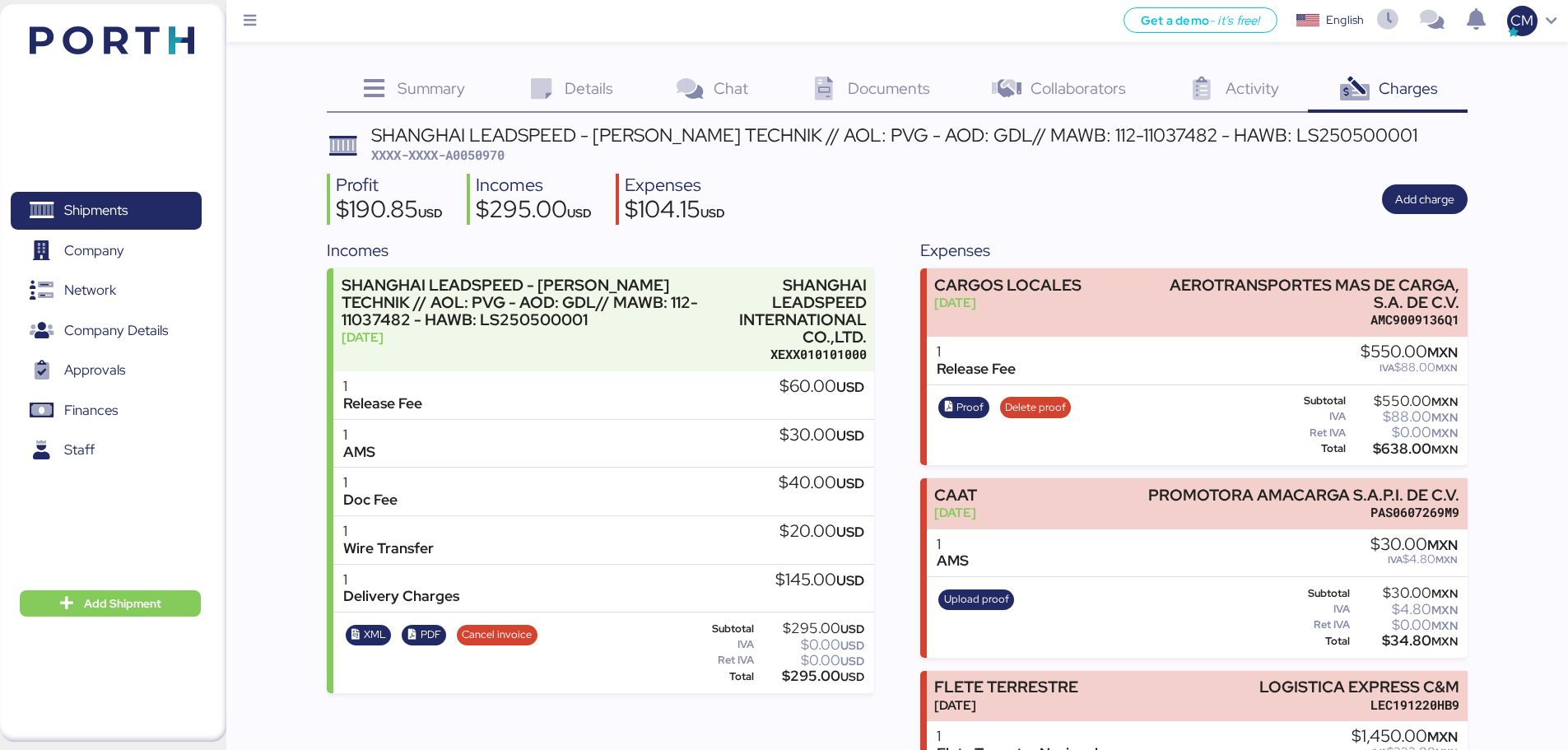 click on "XXXX-XXXX-A0050970" at bounding box center (438, 155) 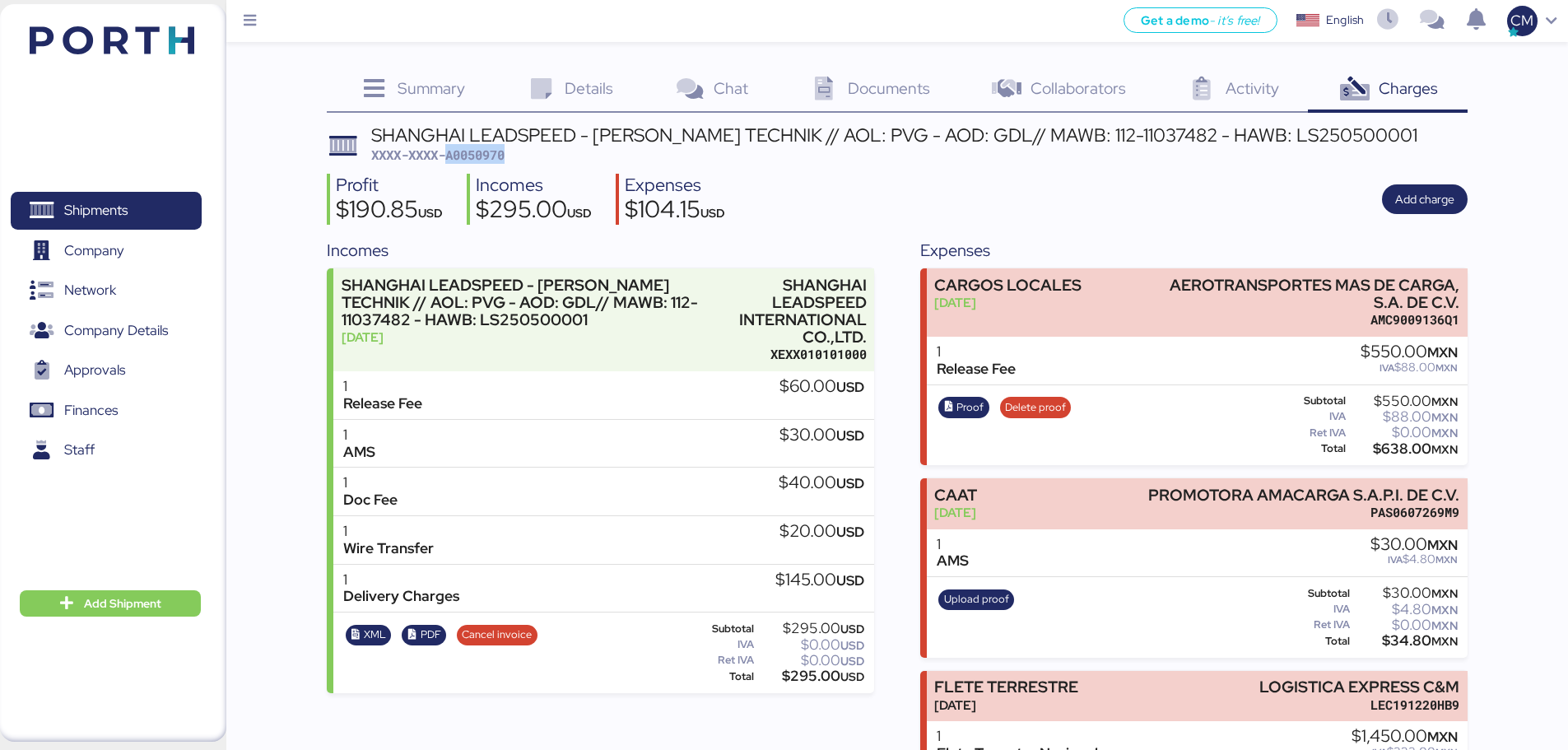 click on "XXXX-XXXX-A0050970" at bounding box center (438, 155) 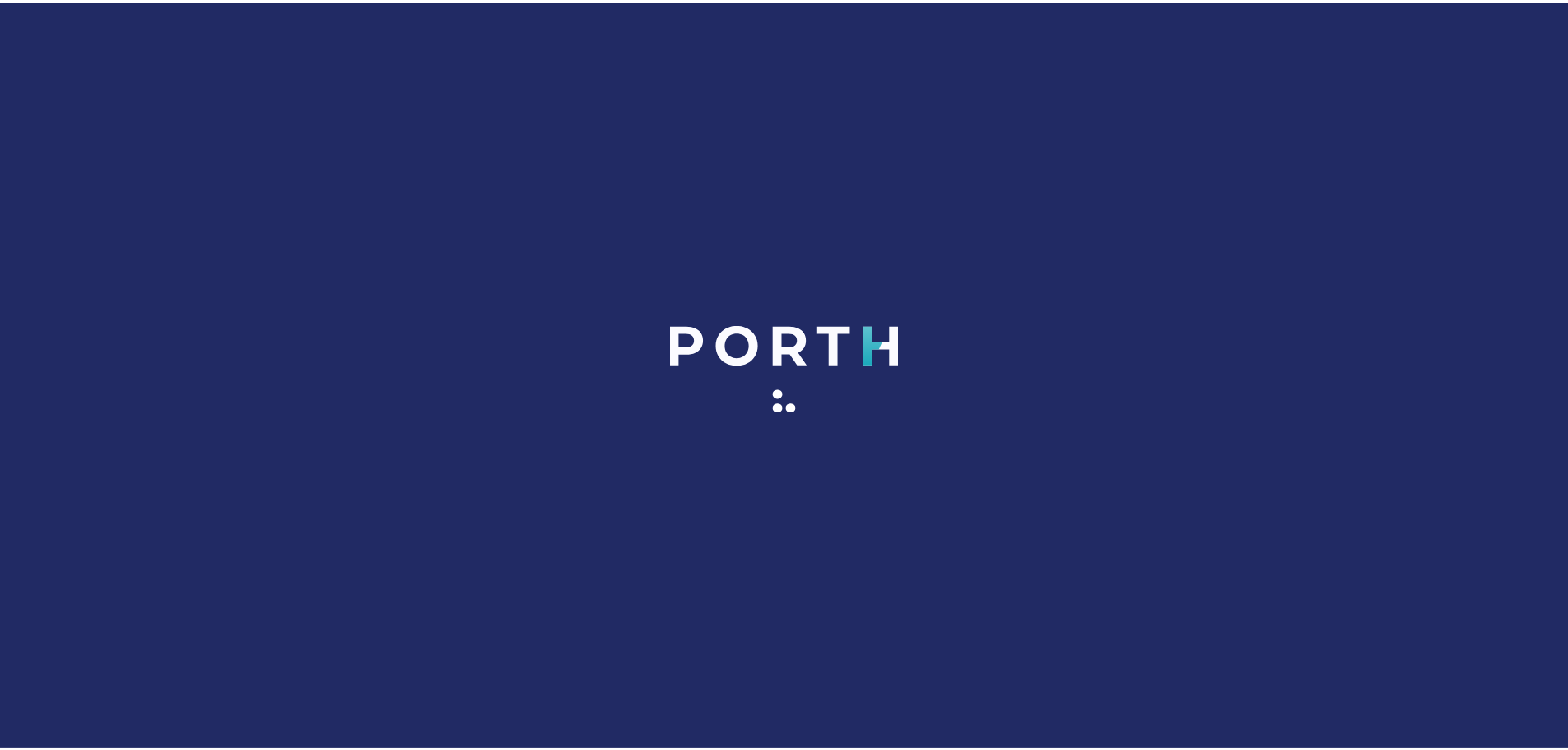 scroll, scrollTop: 0, scrollLeft: 0, axis: both 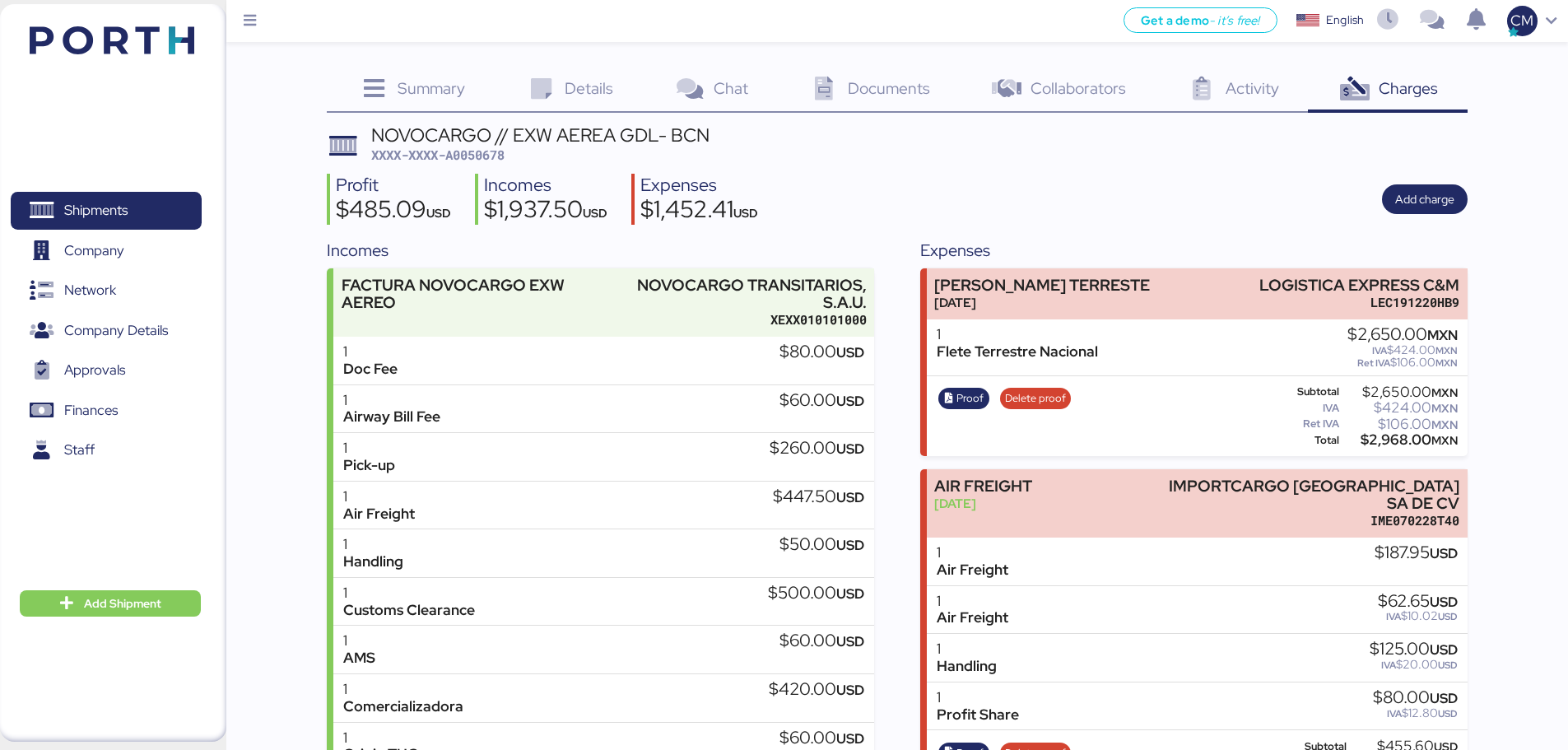 click on "Documents" at bounding box center (889, 88) 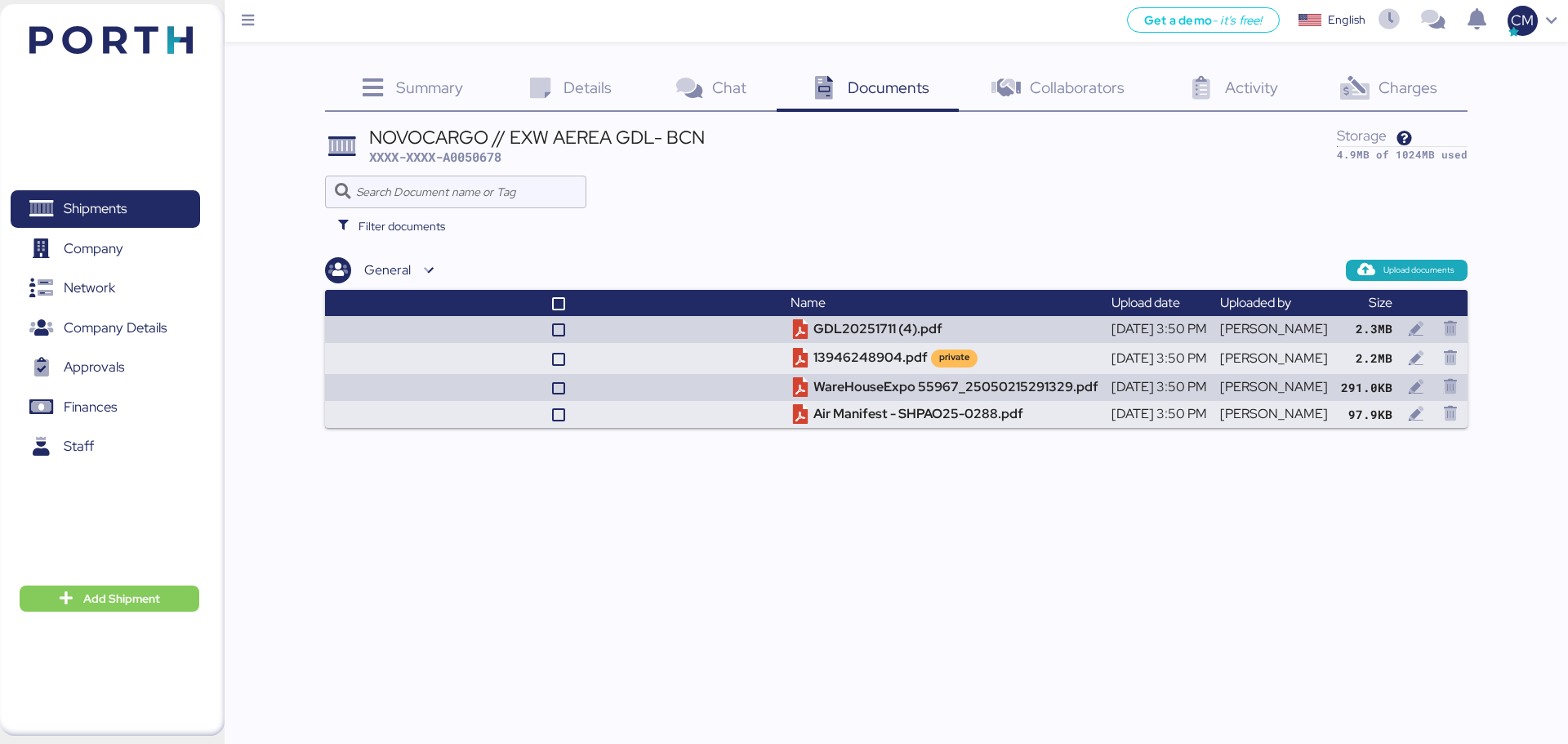 click on "Charges 0" at bounding box center (1387, 90) 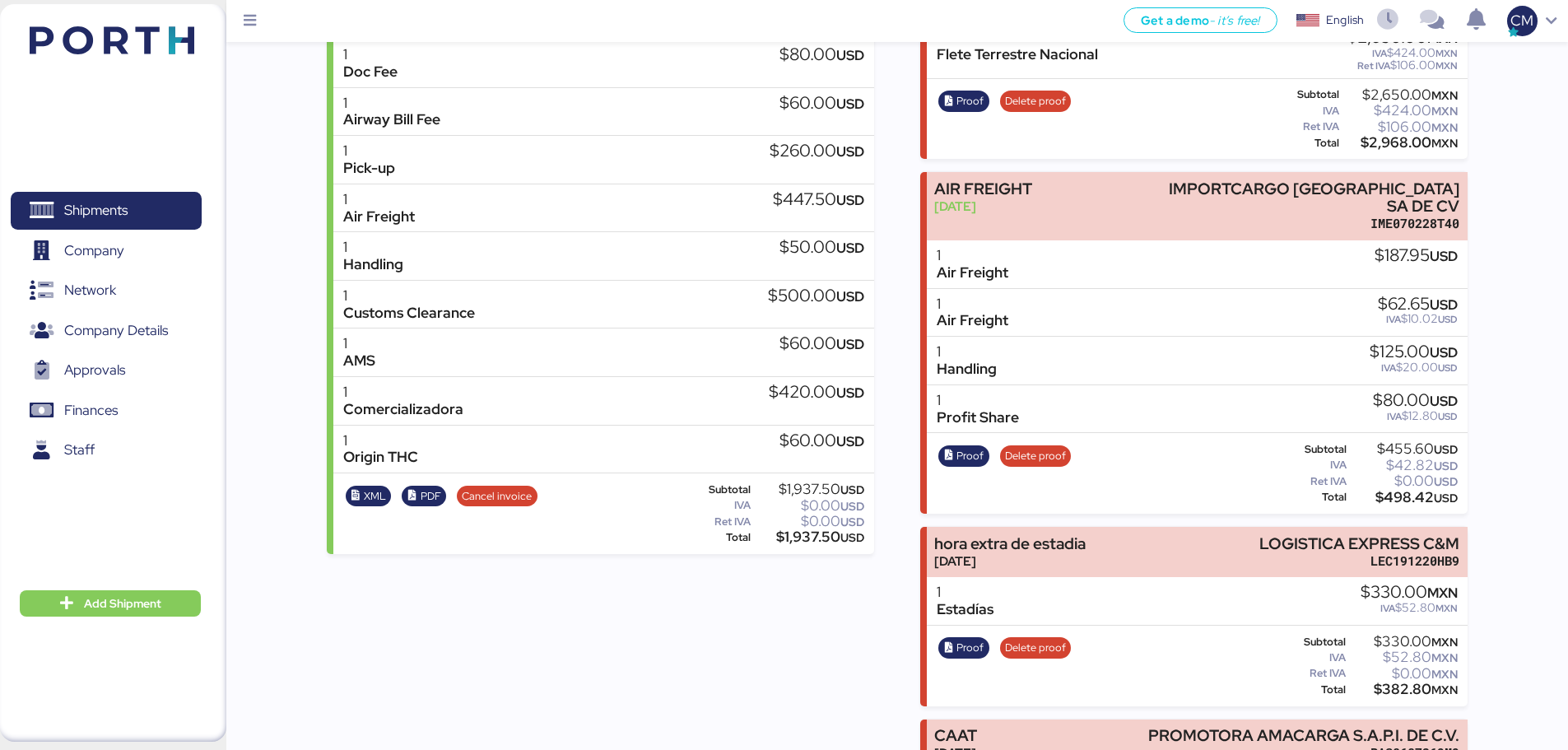 scroll, scrollTop: 0, scrollLeft: 0, axis: both 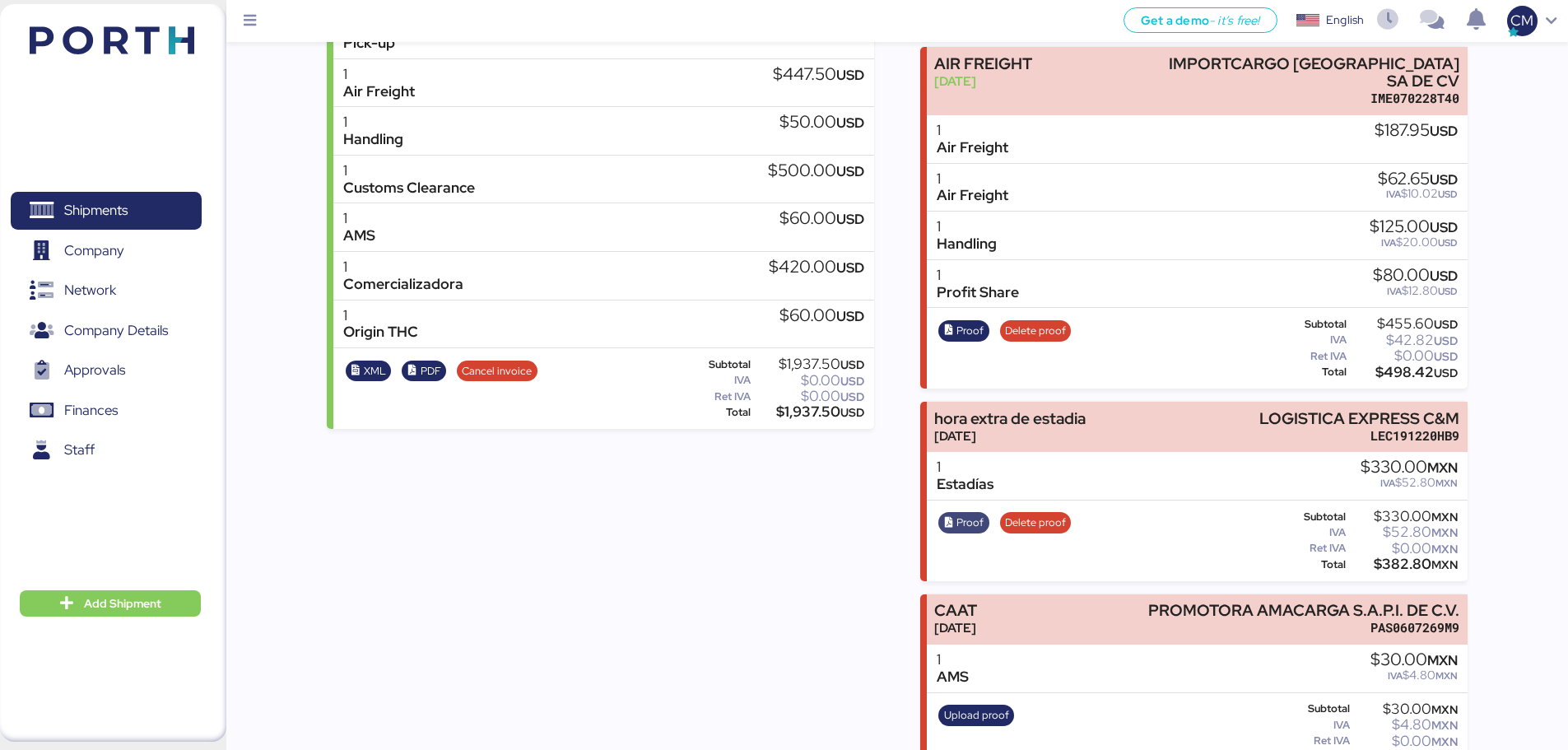 click on "Proof" at bounding box center [970, 523] 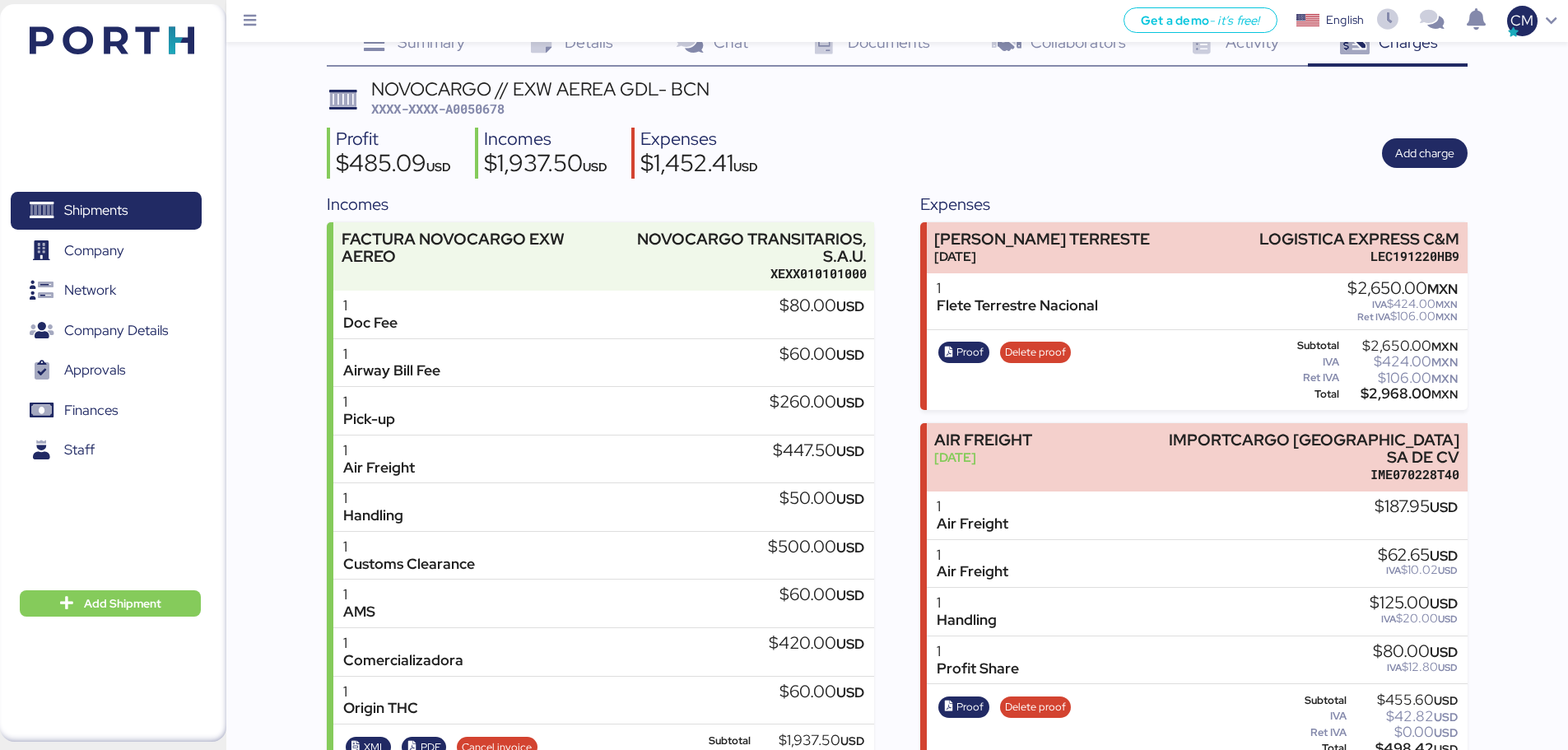 scroll, scrollTop: 43, scrollLeft: 0, axis: vertical 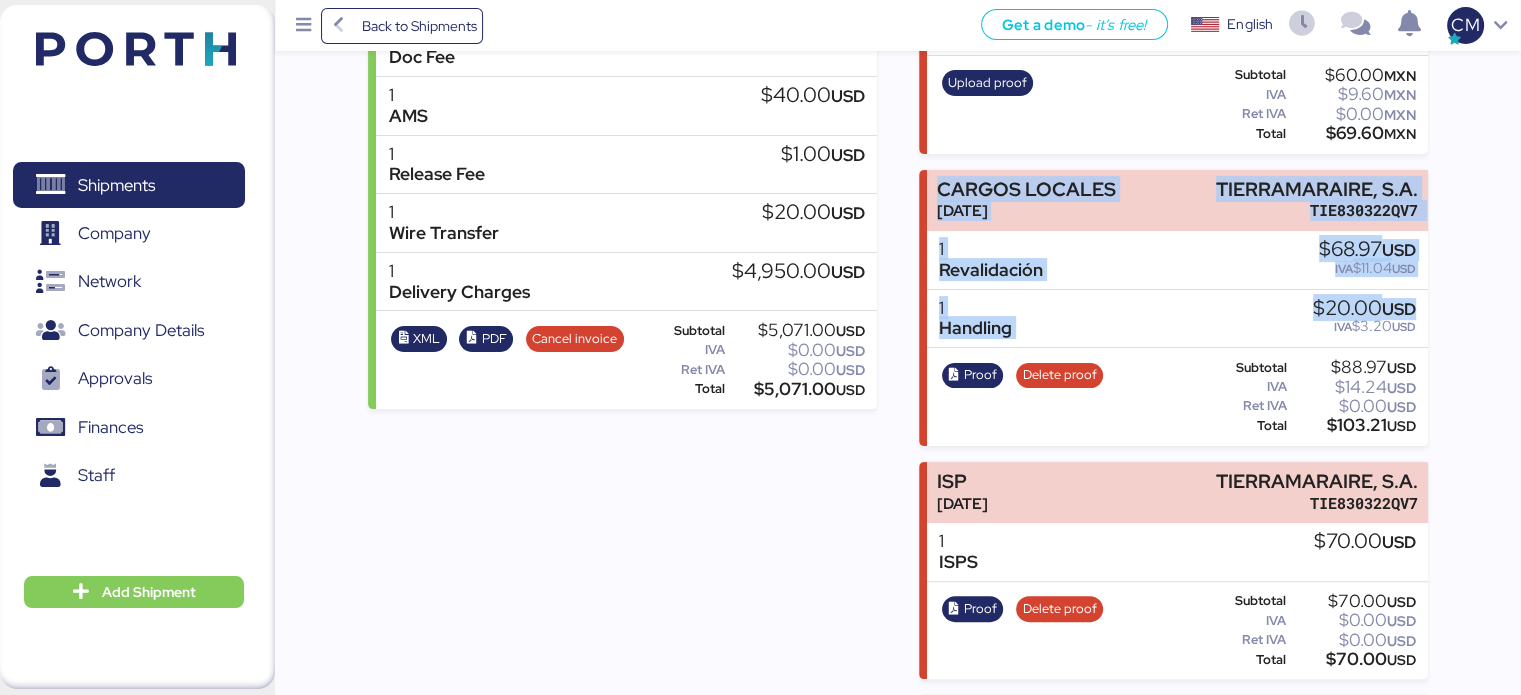 drag, startPoint x: 1520, startPoint y: 294, endPoint x: 1484, endPoint y: 124, distance: 173.76996 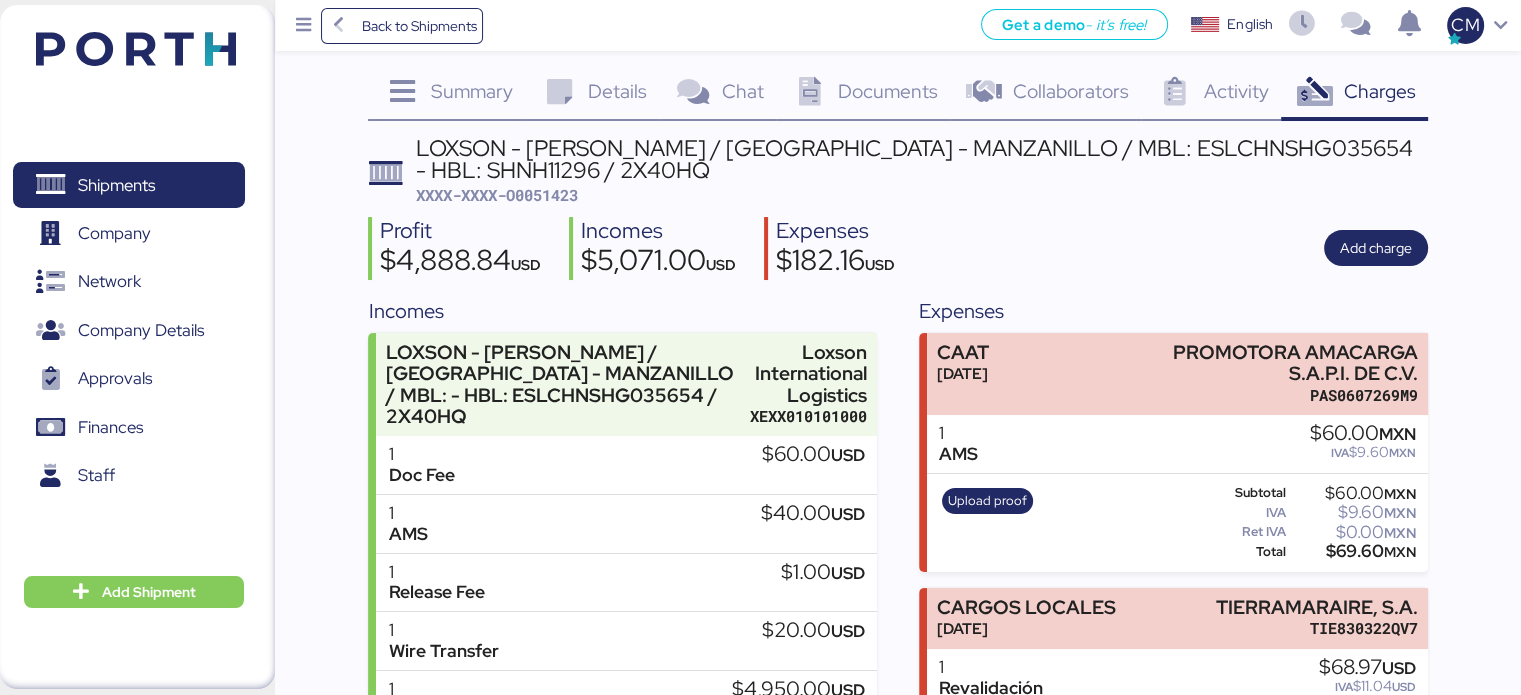 scroll, scrollTop: 12, scrollLeft: 0, axis: vertical 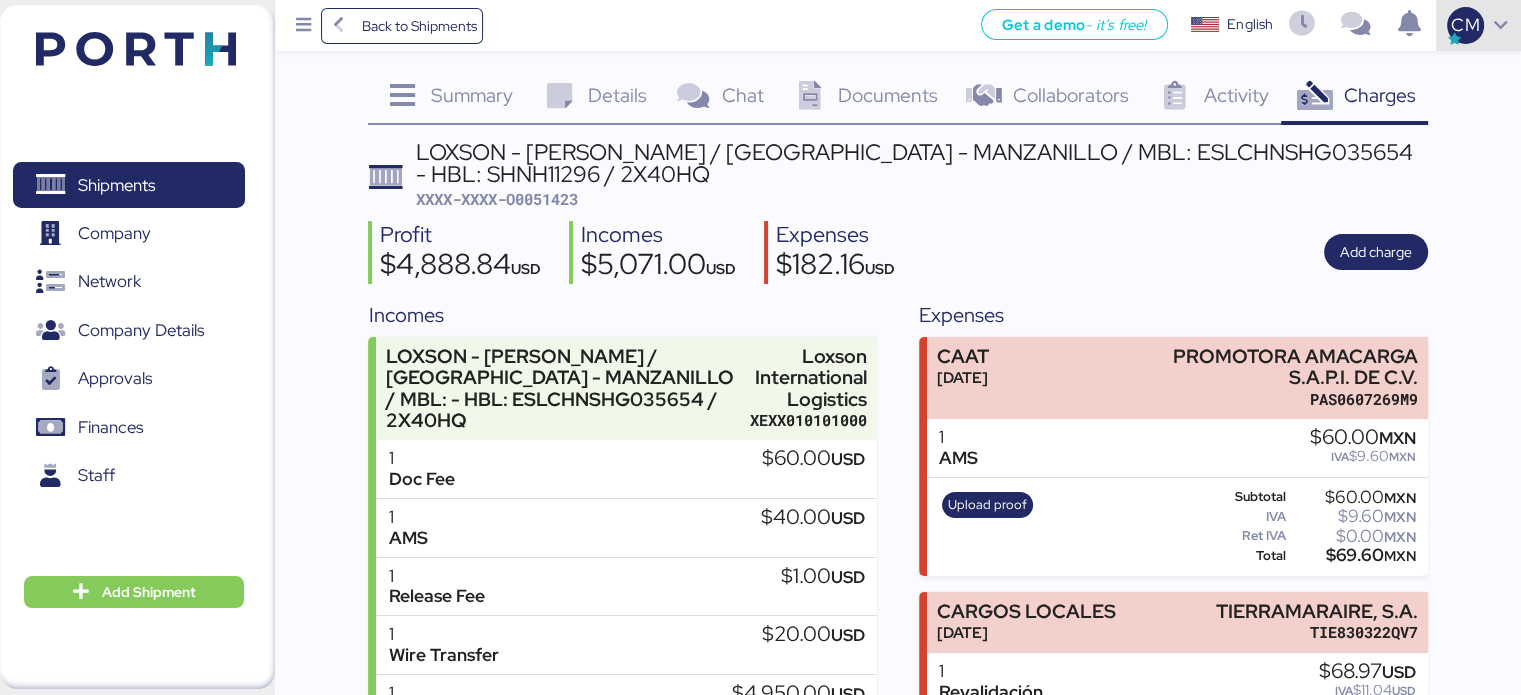 click on "CM" at bounding box center [1478, 25] 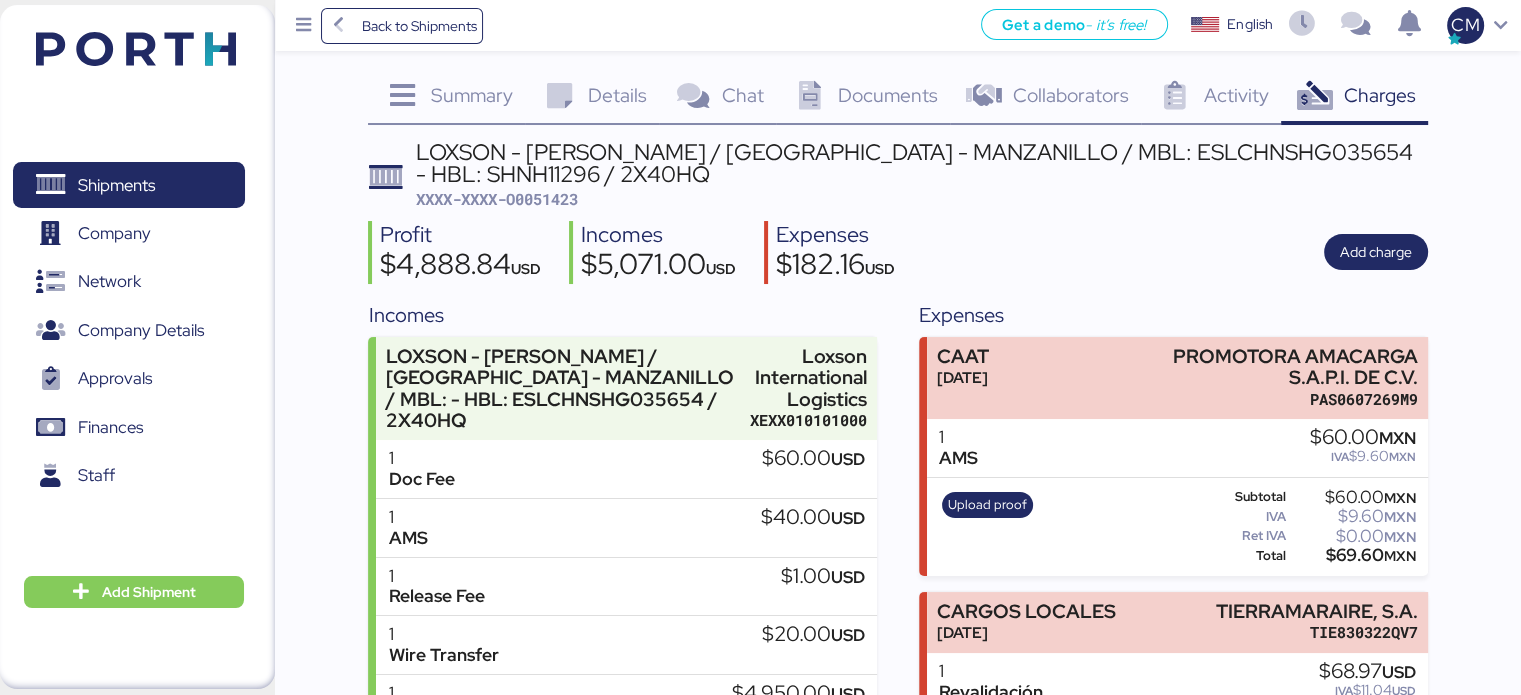 click on "Documents" at bounding box center (888, 95) 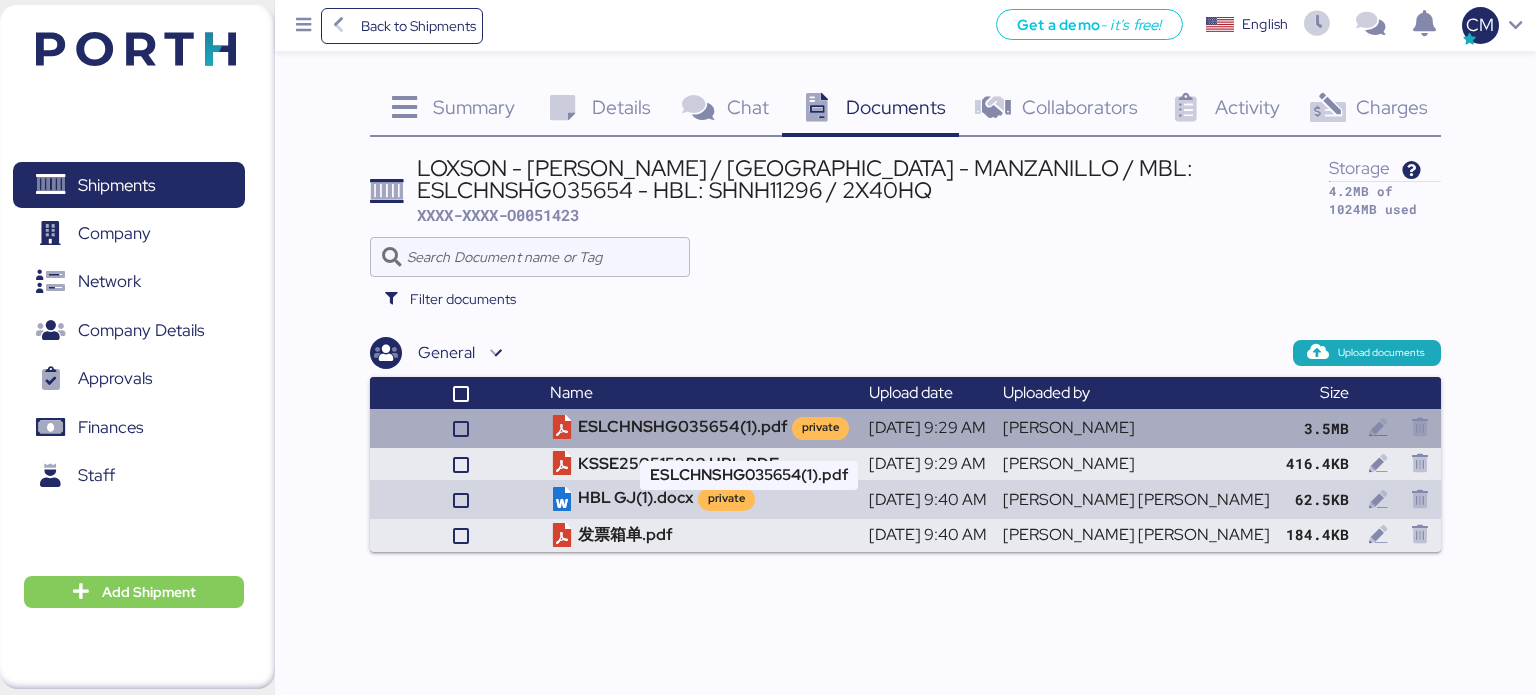 click on "ESLCHNSHG035654(1).pdf
private" at bounding box center [701, 428] 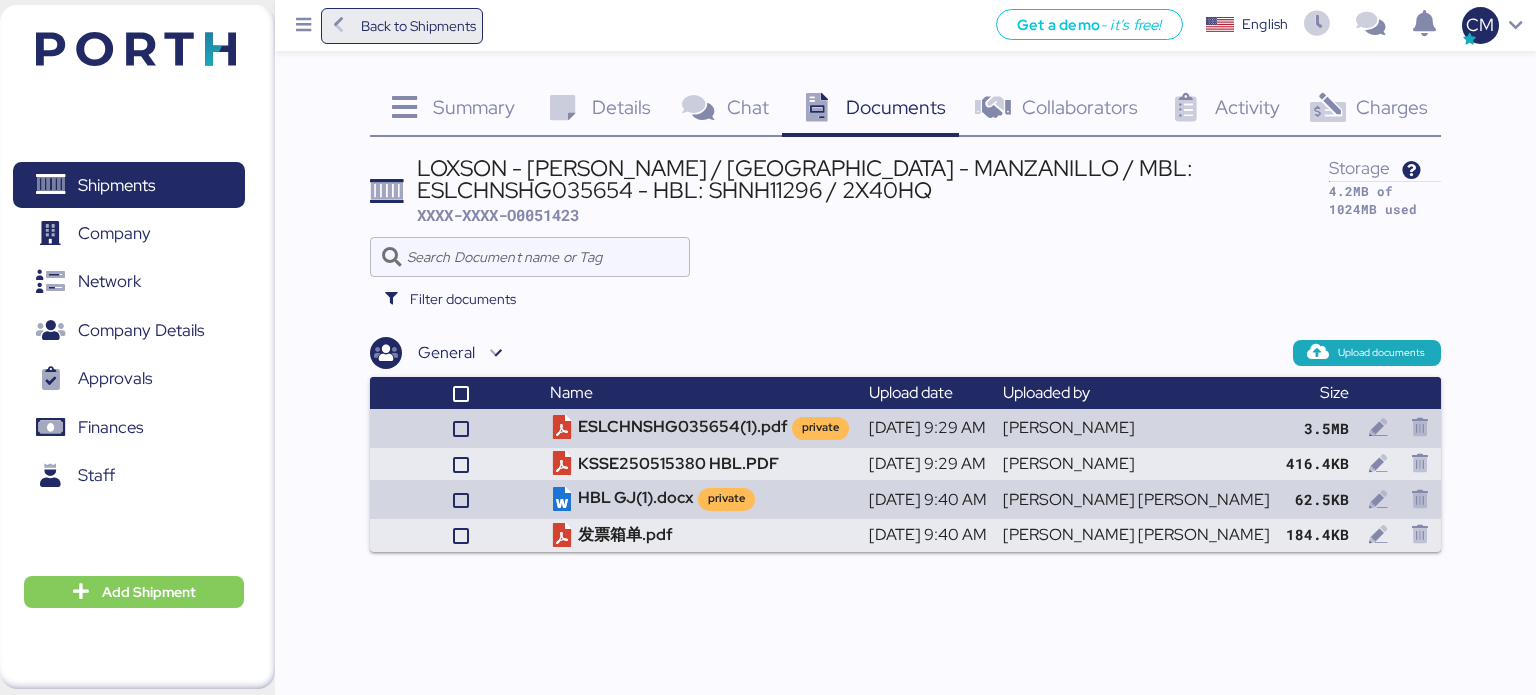 click on "Back to Shipments" at bounding box center [418, 26] 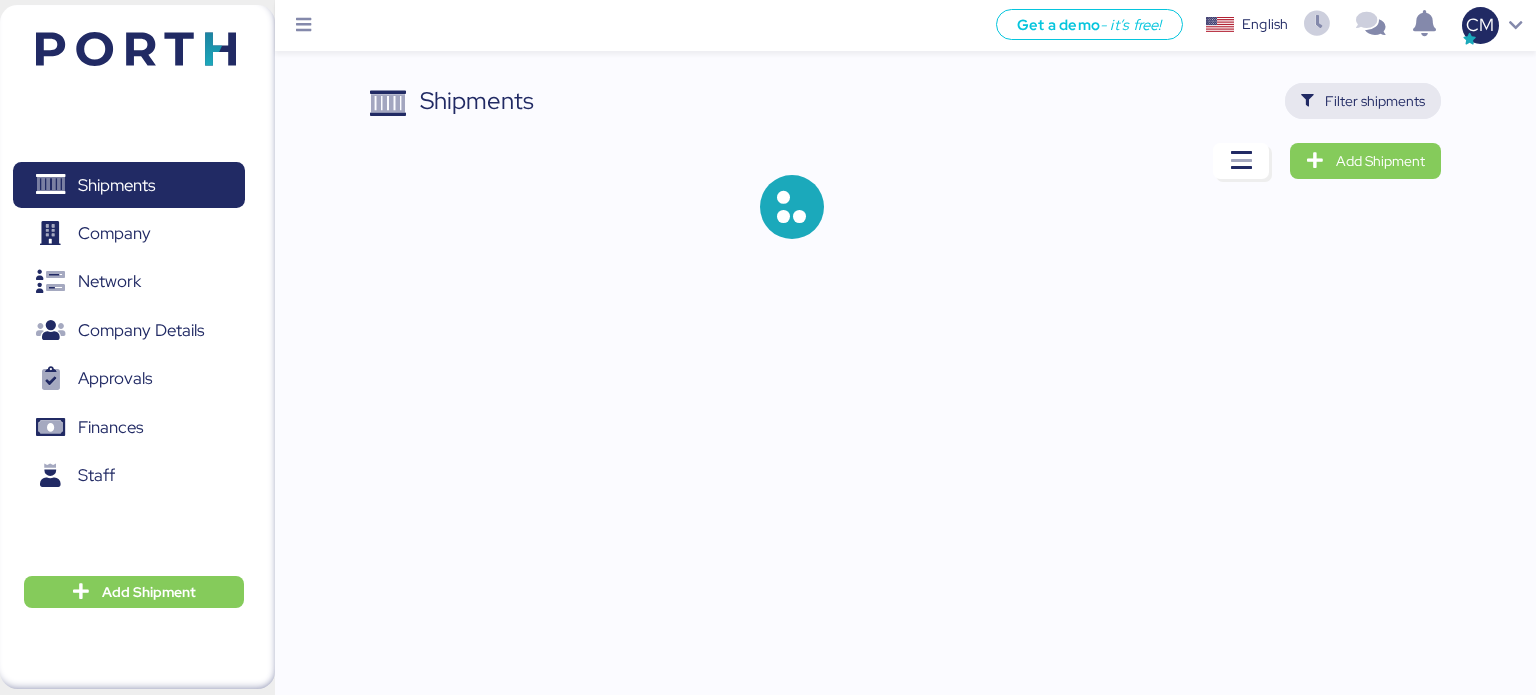click on "Filter shipments" at bounding box center (1375, 101) 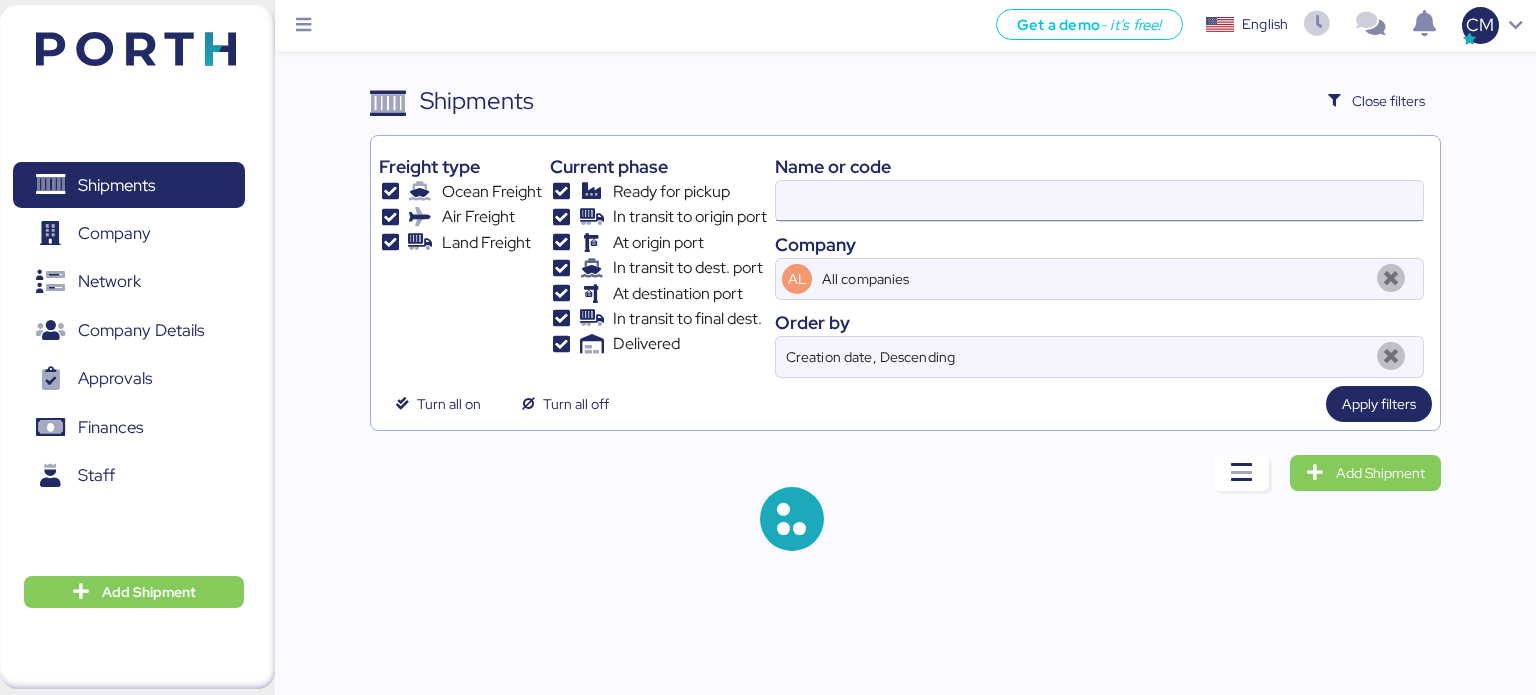type on "O0051423" 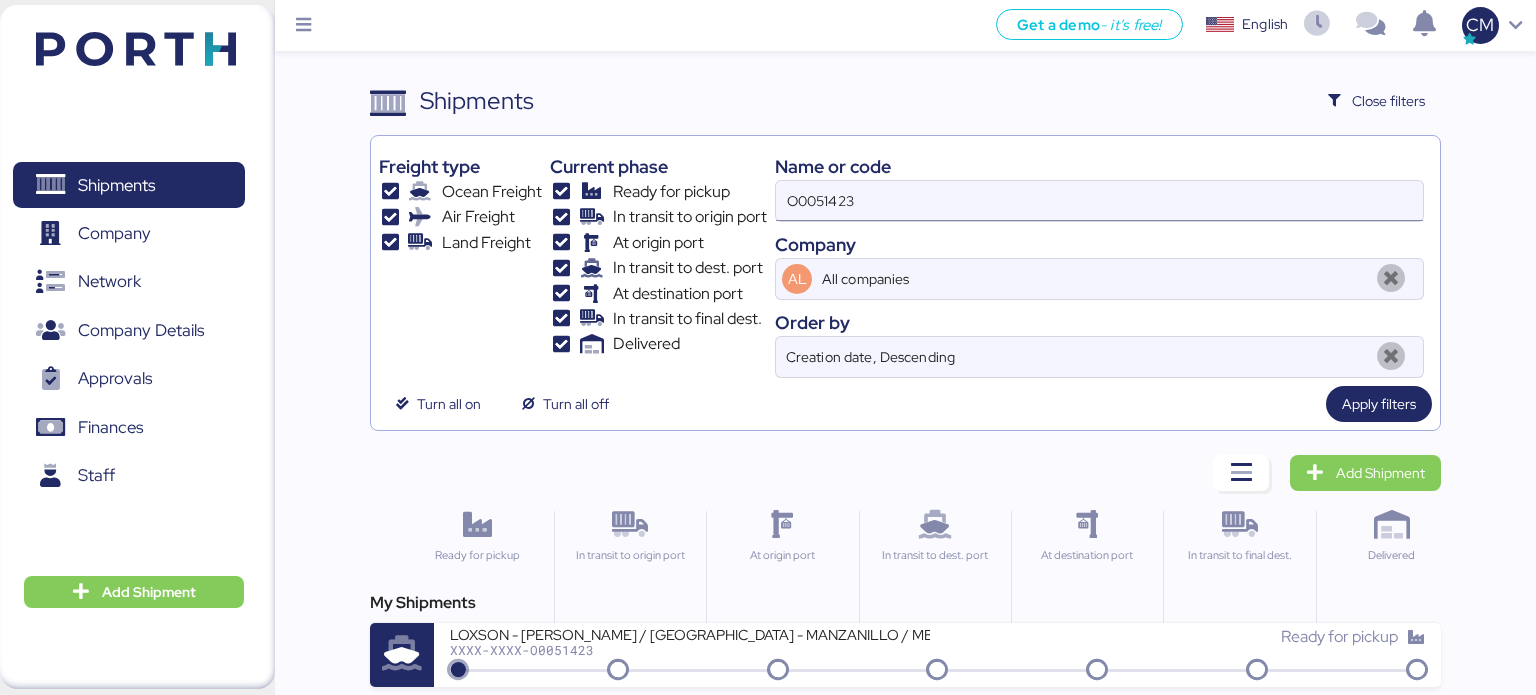 click on "O0051423" at bounding box center [1099, 201] 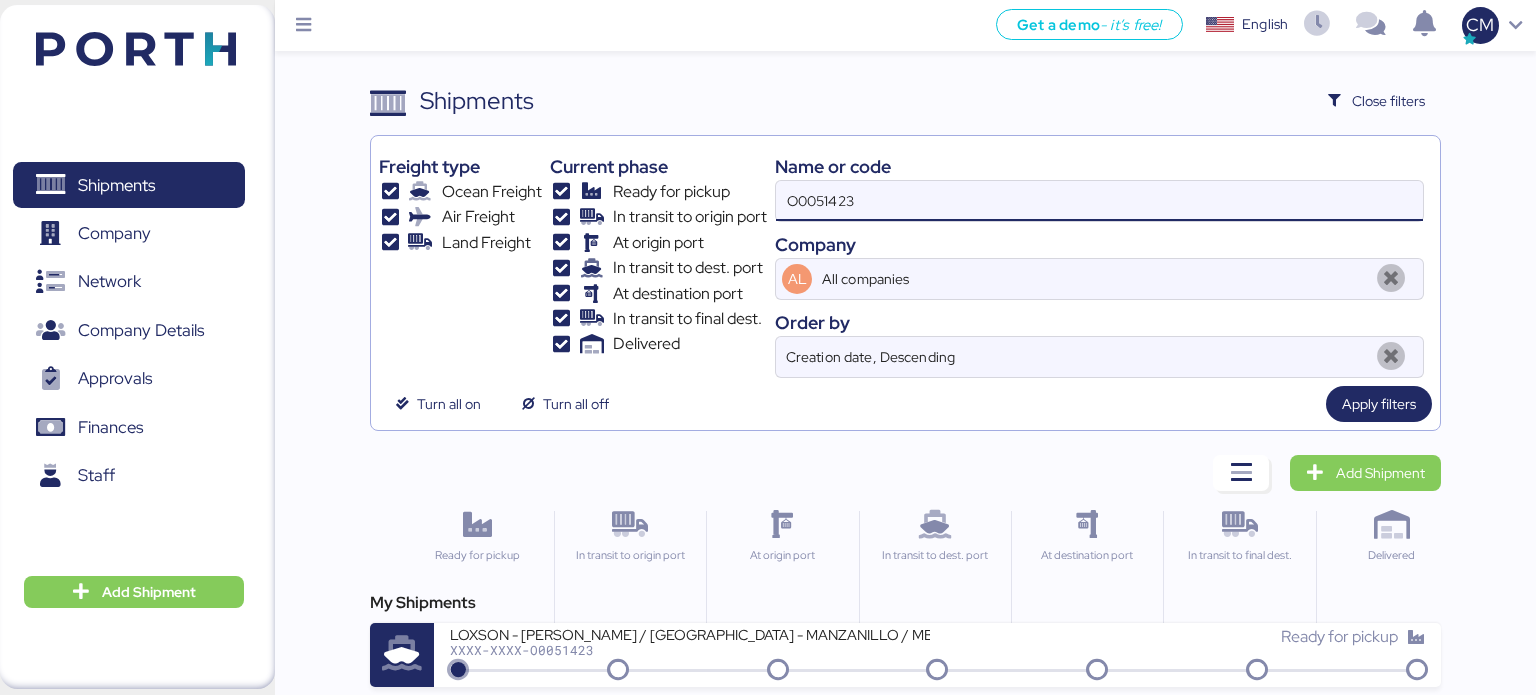 click on "O0051423" at bounding box center [1099, 201] 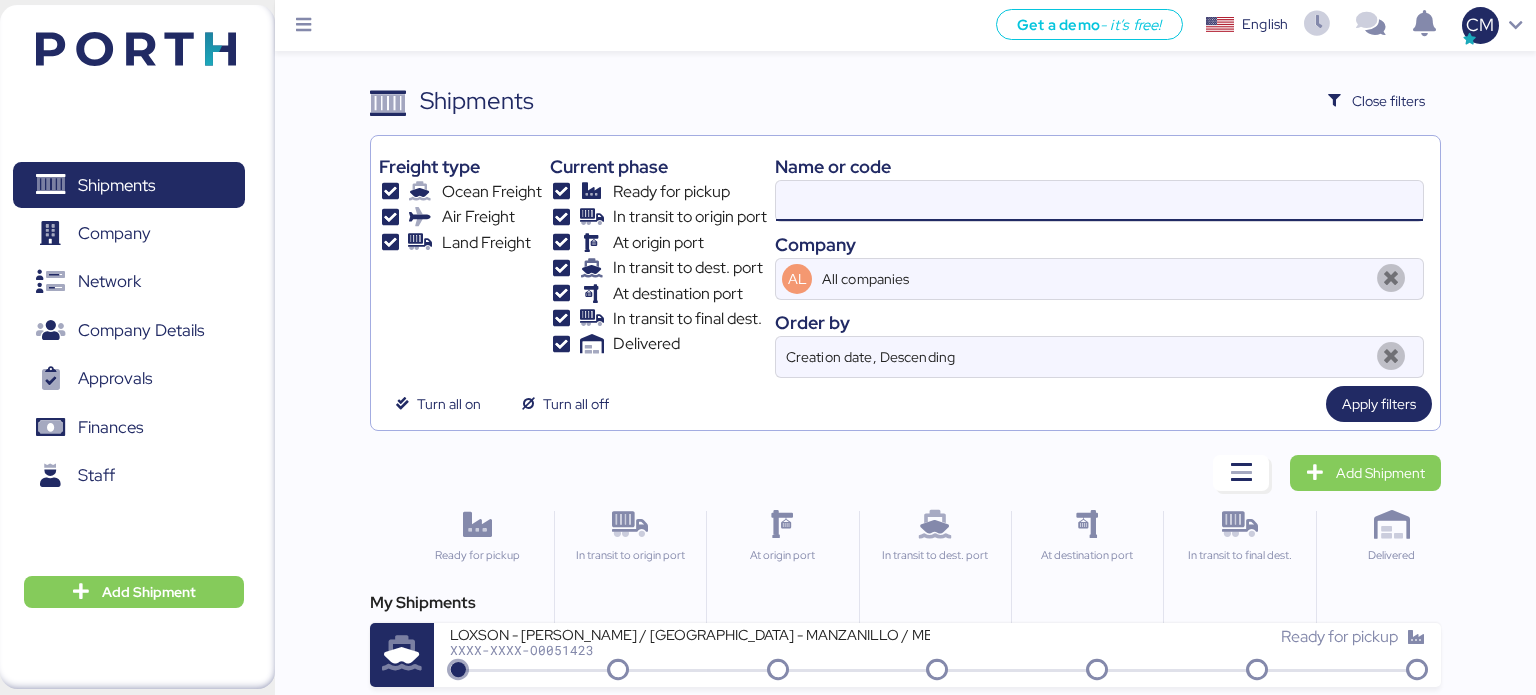 paste on "O0050714" 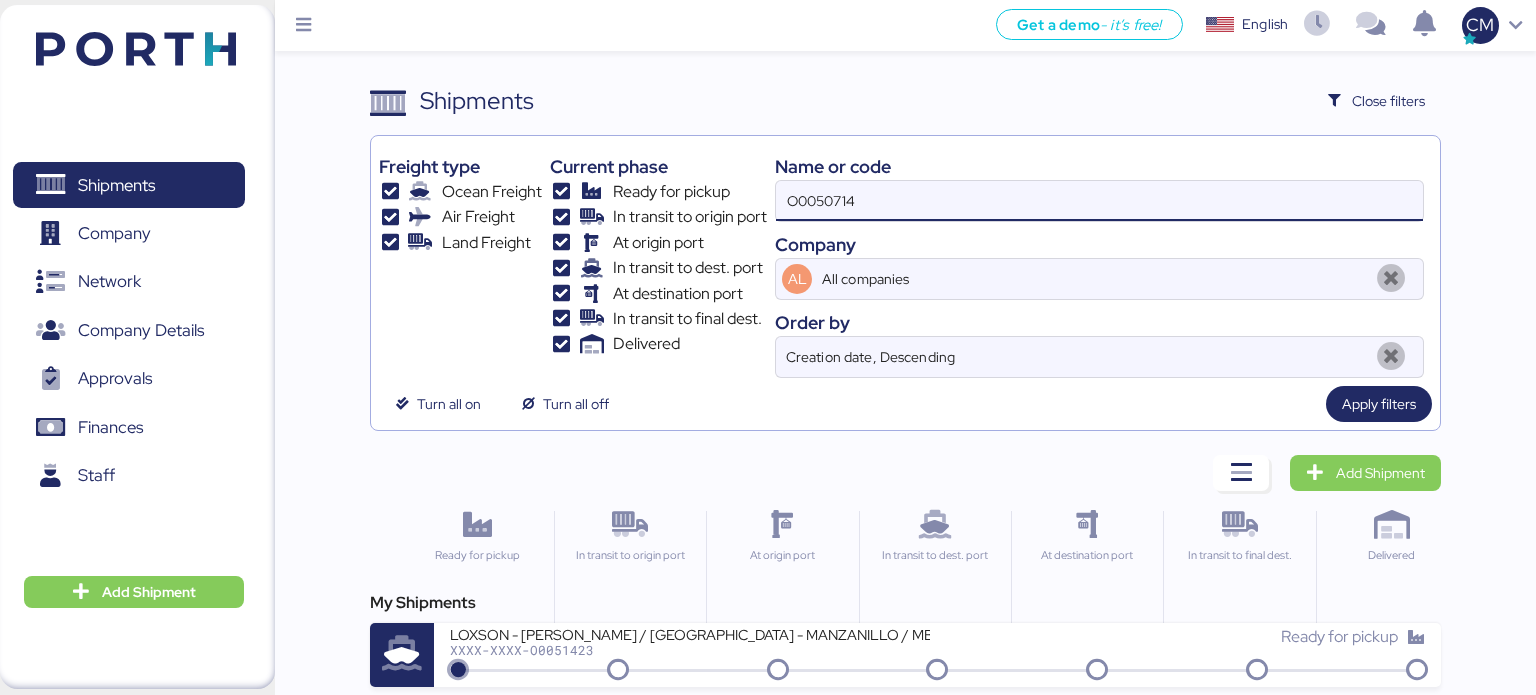type on "O0050714" 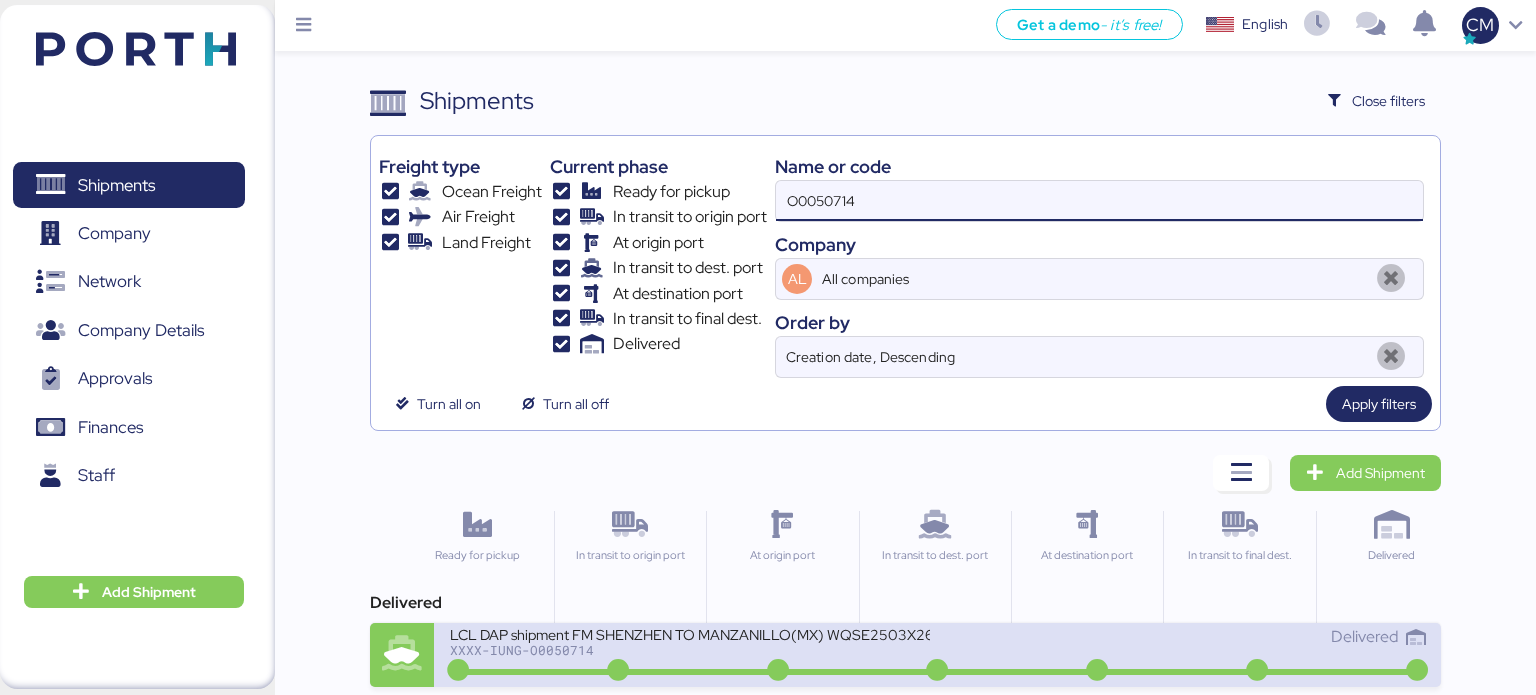 click on "XXXX-IUNG-O0050714" at bounding box center (690, 650) 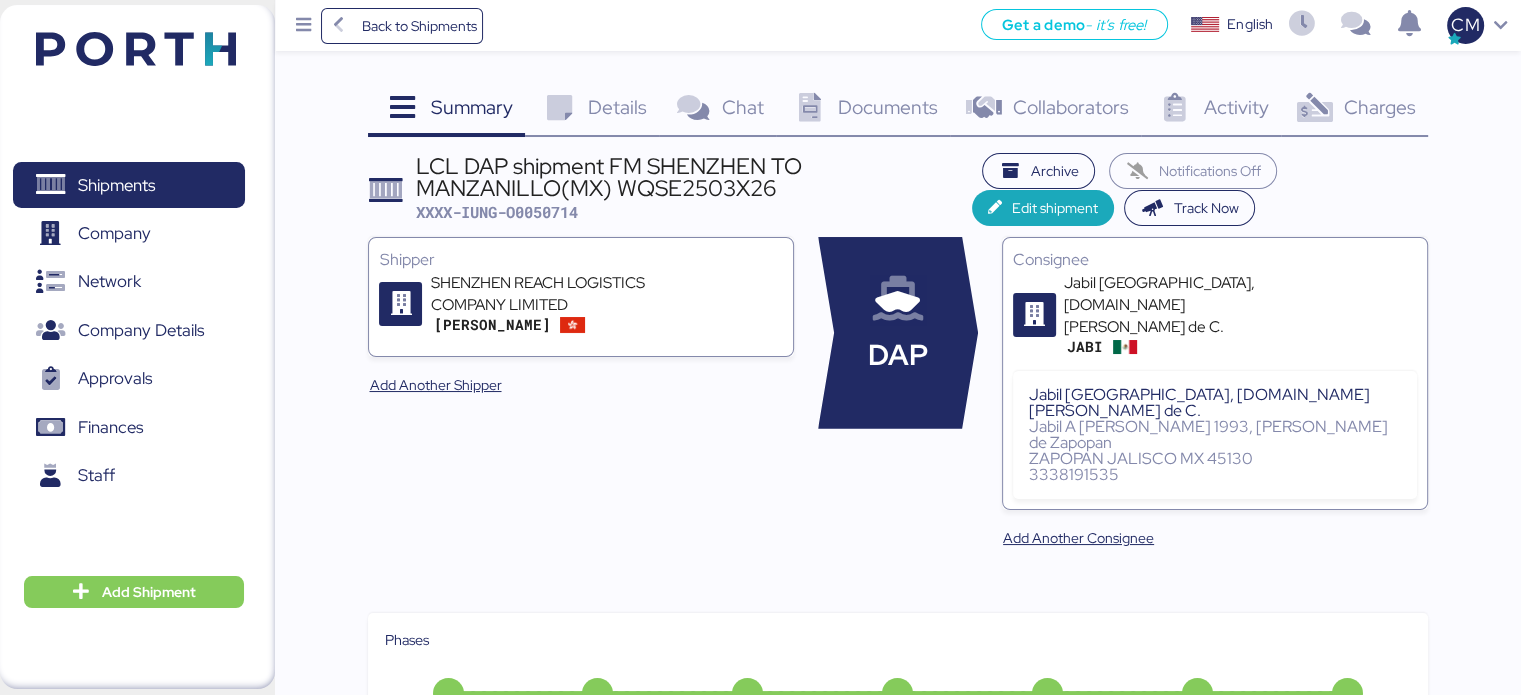 click at bounding box center (1314, 108) 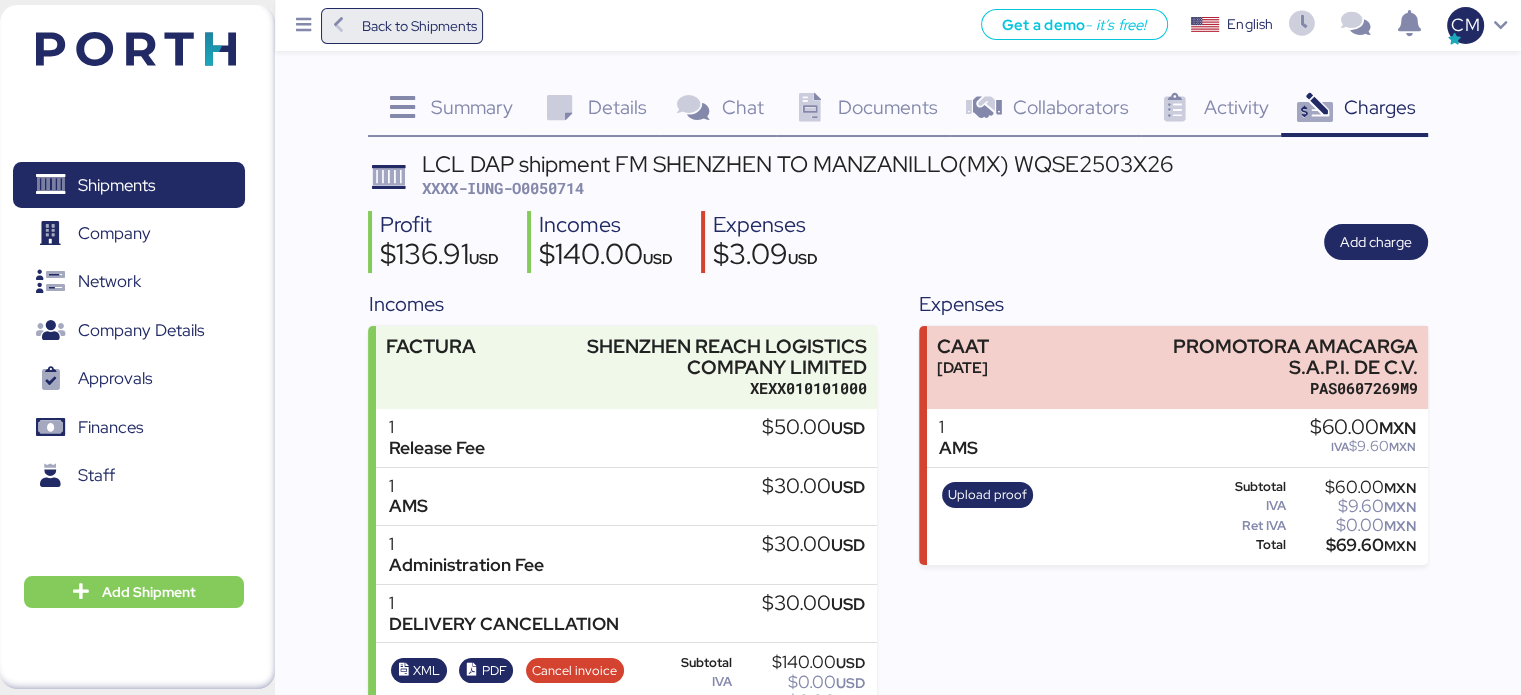 click on "Back to Shipments" at bounding box center (418, 26) 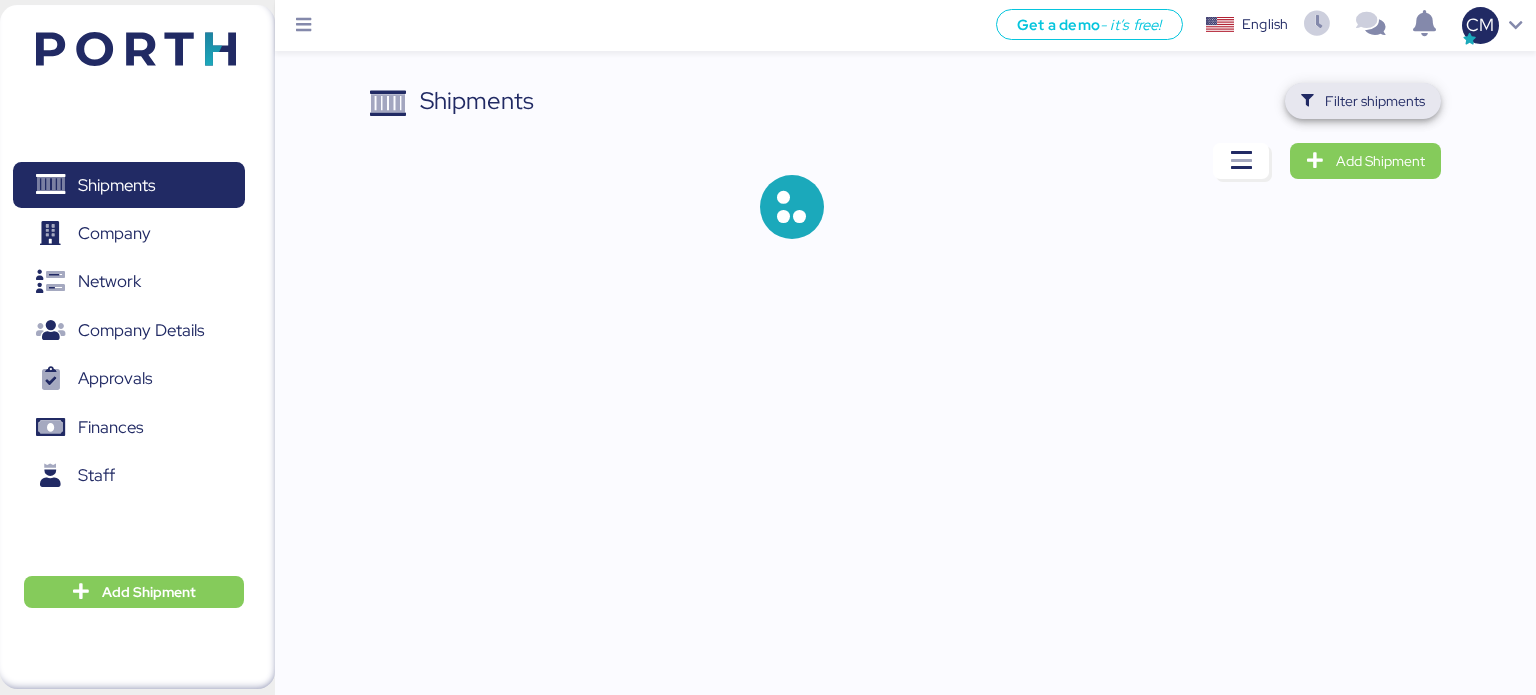 click on "Filter shipments" at bounding box center [1363, 101] 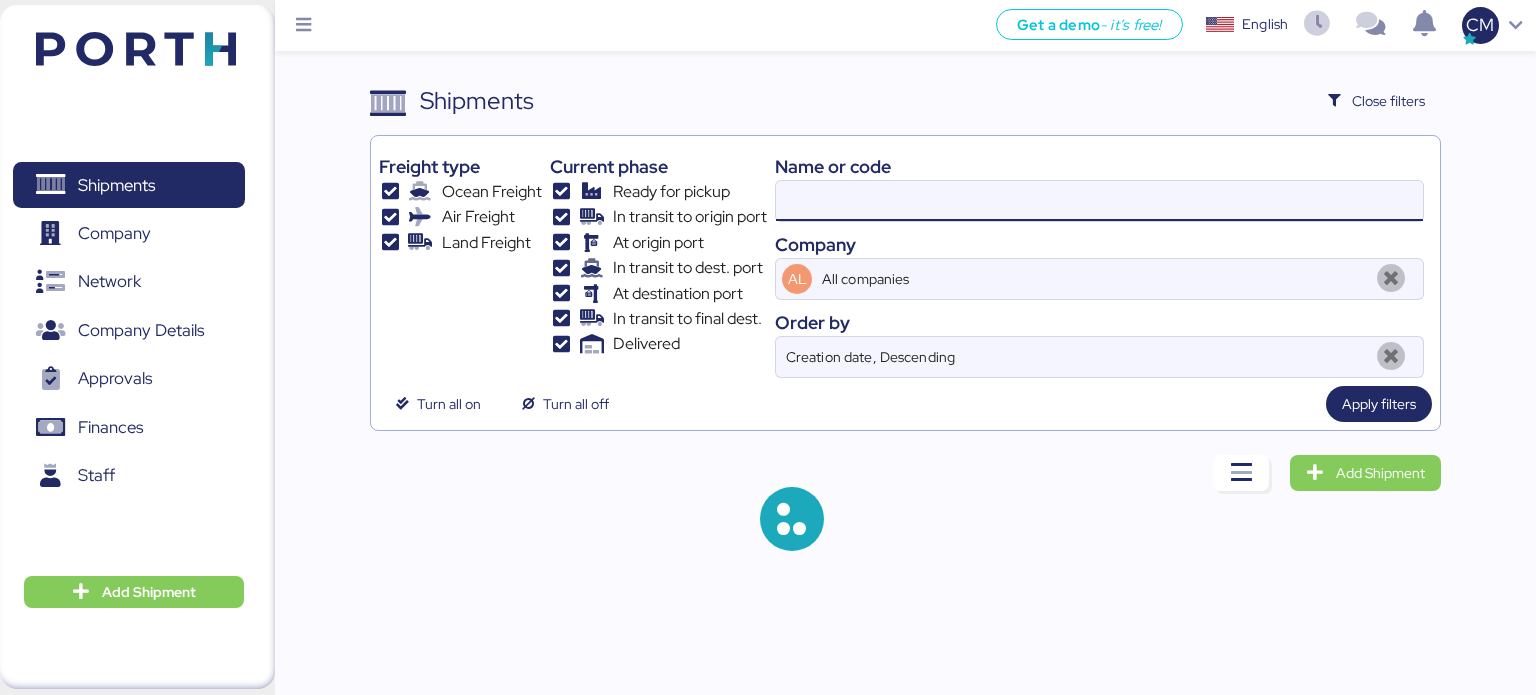 click at bounding box center [1099, 201] 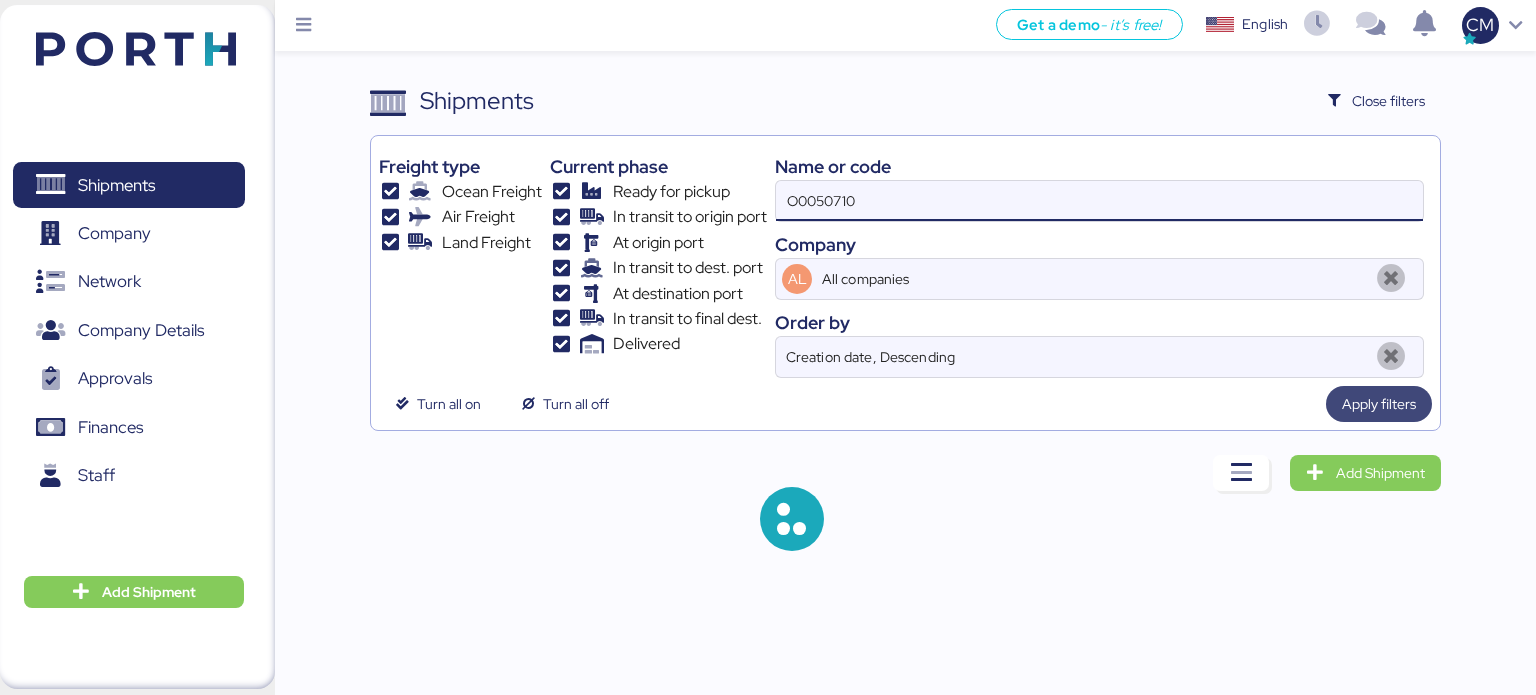 type on "O0050710" 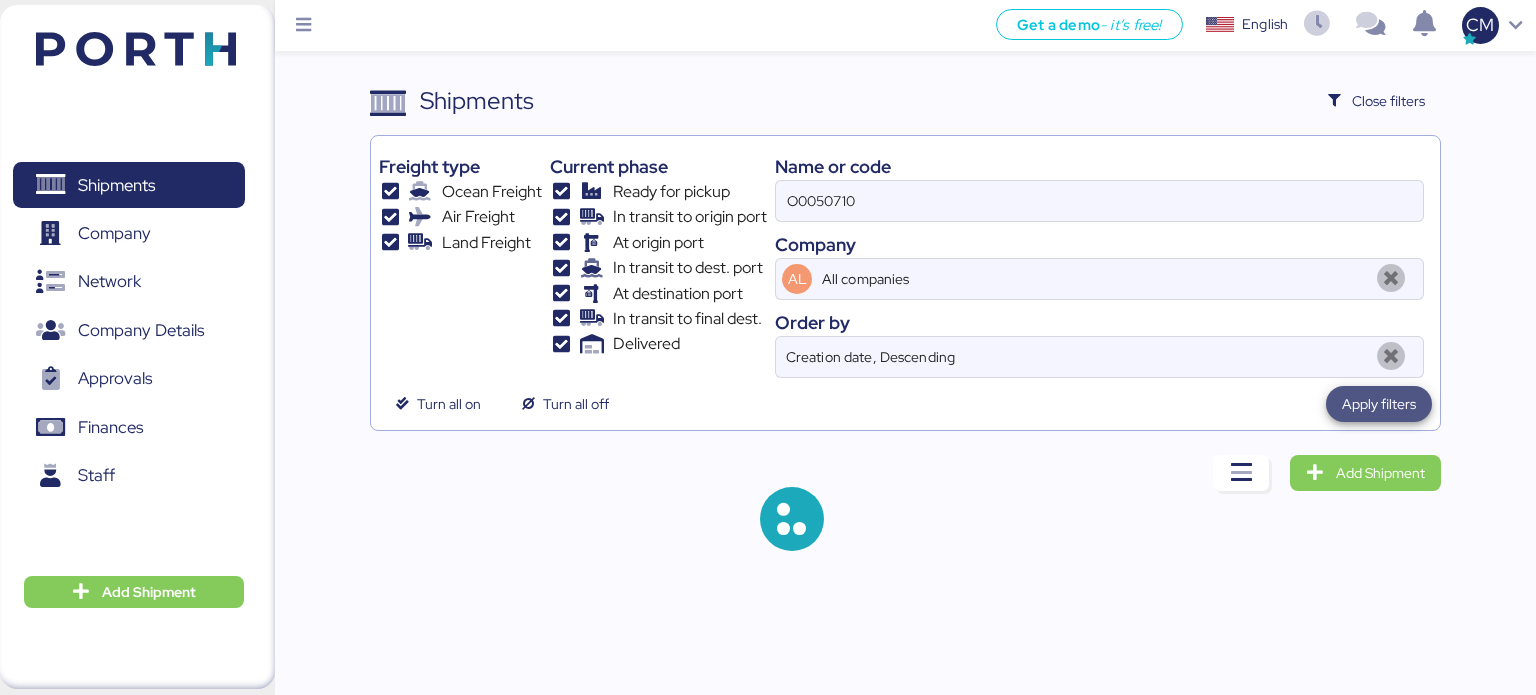 click on "Apply filters" at bounding box center (1379, 404) 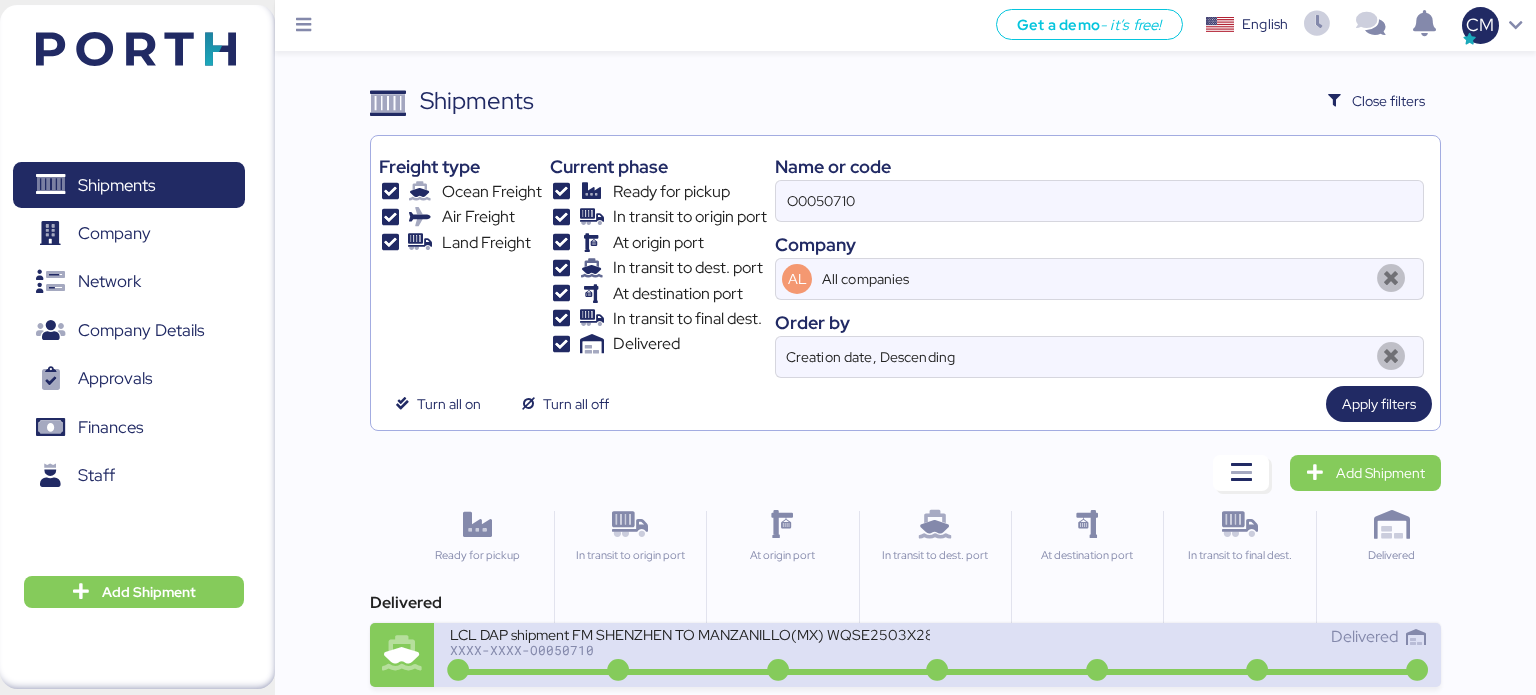 click on "XXXX-XXXX-O0050710" at bounding box center (690, 650) 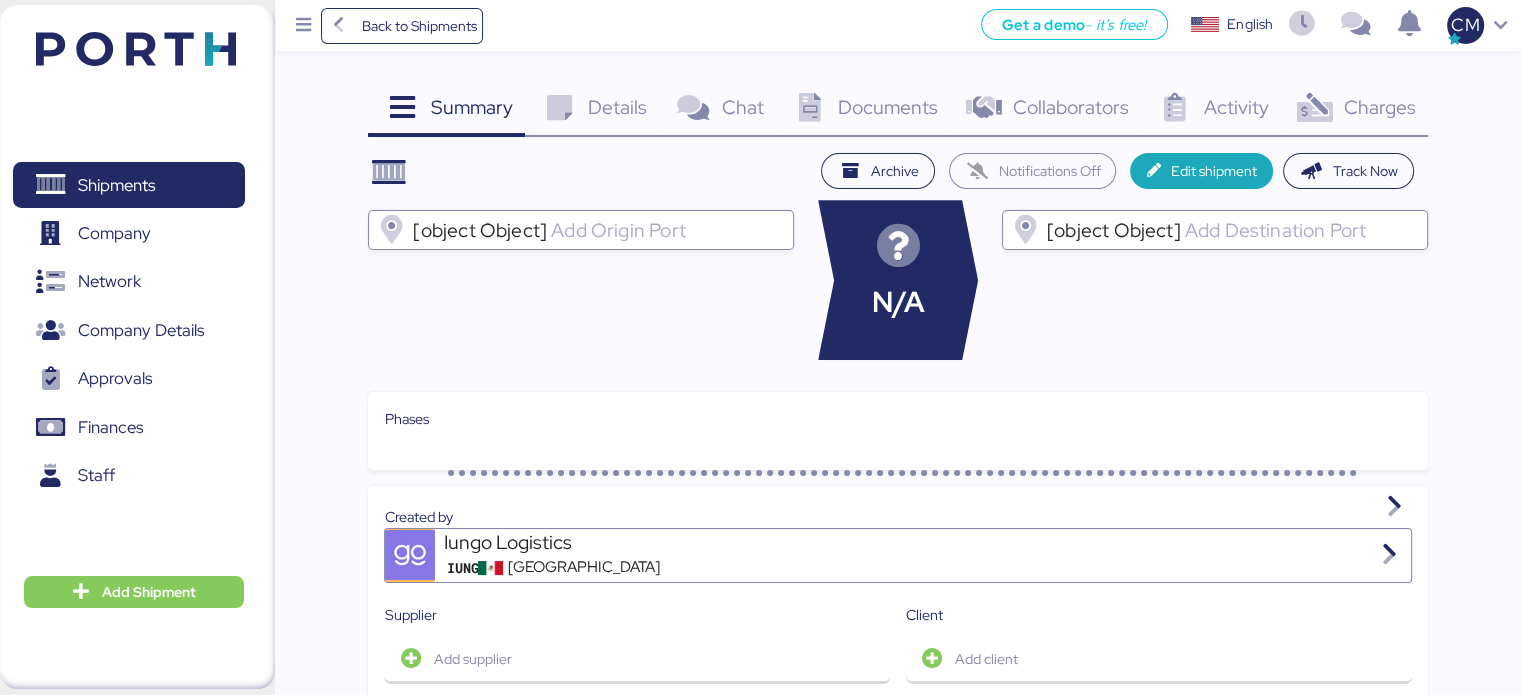 click on "Documents" at bounding box center [888, 107] 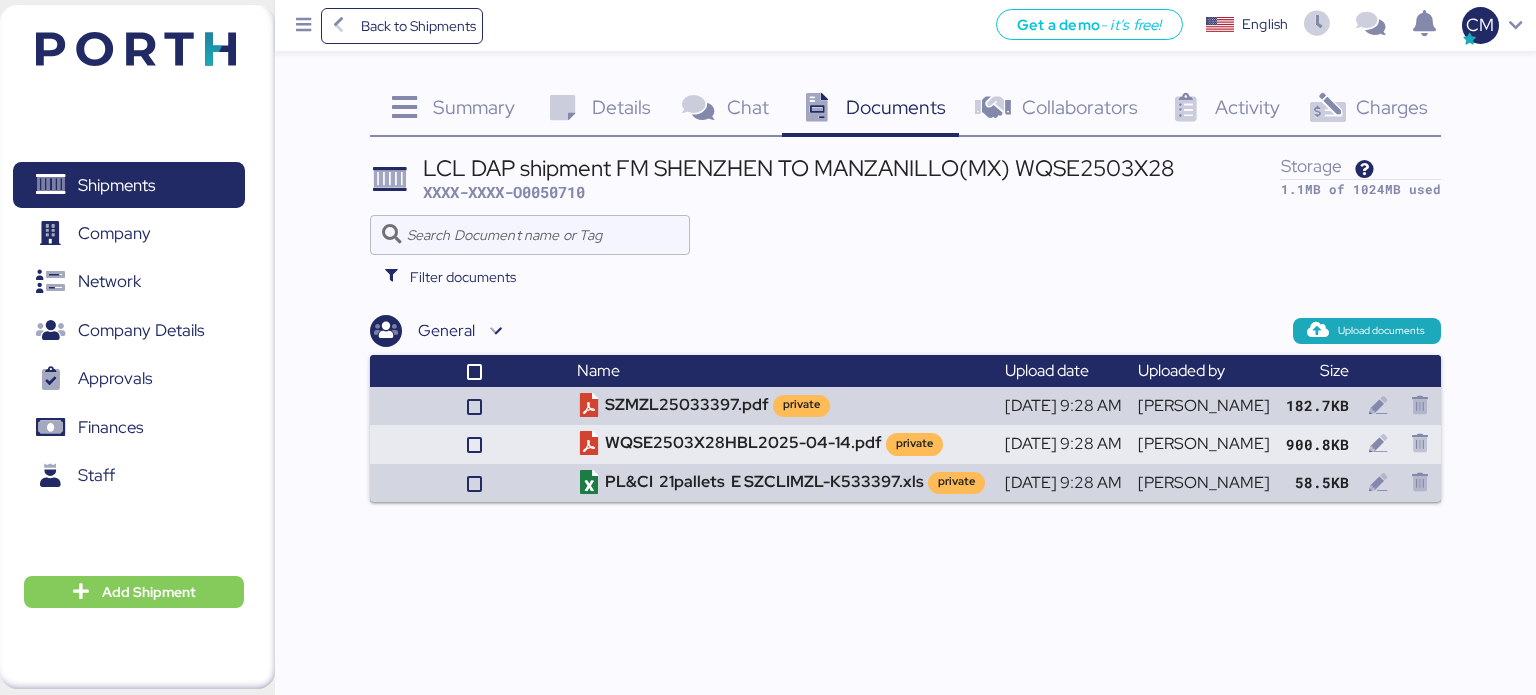 click at bounding box center (1327, 108) 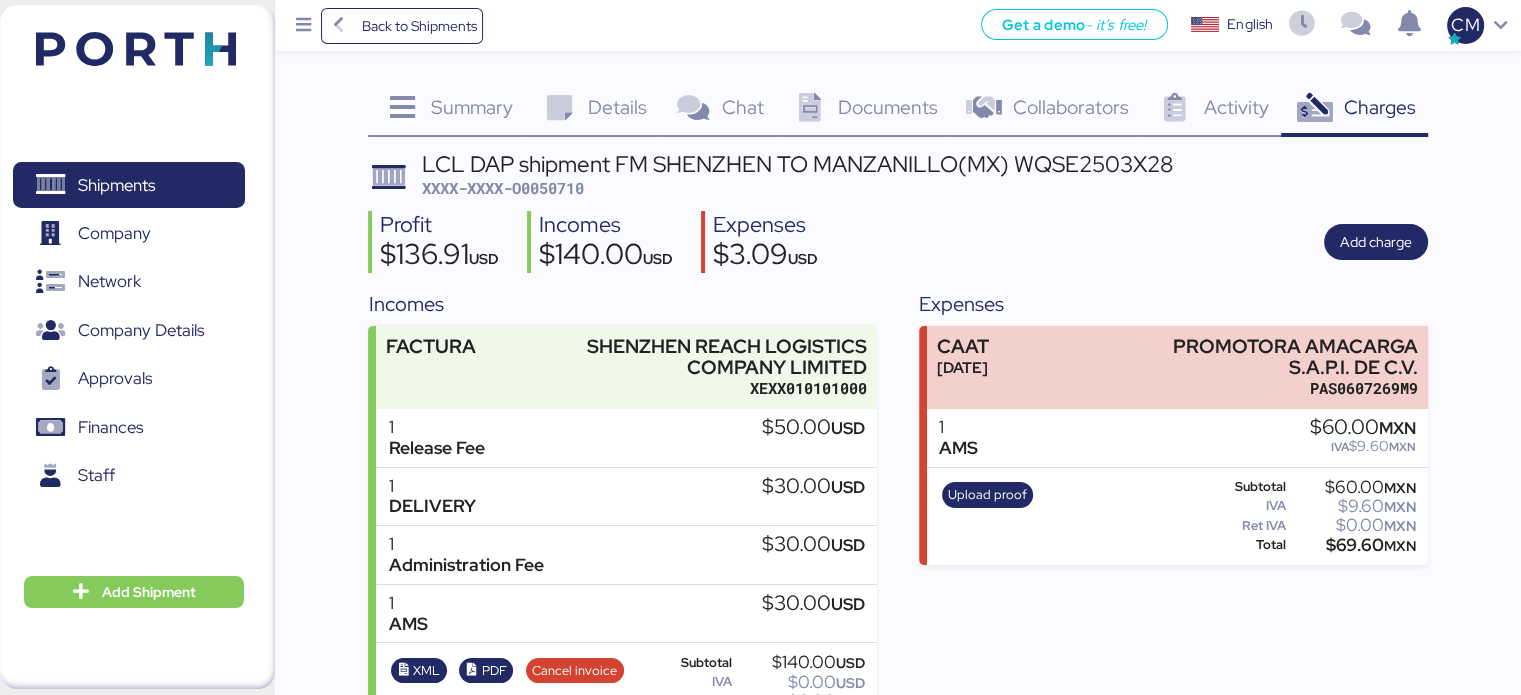 scroll, scrollTop: 60, scrollLeft: 0, axis: vertical 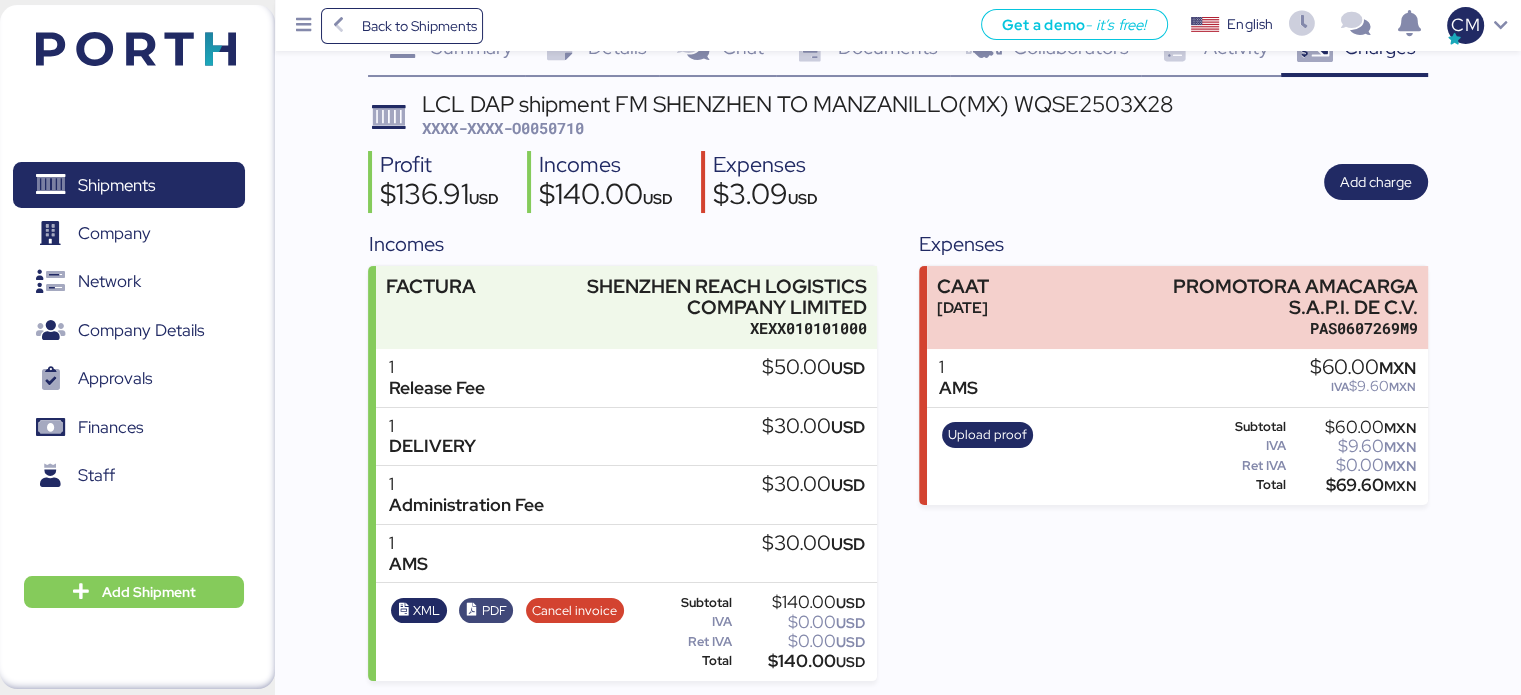 click on "PDF" at bounding box center (494, 611) 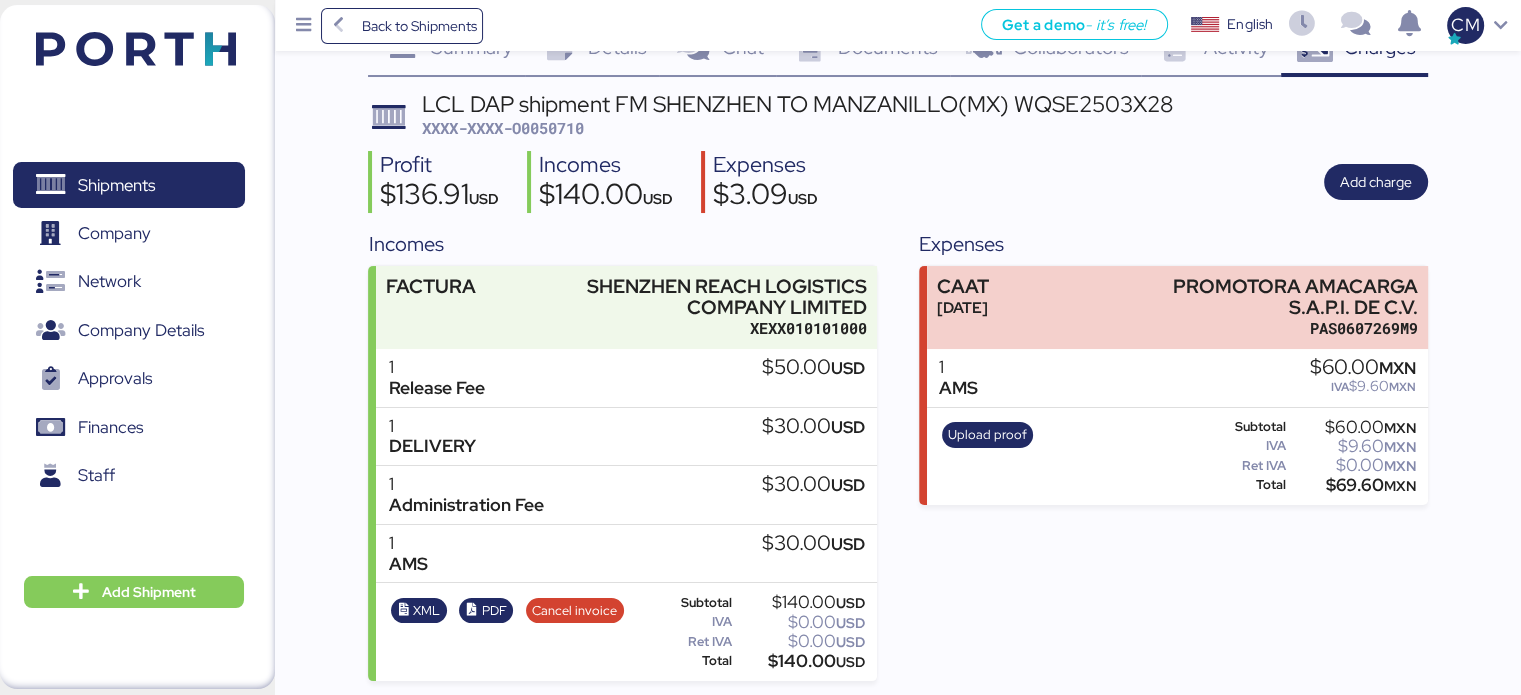 click on "Back to Shipments Get a demo  - it’s free! Get a demo  English Inglés English         CM" at bounding box center [898, 25] 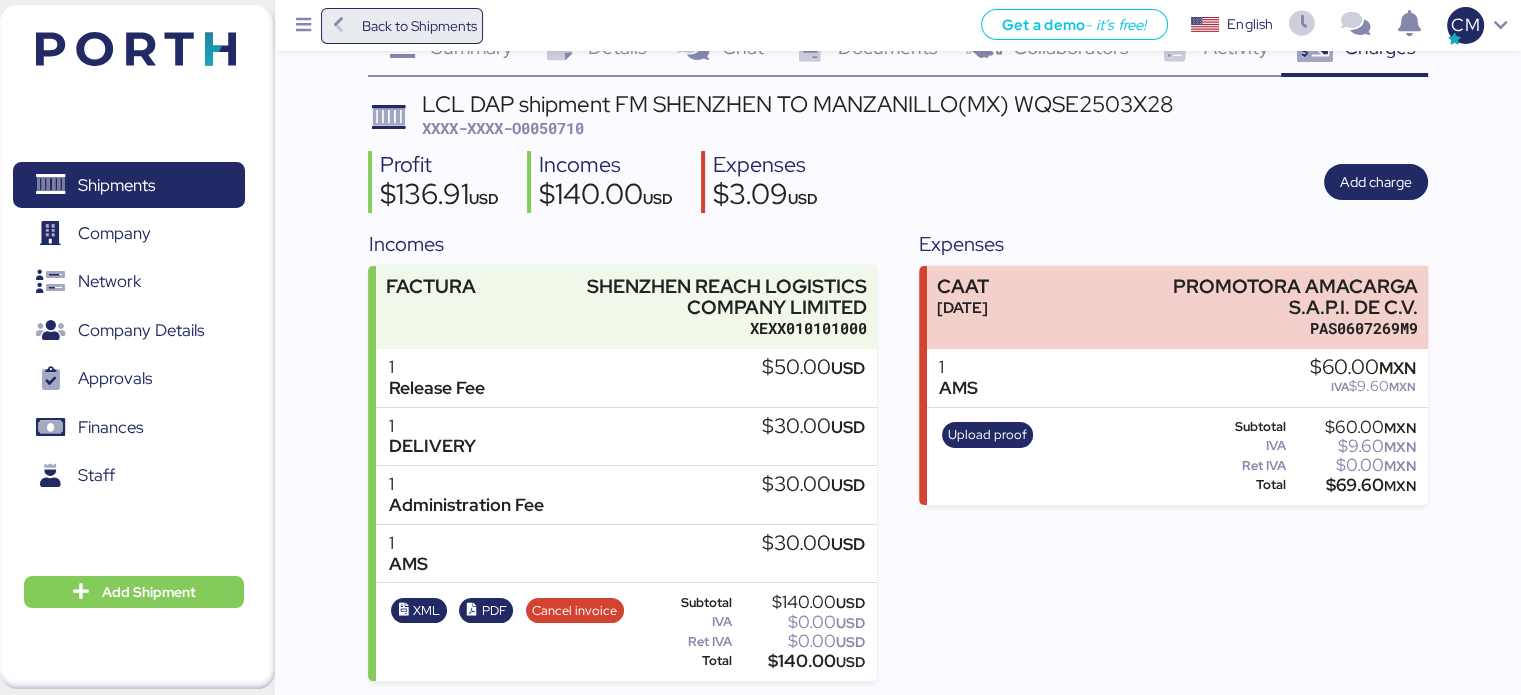 click on "Back to Shipments" at bounding box center (418, 26) 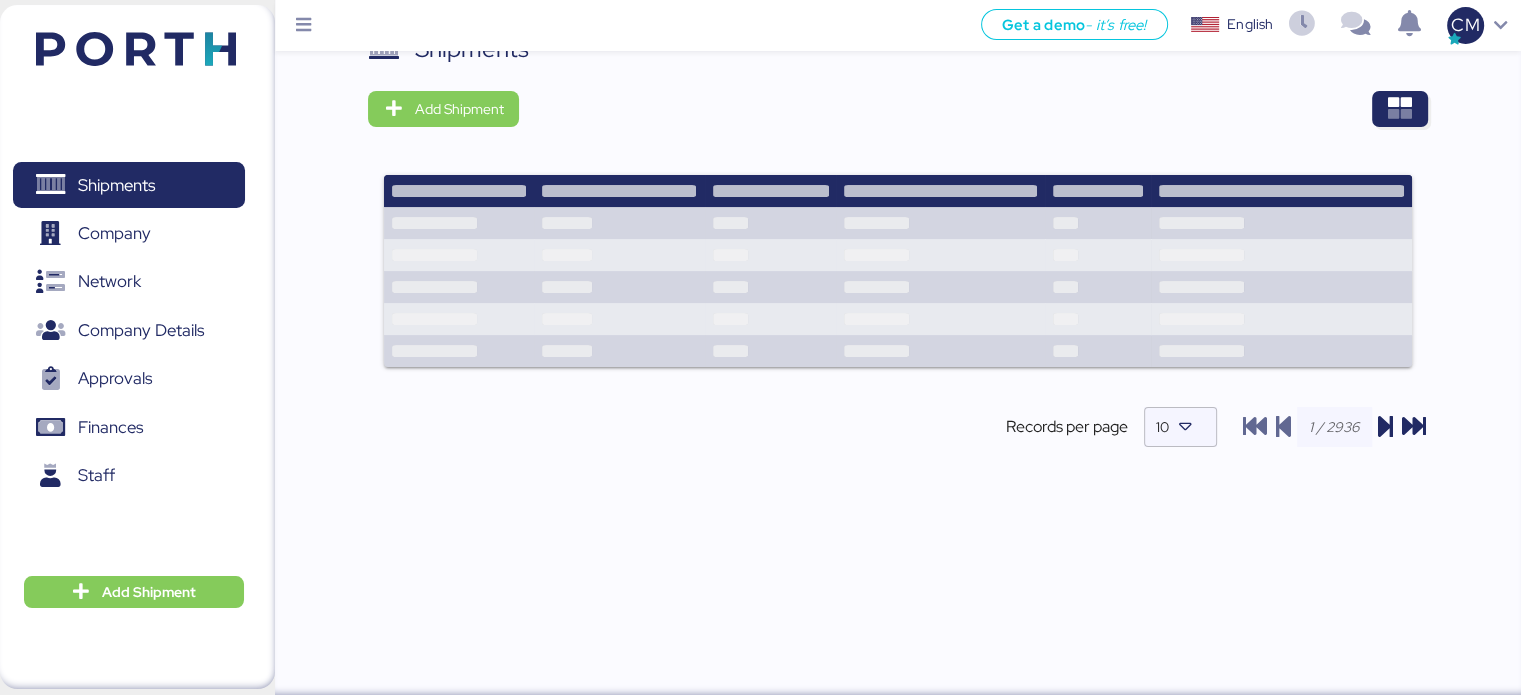 scroll, scrollTop: 0, scrollLeft: 0, axis: both 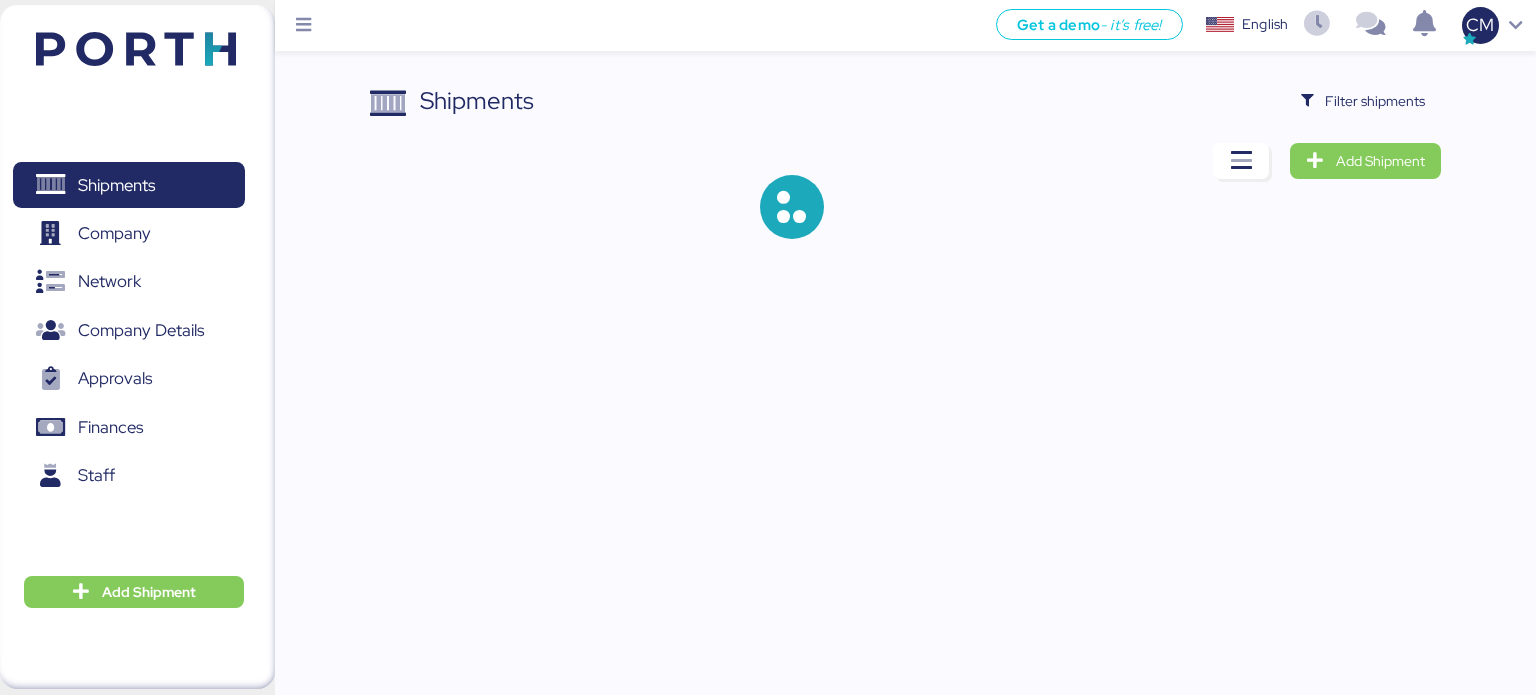 click on "Shipments   Filter shipments     Add Shipment" at bounding box center (768, 135) 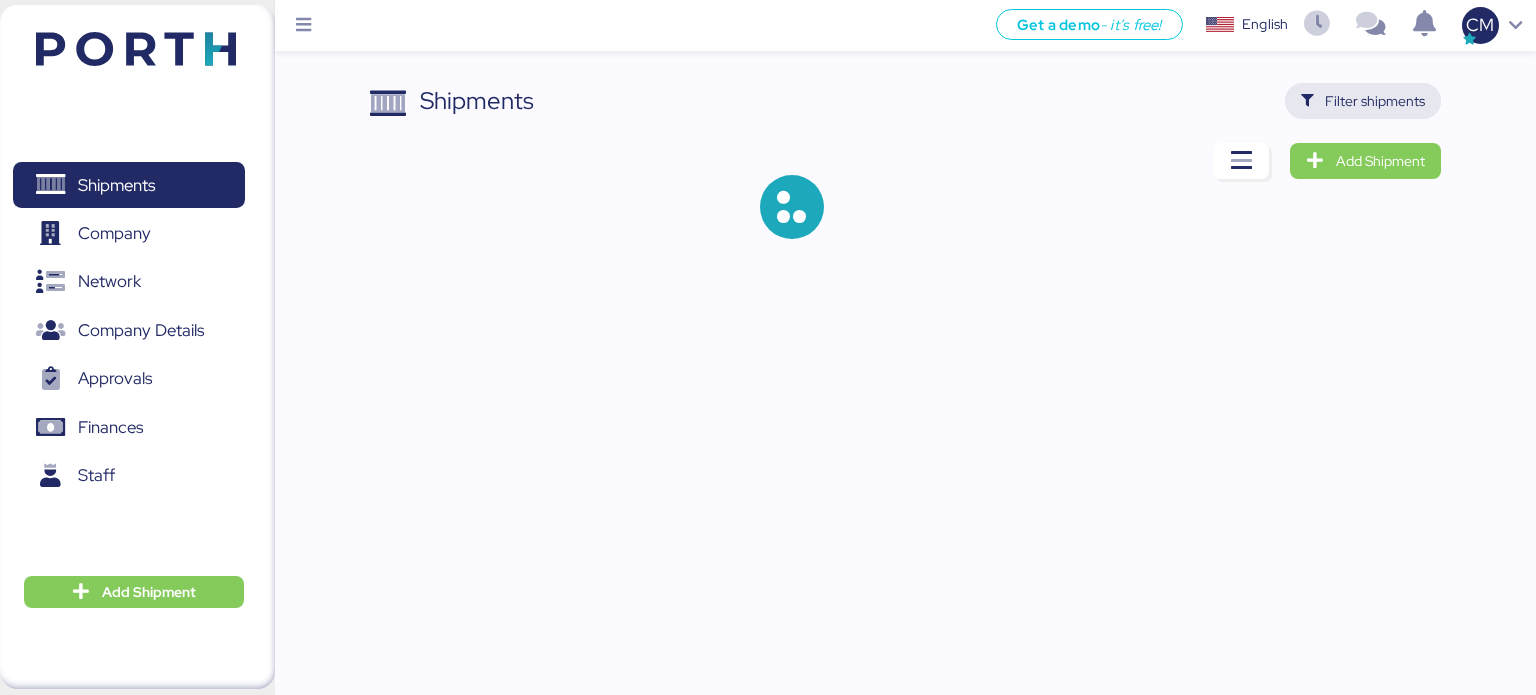 click on "Filter shipments" at bounding box center [1375, 101] 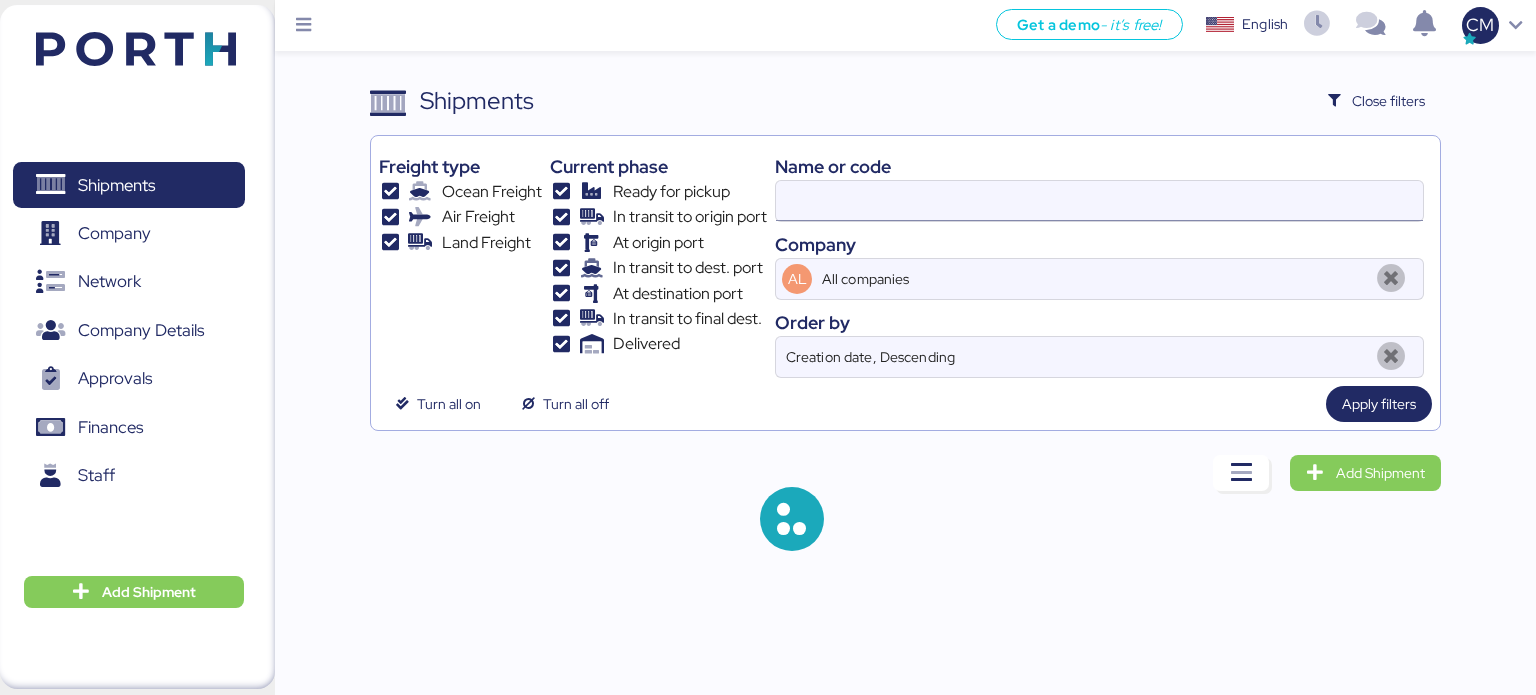 click at bounding box center (1099, 201) 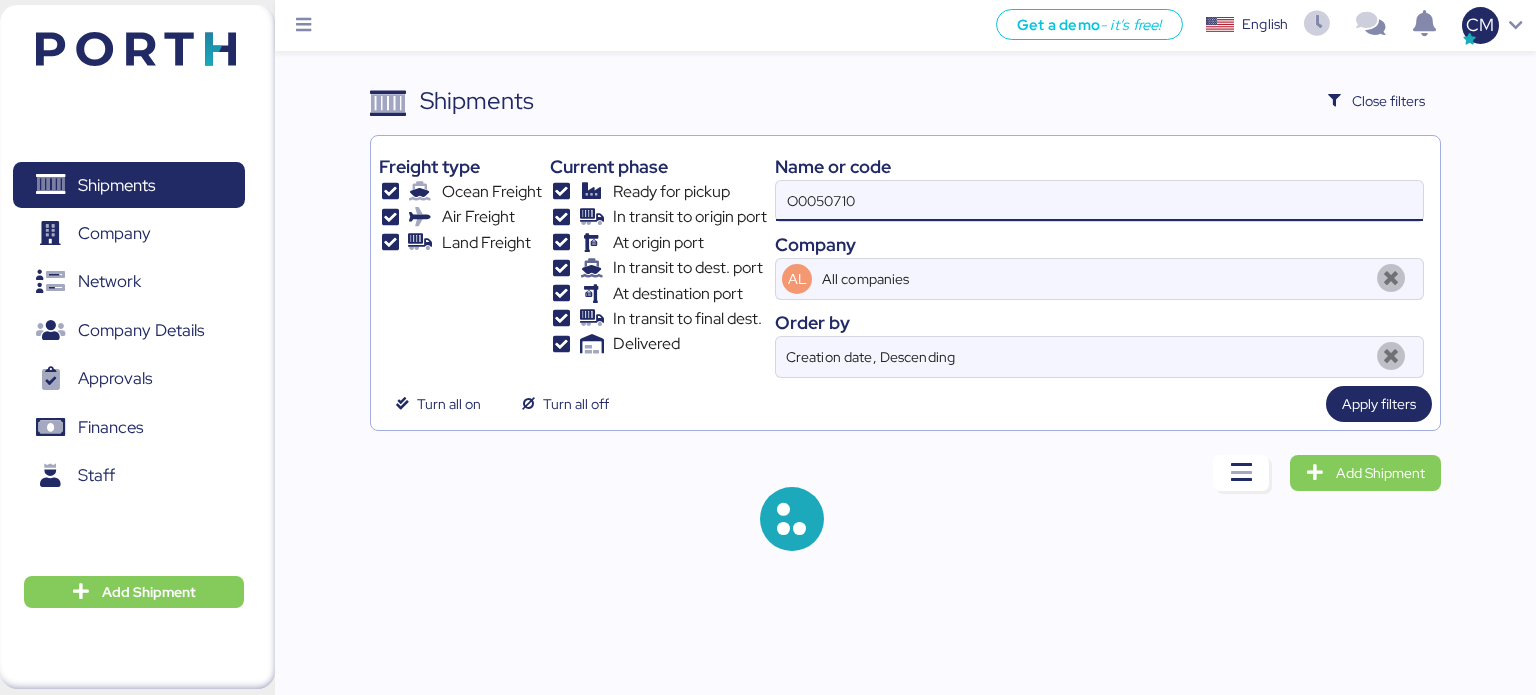 paste on "O0050710" 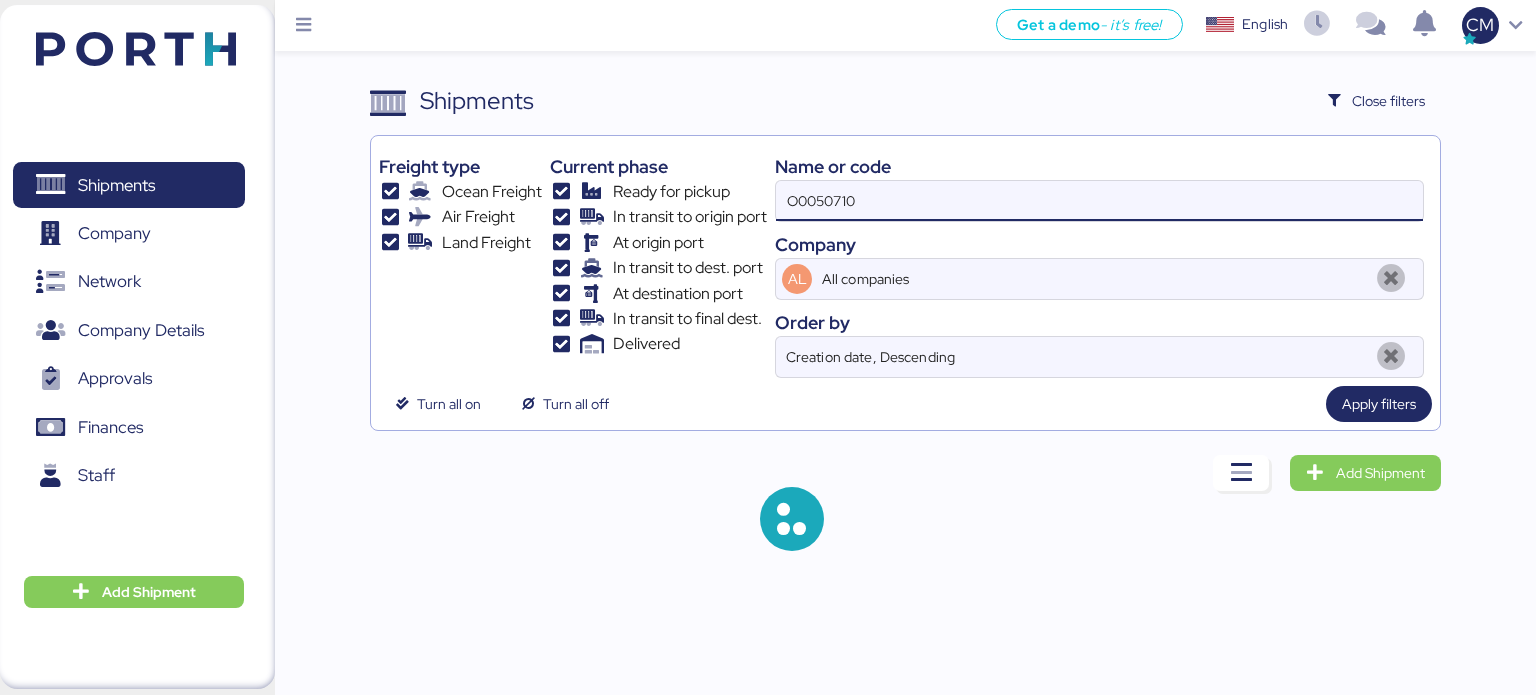 type on "O0050710O0050710" 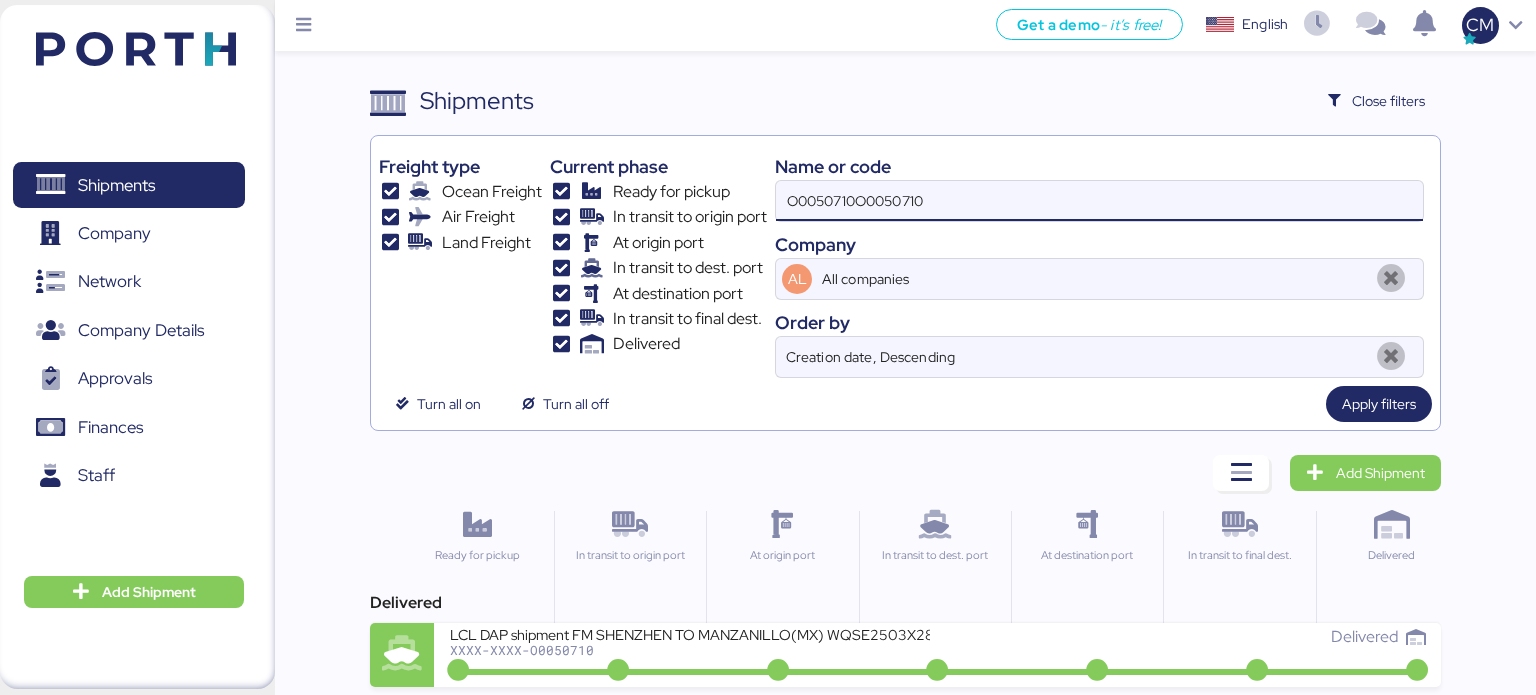 click on "O0050710O0050710" at bounding box center (1099, 201) 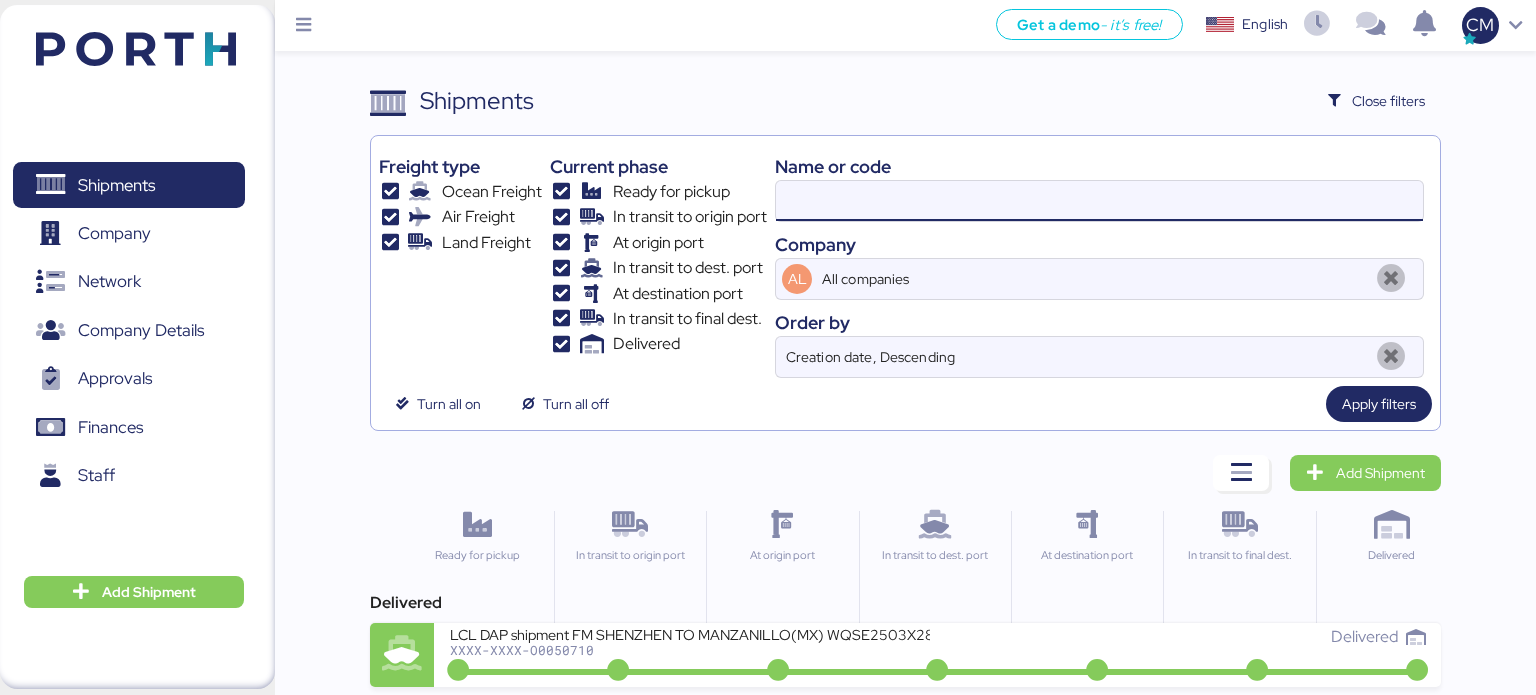 paste on "O0050710" 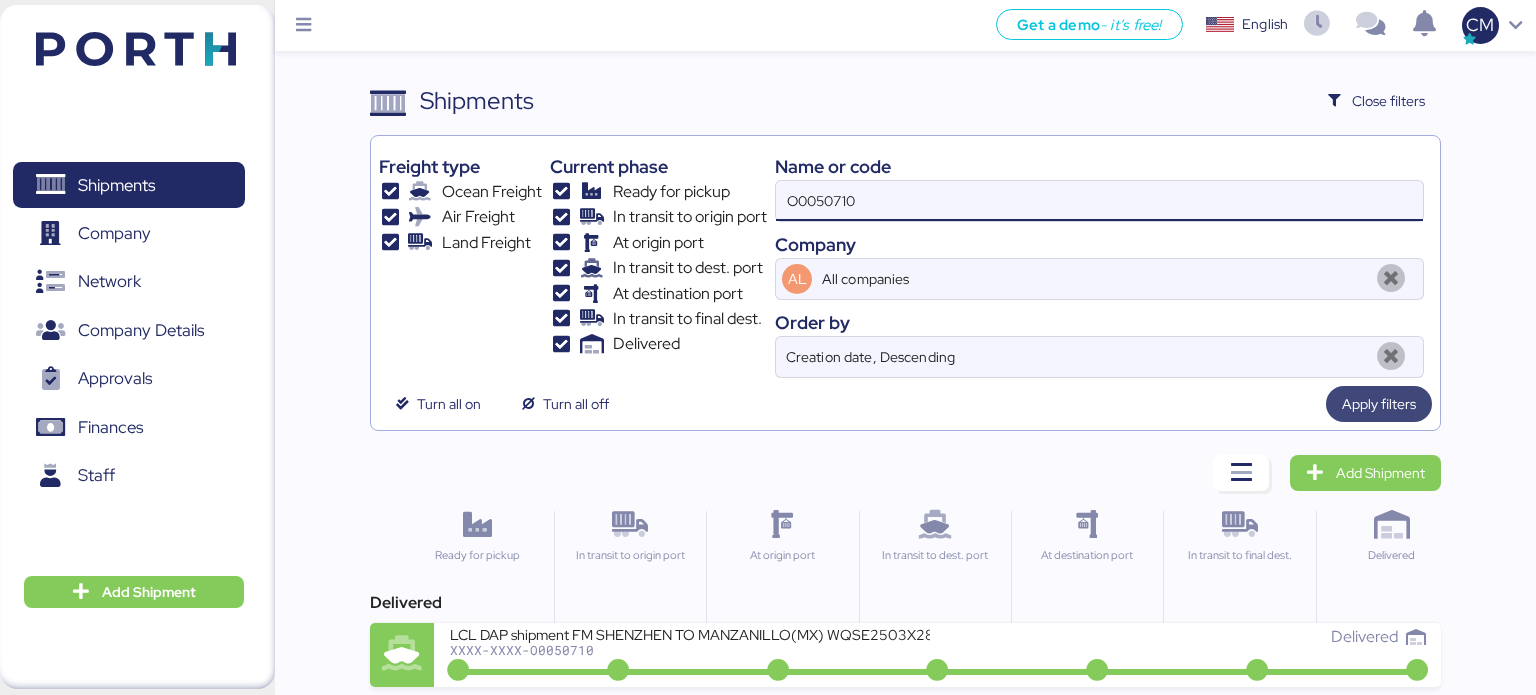click on "Apply filters" at bounding box center [1379, 404] 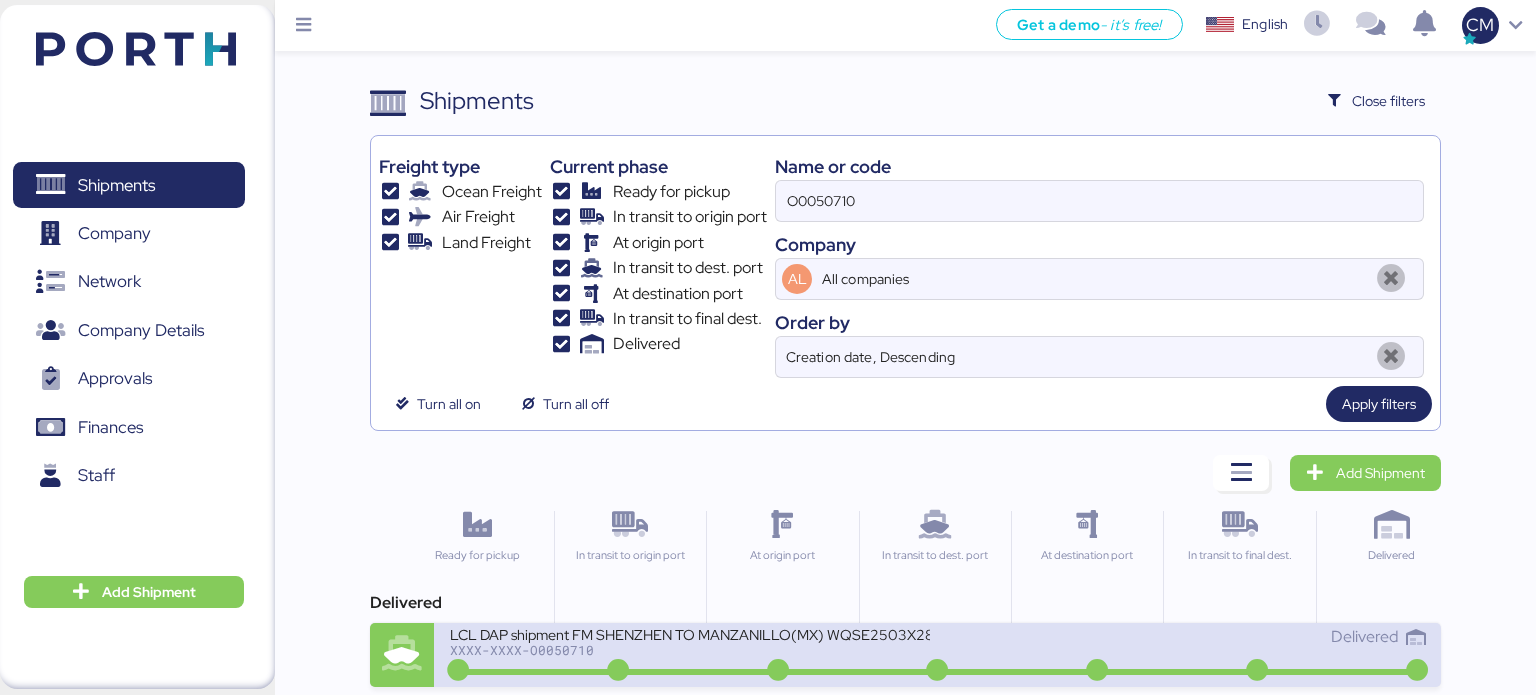 click on "LCL DAP shipment FM SHENZHEN TO MANZANILLO(MX) WQSE2503X28" at bounding box center (690, 633) 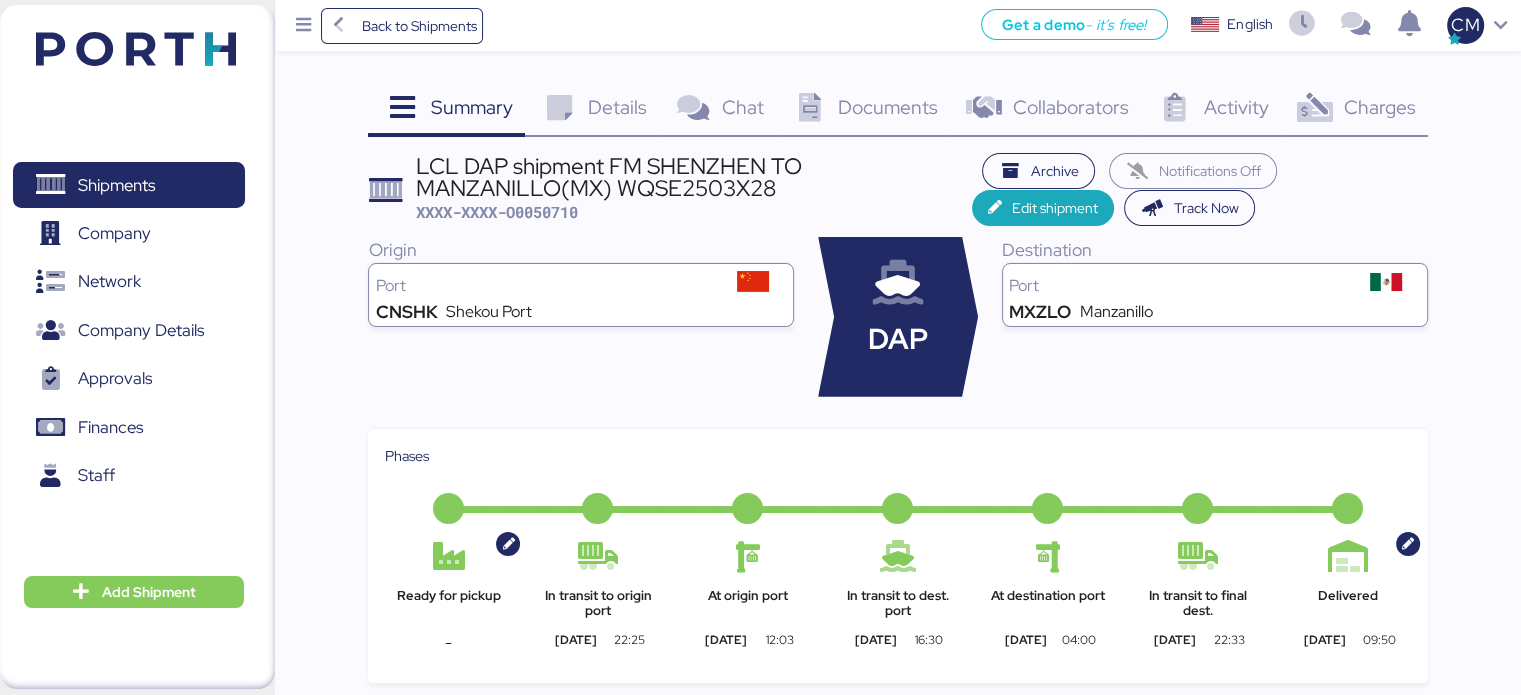 click on "Charges 0" at bounding box center (1354, 110) 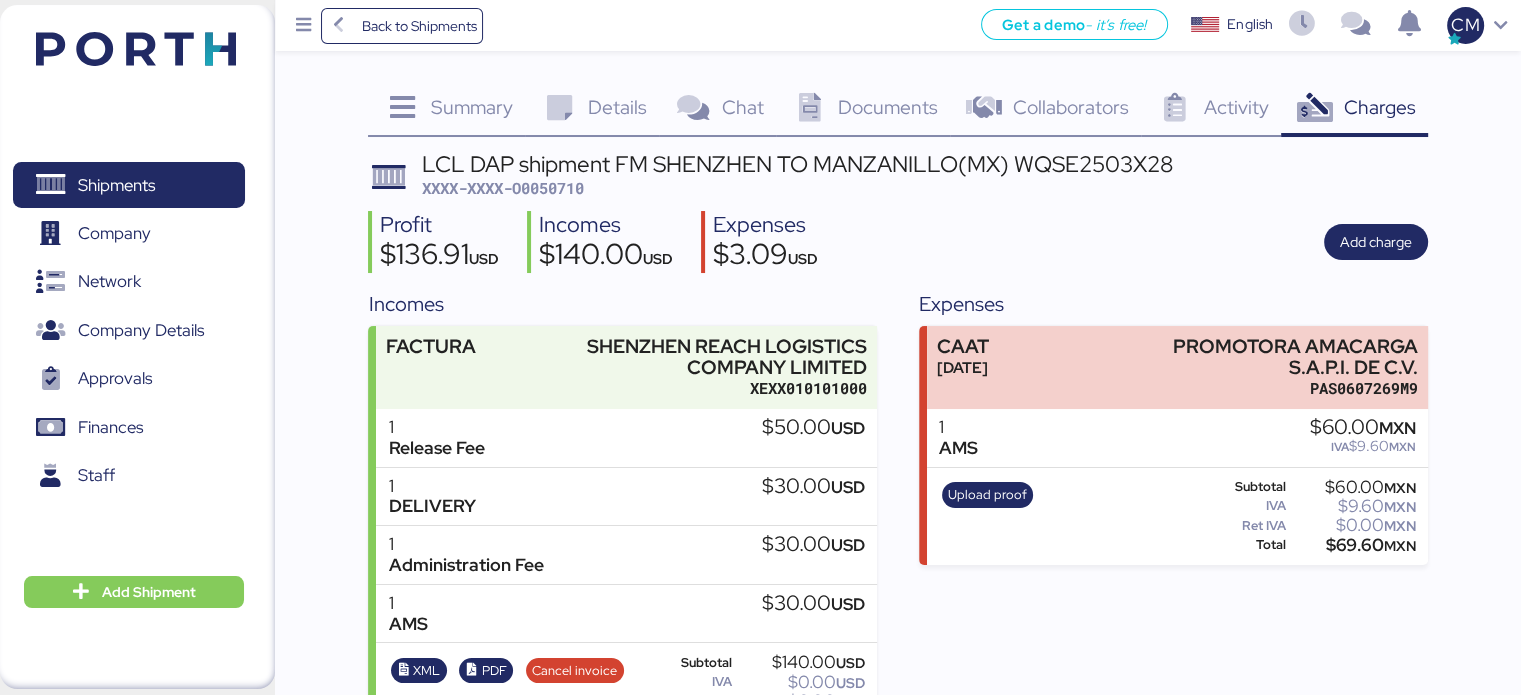 scroll, scrollTop: 60, scrollLeft: 0, axis: vertical 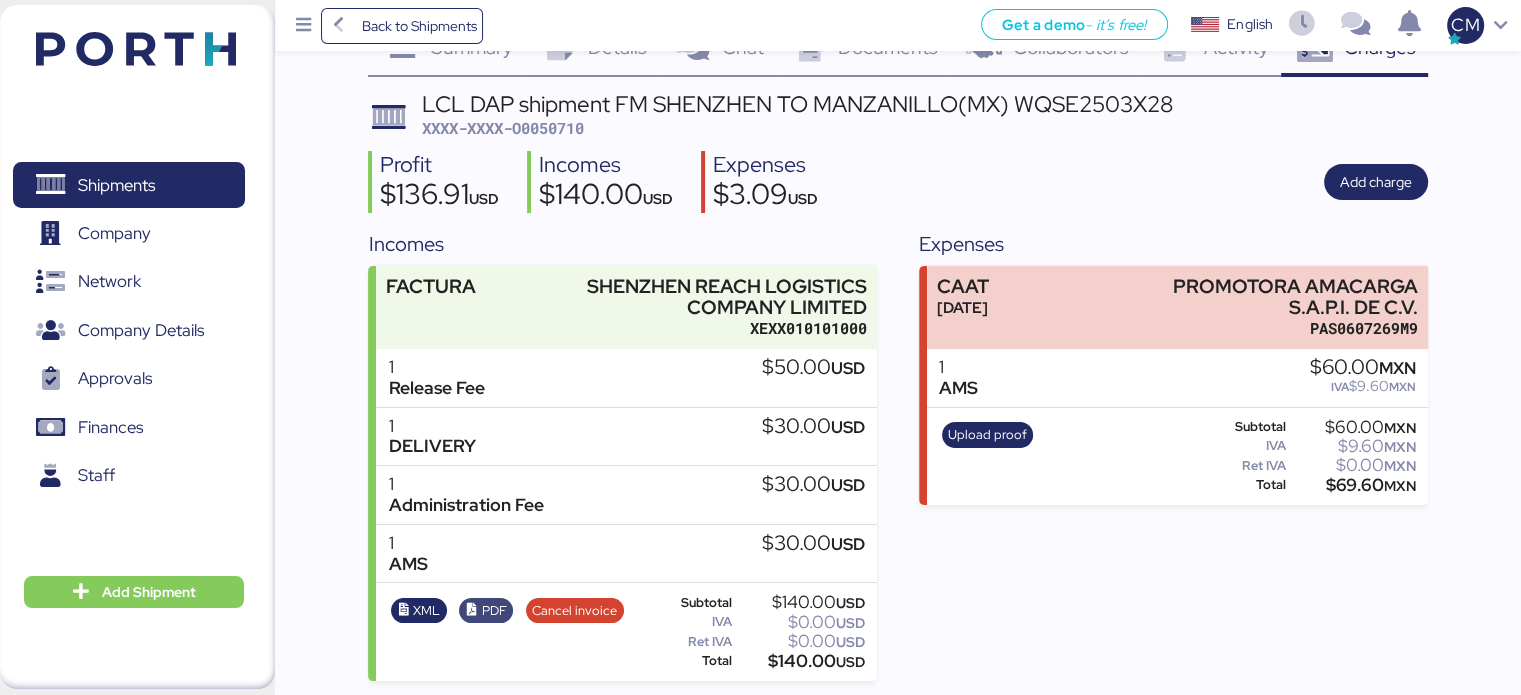 click on "PDF" at bounding box center [494, 611] 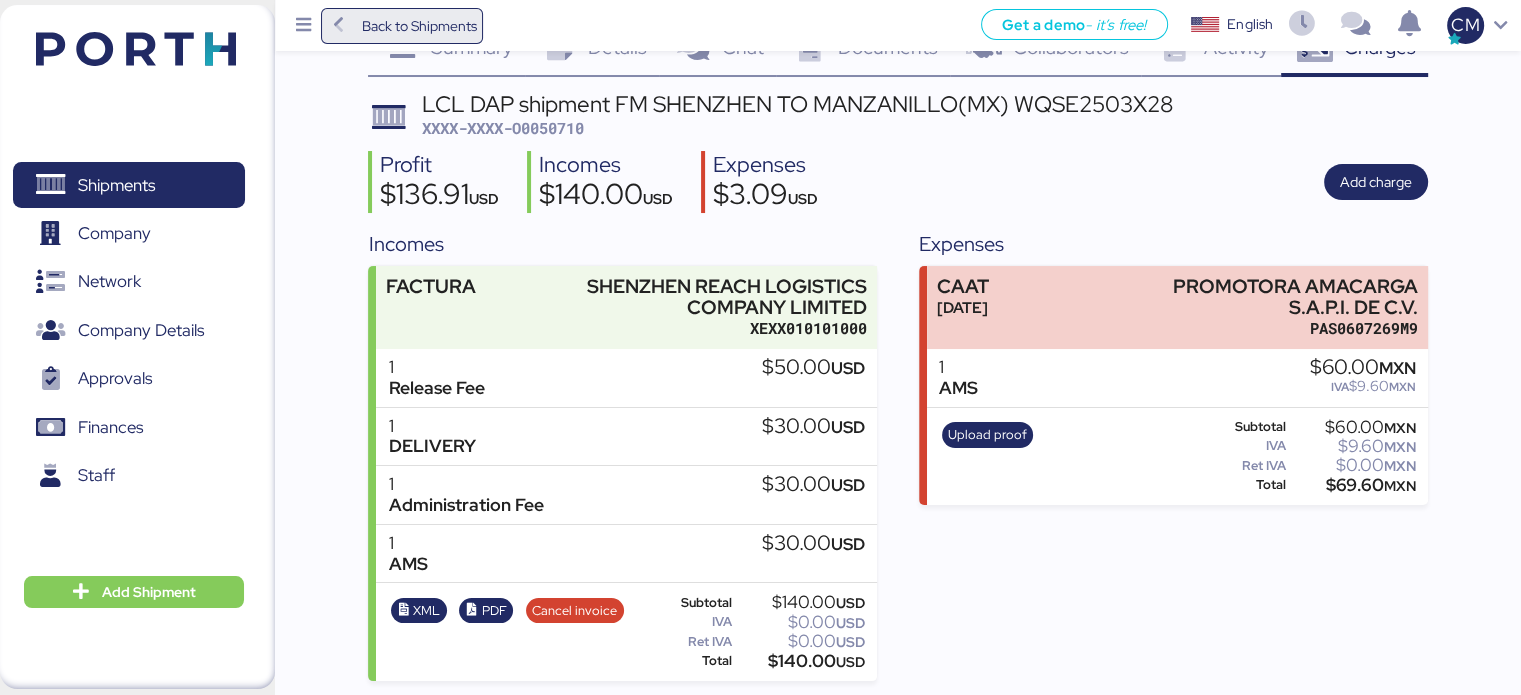 click on "Back to Shipments" at bounding box center (418, 26) 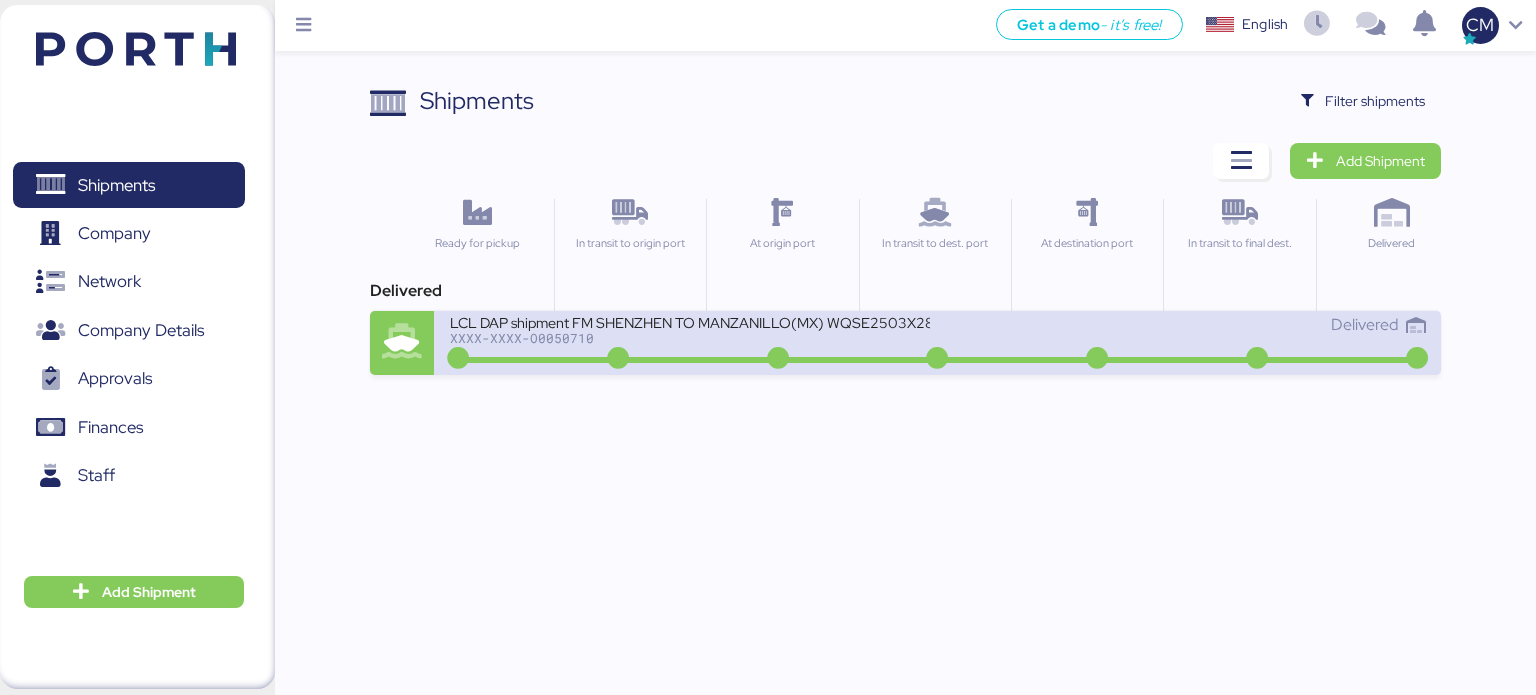 click on "XXXX-XXXX-O0050710" at bounding box center (690, 338) 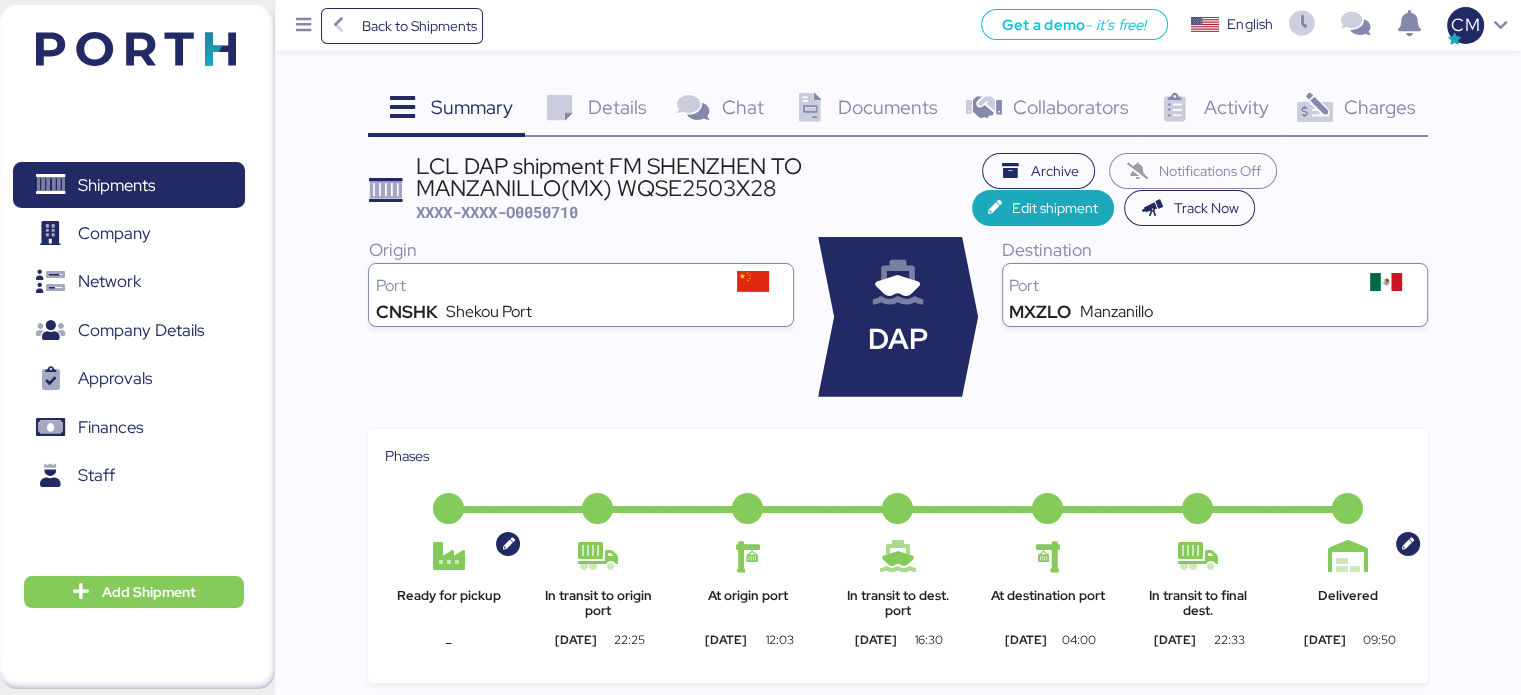 click on "Documents" at bounding box center (888, 107) 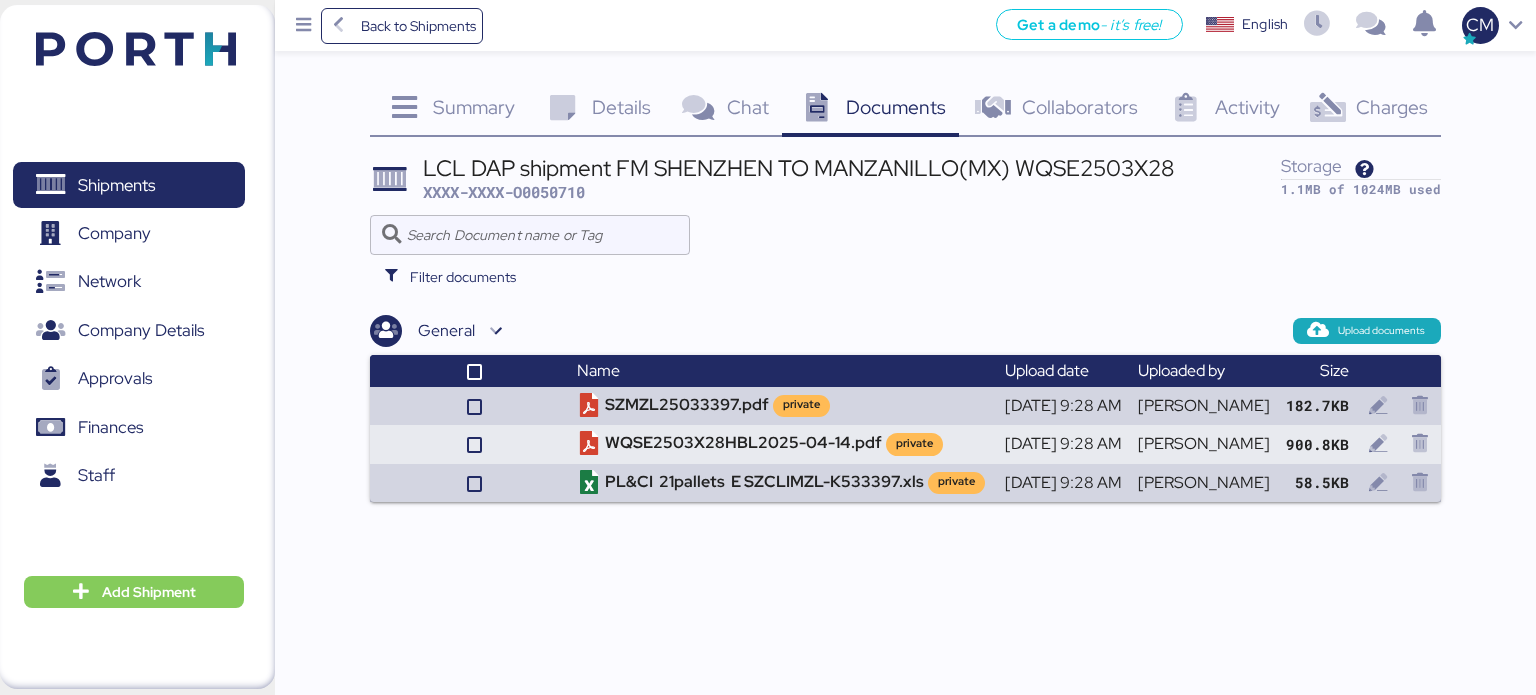 click at bounding box center (1327, 108) 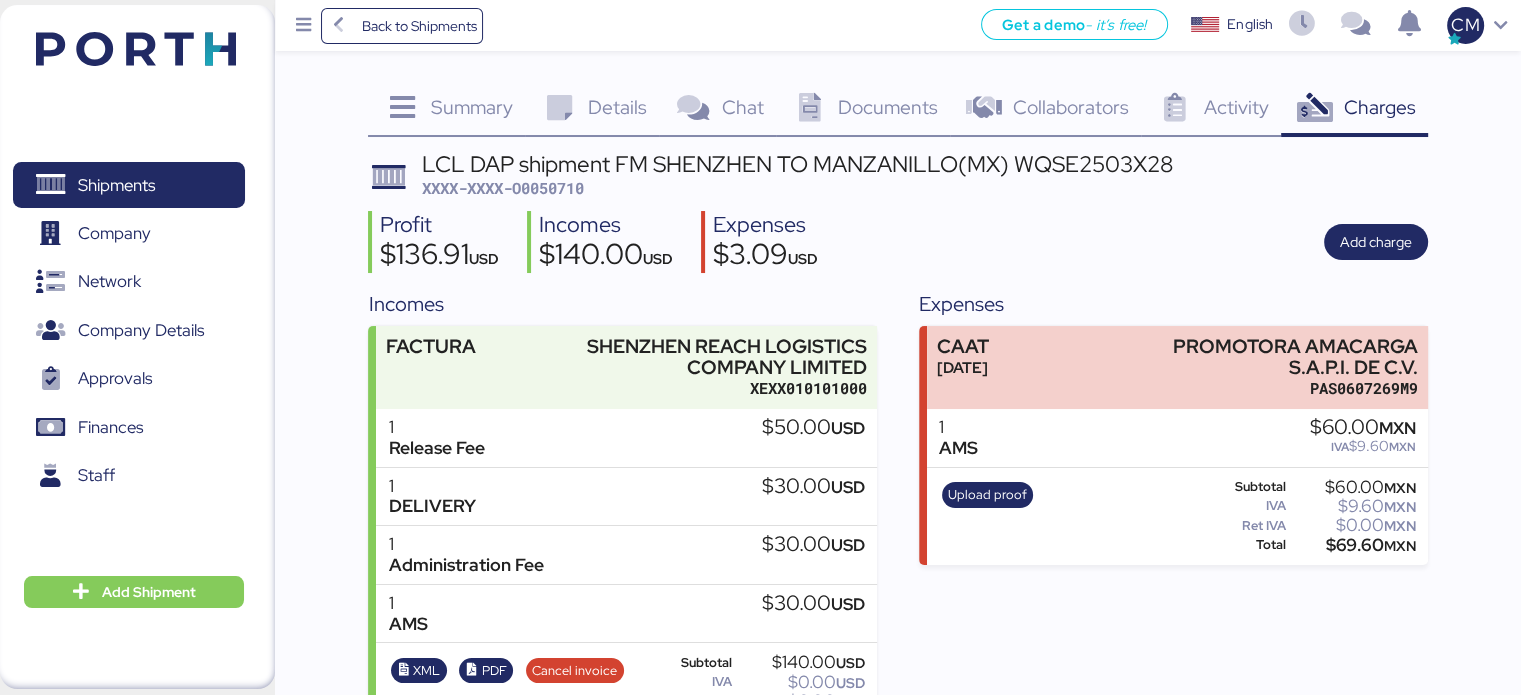 scroll, scrollTop: 60, scrollLeft: 0, axis: vertical 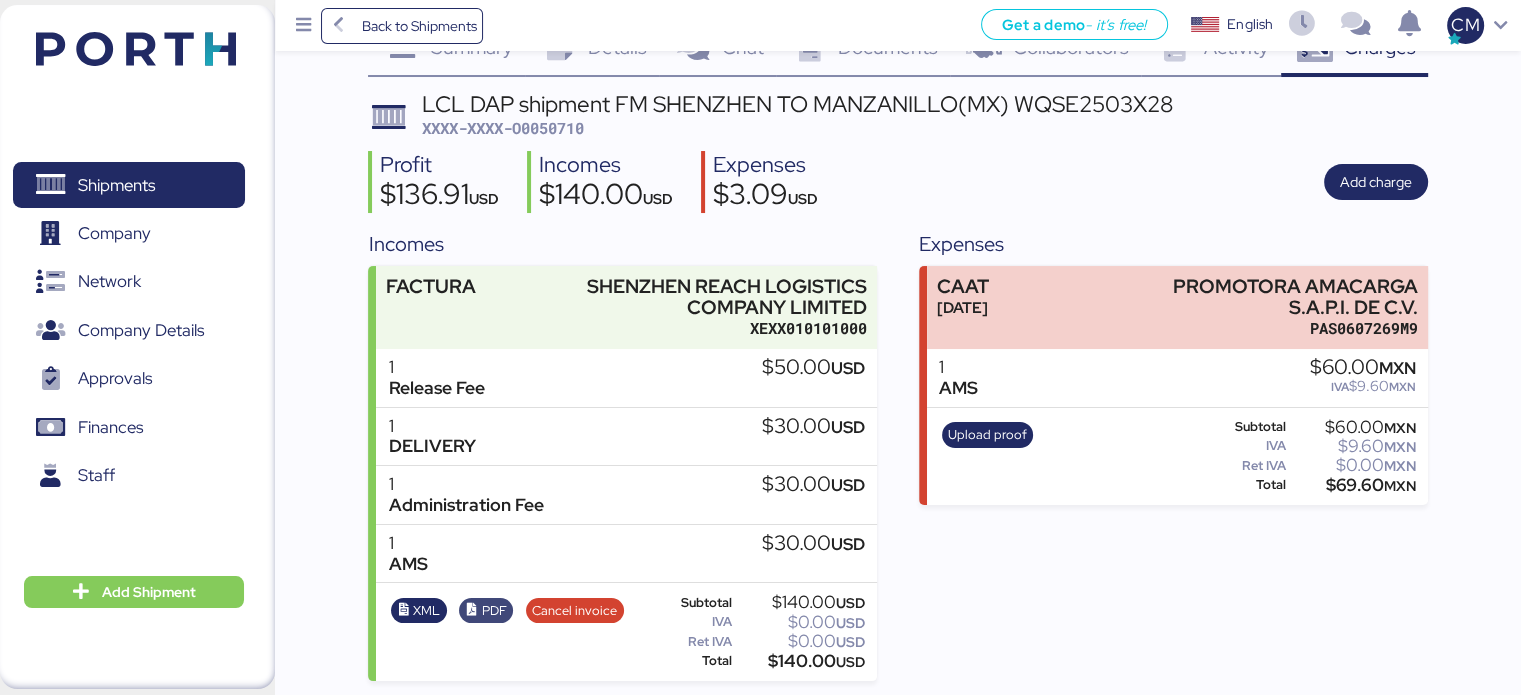 click on "PDF" at bounding box center (494, 611) 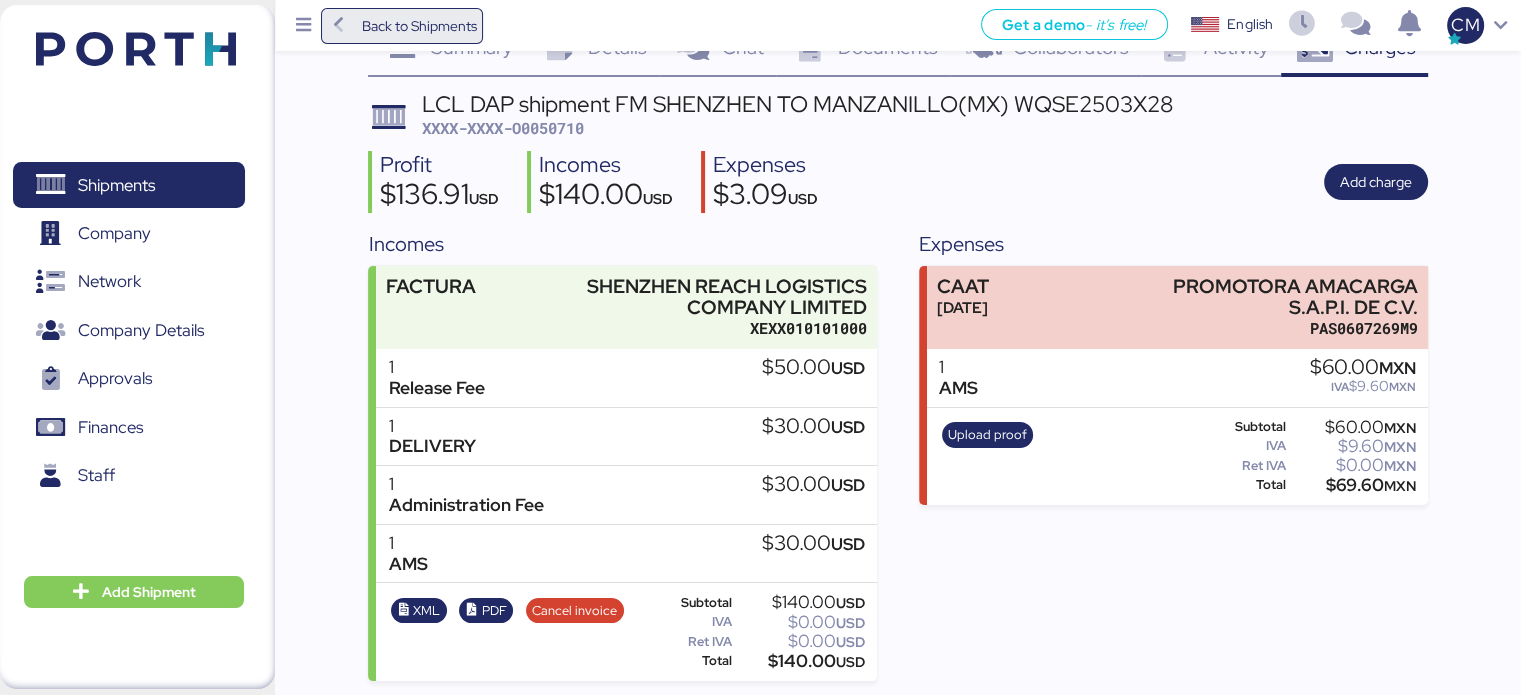 click on "Back to Shipments" at bounding box center (402, 26) 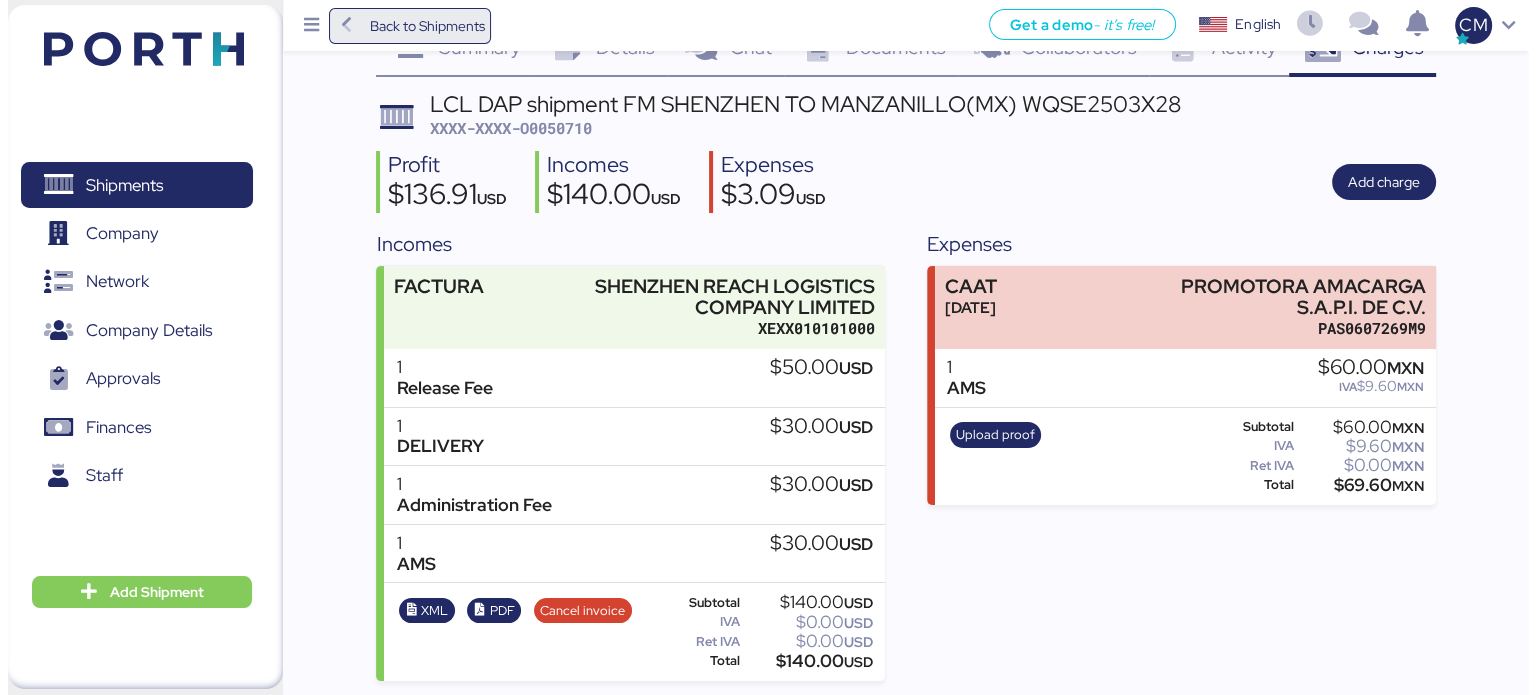 scroll, scrollTop: 0, scrollLeft: 0, axis: both 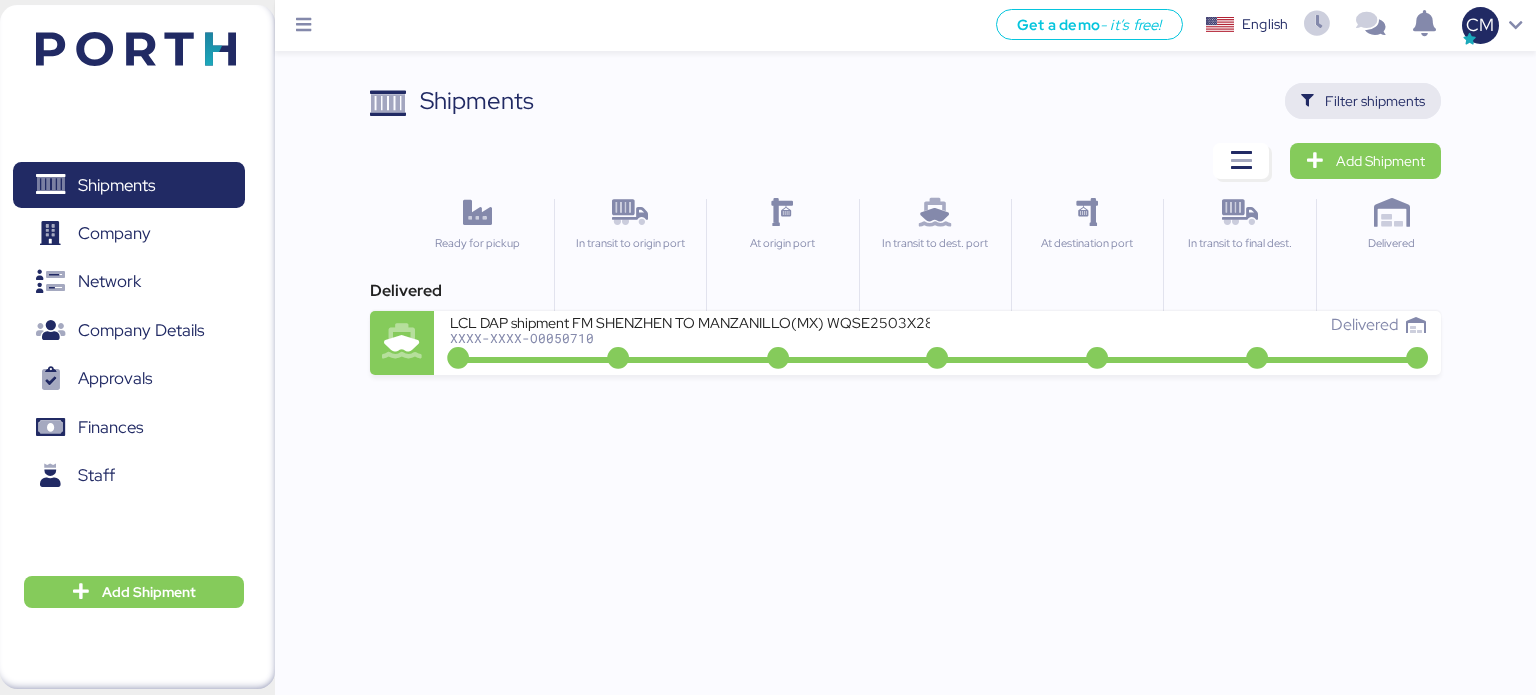 click on "Filter shipments" at bounding box center [1375, 101] 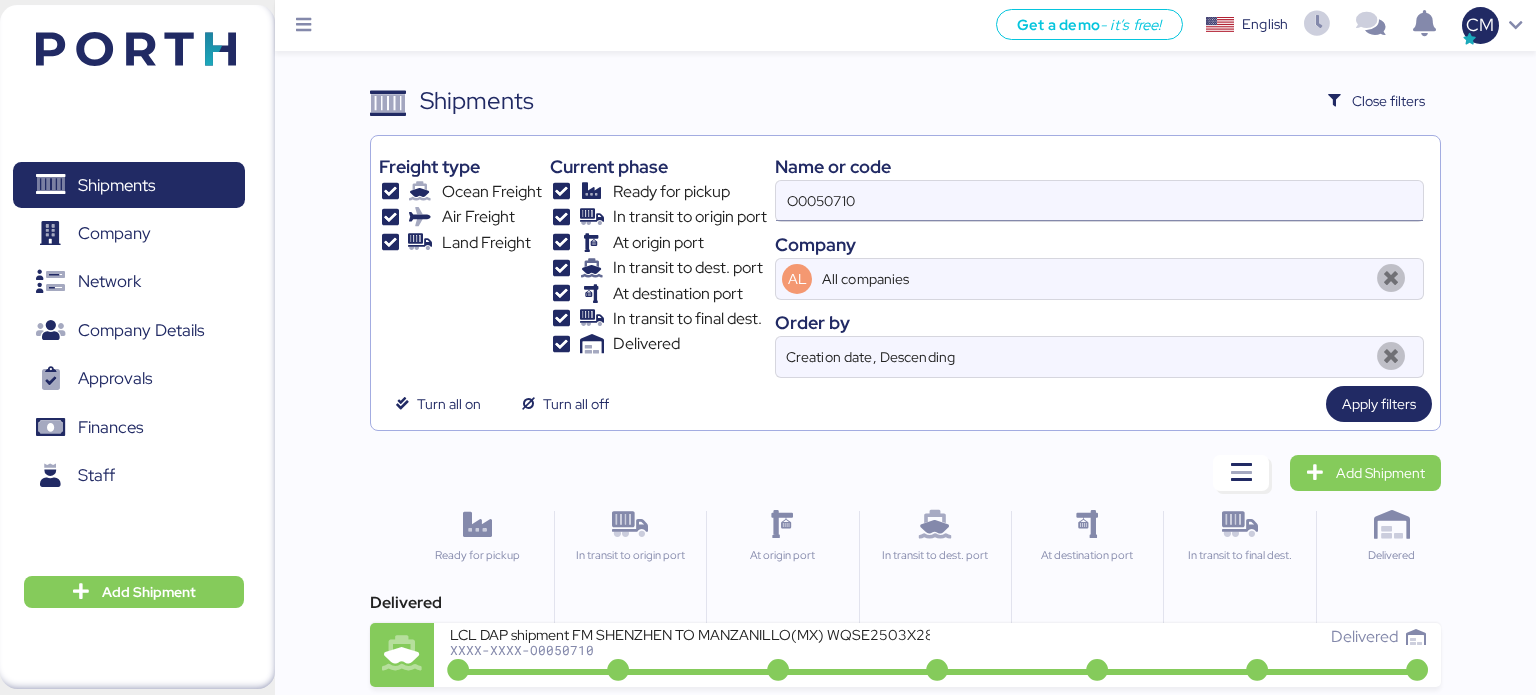 click on "O0050710" at bounding box center [1099, 201] 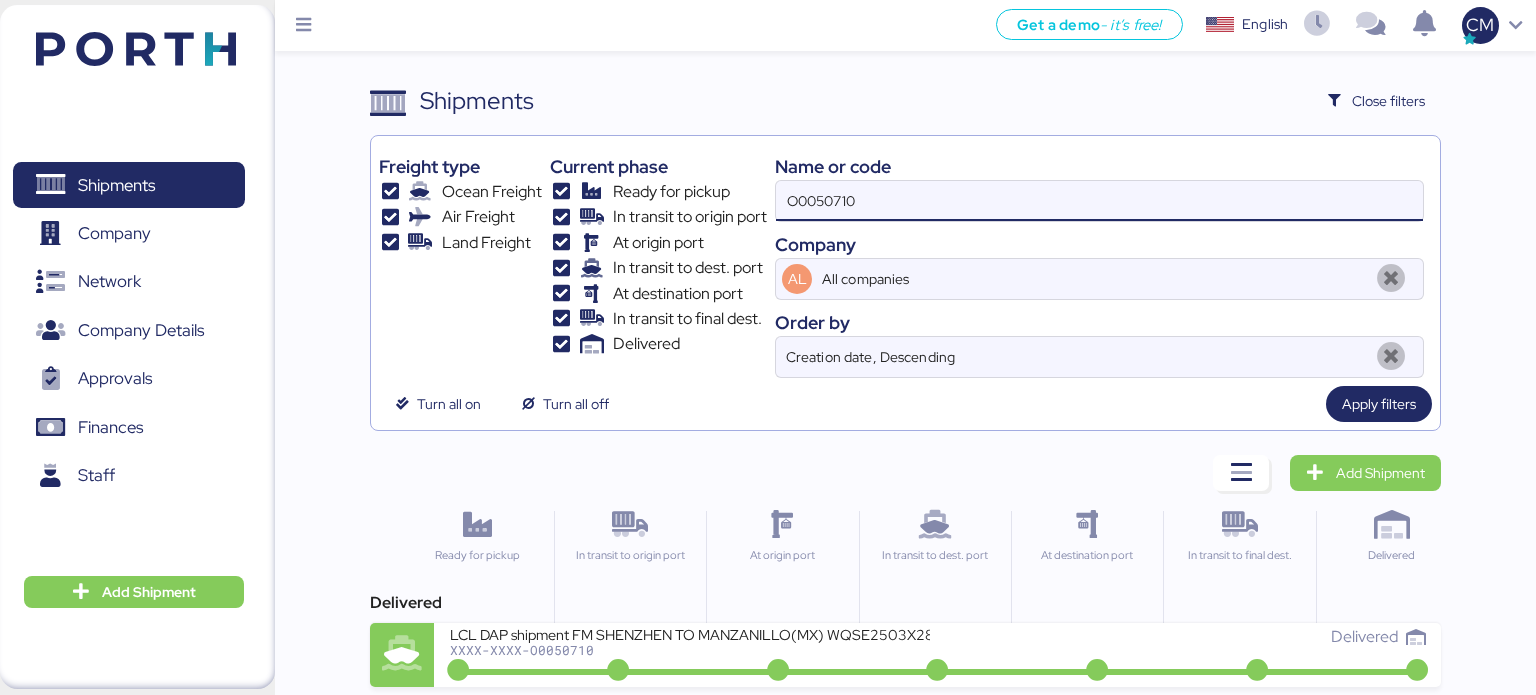 click on "O0050710" at bounding box center [1099, 201] 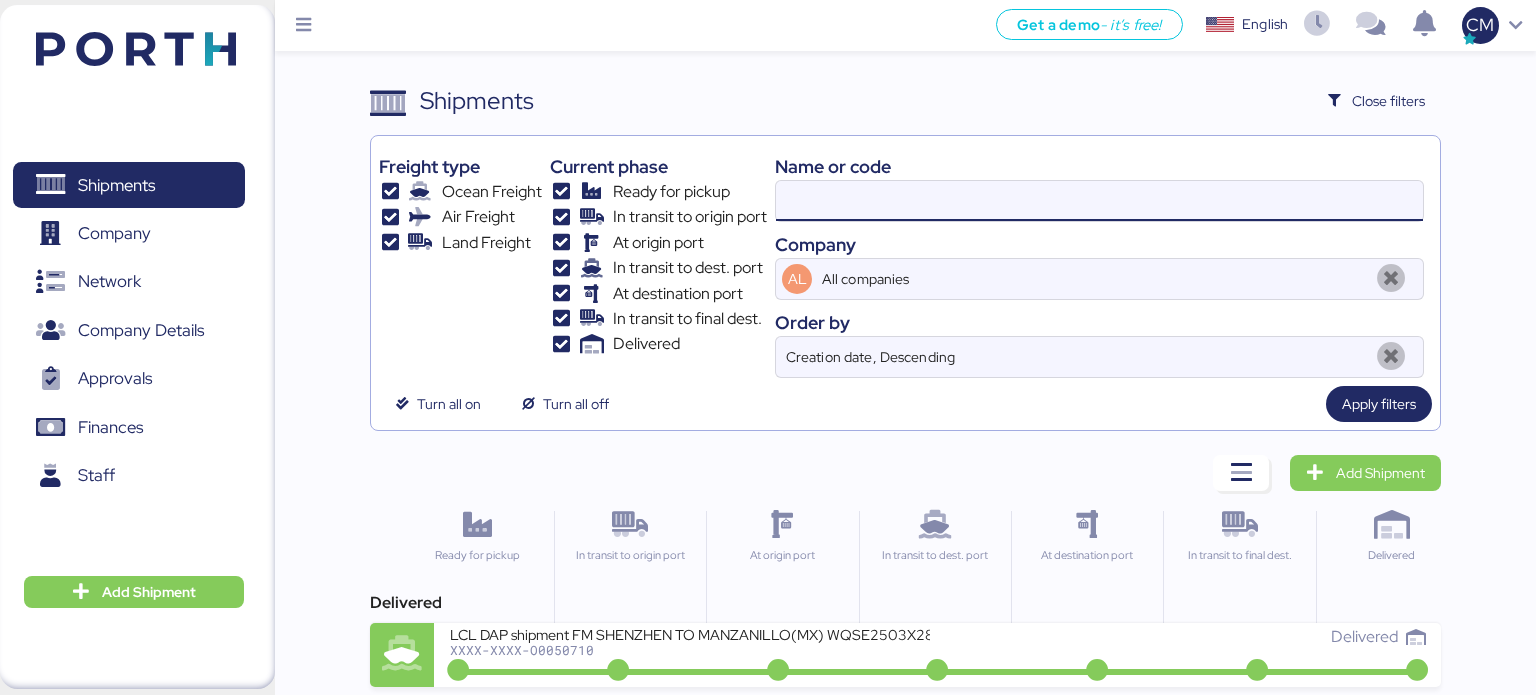paste on "O0050993" 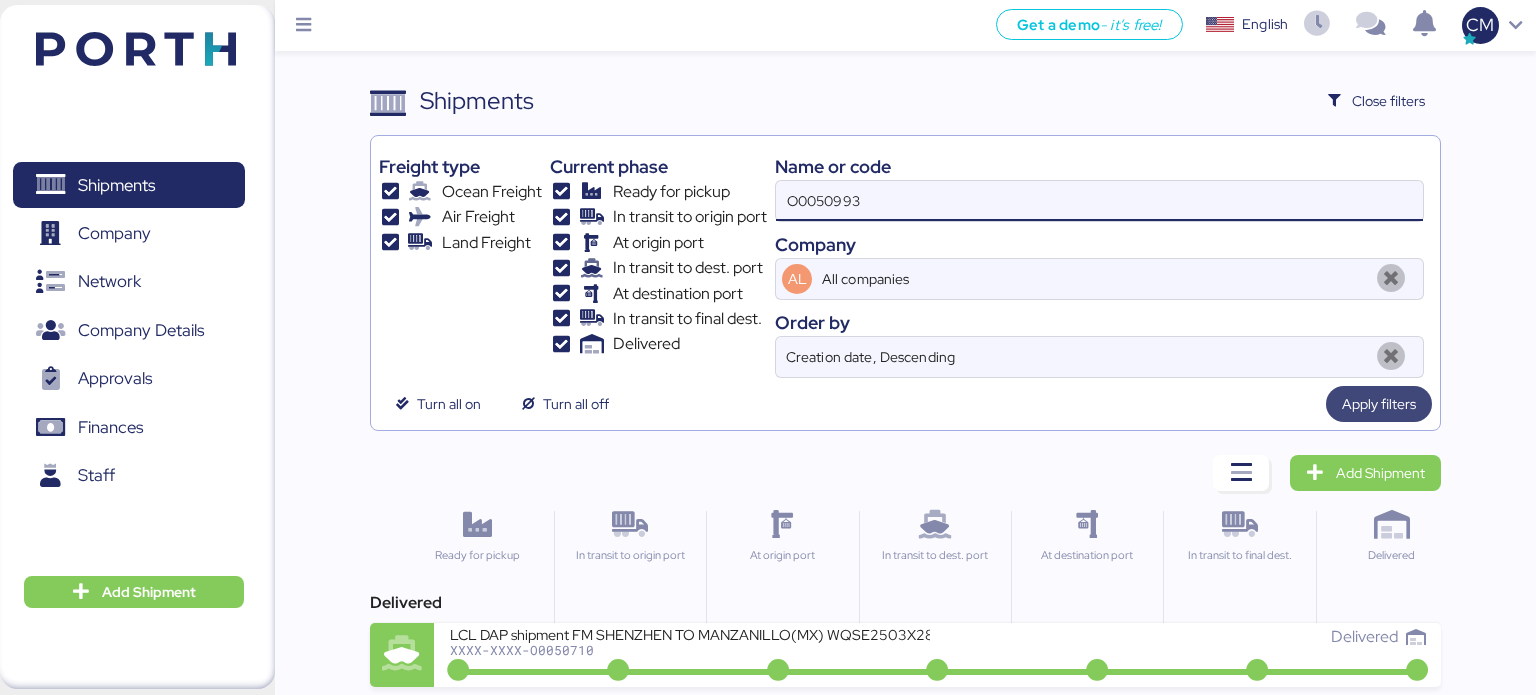 type on "O0050993" 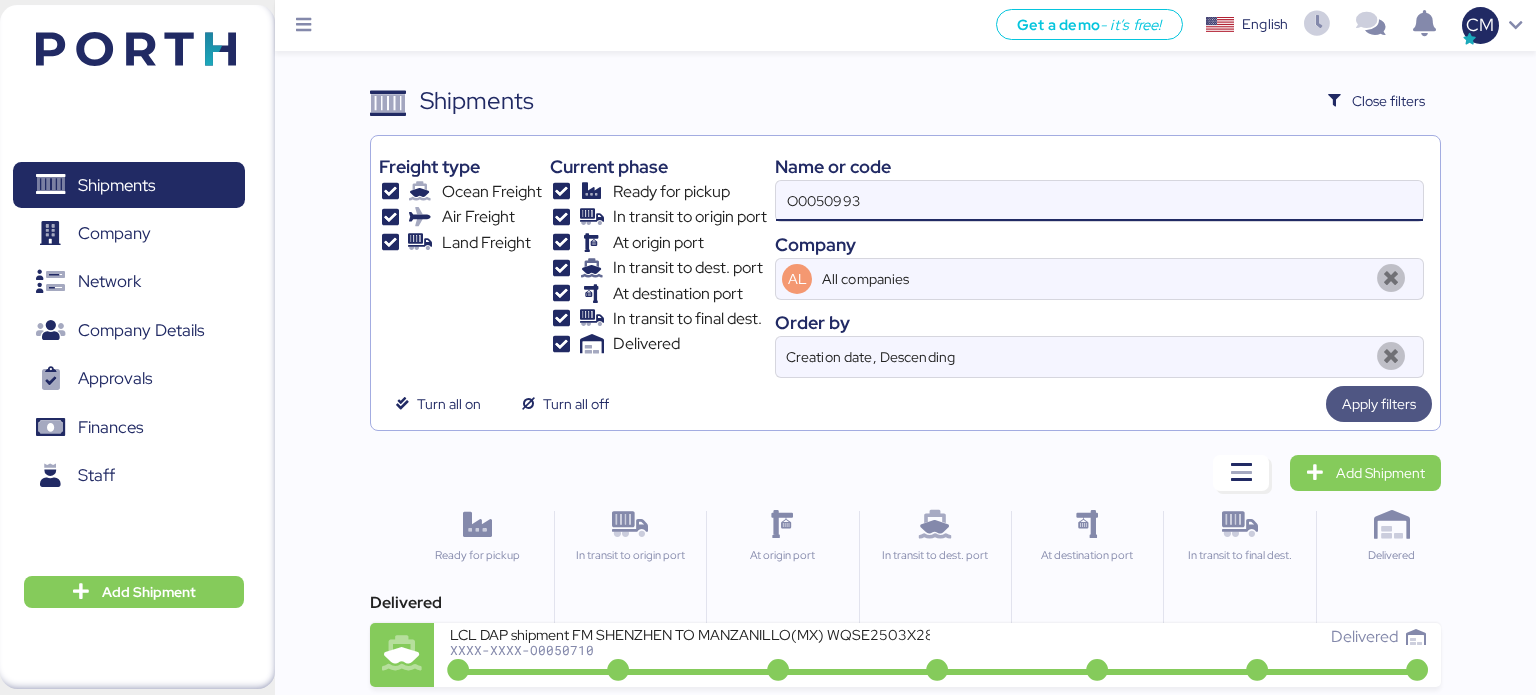 click on "Apply filters" at bounding box center (1379, 404) 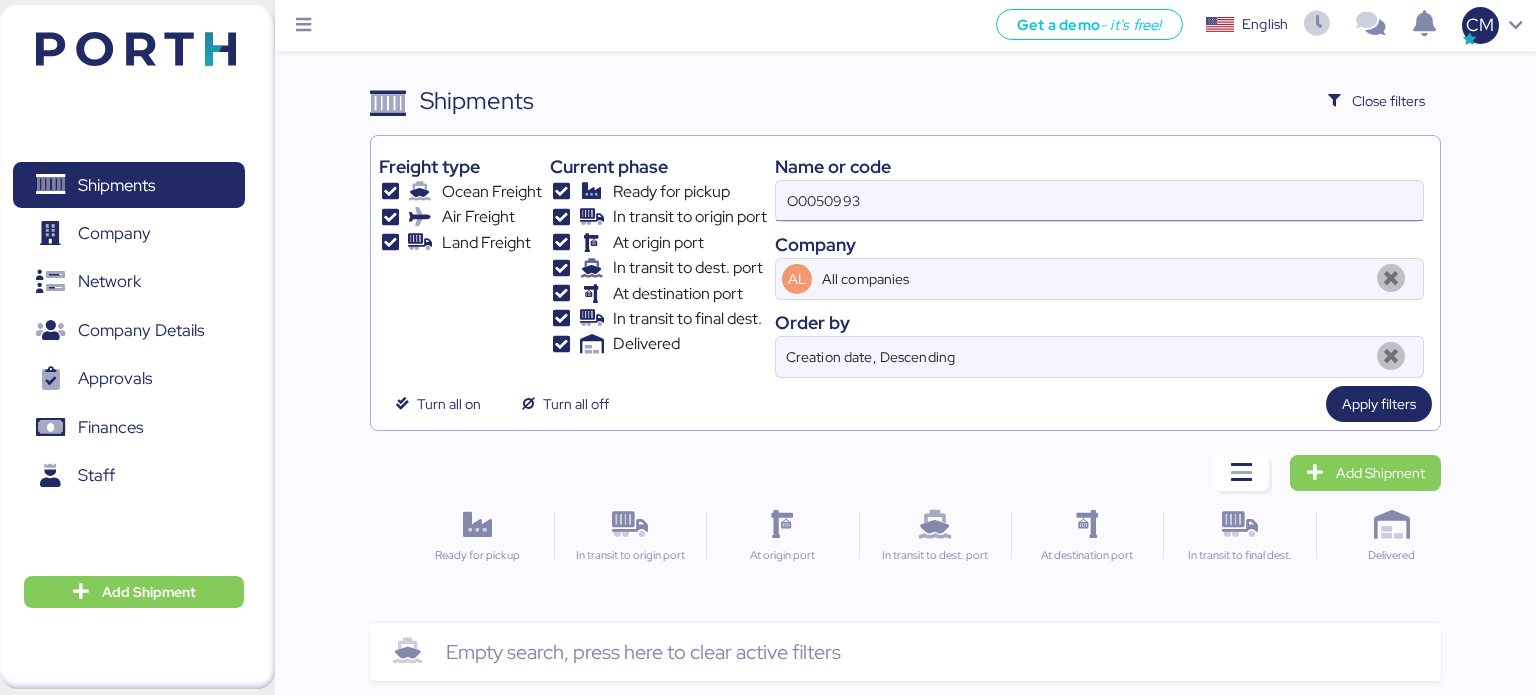 click on "O0050993" at bounding box center (1099, 201) 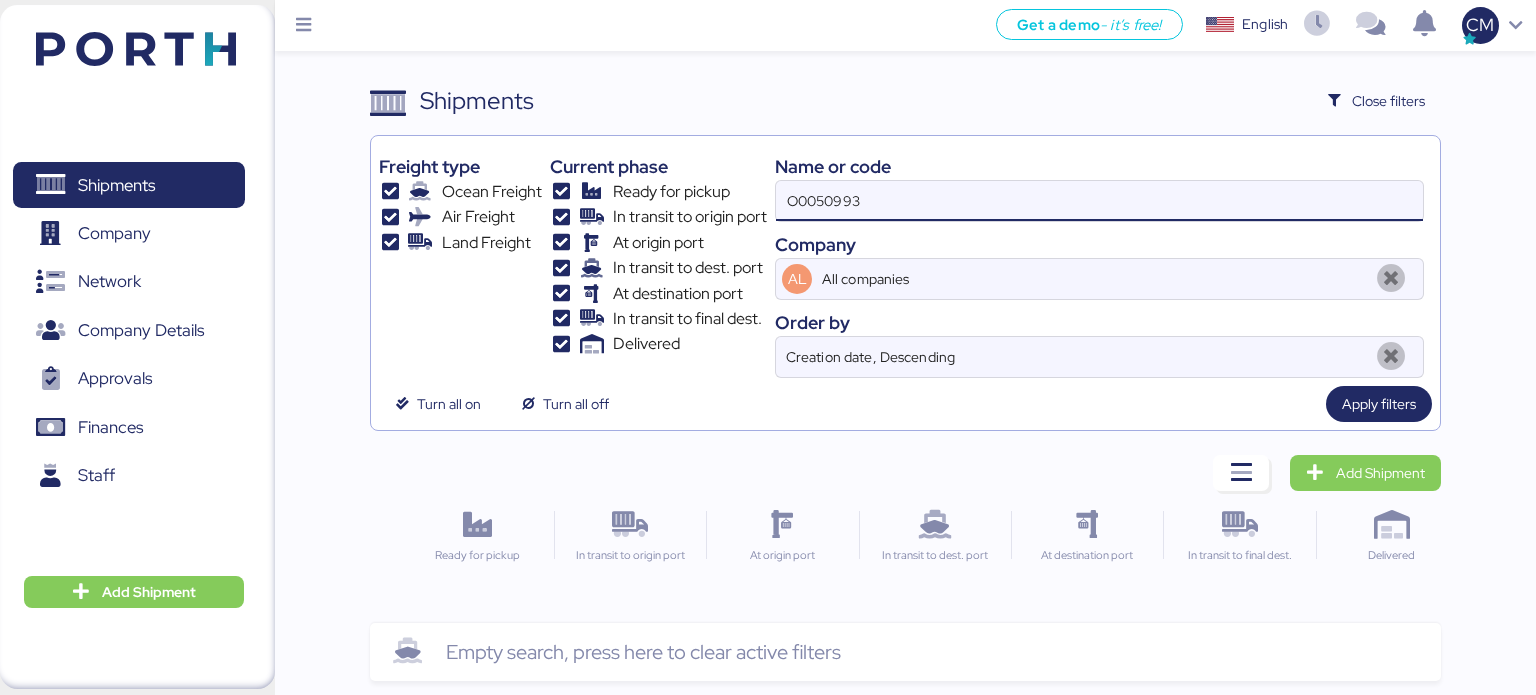 click on "O0050993" at bounding box center (1099, 201) 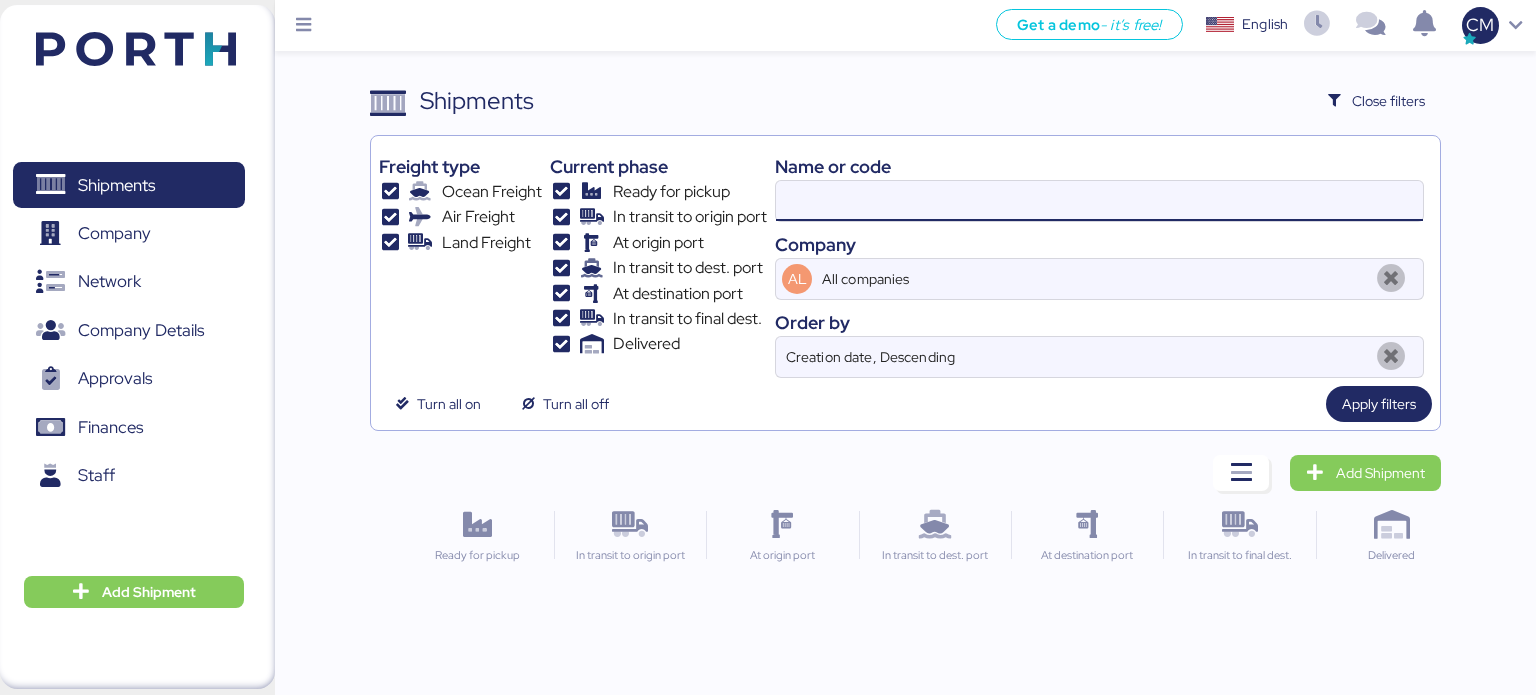 paste on "O0050993" 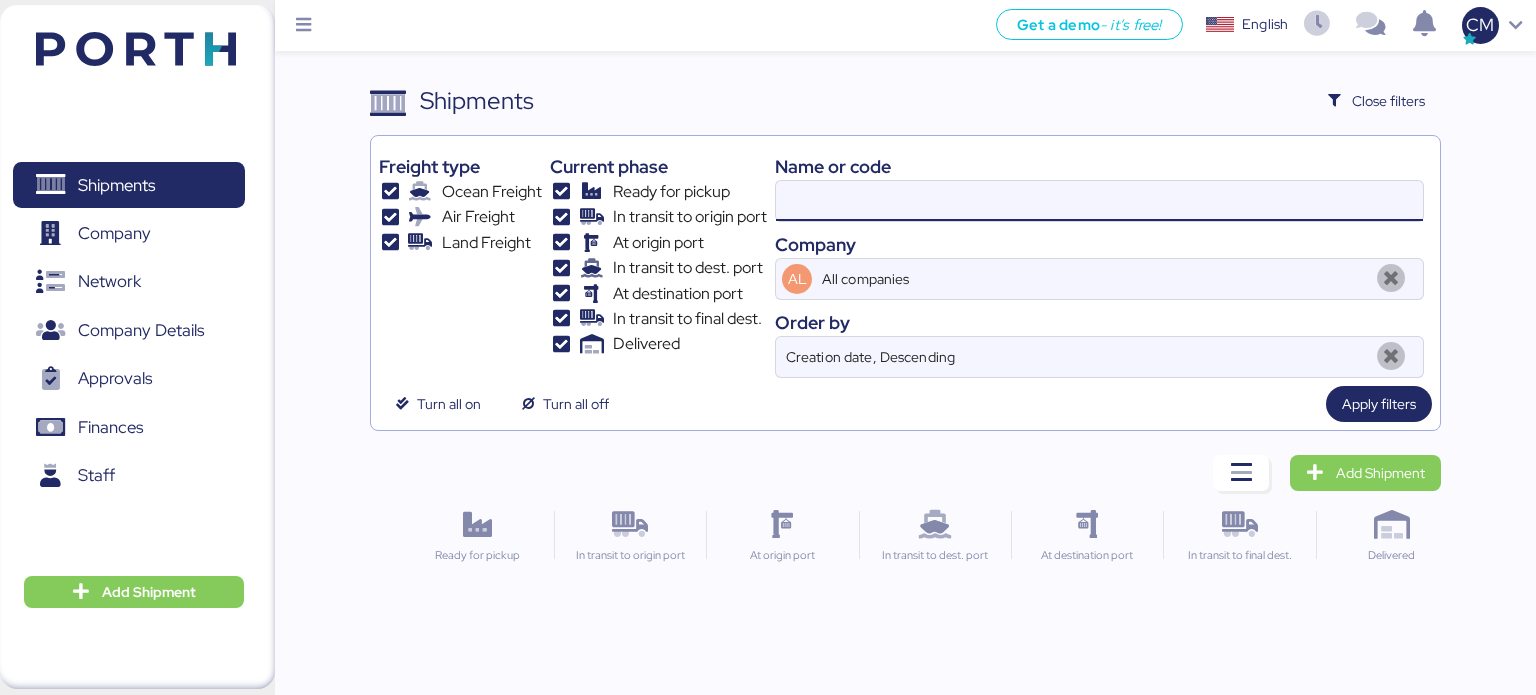 type on "O0050993" 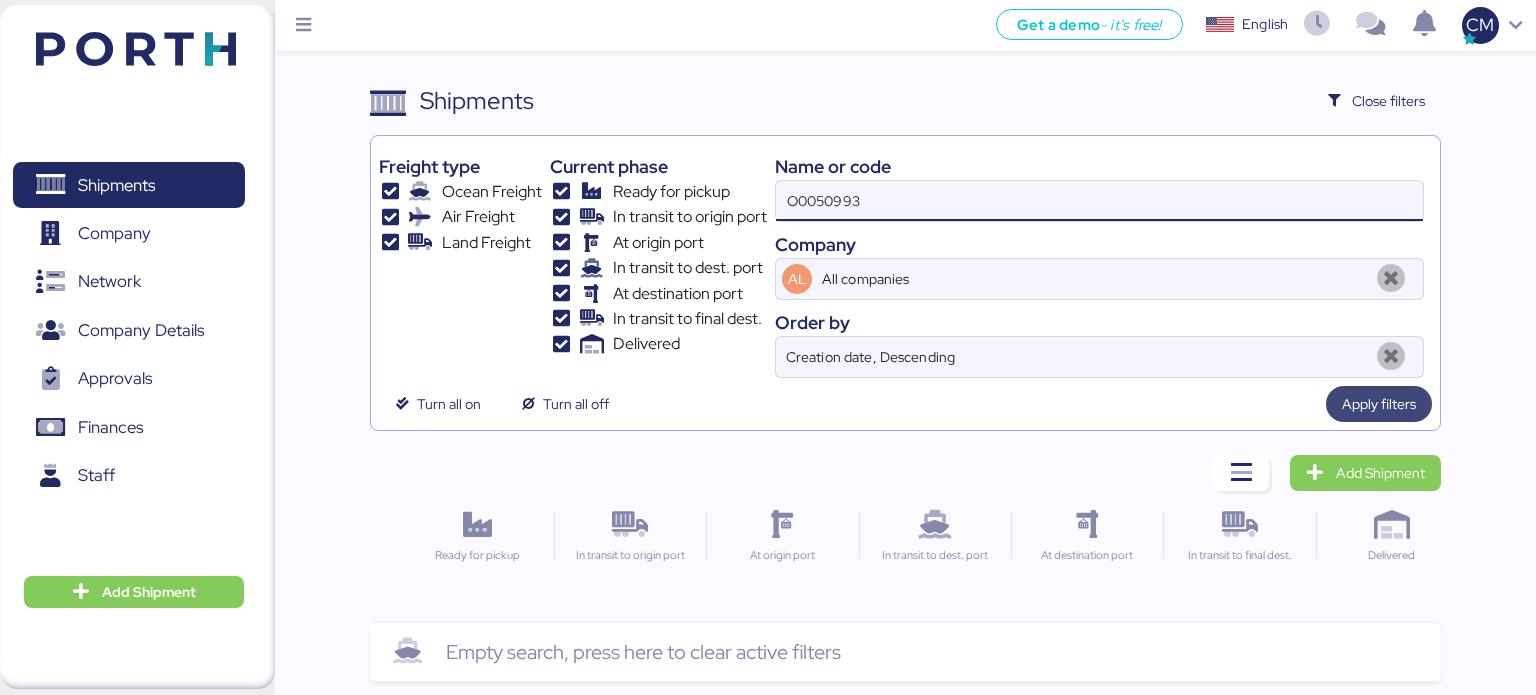 click on "Apply filters" 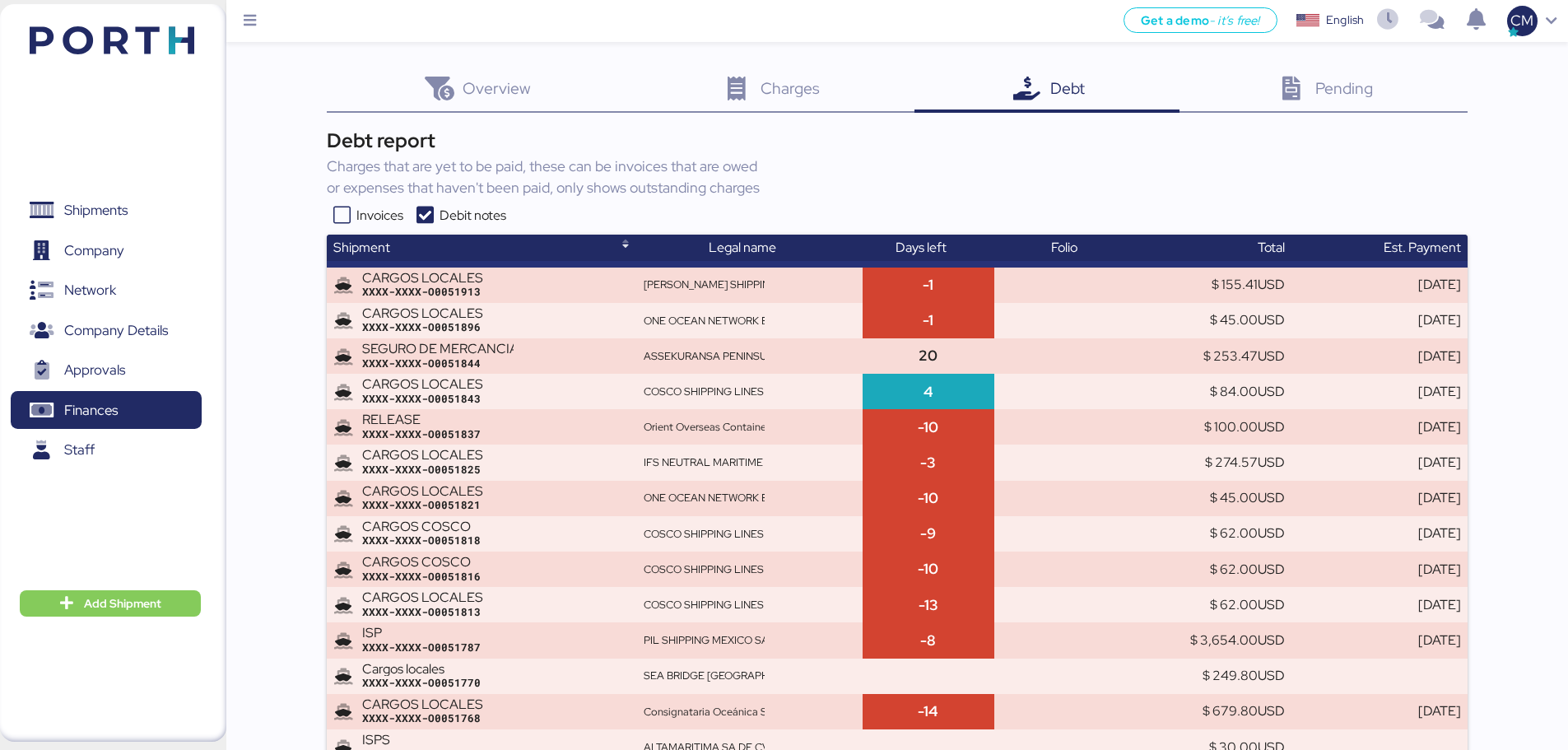 scroll, scrollTop: 9830, scrollLeft: 0, axis: vertical 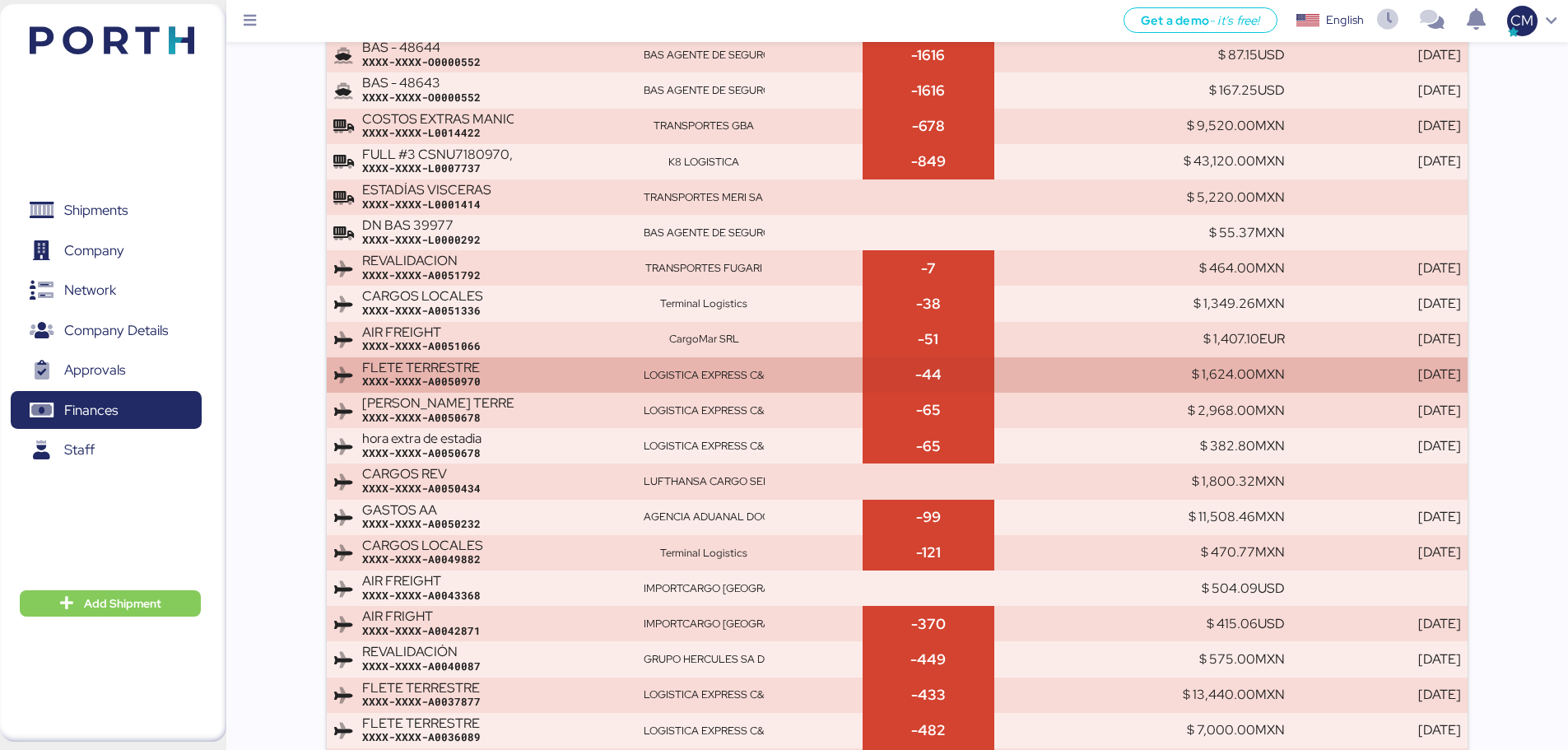 click on "$ 1,624.00
MXN" at bounding box center [1188, 375] 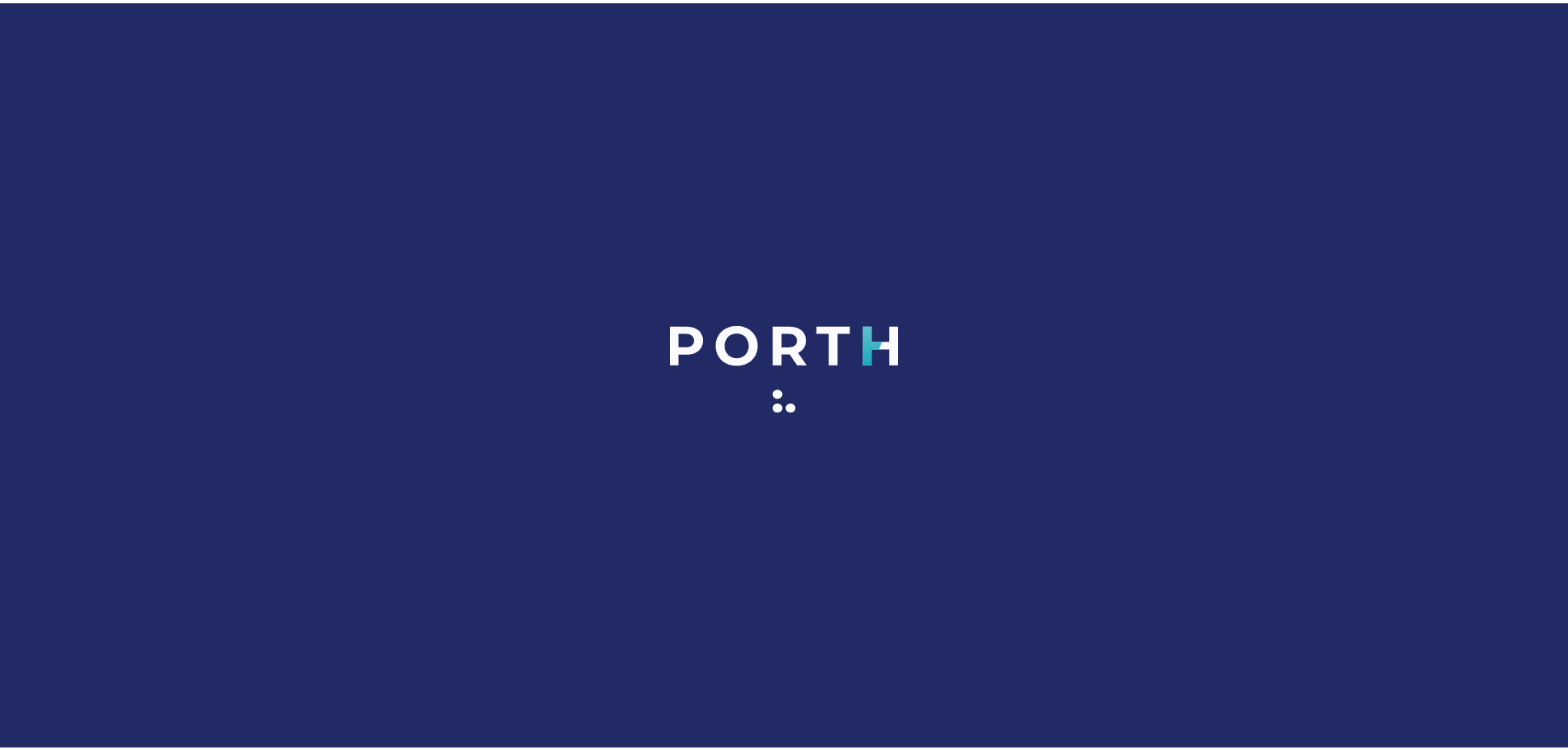 scroll, scrollTop: 0, scrollLeft: 0, axis: both 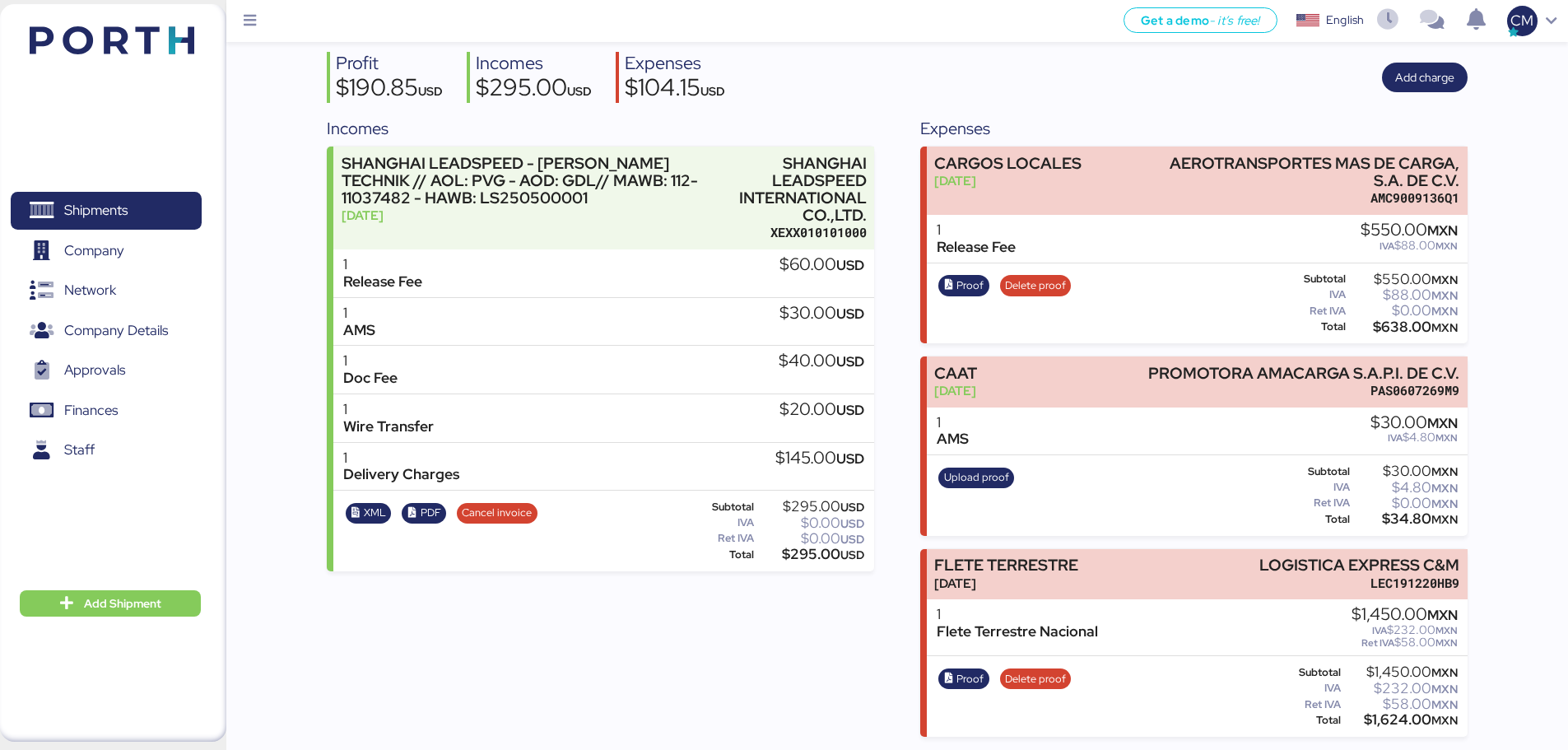 drag, startPoint x: 1361, startPoint y: 722, endPoint x: 1424, endPoint y: 729, distance: 63.3877 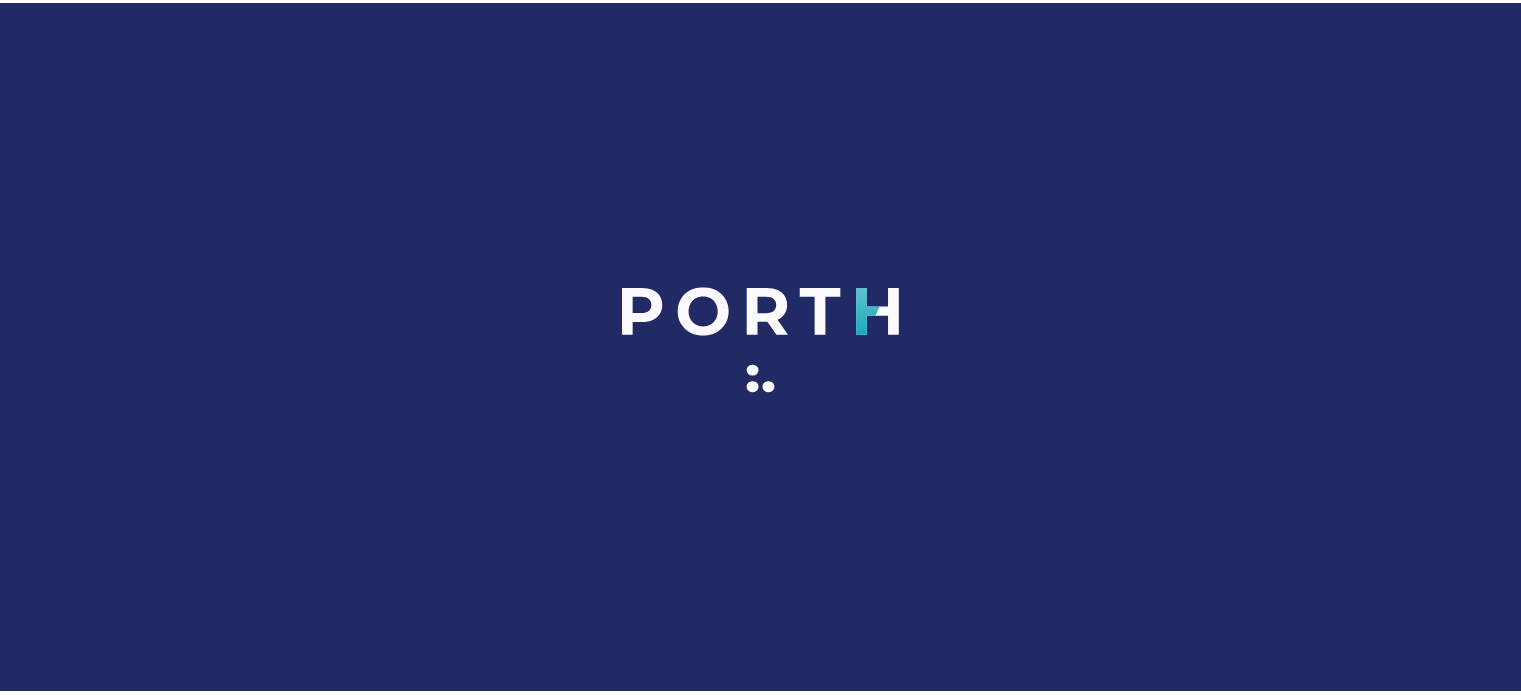 scroll, scrollTop: 0, scrollLeft: 0, axis: both 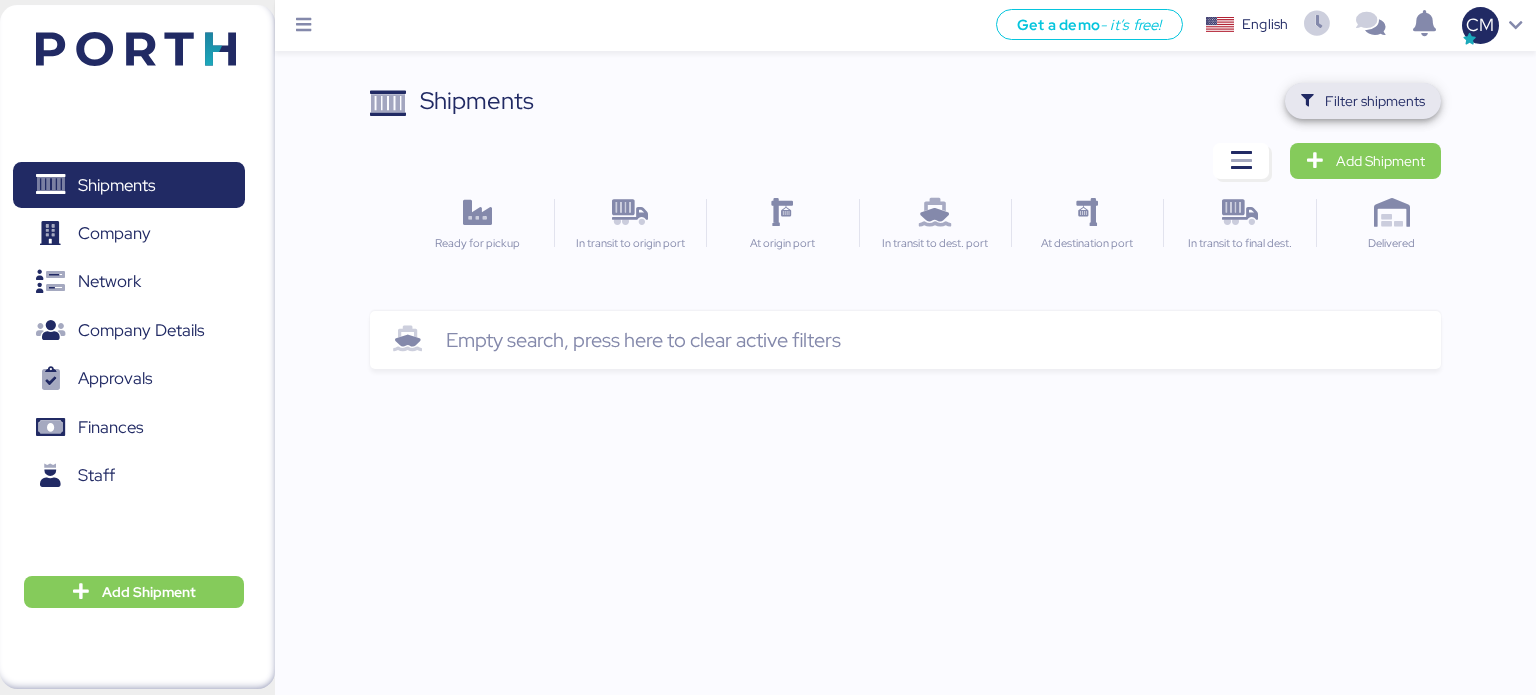 click on "Filter shipments" at bounding box center (1375, 101) 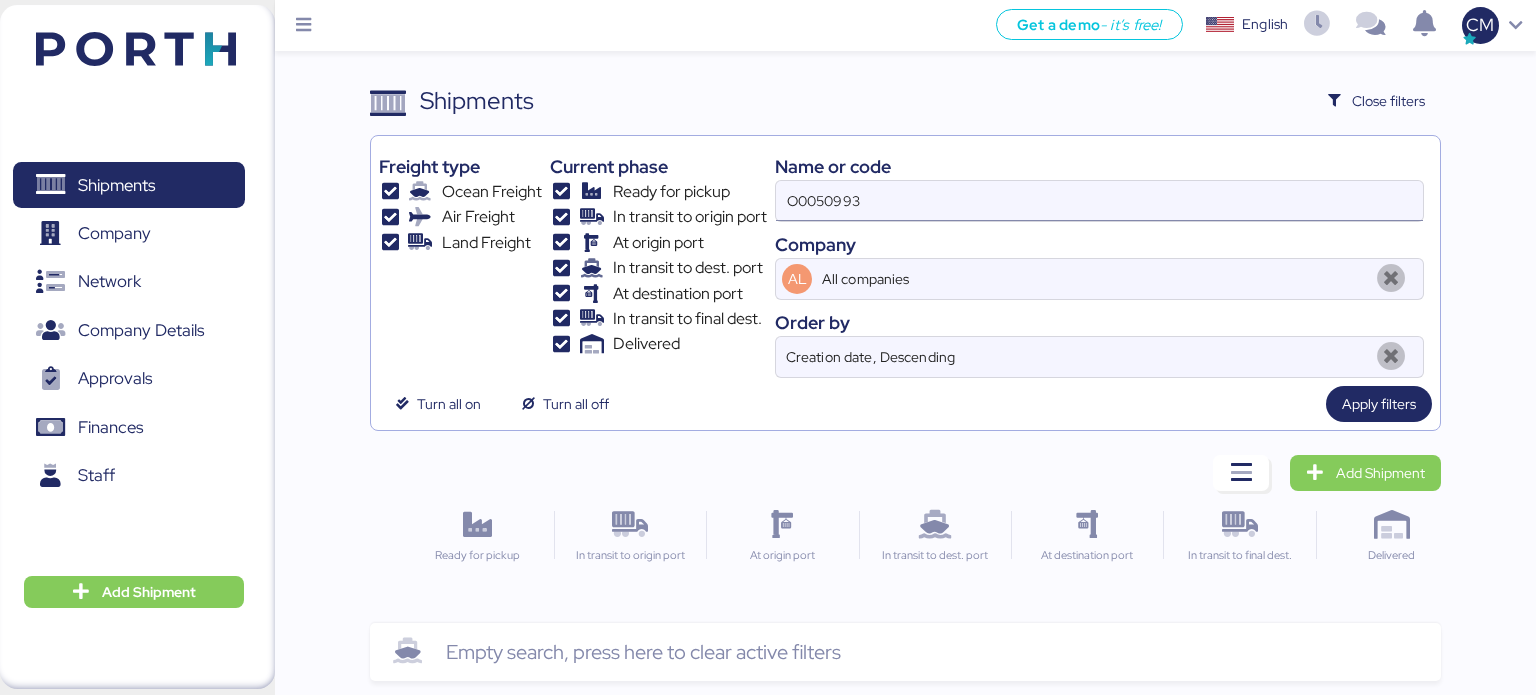 click on "O0050993" at bounding box center (1099, 201) 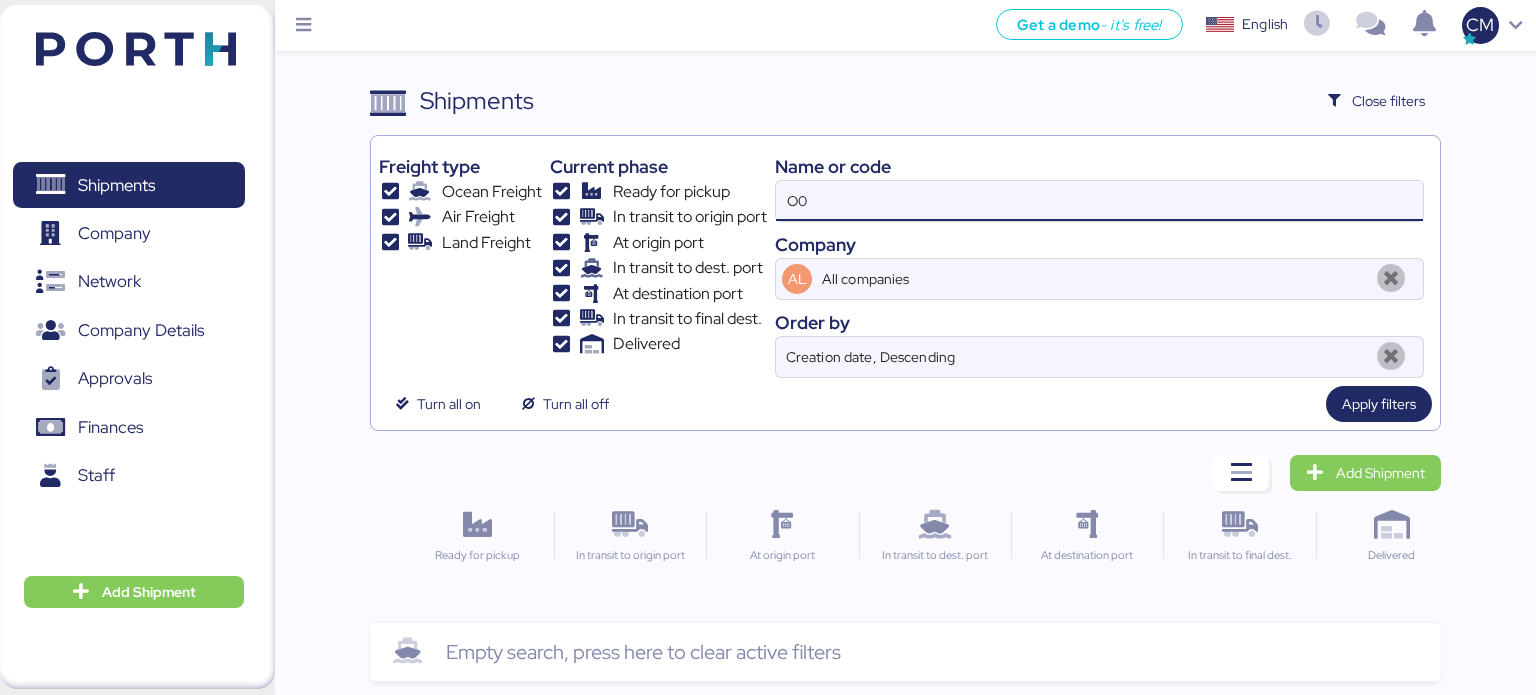 type on "O" 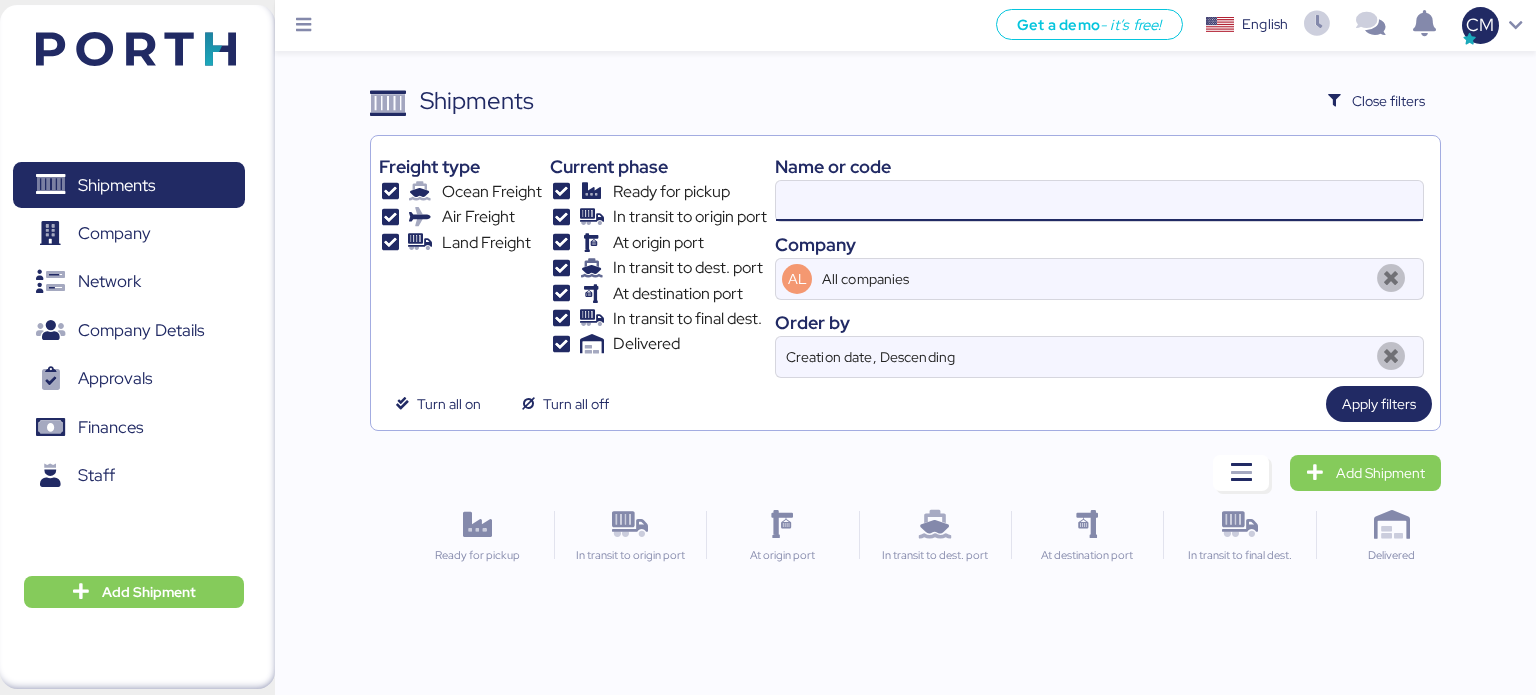 paste on "O0050929" 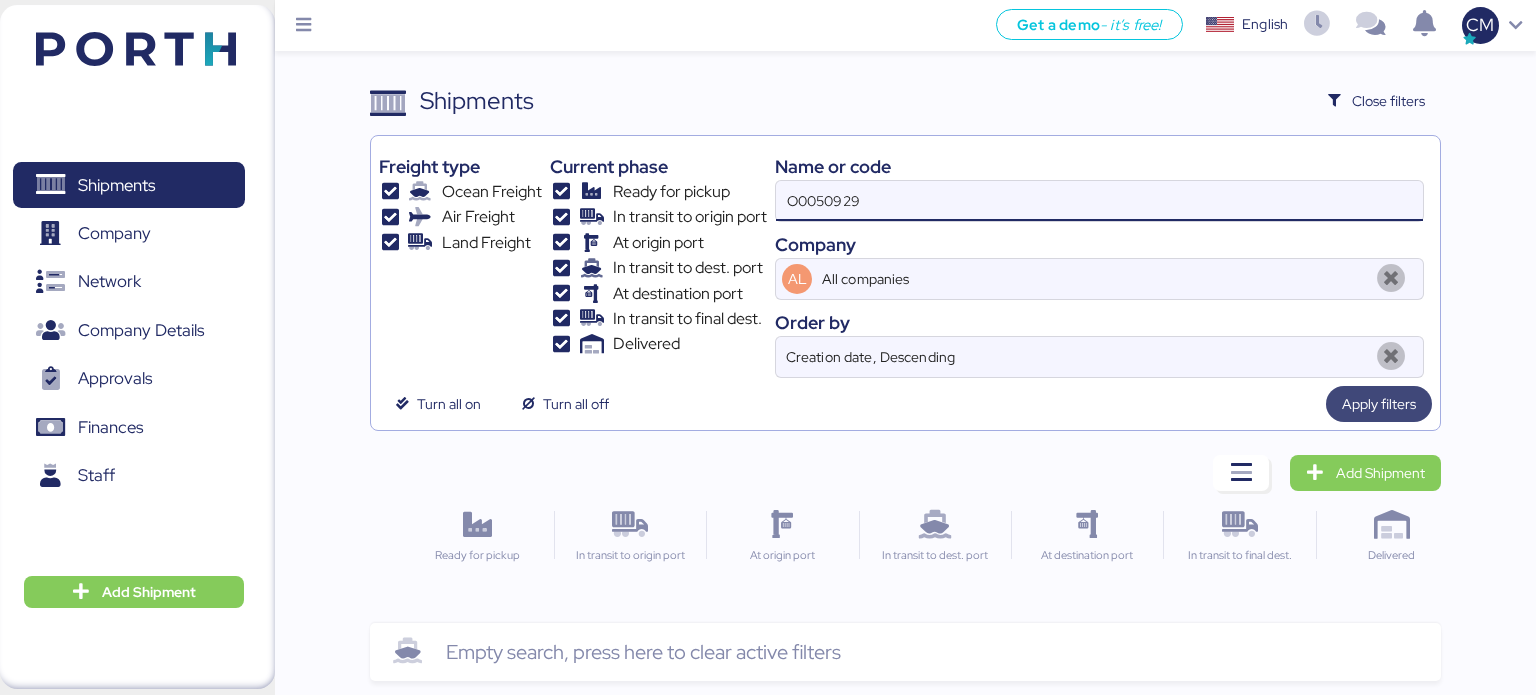 type on "O0050929" 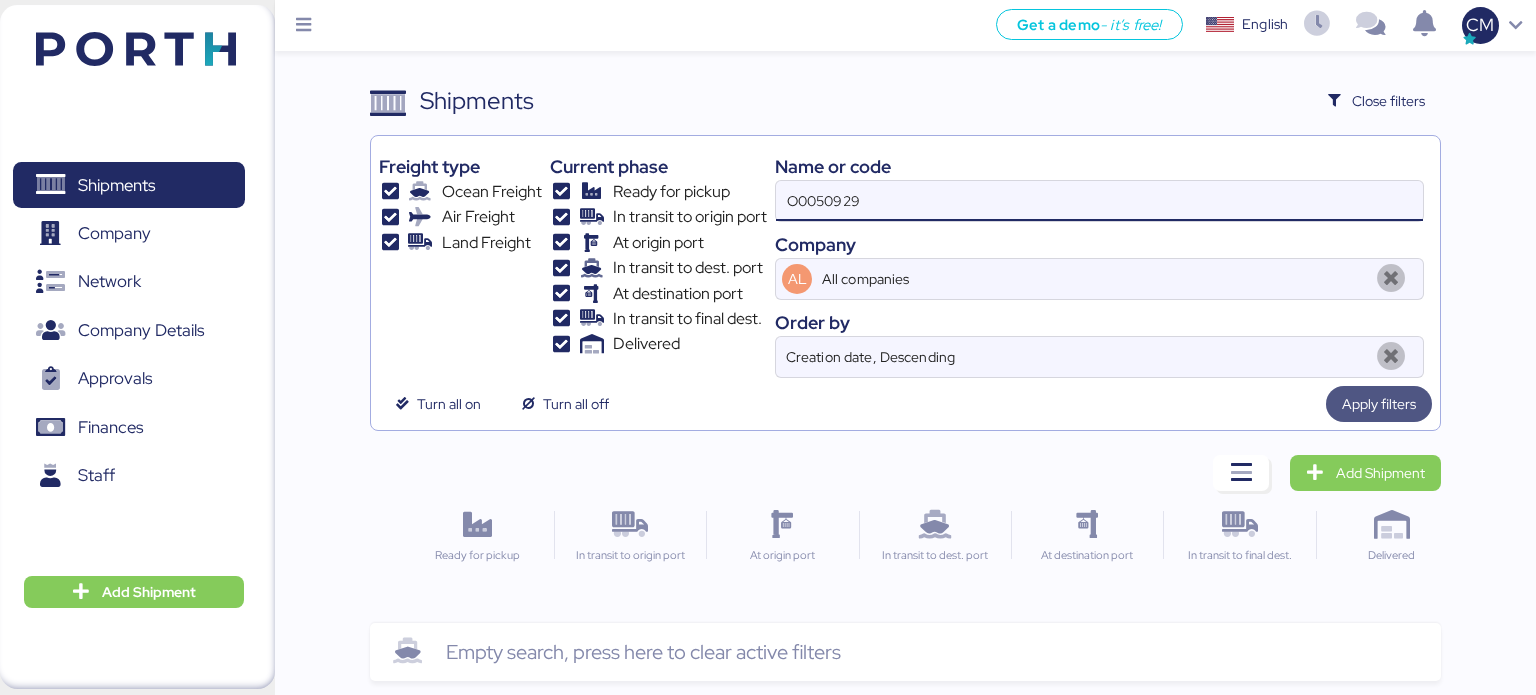 click on "Apply filters" at bounding box center [1379, 404] 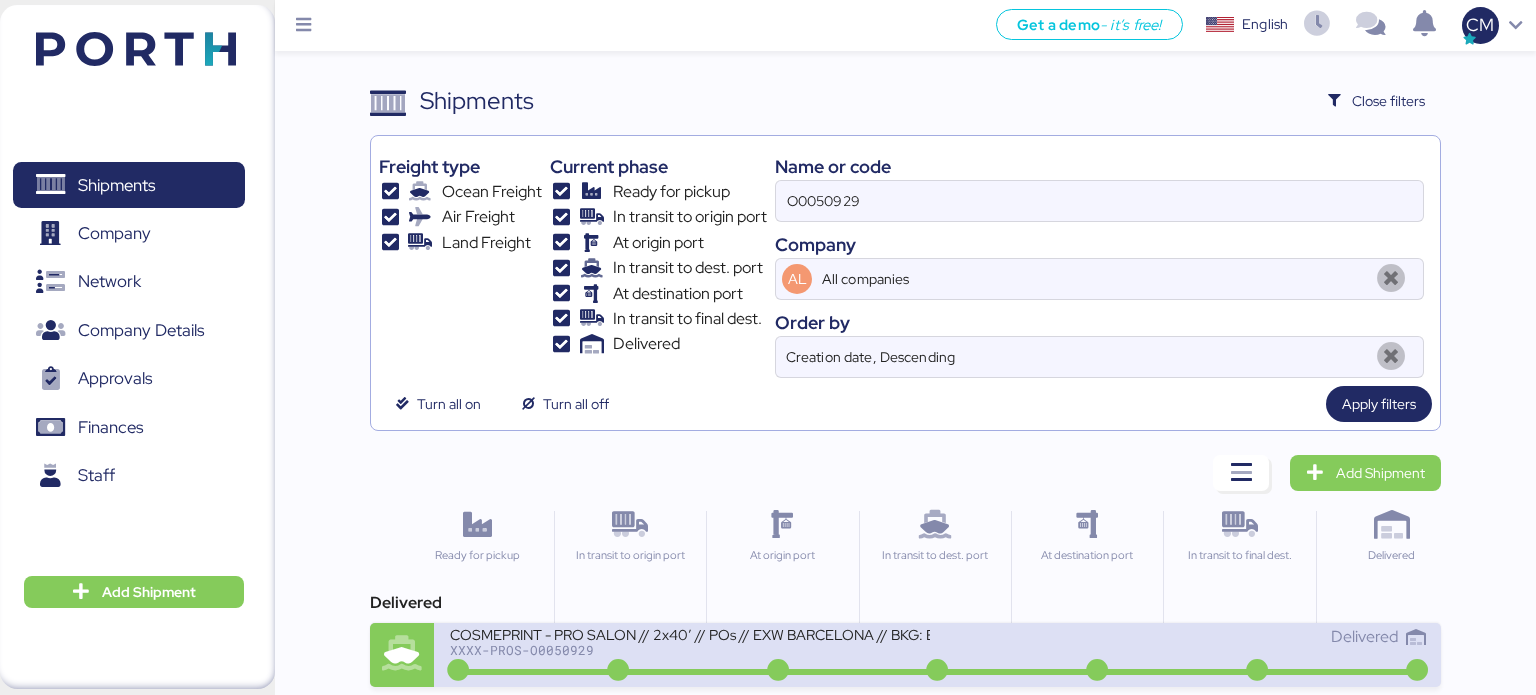 click on "COSMEPRINT - PRO SALON // 2x40’ // POs // EXW BARCELONA // BKG: EBKG12519173" at bounding box center [690, 633] 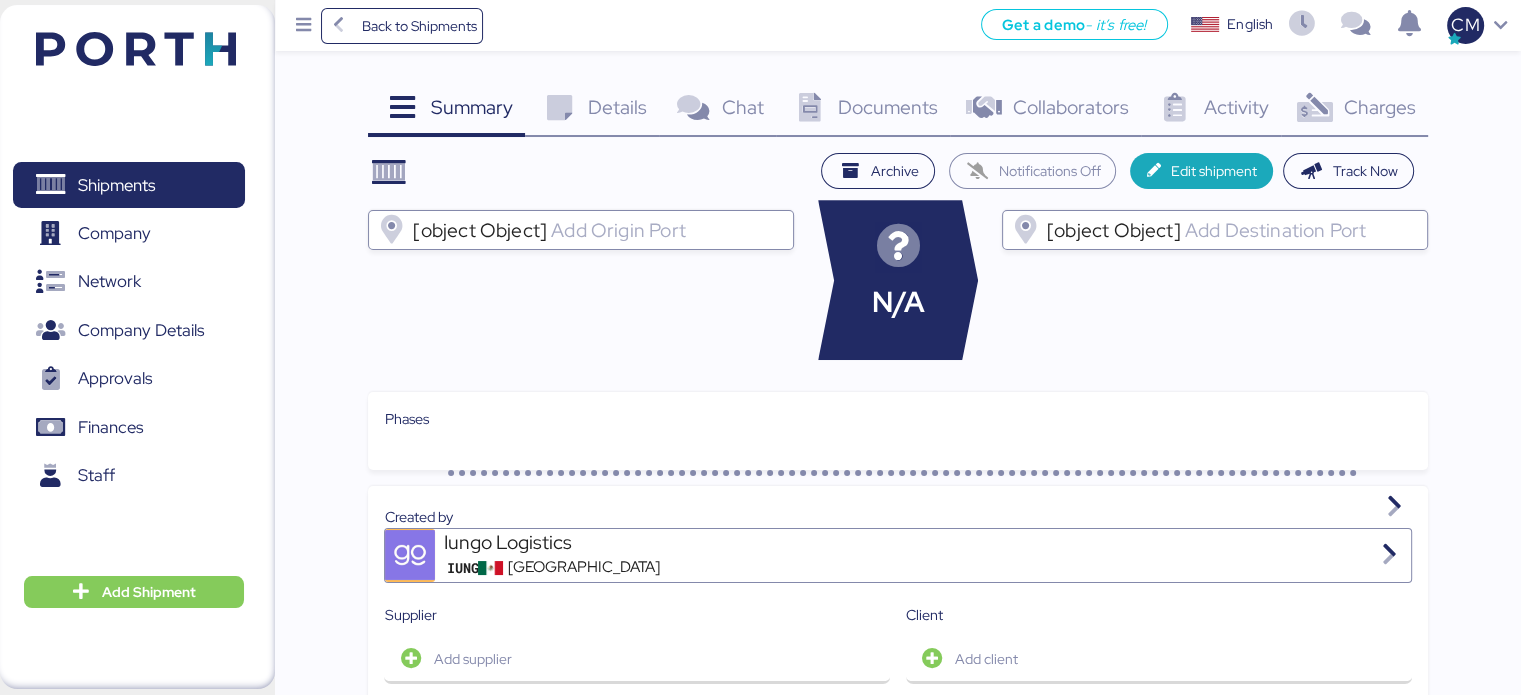 click at bounding box center (1314, 108) 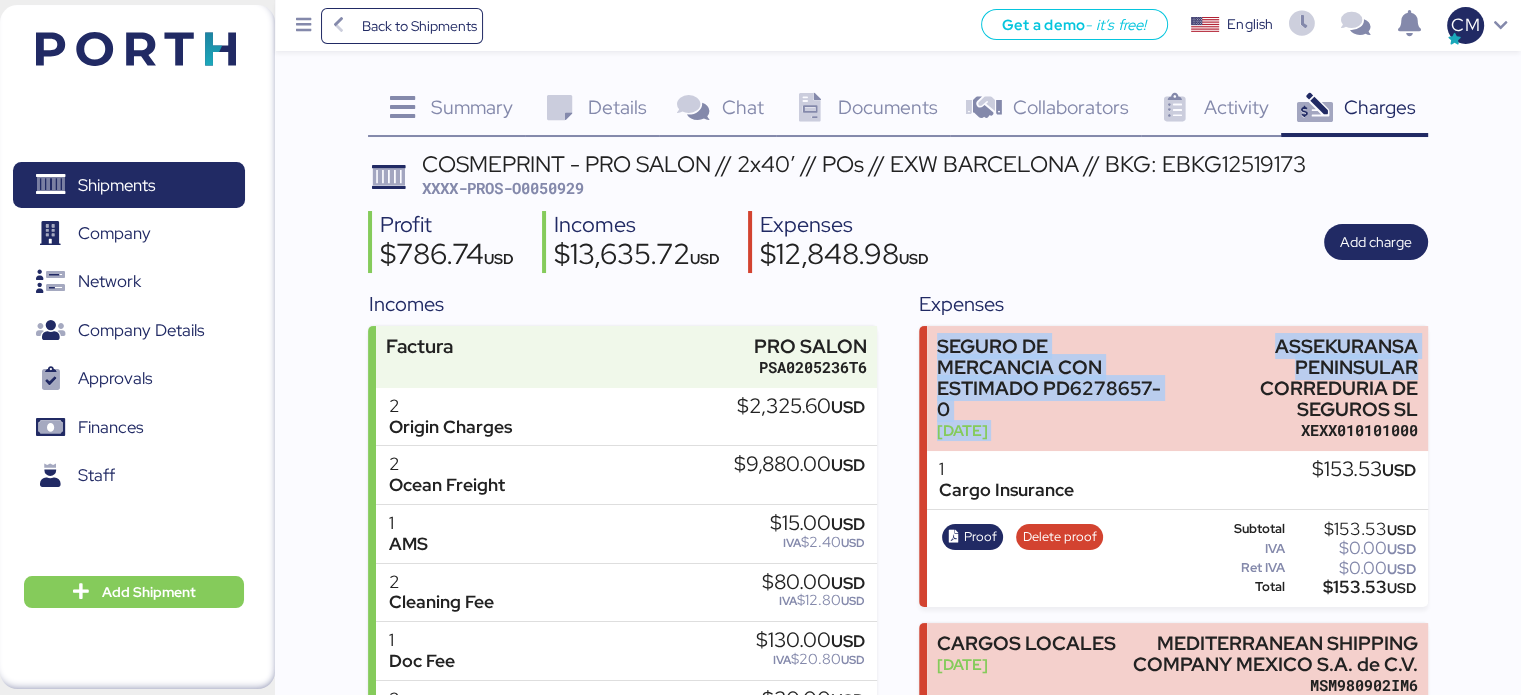 drag, startPoint x: 1520, startPoint y: 274, endPoint x: 1517, endPoint y: 379, distance: 105.04285 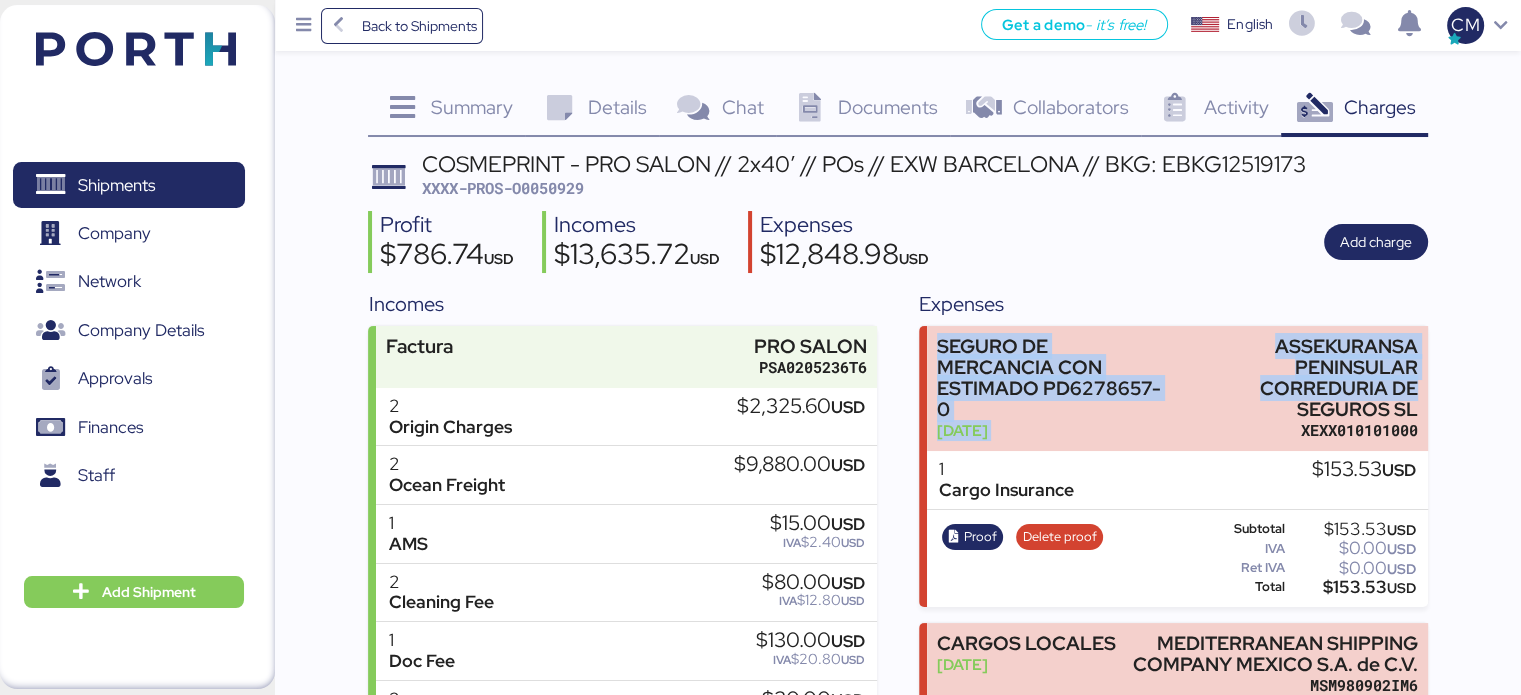 click on "Summary 0   Details 0   Chat 0   Documents 0   Collaborators 0   Activity 0   Charges 0   COSMEPRINT - PRO SALON // 2x40’ // POs // EXW BARCELONA // BKG: EBKG12519173 XXXX-PROS-O0050929 Profit $786.74  USD Incomes $13,635.72  USD Expenses $12,848.98  USD Add charge Incomes Factura PRO SALON PSA0205236T6 2  Origin Charges
$2,325.60  USD 2  Ocean Freight
$9,880.00  USD 1  AMS
$15.00  USD IVA
$2.40
USD 2  Cleaning Fee
$80.00  USD IVA
$12.80
USD 1  Doc Fee
$130.00  USD IVA
$20.80
USD 2  CONTAINER INSURANCE
$20.00  USD IVA
$3.20
USD 1  Cargo Insurance
$195.12  USD IVA
$31.22
USD   XML   PDF Cancel invoice Subtotal
$12,645.72  USD IVA
$70.42  USD Ret IVA
$0.00  USD Total
$12,716.14  USD Demoras PRO SALON PSA0205236T6 3  Demoras
$495.00  USD IVA
$79.20
USD 3  Demoras
$495.00  USD IVA USD" at bounding box center (760, 832) 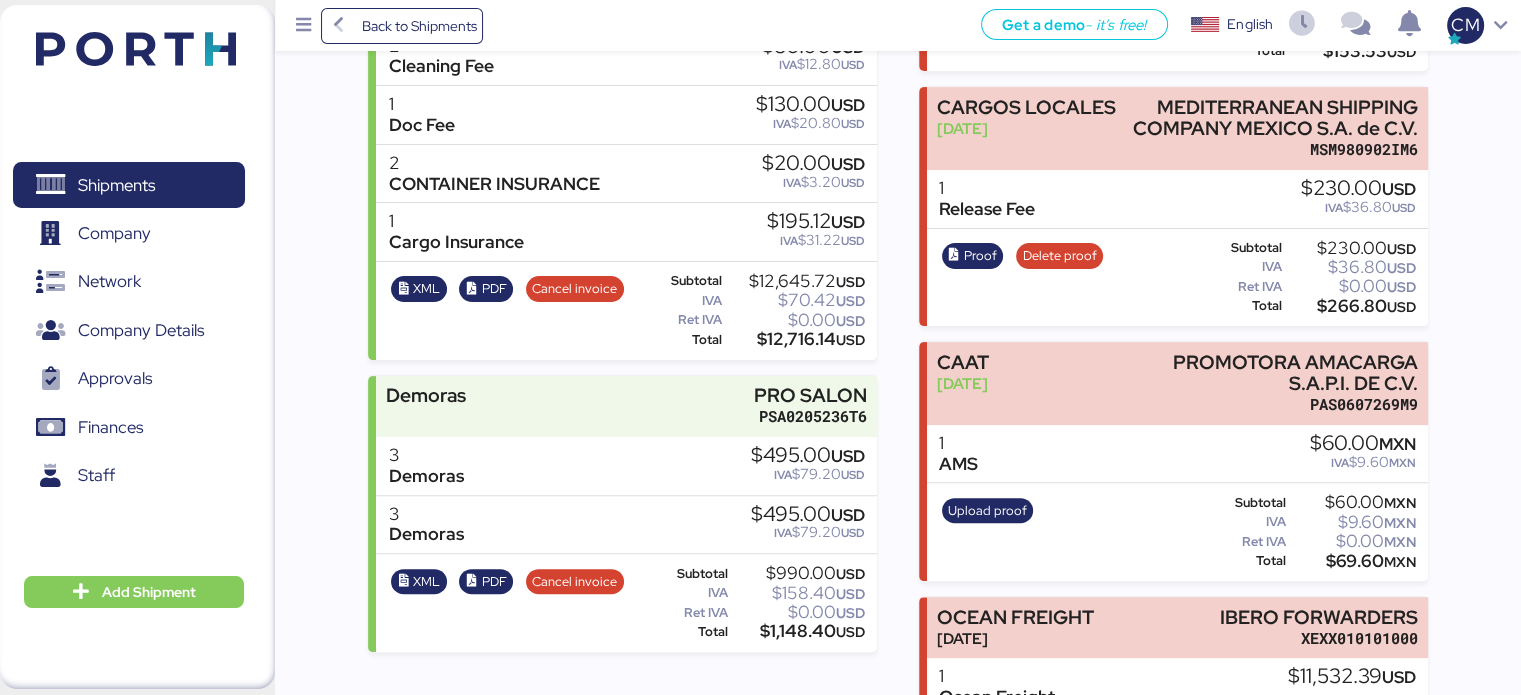 scroll, scrollTop: 0, scrollLeft: 0, axis: both 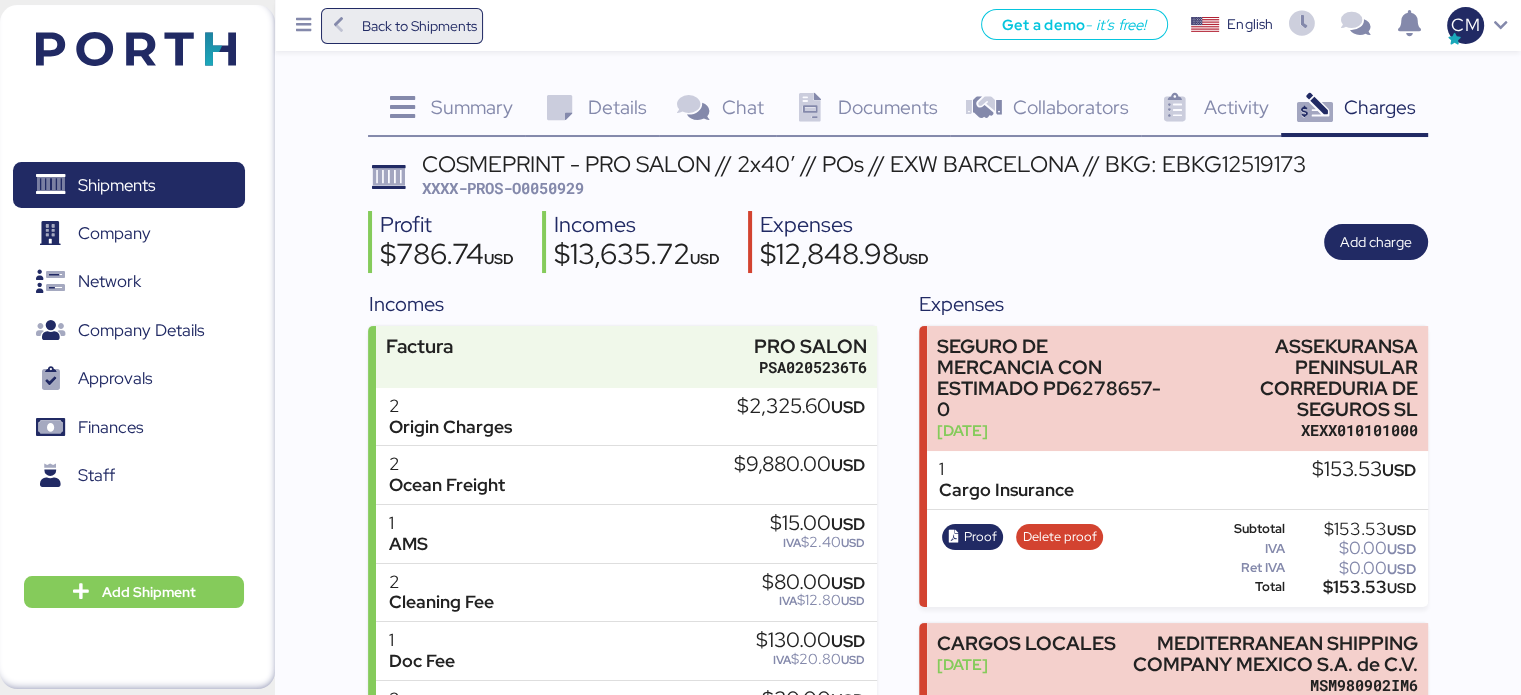 click on "Back to Shipments" at bounding box center [402, 26] 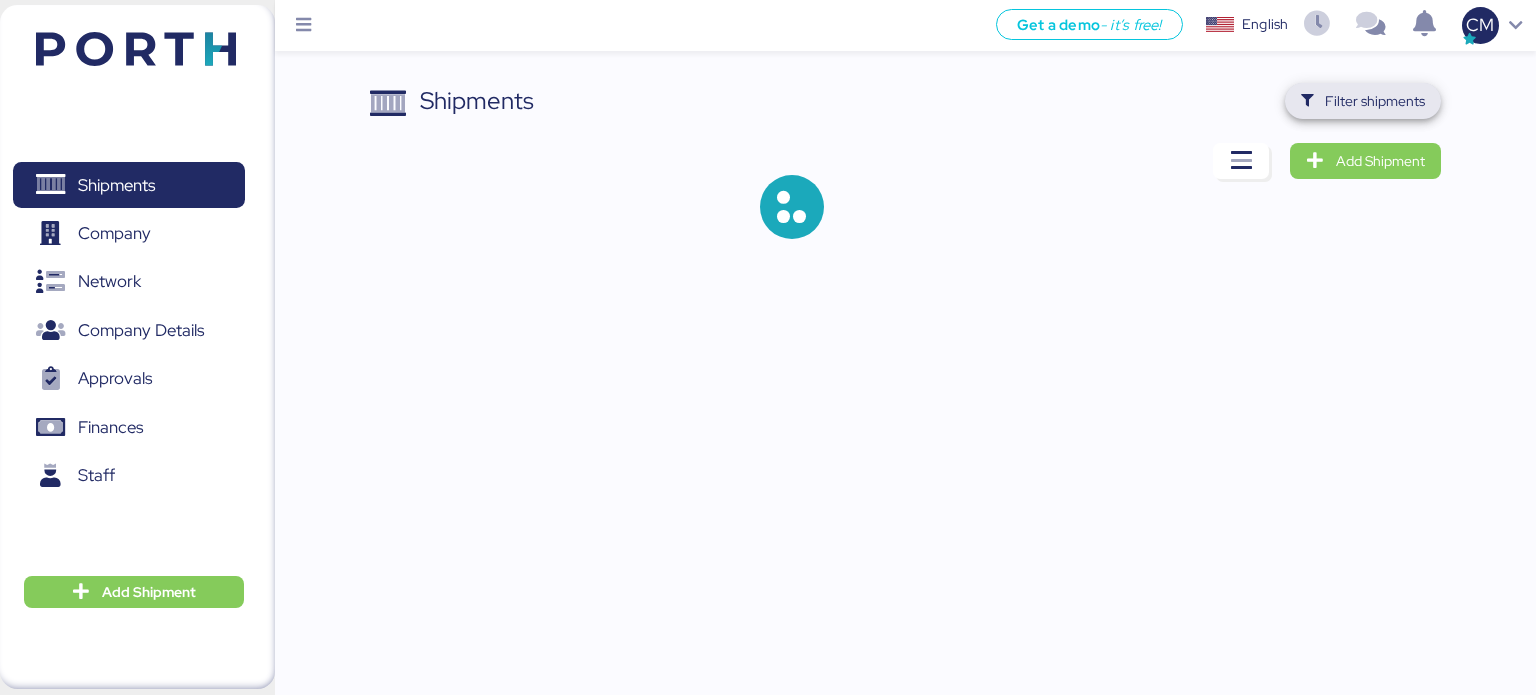 click on "Filter shipments" at bounding box center (1375, 101) 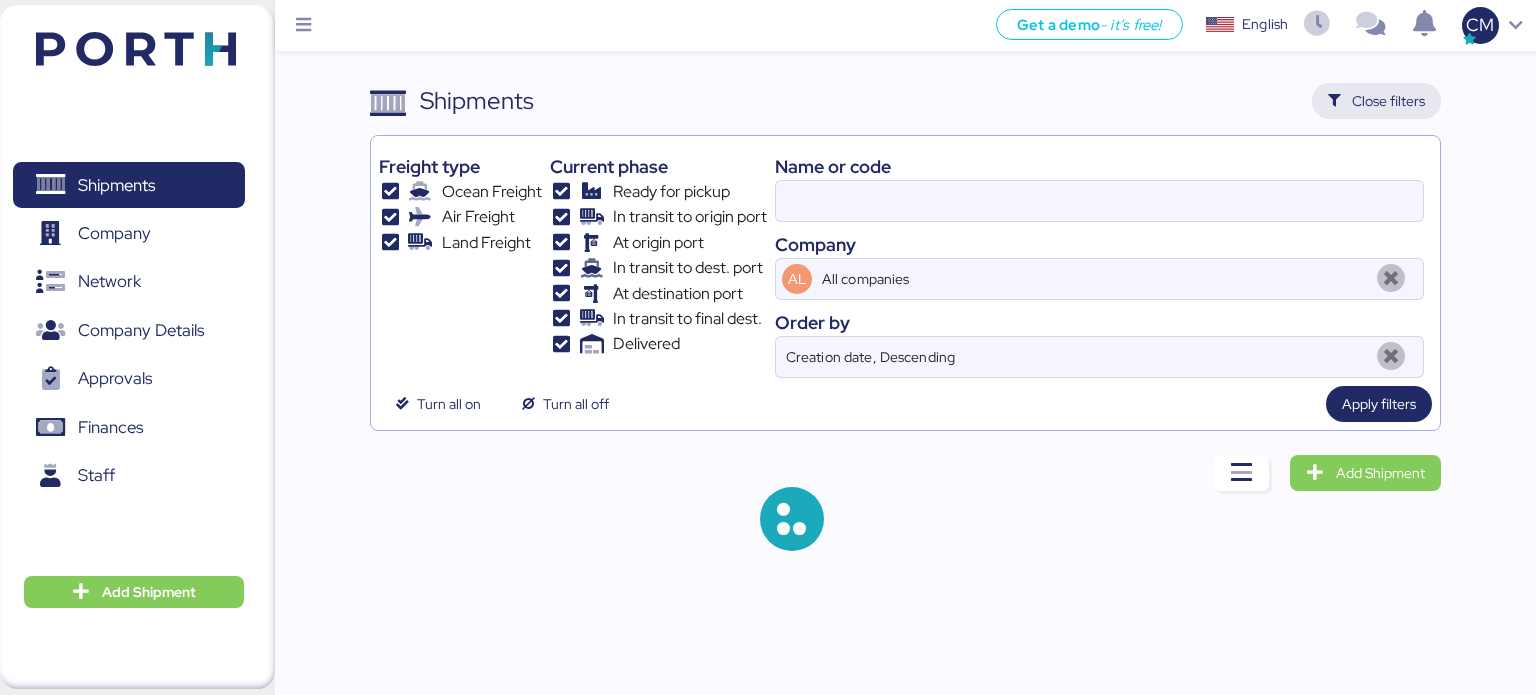 type on "O0050929" 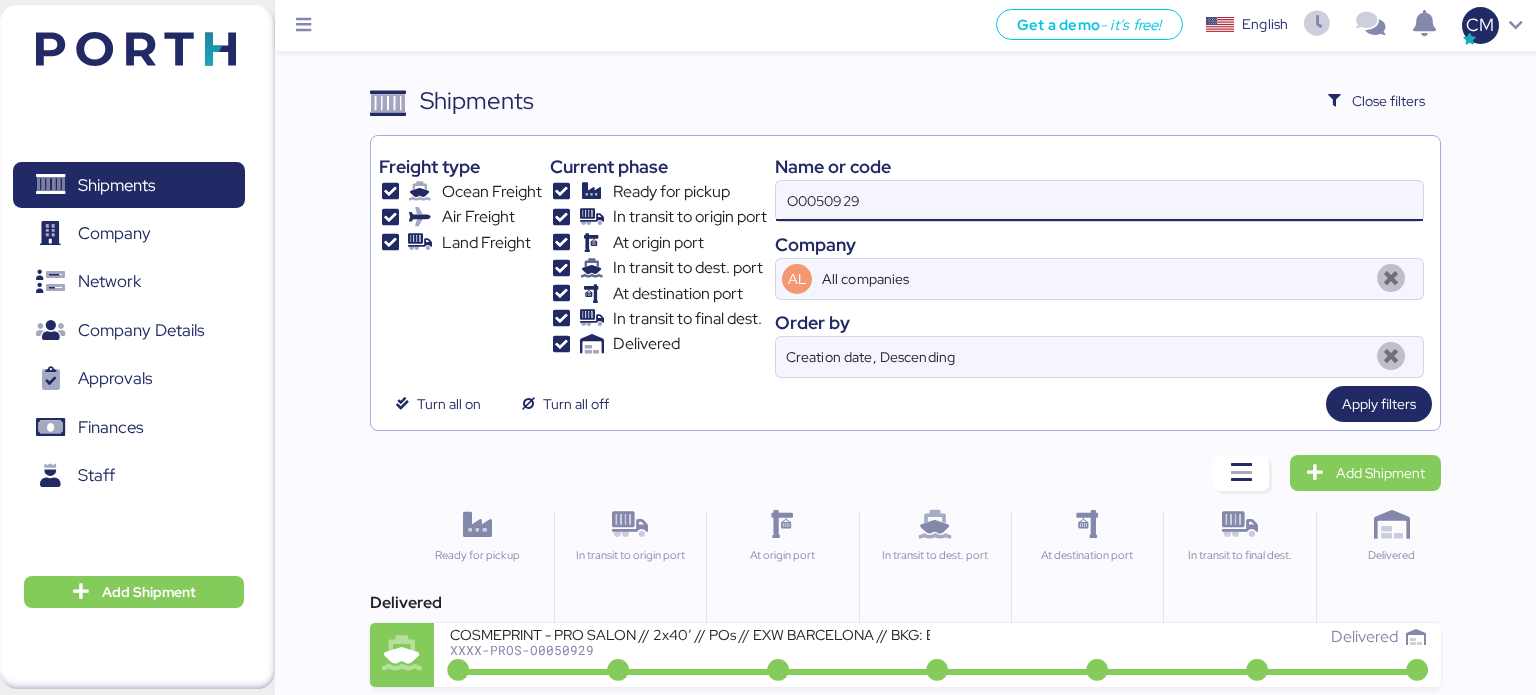 click on "O0050929" at bounding box center (1099, 201) 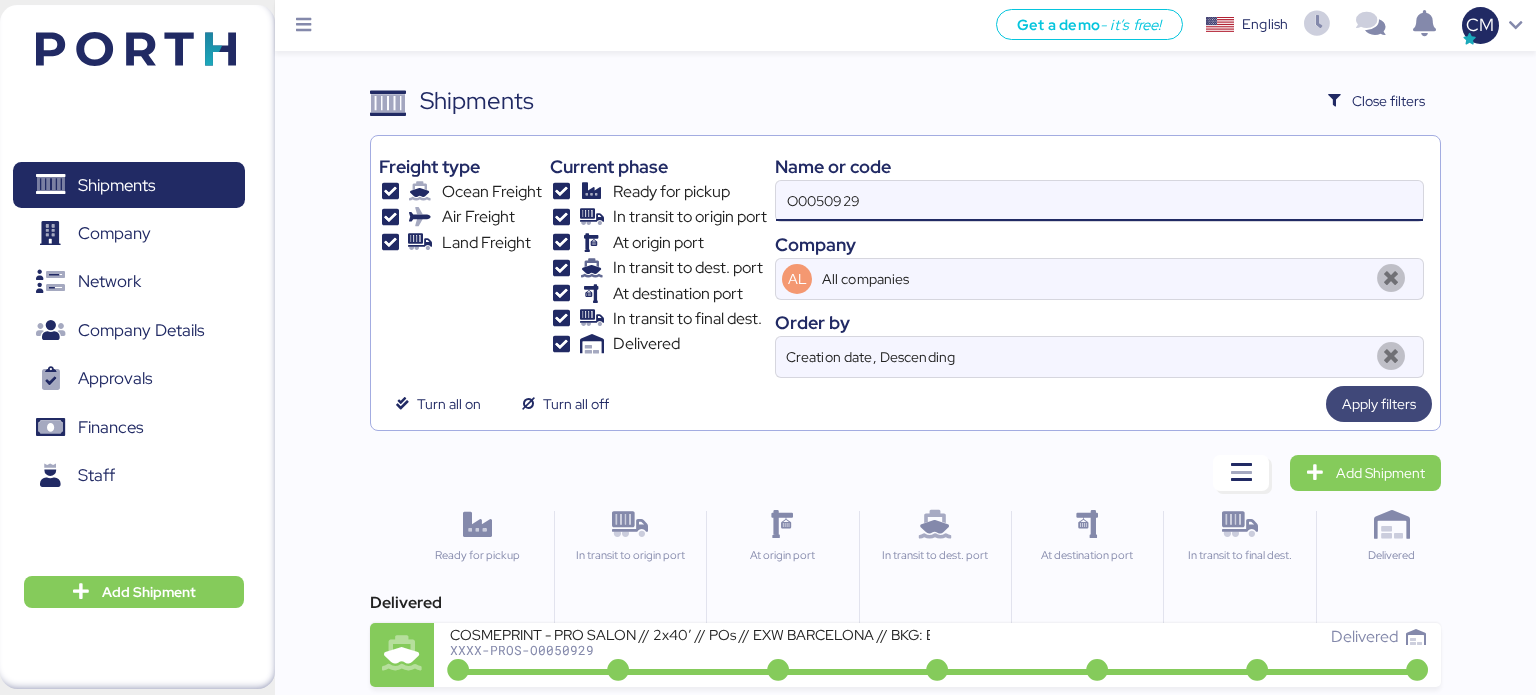 click on "Apply filters" at bounding box center (1379, 404) 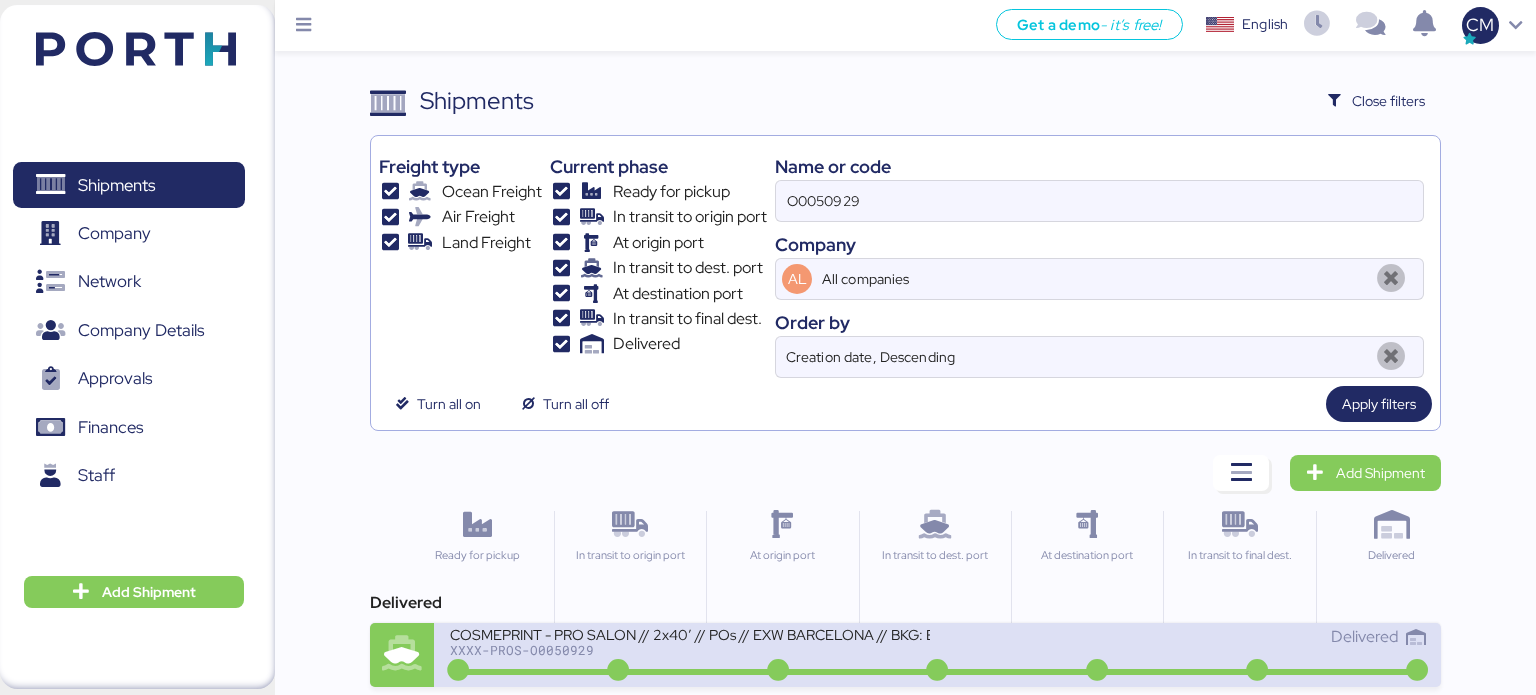 click on "XXXX-PROS-O0050929" at bounding box center (690, 650) 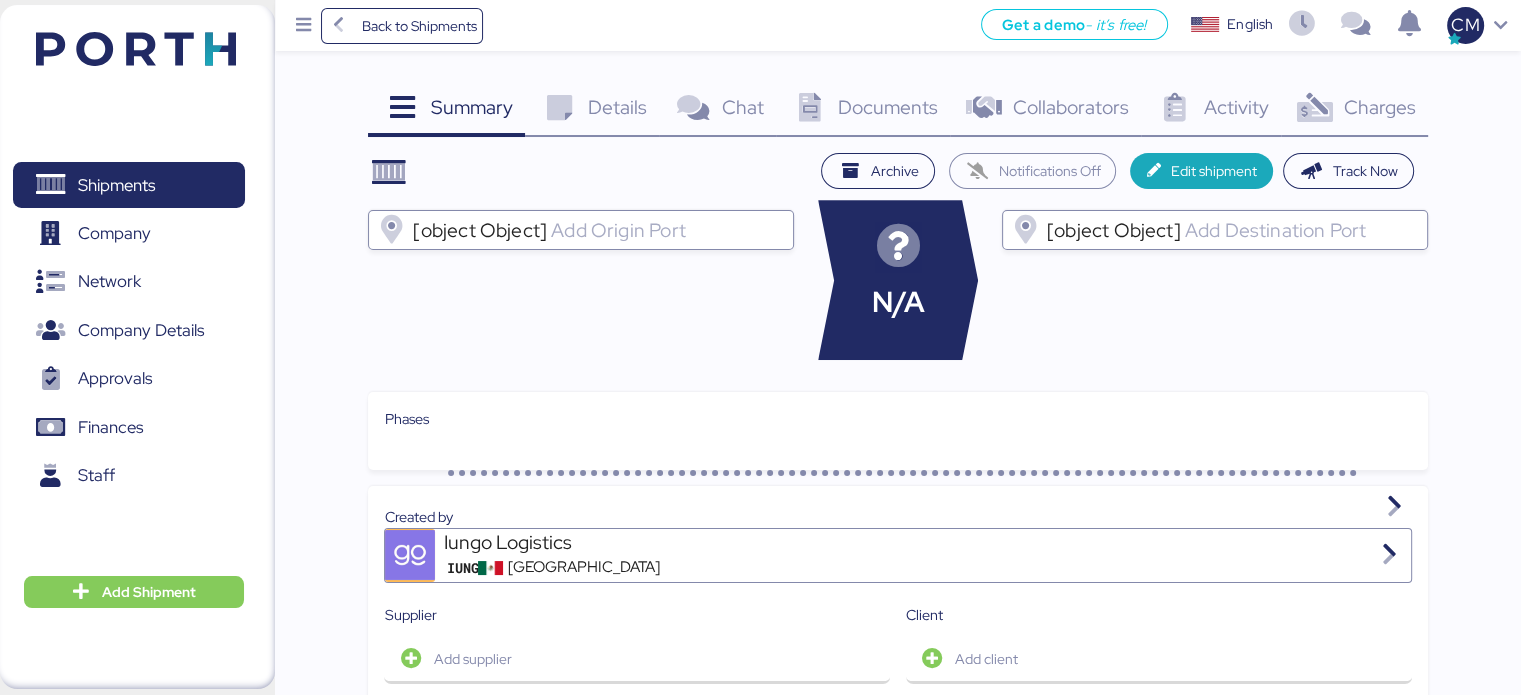 click at bounding box center (1314, 108) 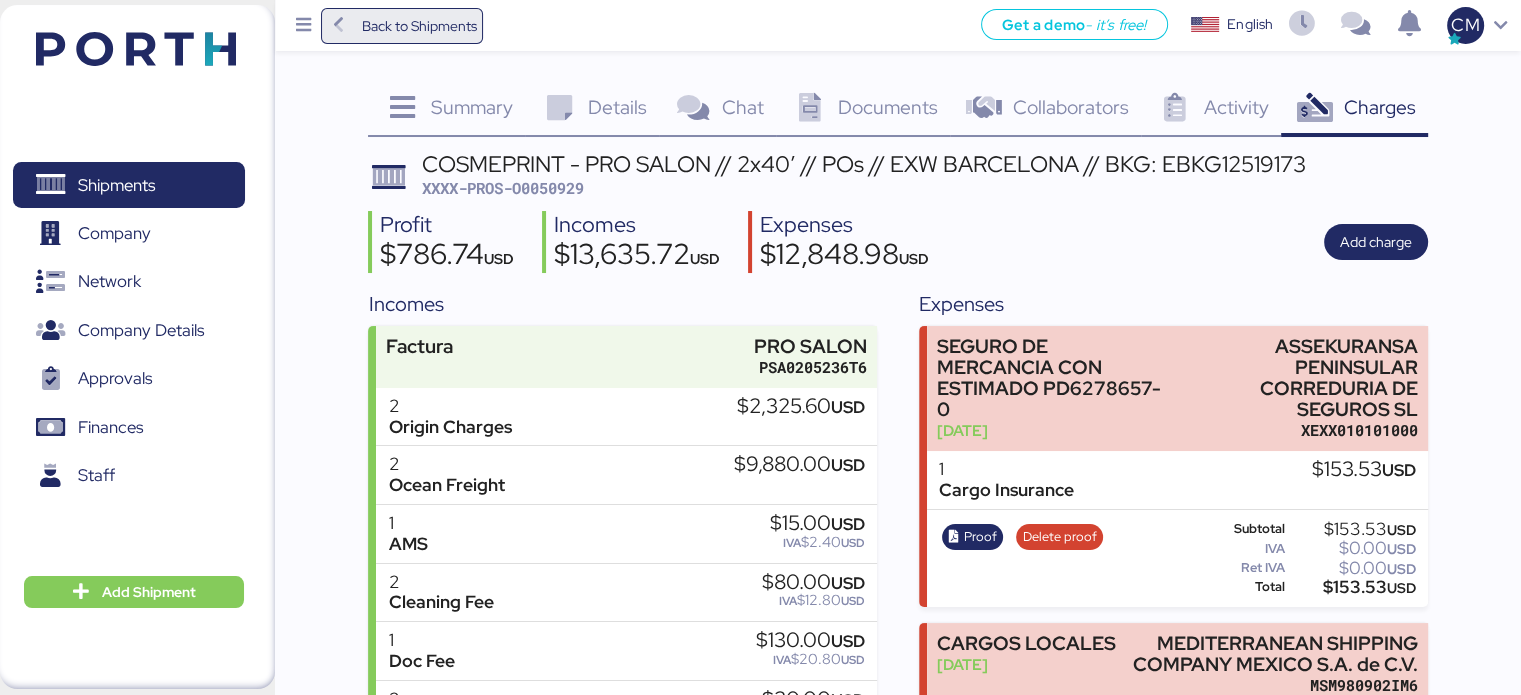 click on "Back to Shipments" at bounding box center (402, 26) 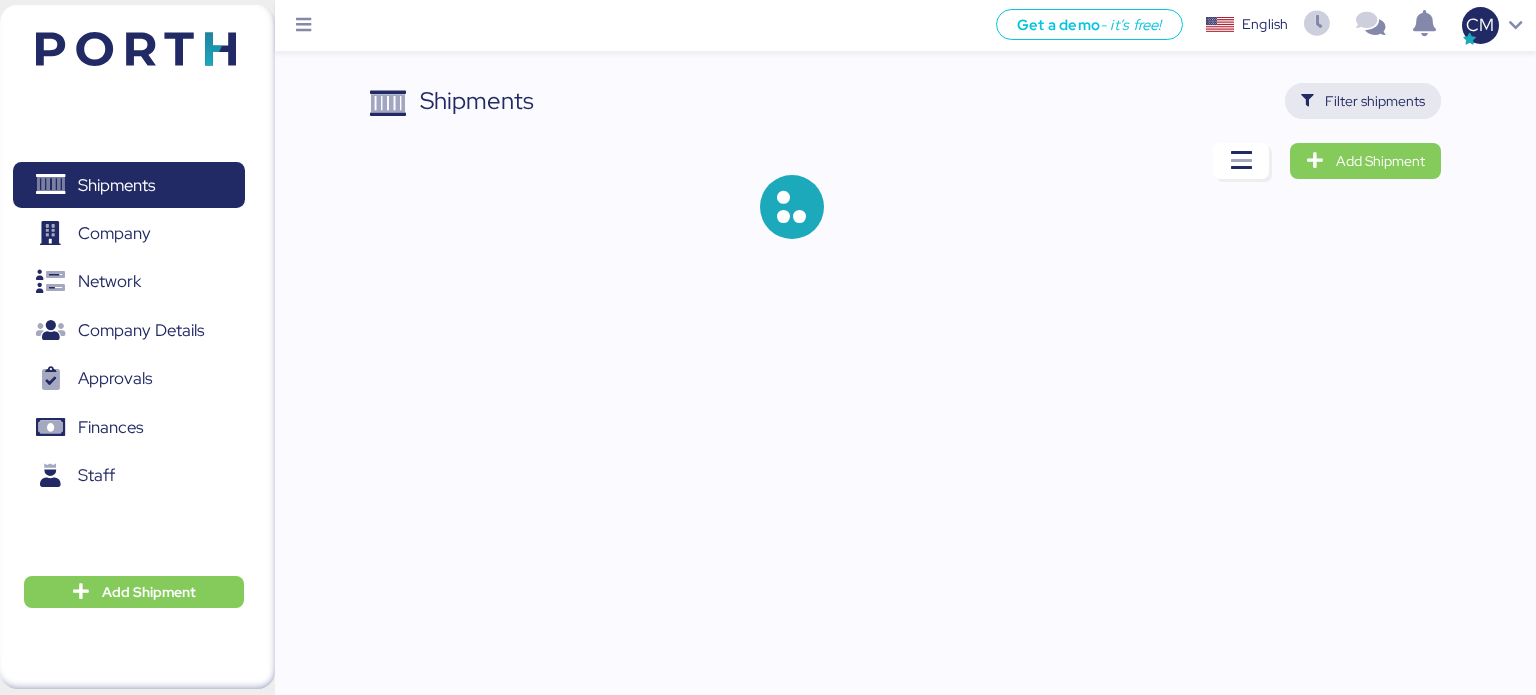 click on "Filter shipments" at bounding box center (1363, 101) 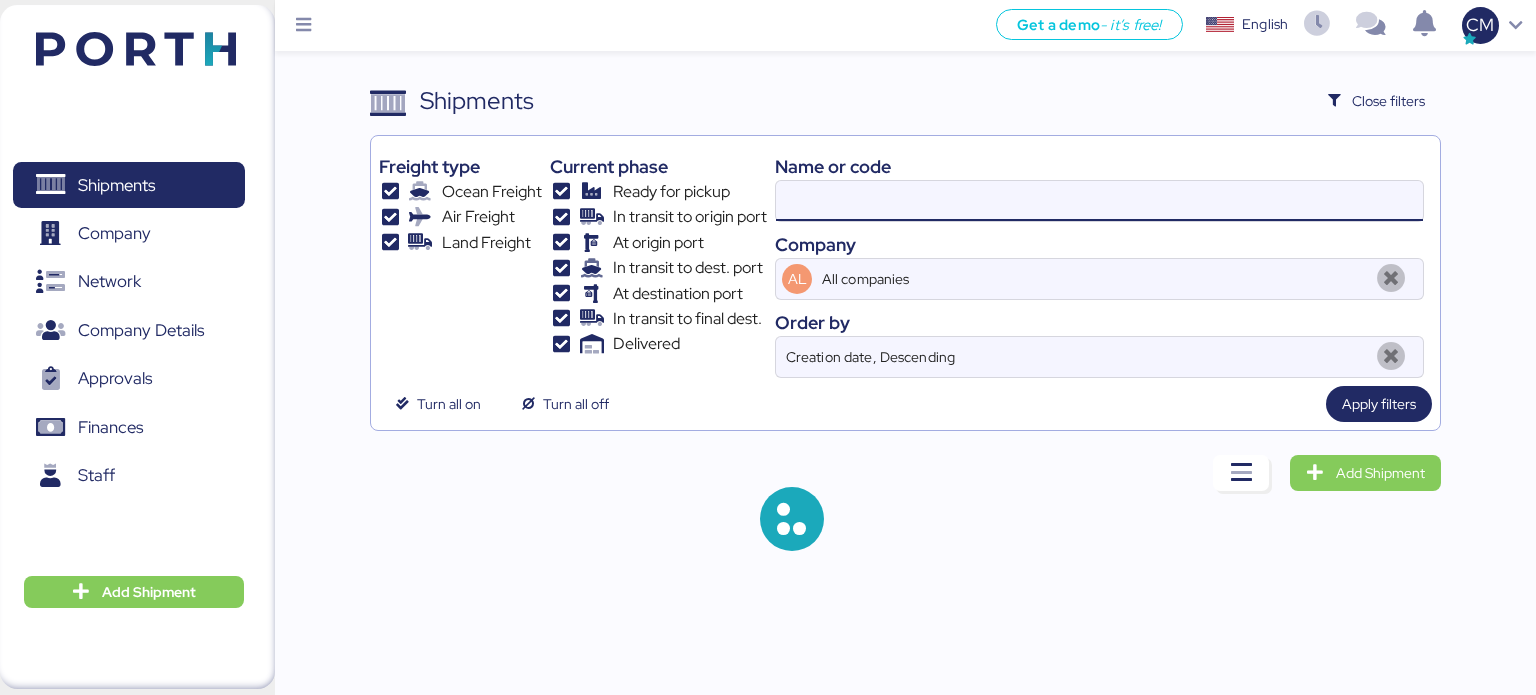 click at bounding box center [1099, 201] 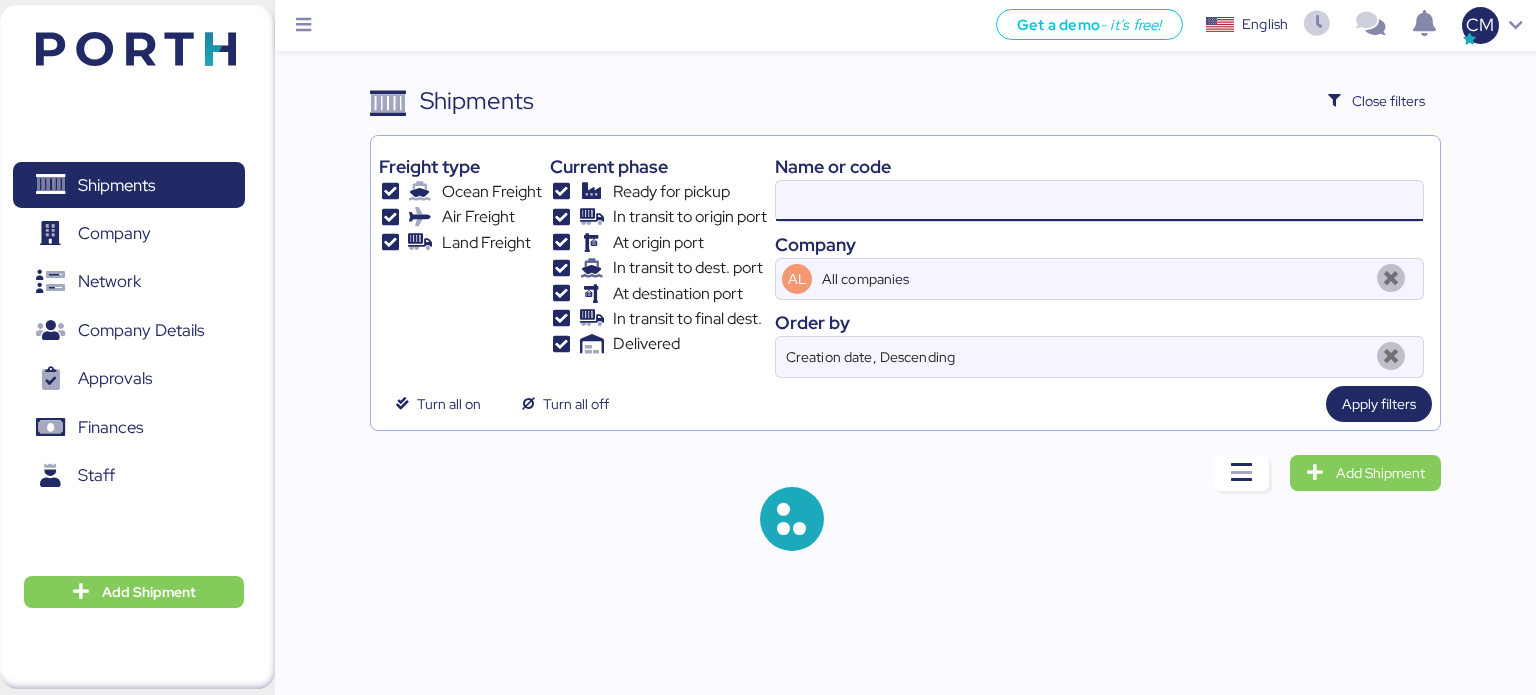 type on "O0050929" 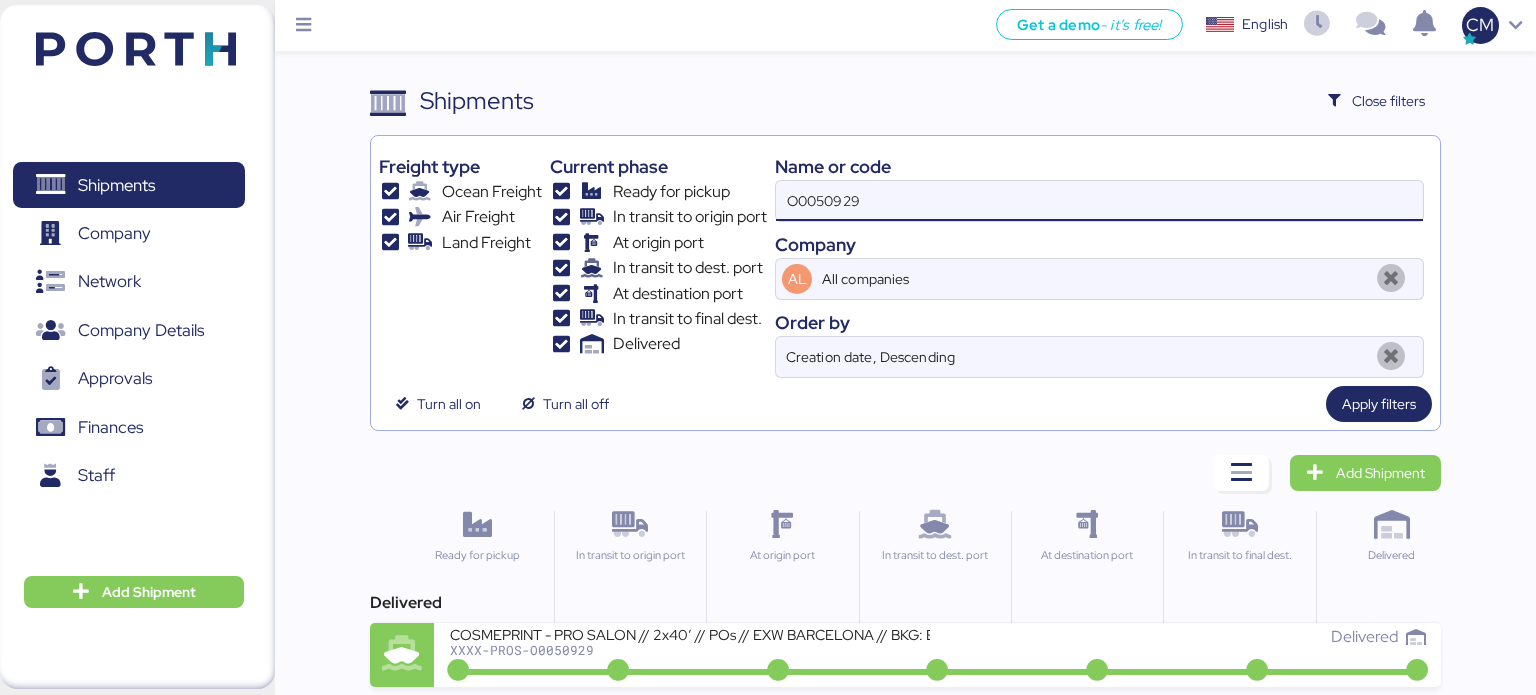 click on "O0050929" at bounding box center [1099, 201] 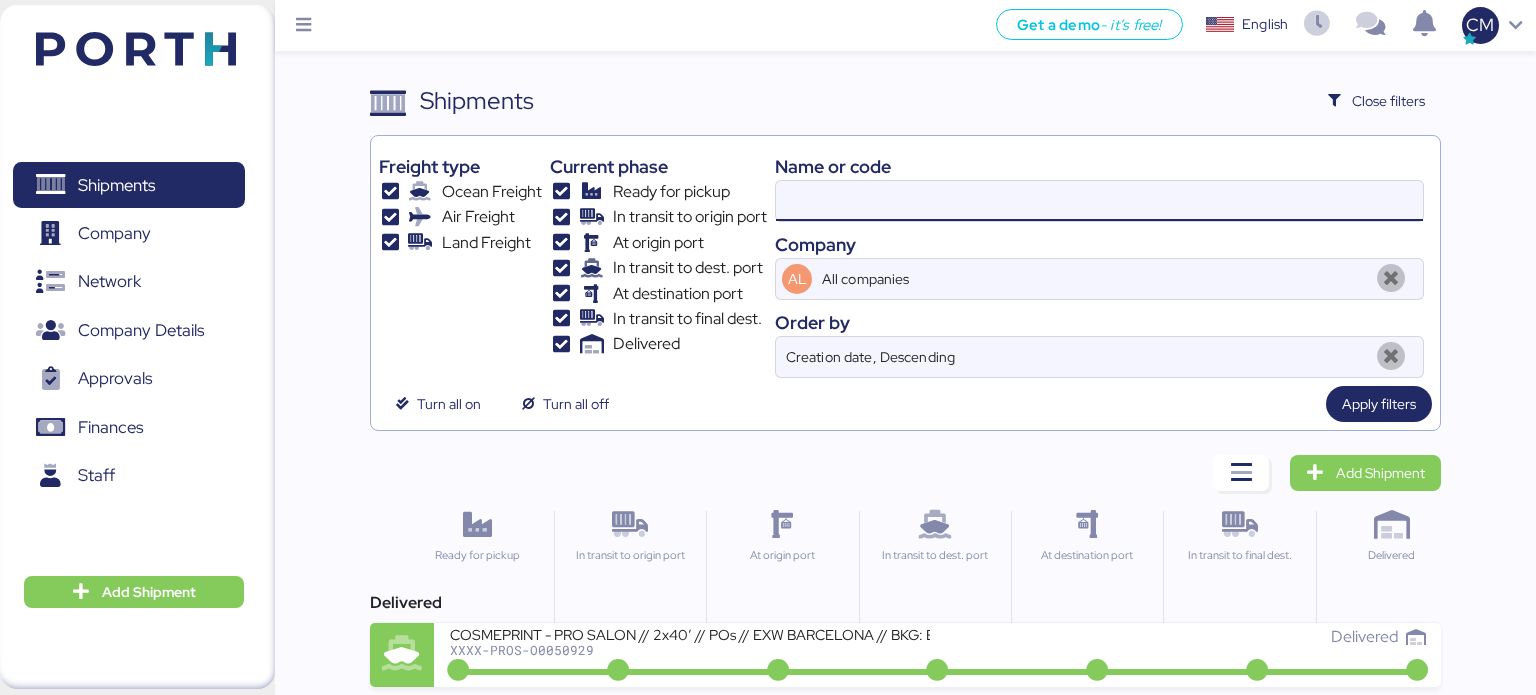 paste on "O0050555" 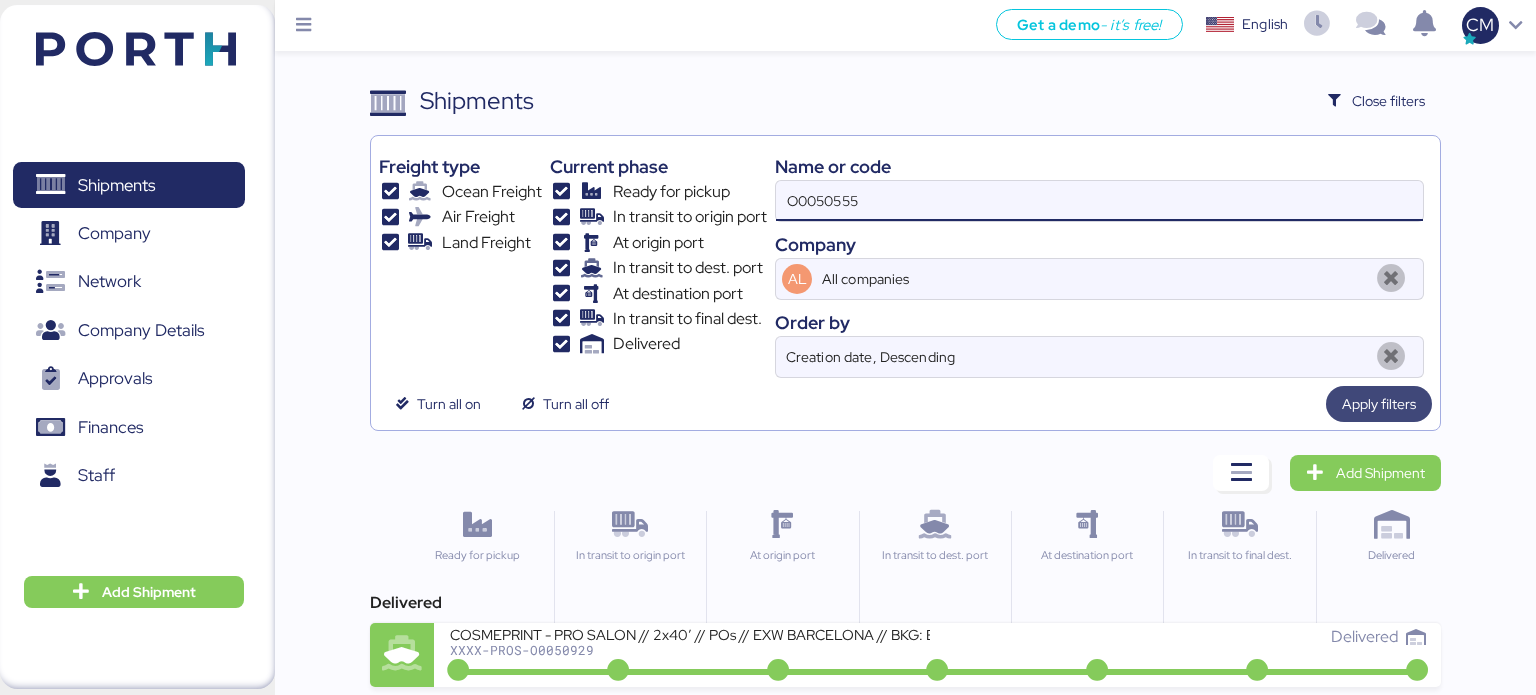 type on "O0050555" 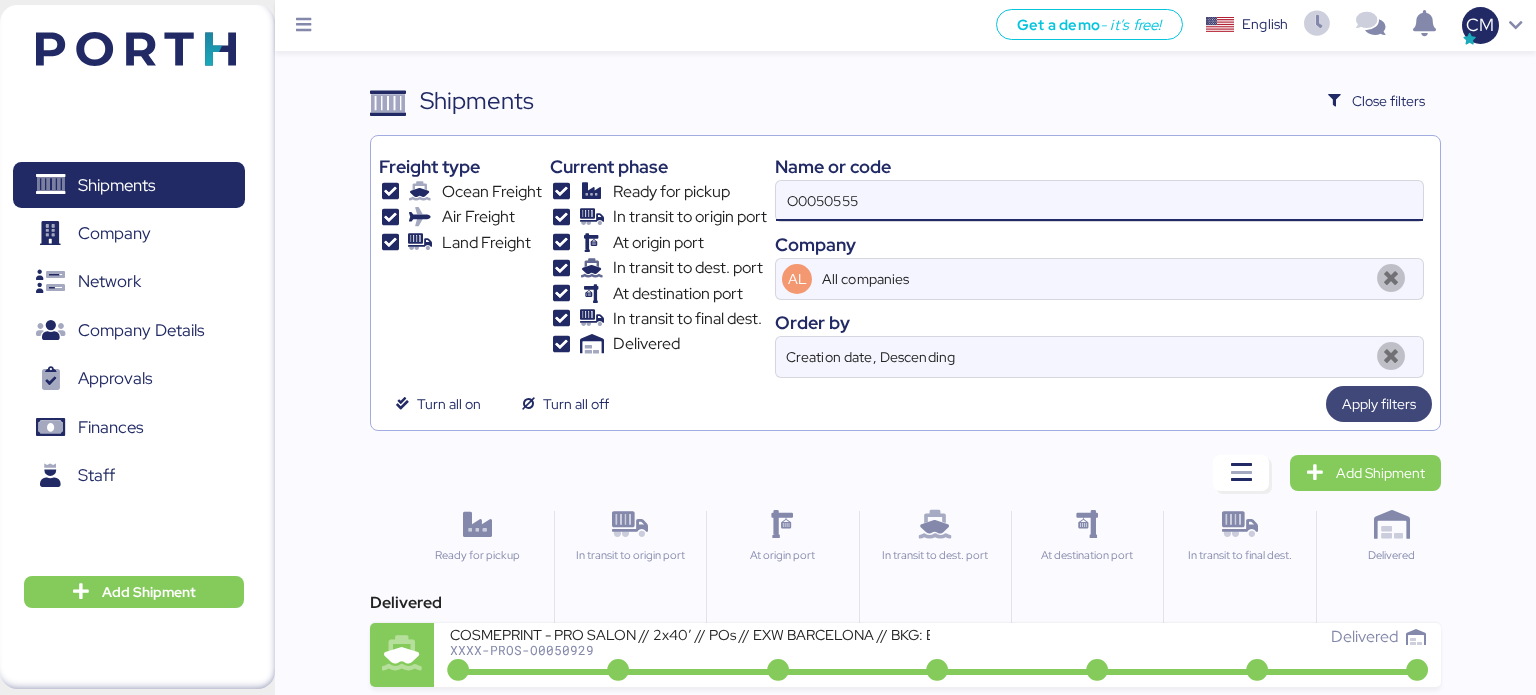 click on "Apply filters" at bounding box center [1379, 404] 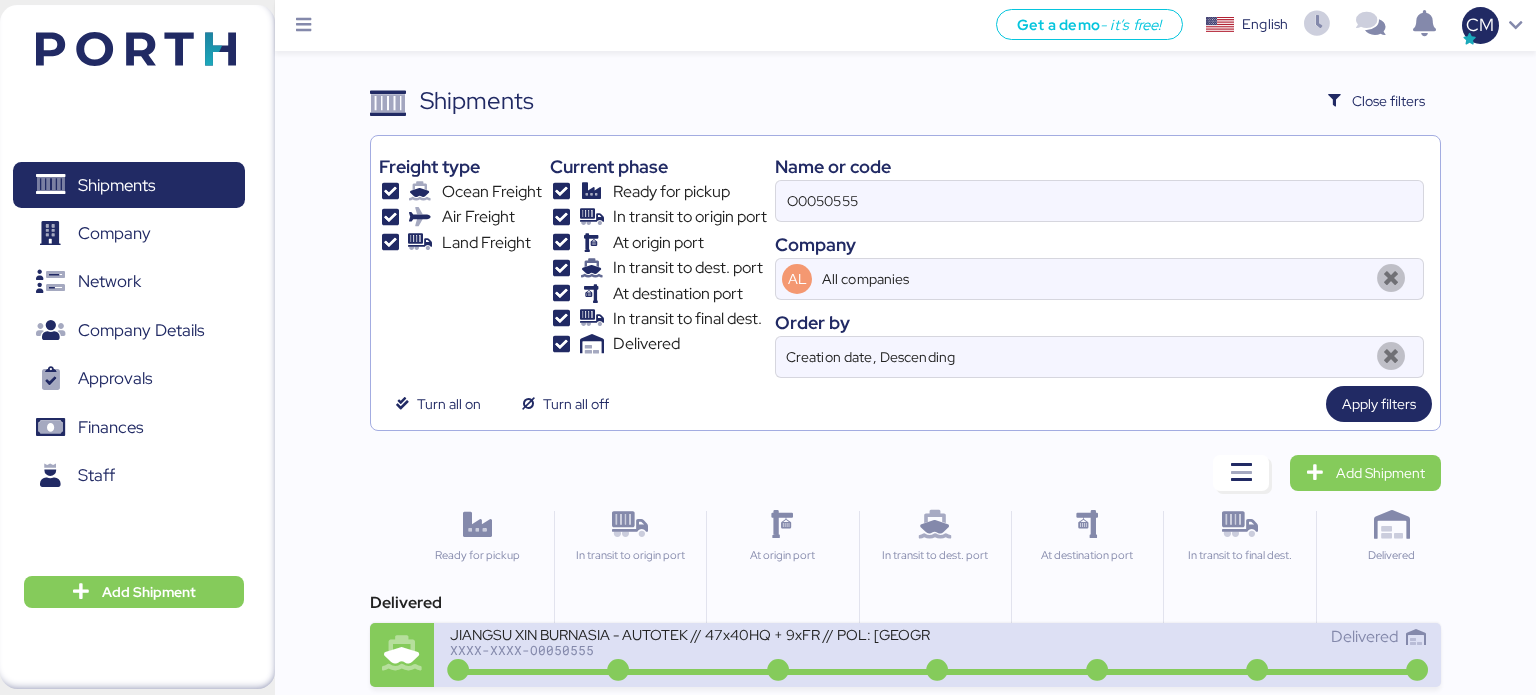 click at bounding box center [938, 672] 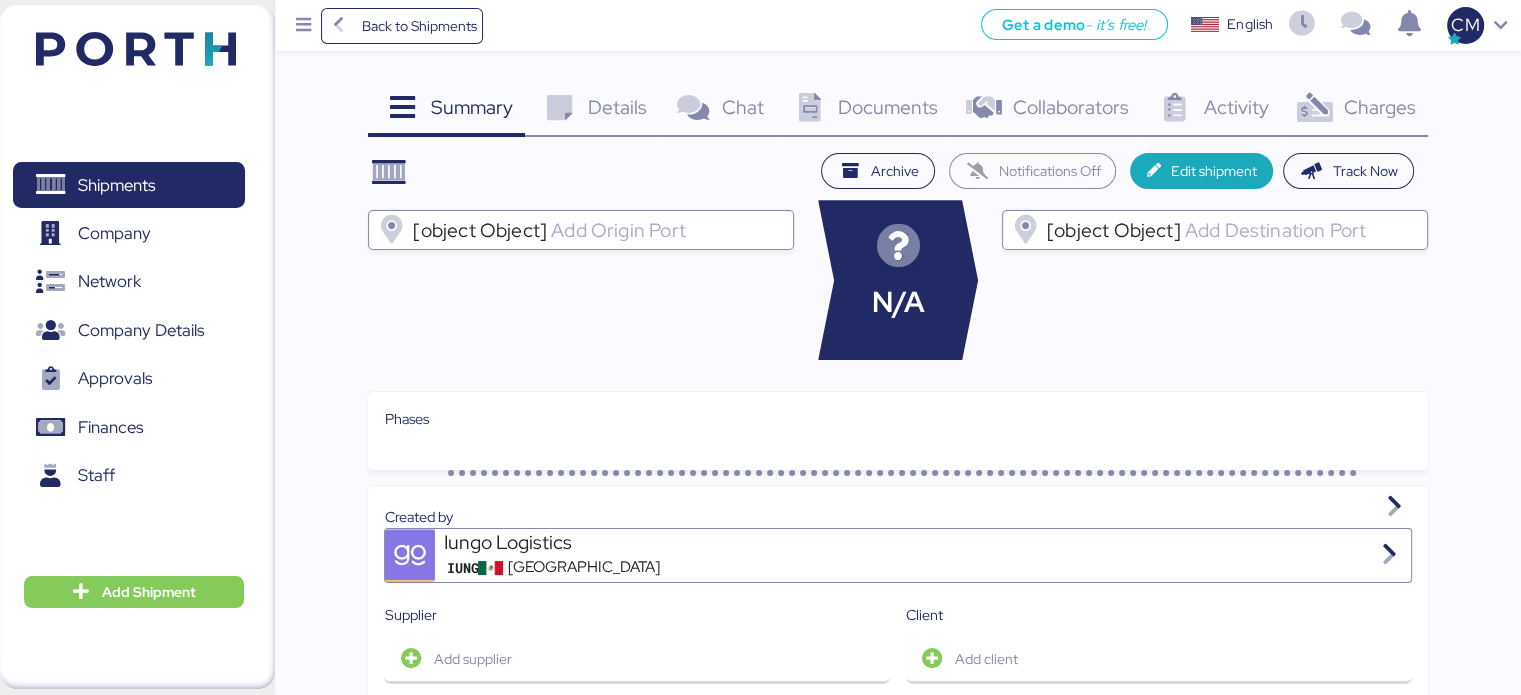 click at bounding box center [1314, 108] 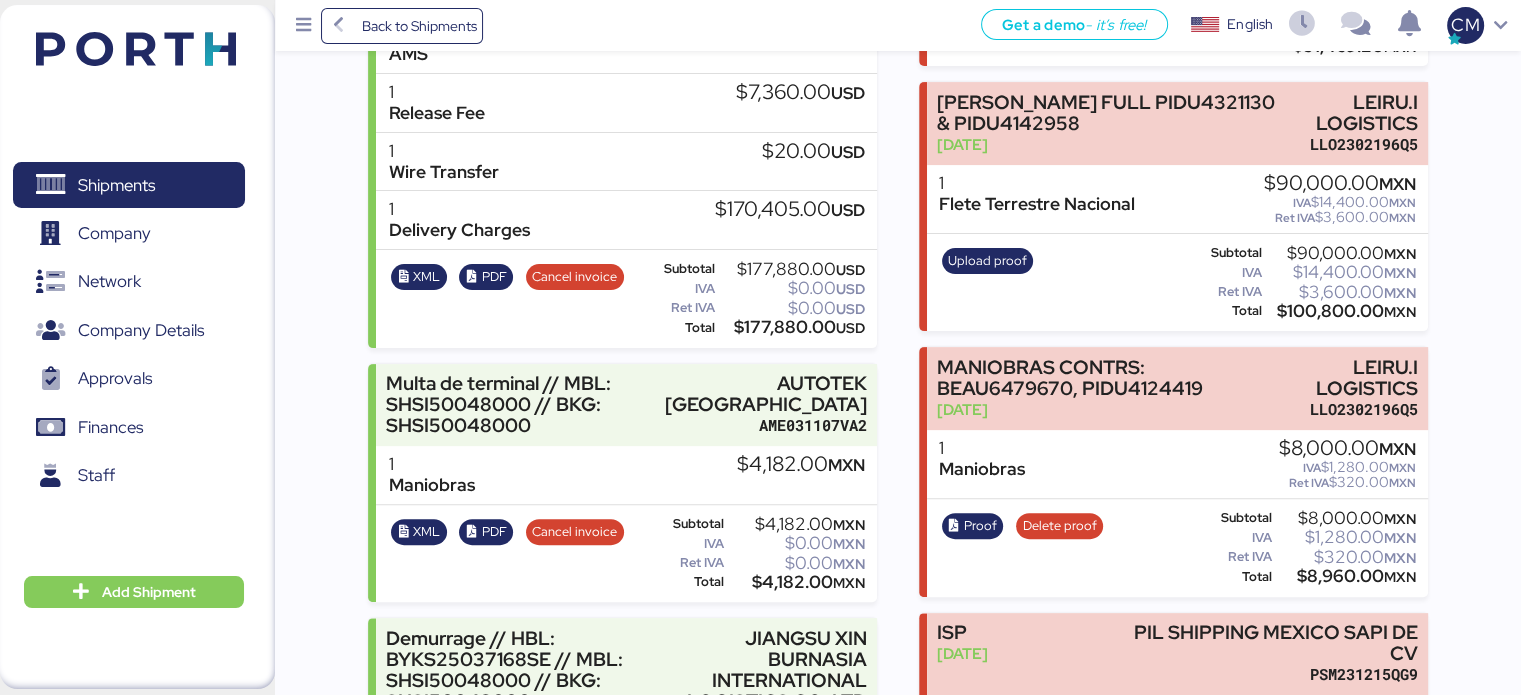 scroll, scrollTop: 564, scrollLeft: 0, axis: vertical 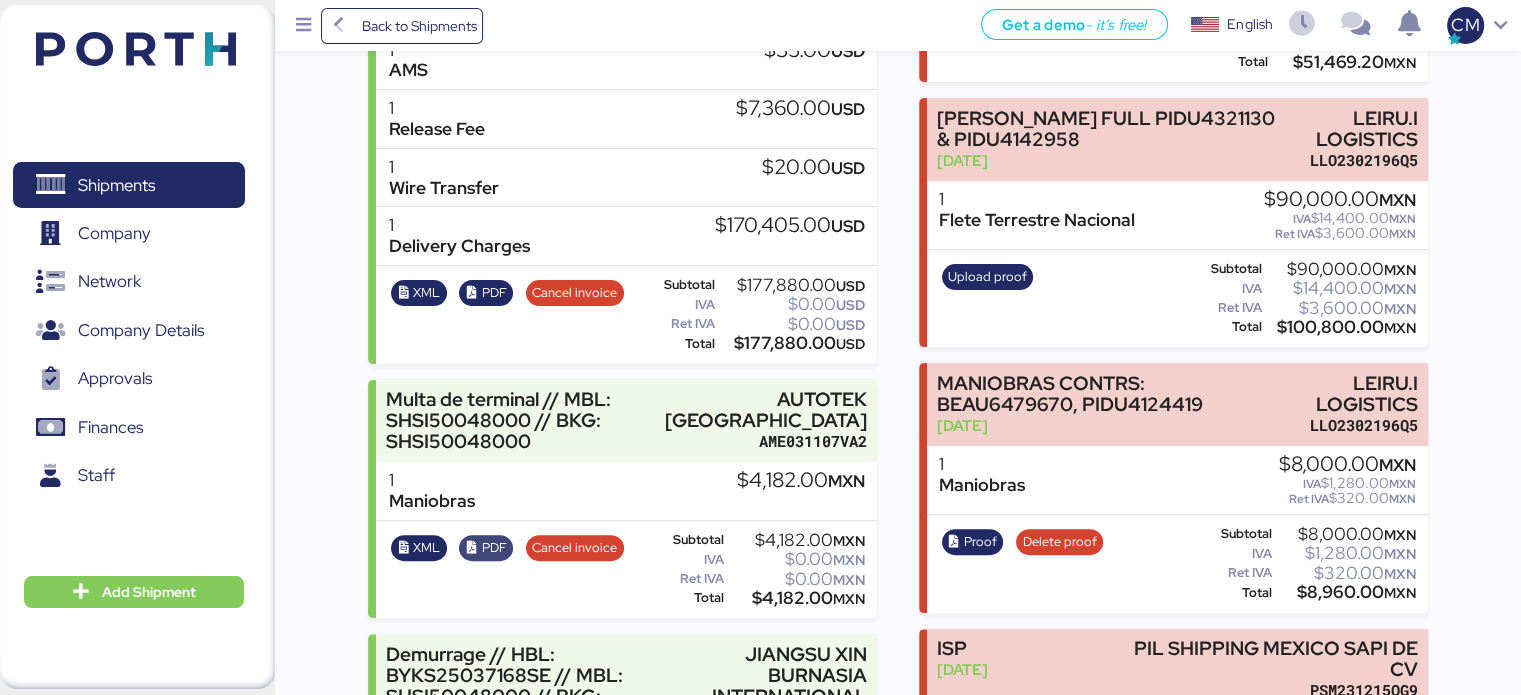 click on "PDF" at bounding box center [494, 548] 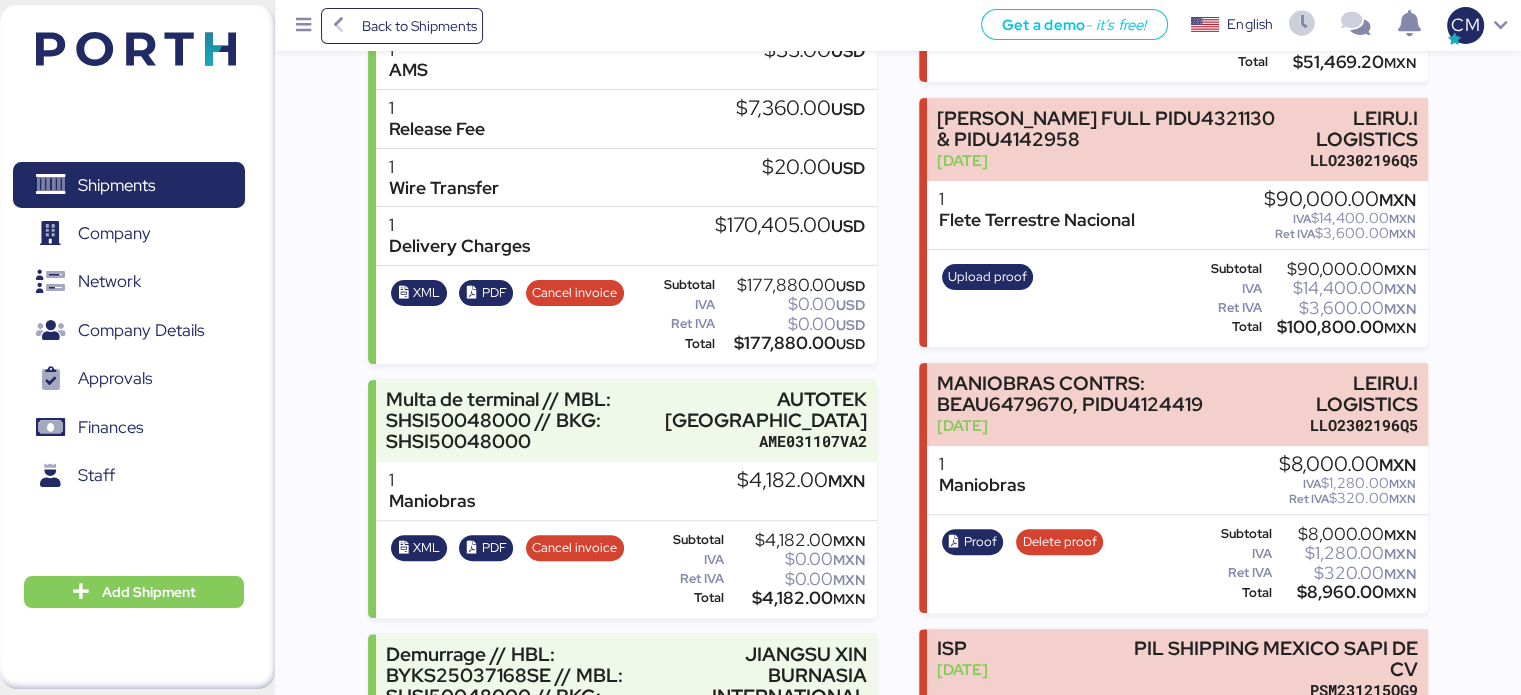 click on "Get a demo  - it’s free! Get a demo  English Inglés English         CM" at bounding box center [1002, 25] 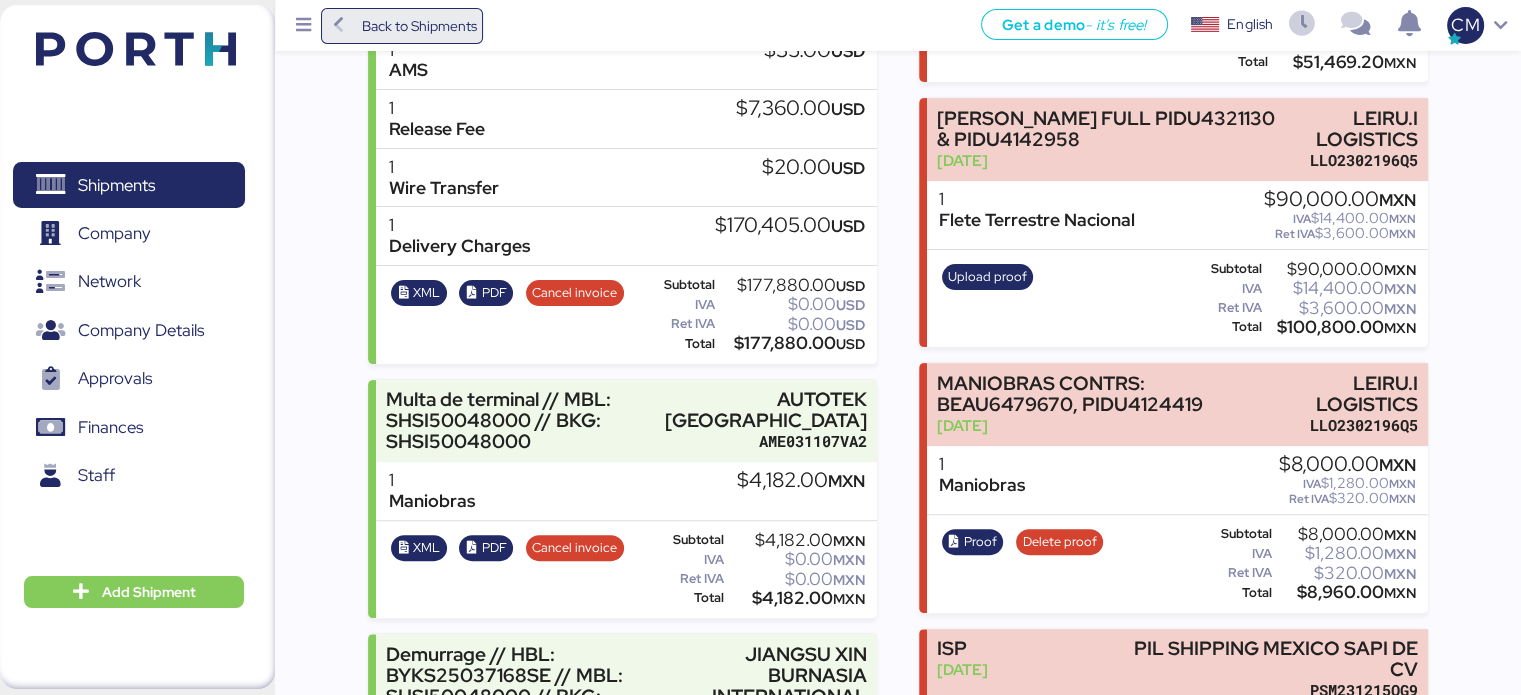 click on "Back to Shipments" at bounding box center (418, 26) 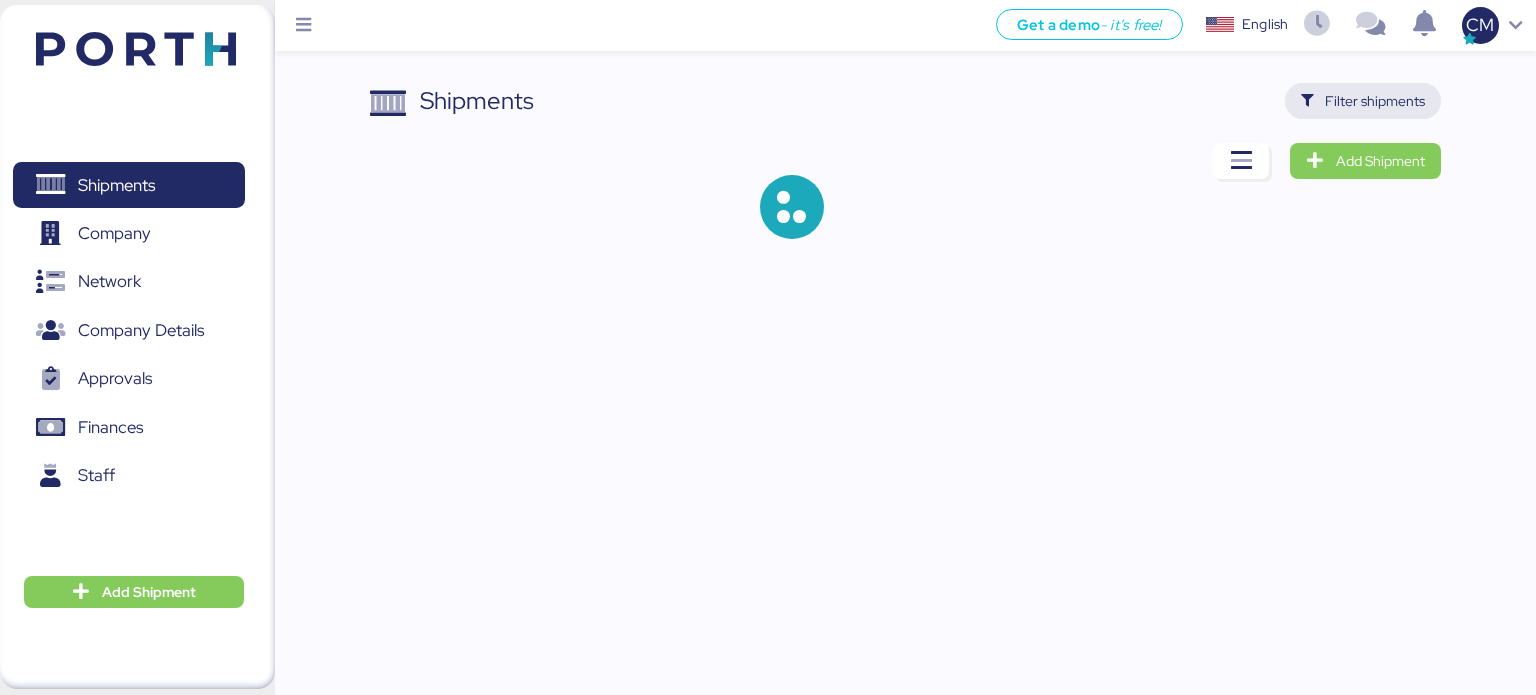 click on "Filter shipments" at bounding box center [1375, 101] 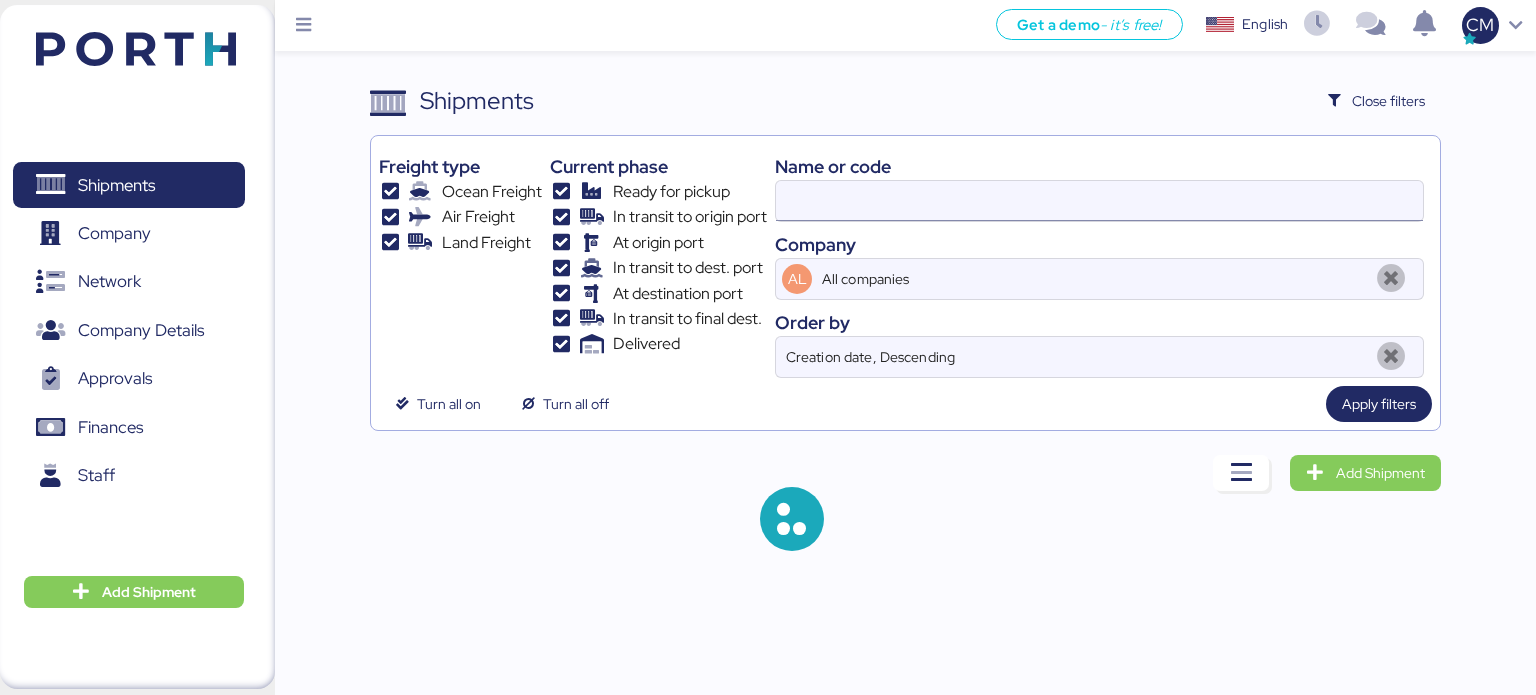 type on "O0050555" 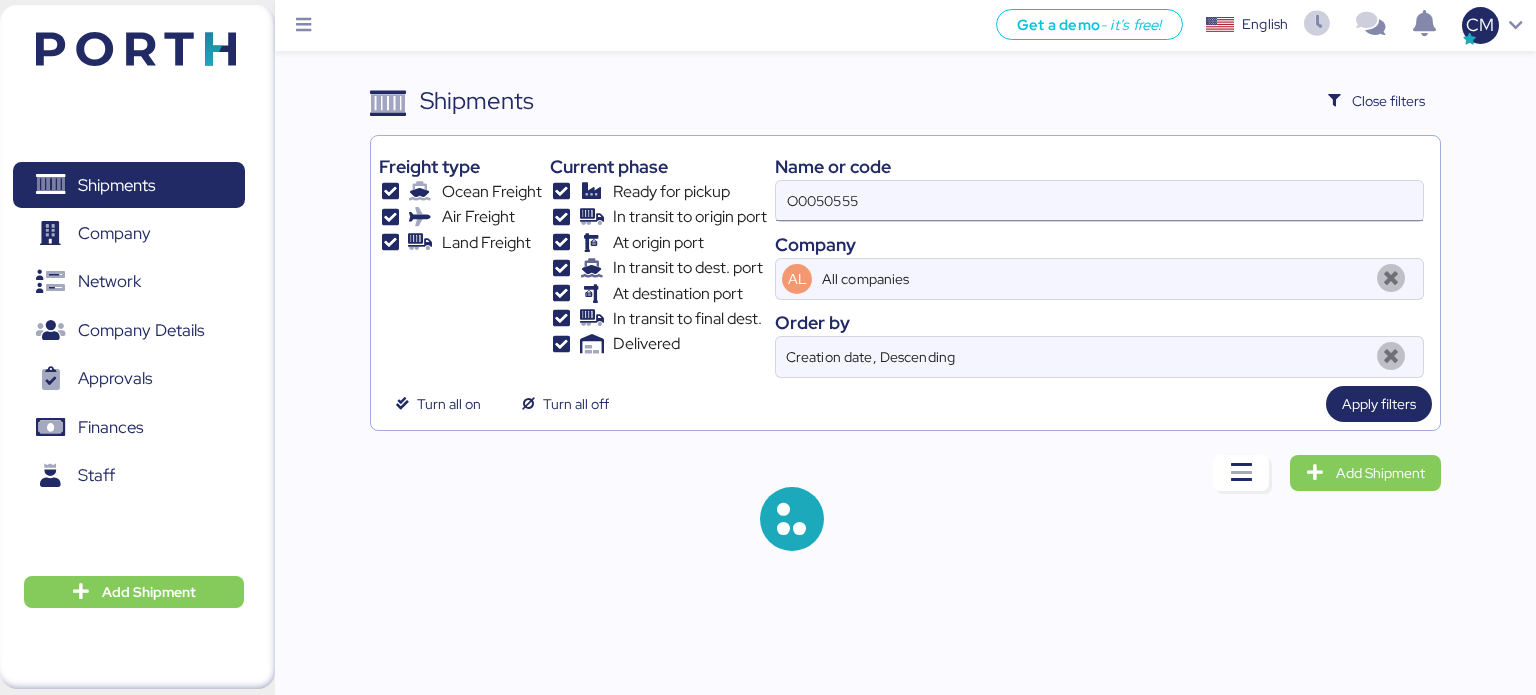 click on "O0050555" at bounding box center [1099, 201] 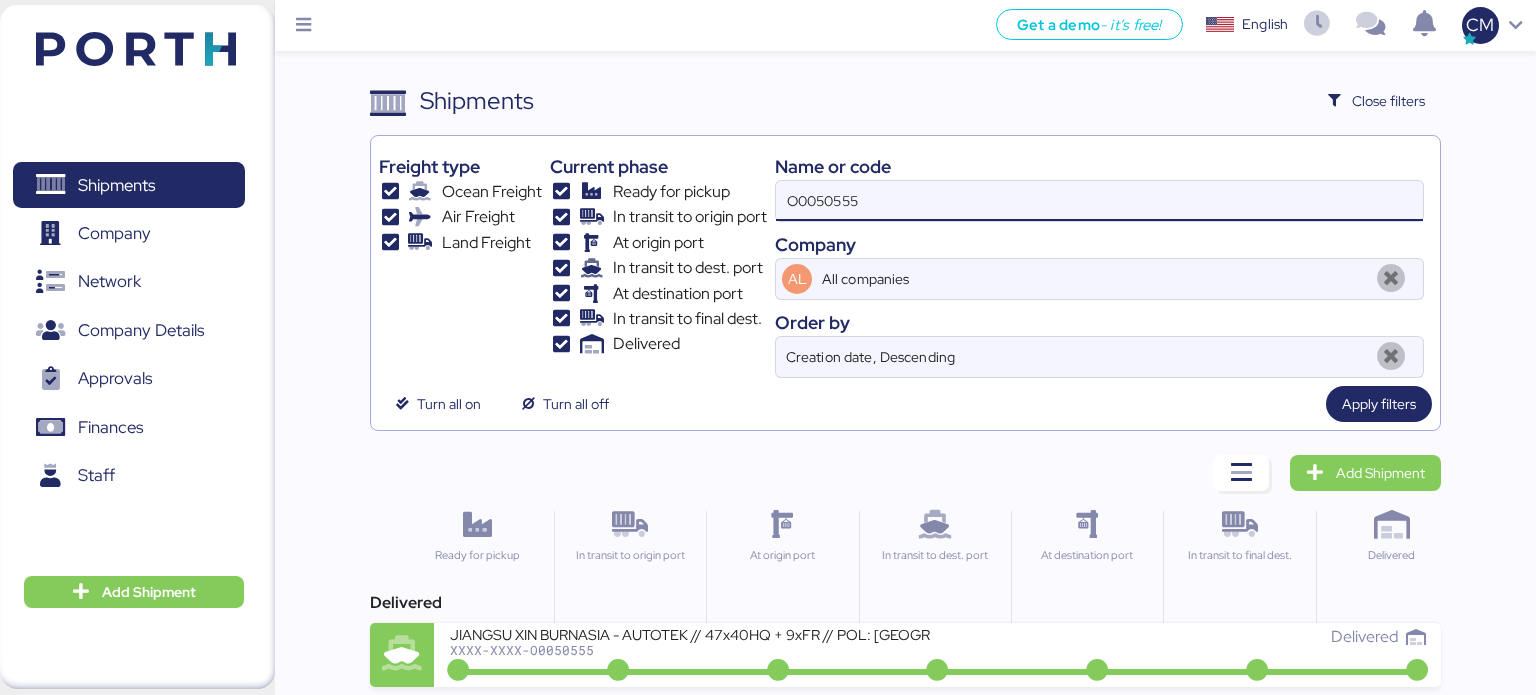 click on "O0050555" at bounding box center (1099, 201) 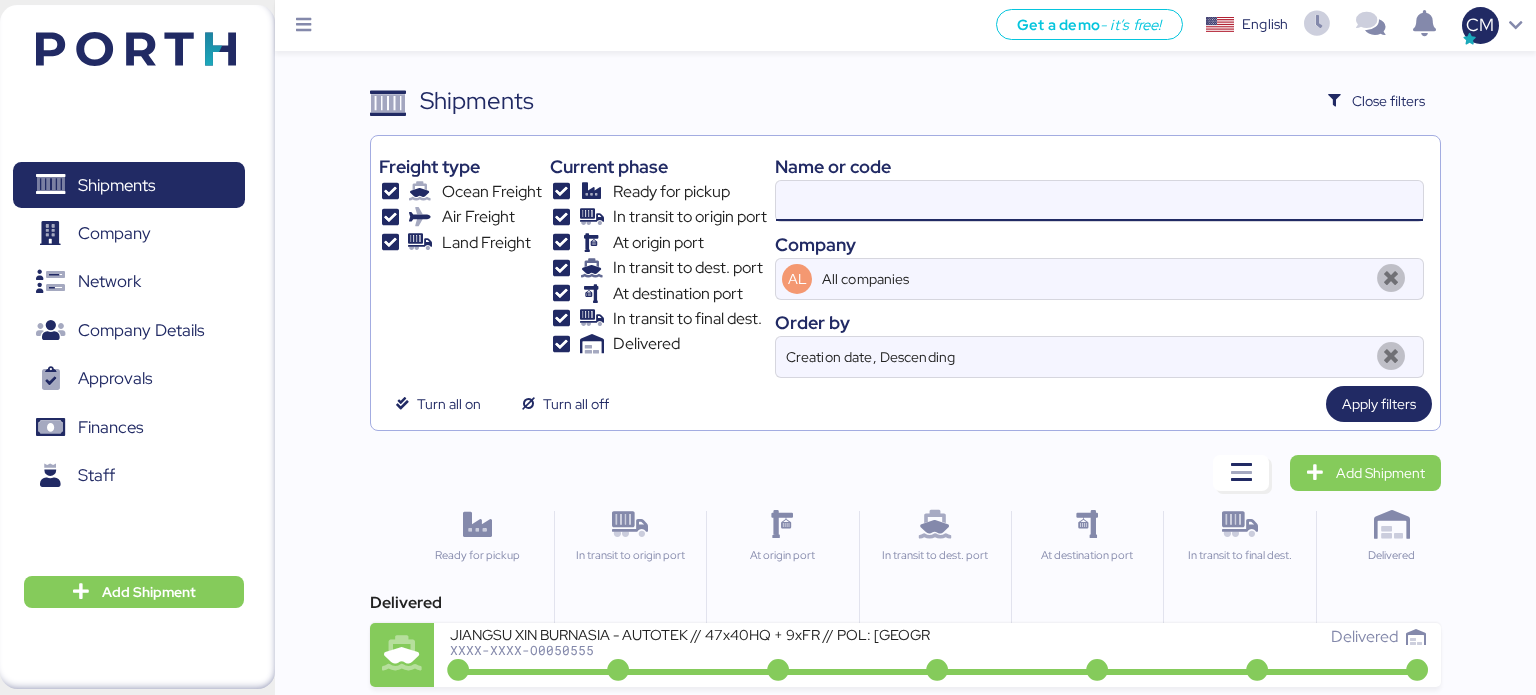 paste on "O0051912" 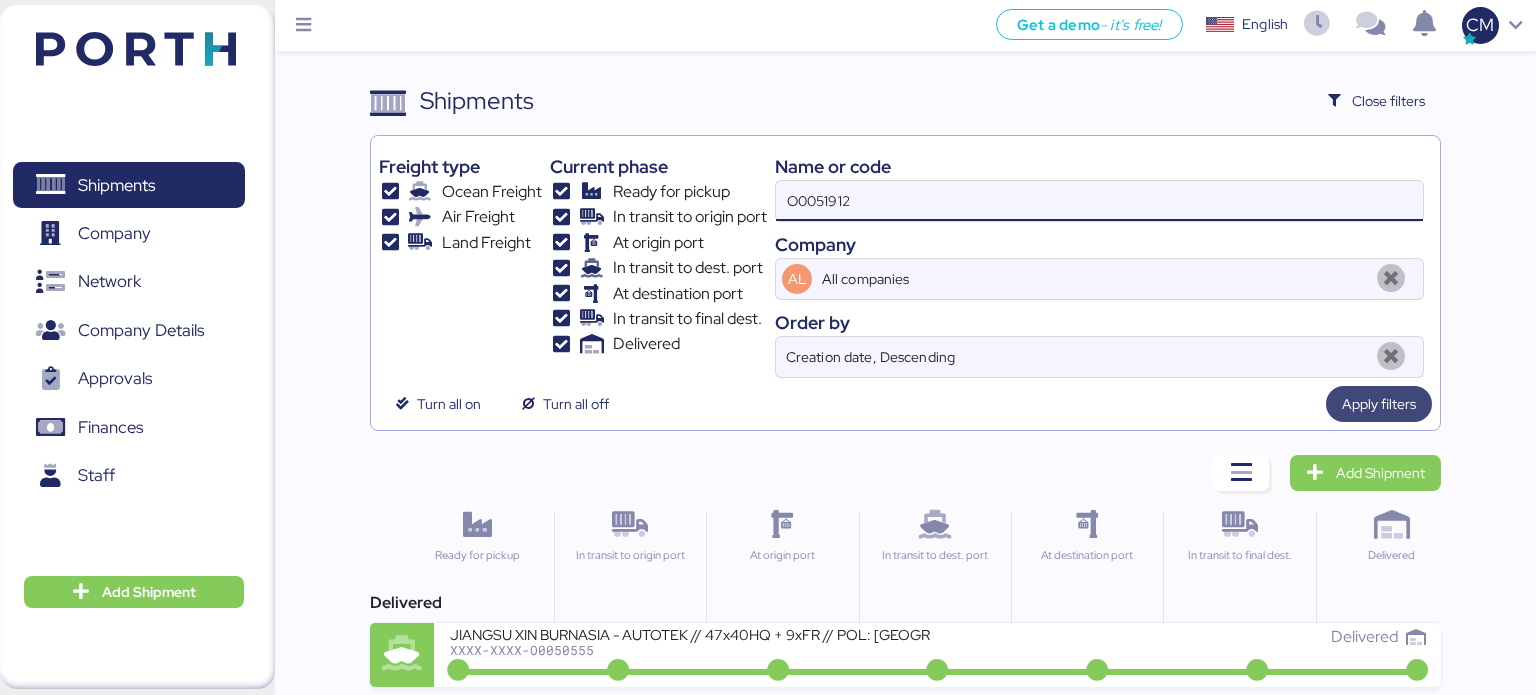 type on "O0051912" 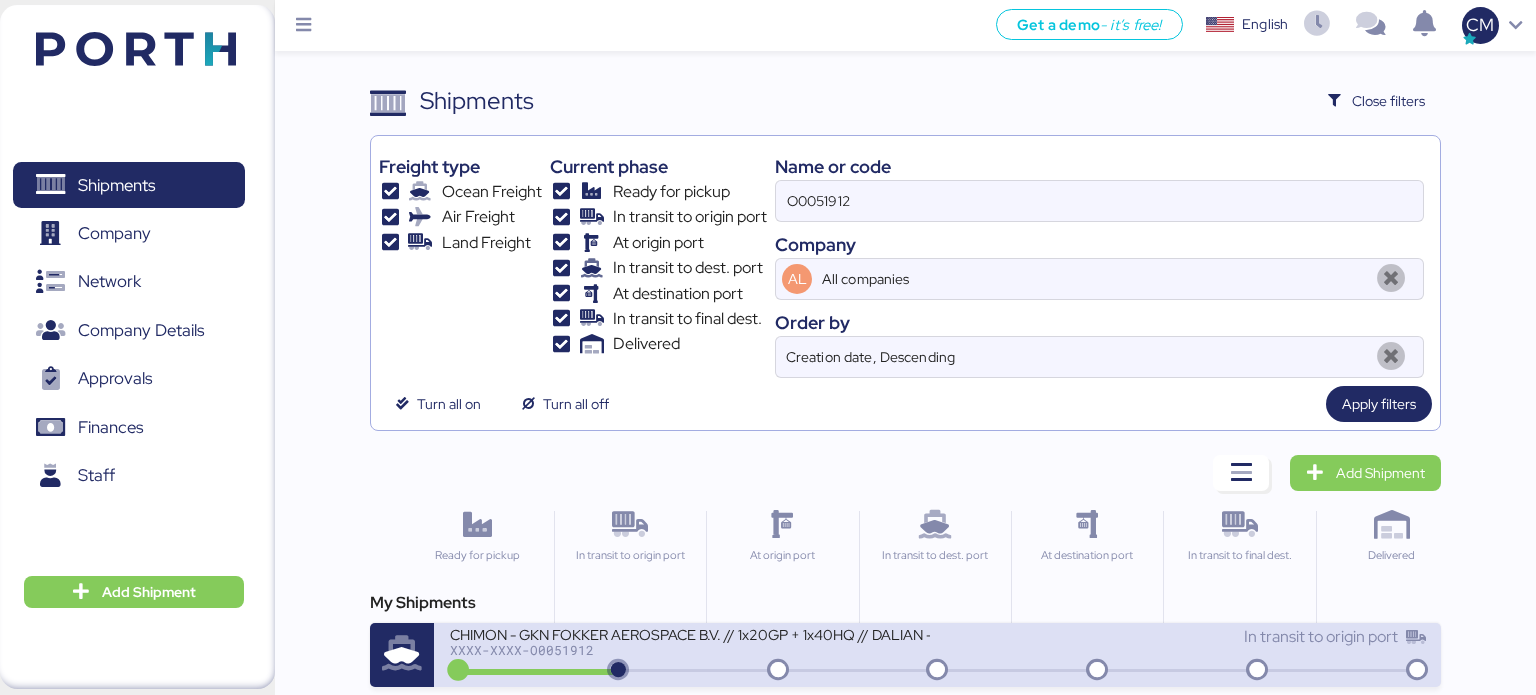 click on "CHIMON - GKN FOKKER AEROSPACE B.V. // 1x20GP + 1x40HQ // DALIAN - MANZANILLO // HBL: BJSSE2507002  MBL: 177SPPKLD52845" at bounding box center [690, 633] 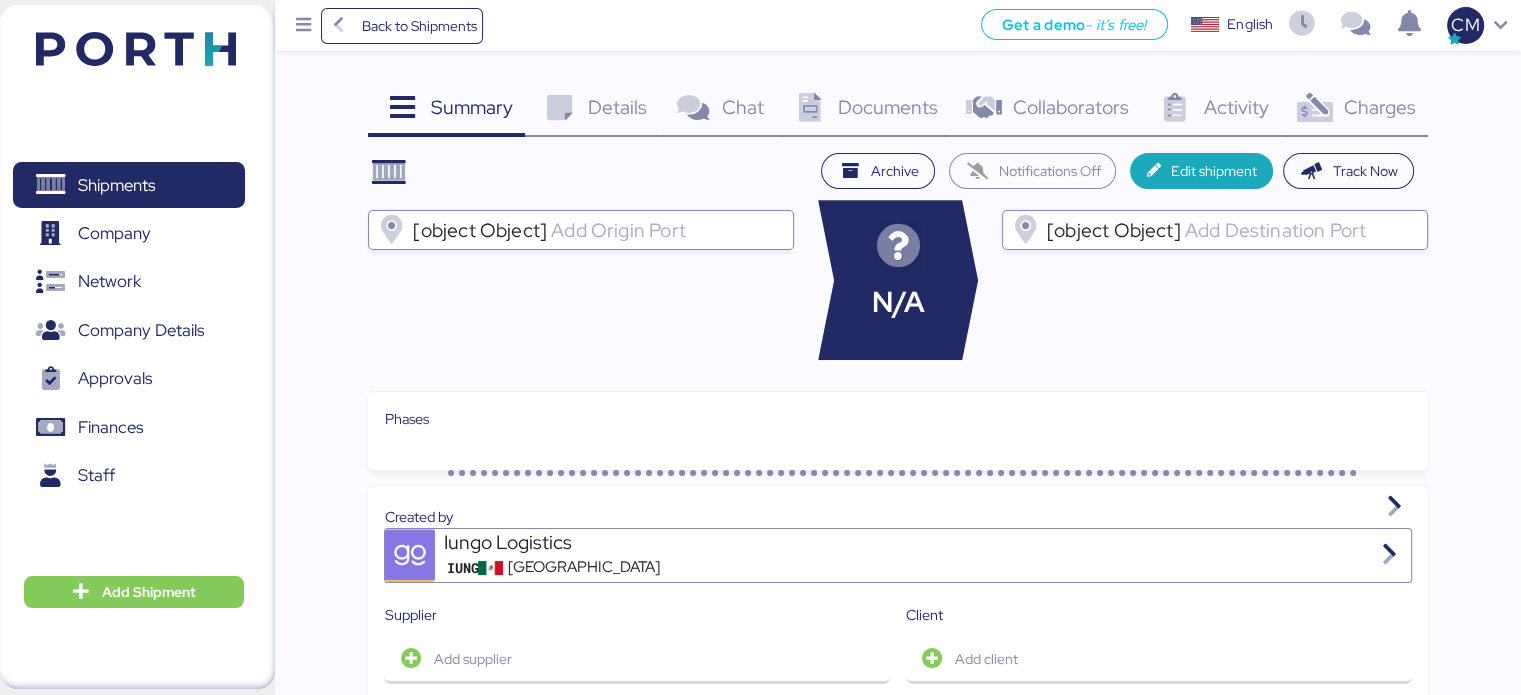 click on "Documents" at bounding box center (888, 107) 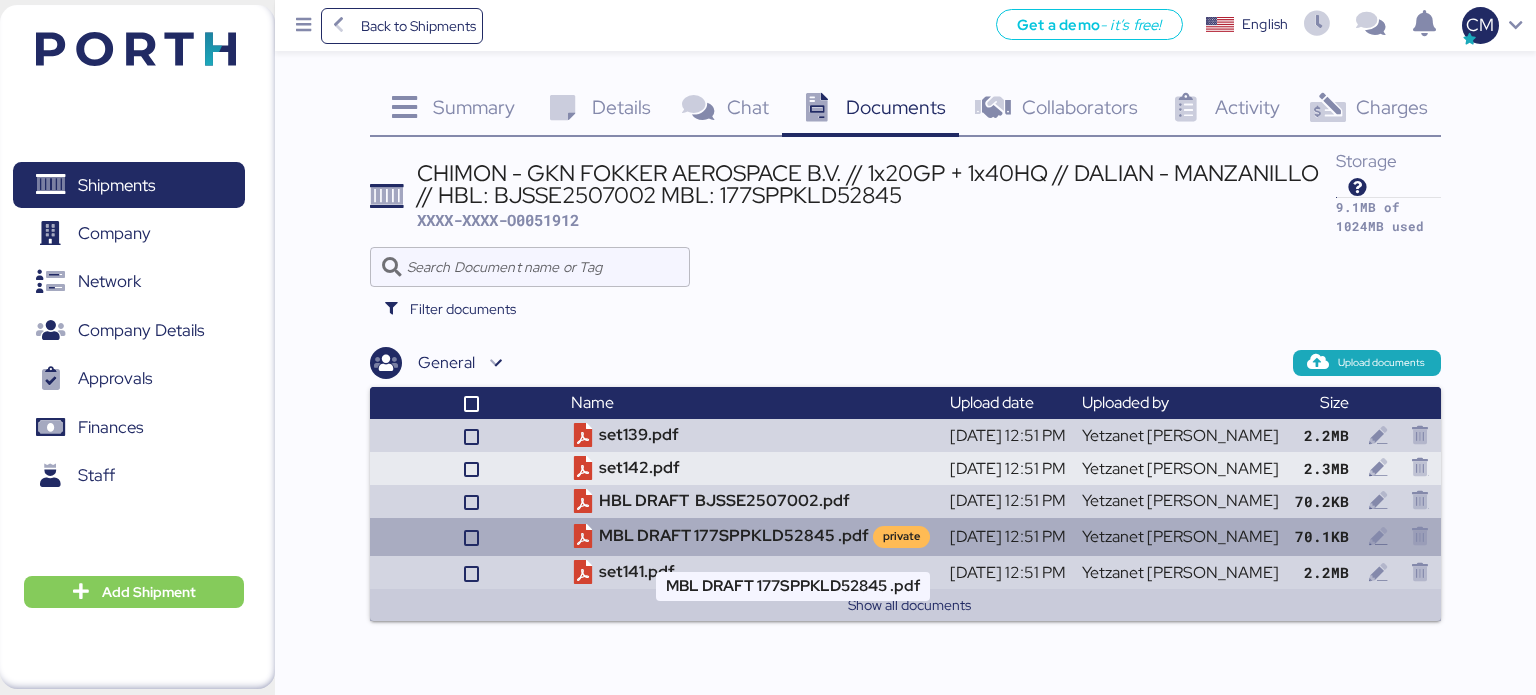 click on "MBL DRAFT 177SPPKLD52845 .pdf
private" at bounding box center [752, 537] 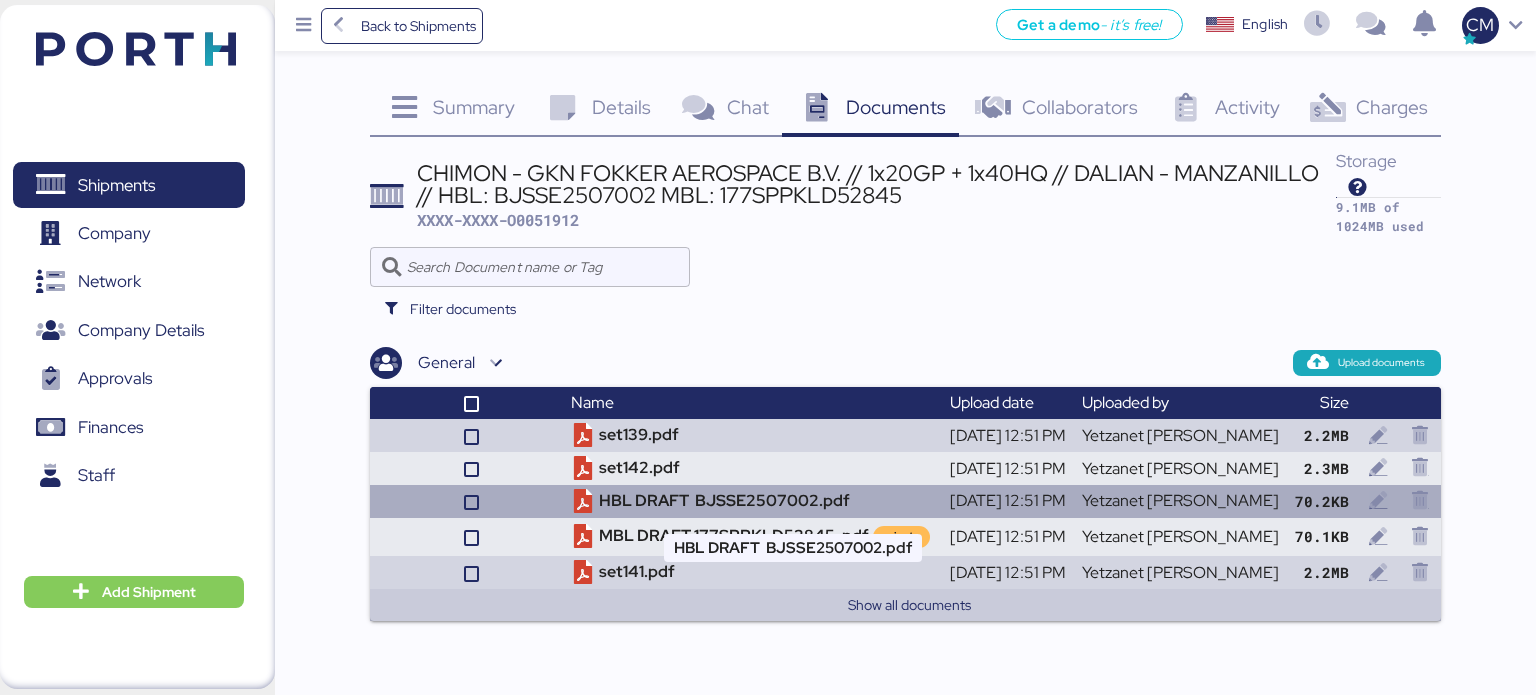 click on "HBL DRAFT  BJSSE2507002.pdf" at bounding box center [752, 501] 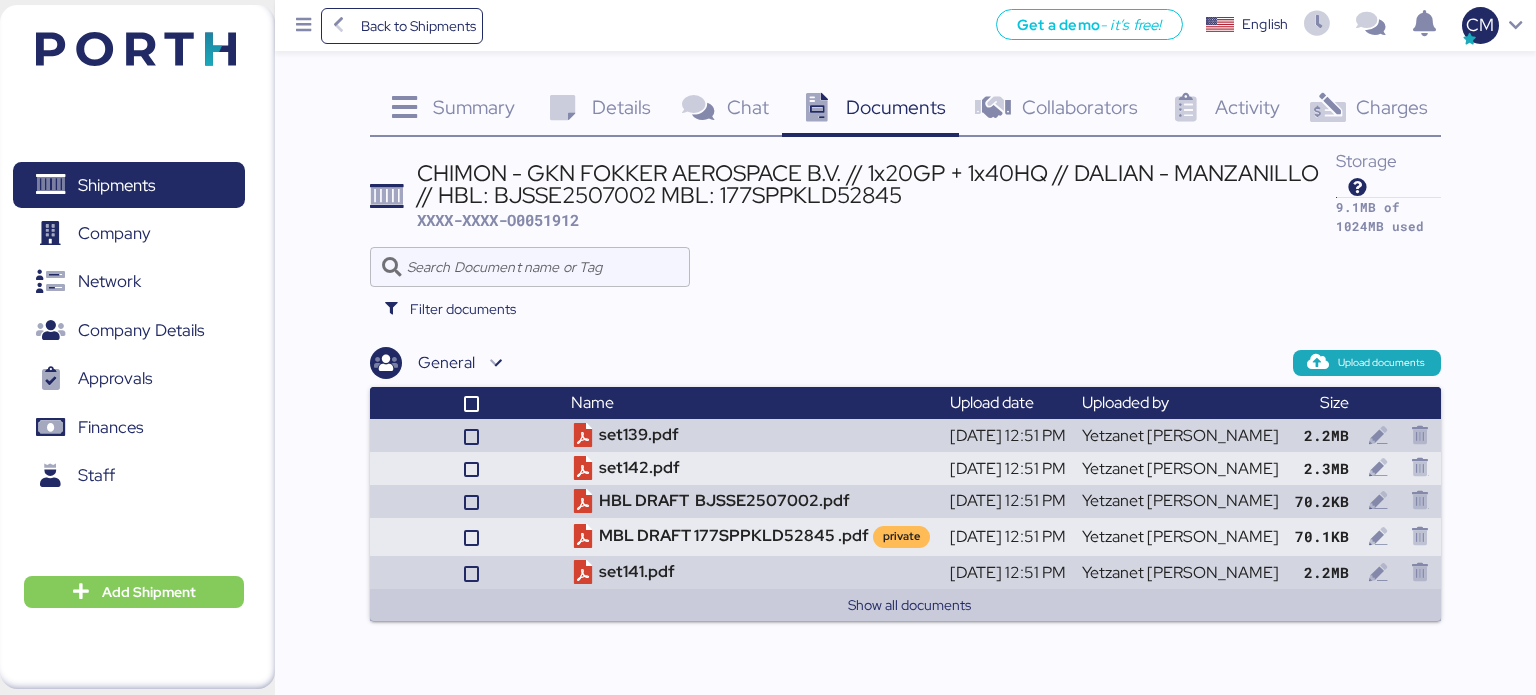 click on "XXXX-XXXX-O0051912" at bounding box center [498, 220] 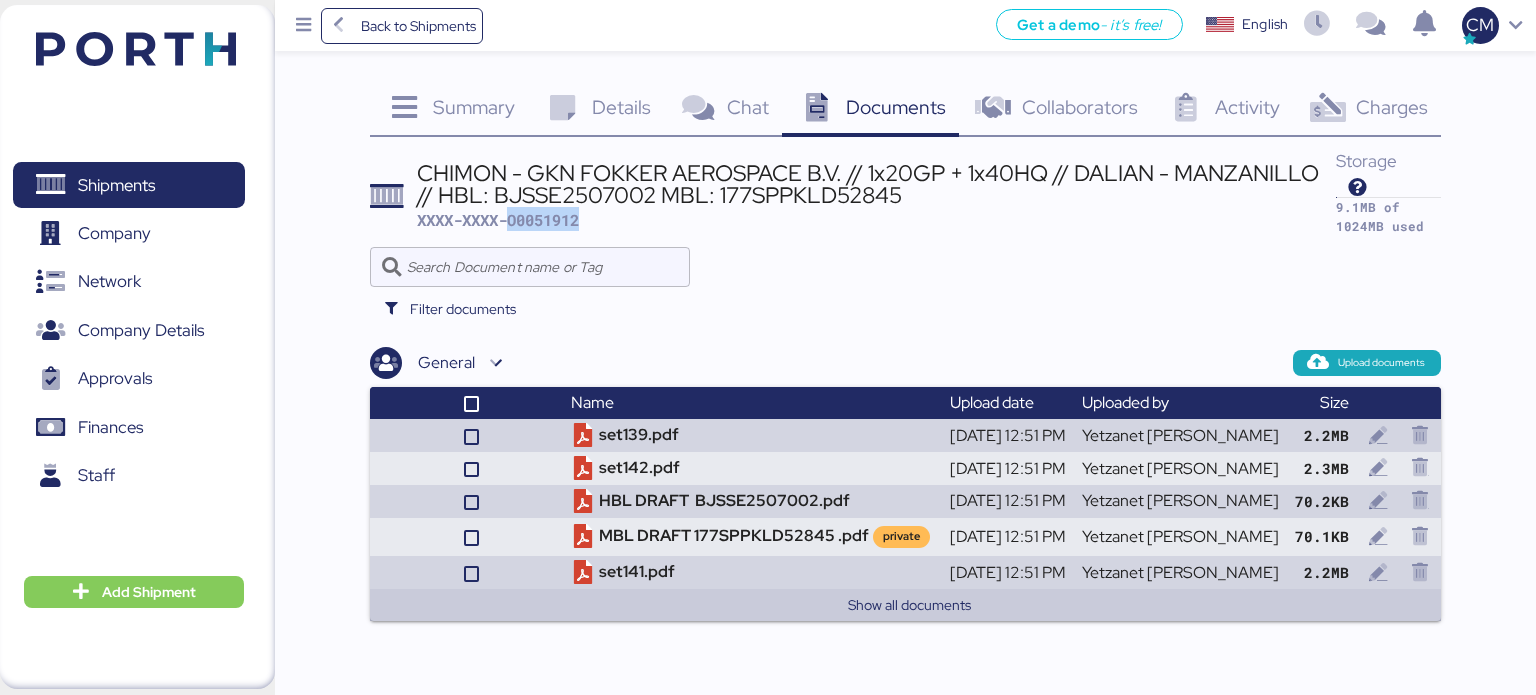 click on "XXXX-XXXX-O0051912" at bounding box center [498, 220] 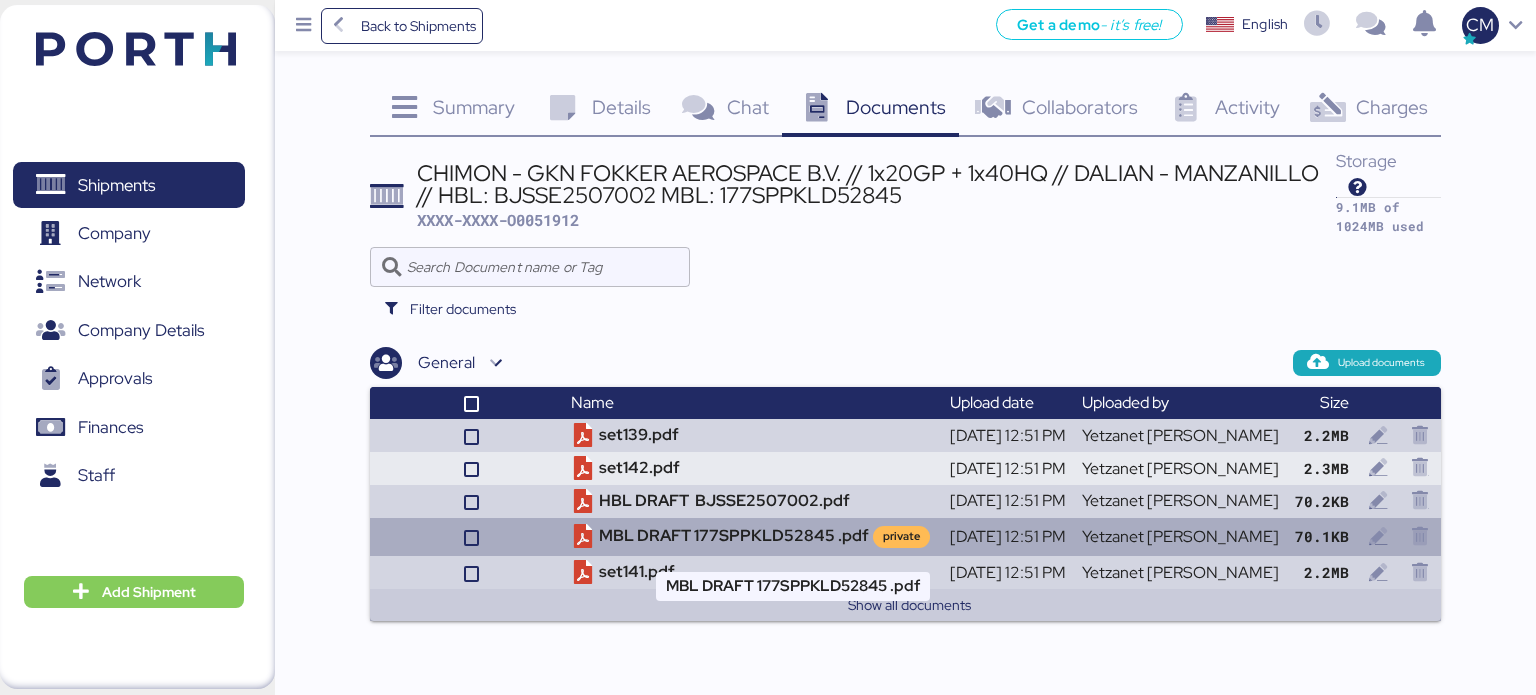 click on "MBL DRAFT 177SPPKLD52845 .pdf
private" at bounding box center (752, 537) 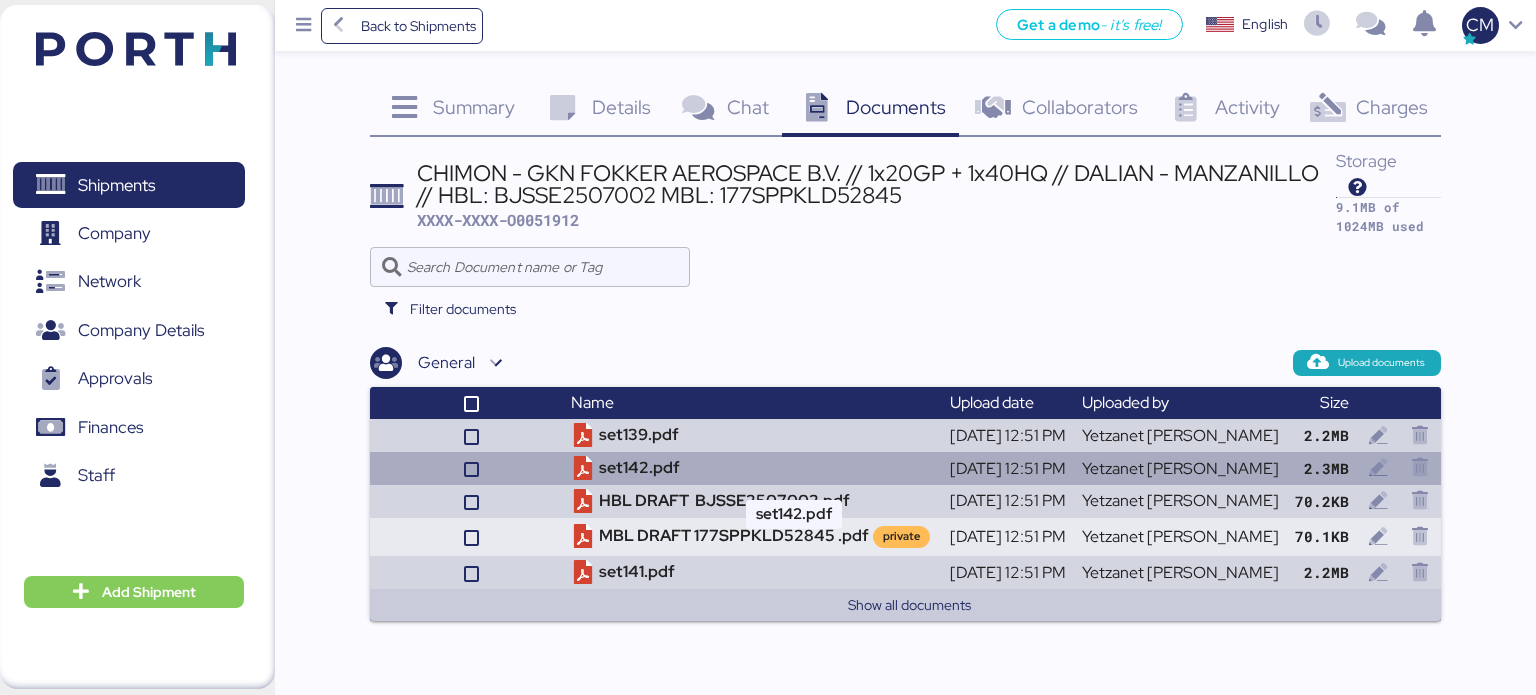 click on "set142.pdf" at bounding box center (752, 468) 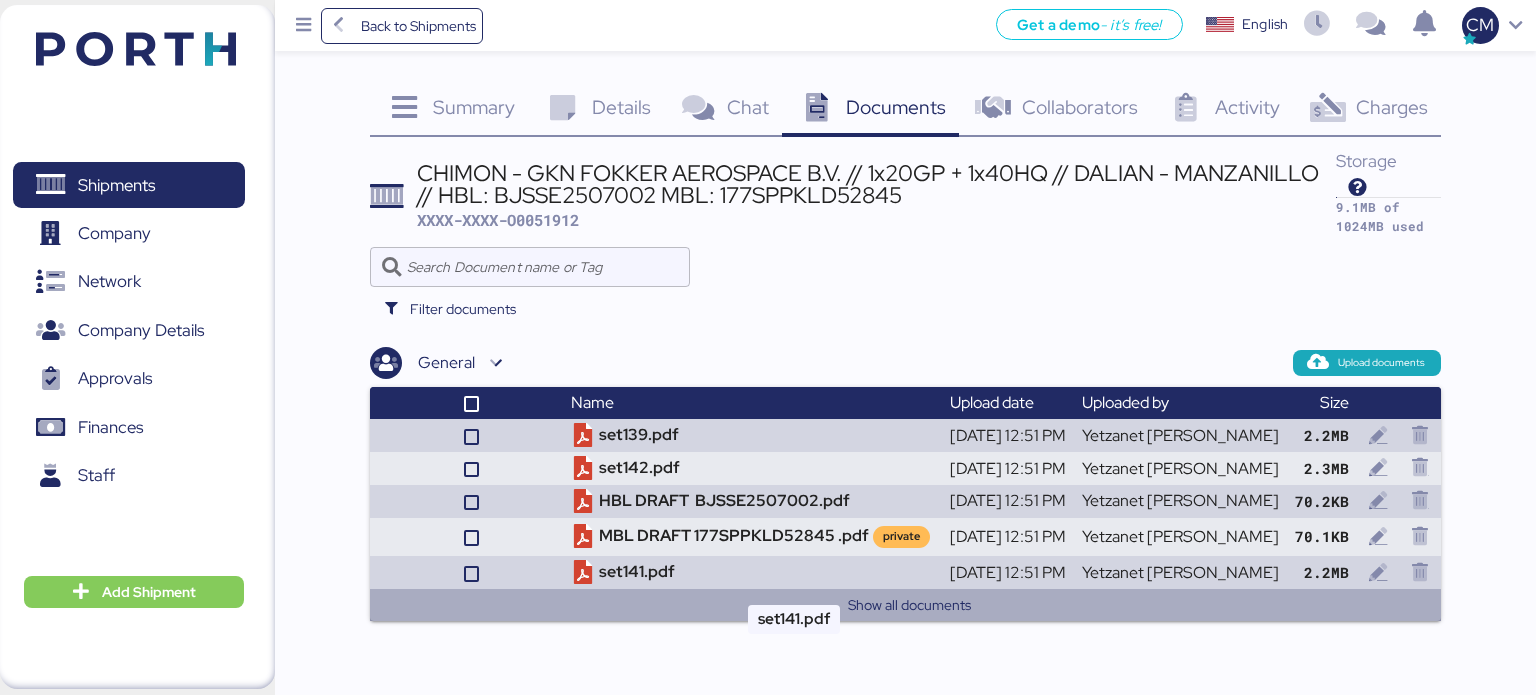 click on "Show all documents" at bounding box center [910, 605] 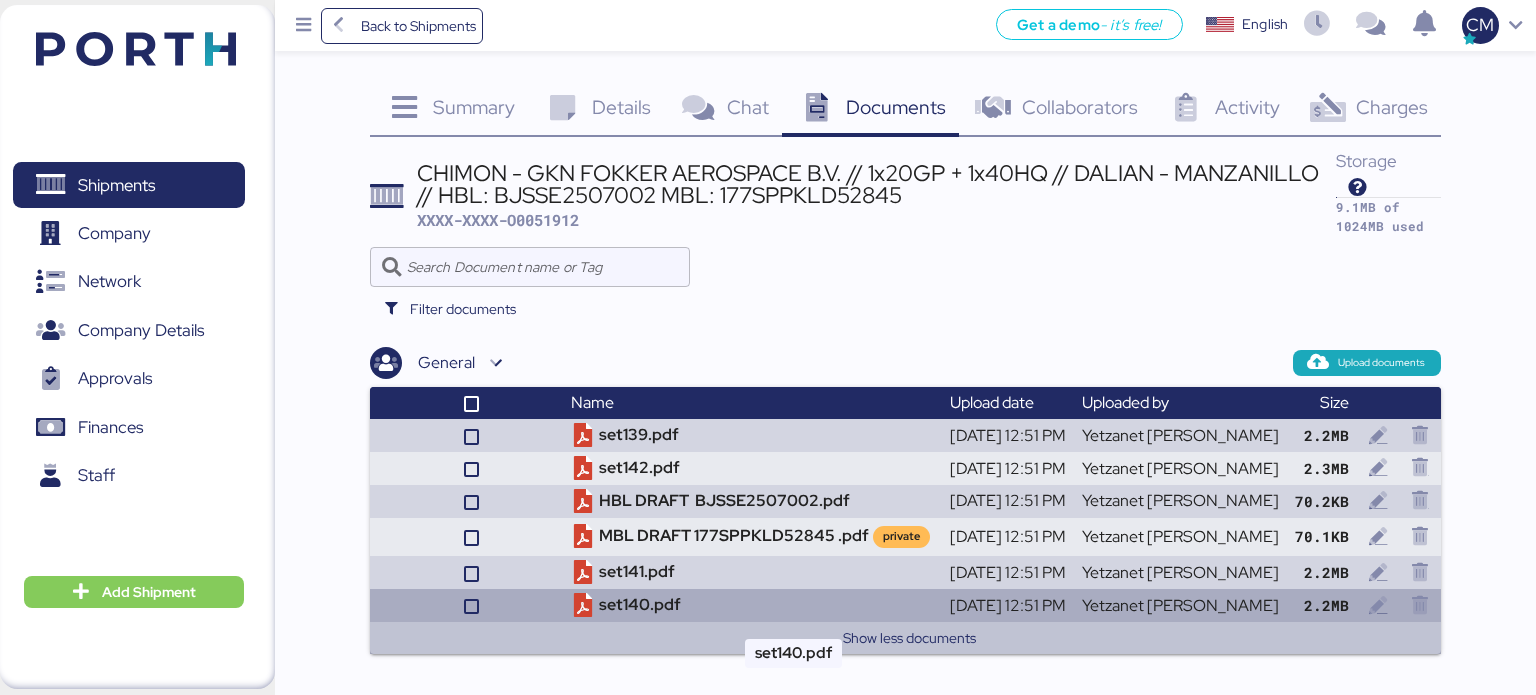 click on "set140.pdf" at bounding box center (752, 605) 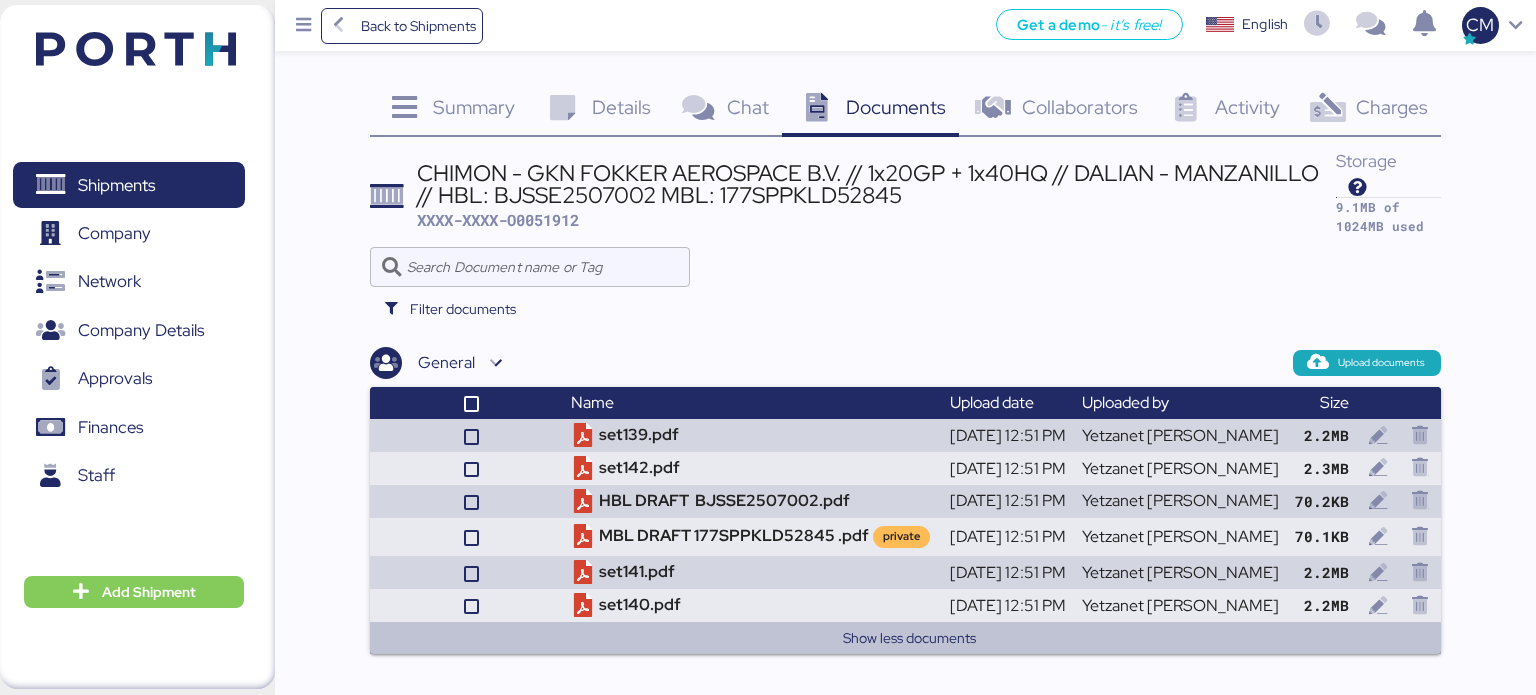 click on "XXXX-XXXX-O0051912" at bounding box center [498, 220] 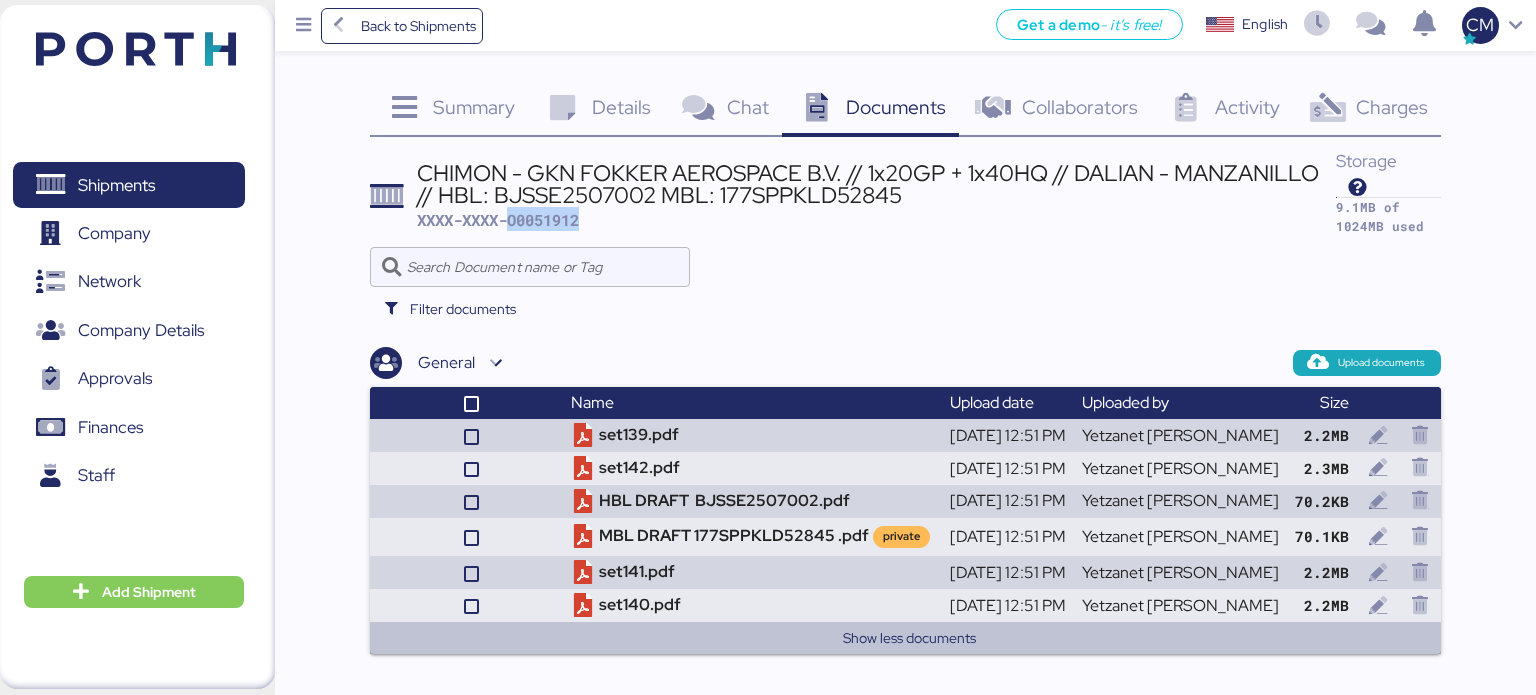 click on "XXXX-XXXX-O0051912" at bounding box center [498, 220] 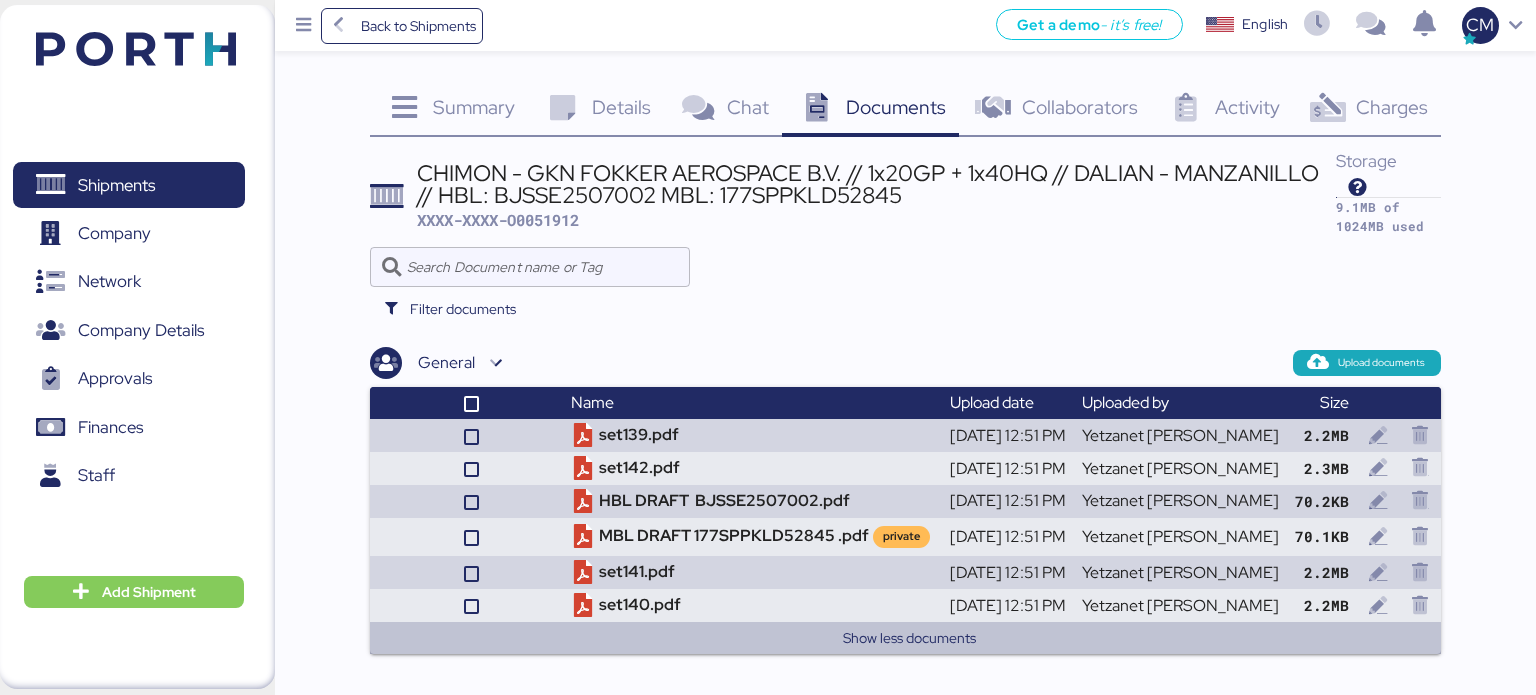 click on "Details" at bounding box center [621, 107] 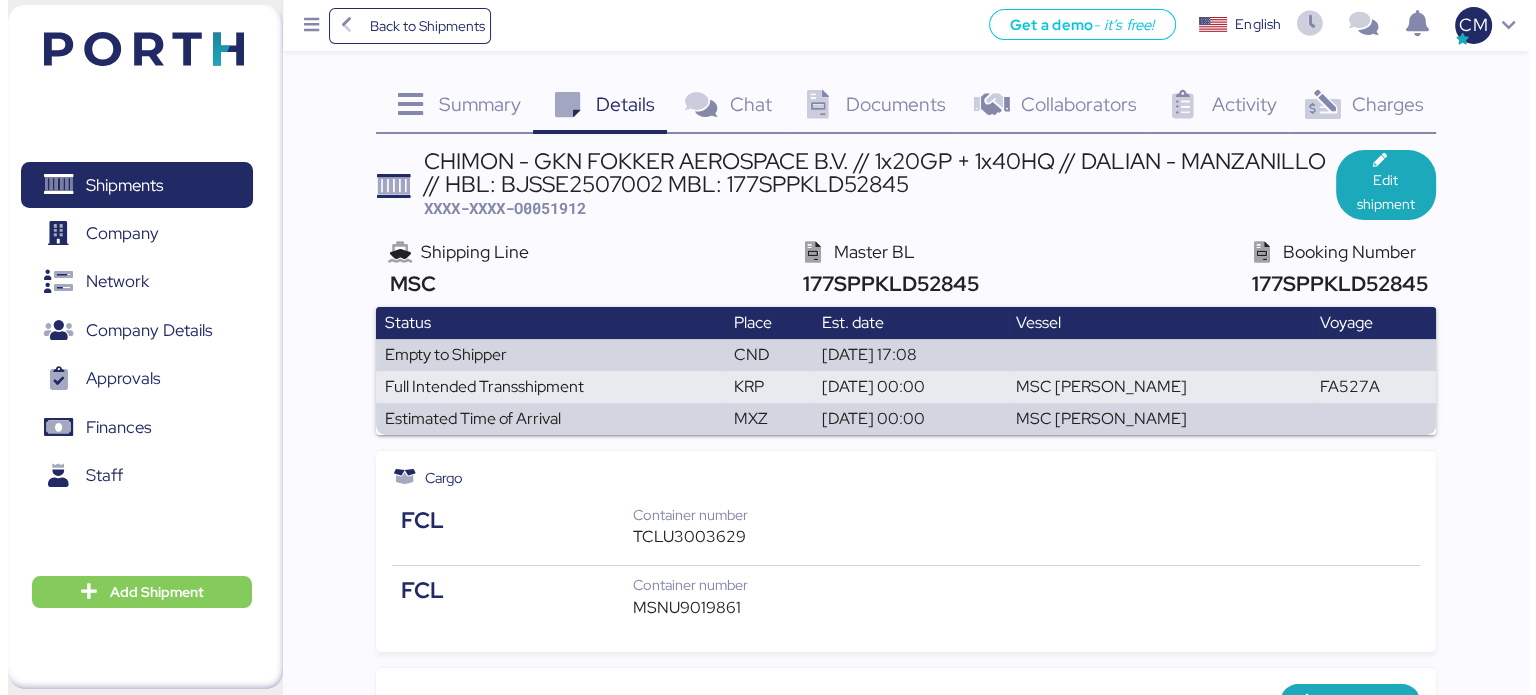 scroll, scrollTop: 0, scrollLeft: 0, axis: both 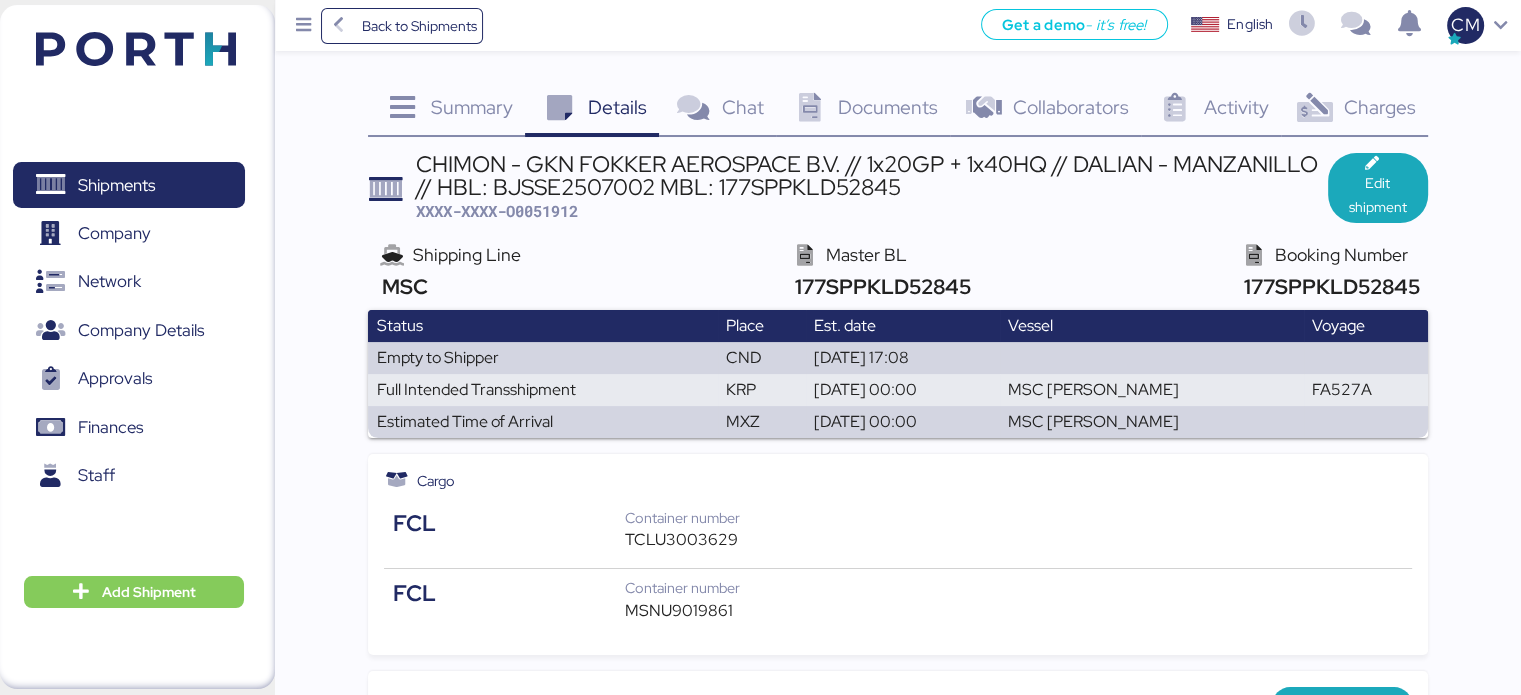 click on "CHIMON - GKN FOKKER AEROSPACE B.V. // 1x20GP + 1x40HQ // DALIAN - MANZANILLO // HBL: BJSSE2507002  MBL: 177SPPKLD52845" at bounding box center [872, 175] 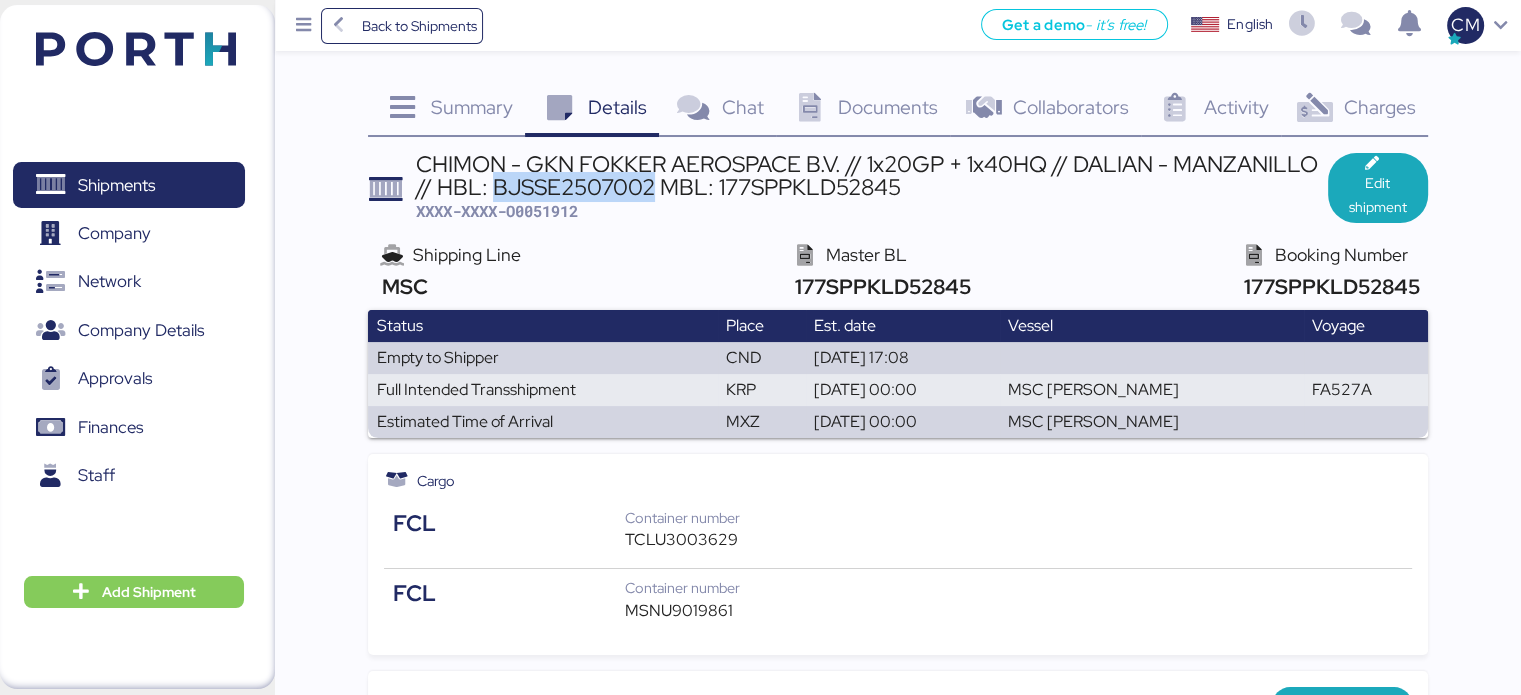 click on "CHIMON - GKN FOKKER AEROSPACE B.V. // 1x20GP + 1x40HQ // DALIAN - MANZANILLO // HBL: BJSSE2507002  MBL: 177SPPKLD52845" at bounding box center (872, 175) 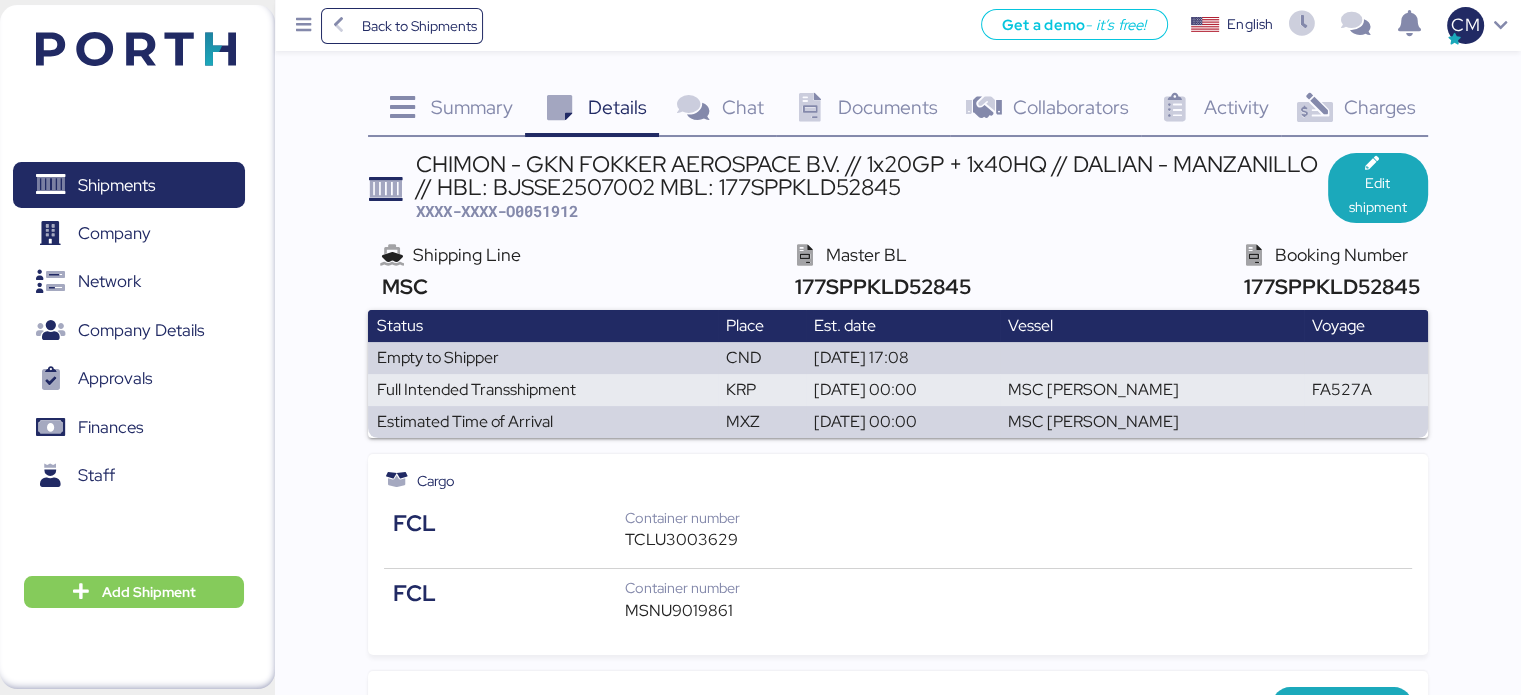 click on "XXXX-XXXX-O0051912" at bounding box center (497, 211) 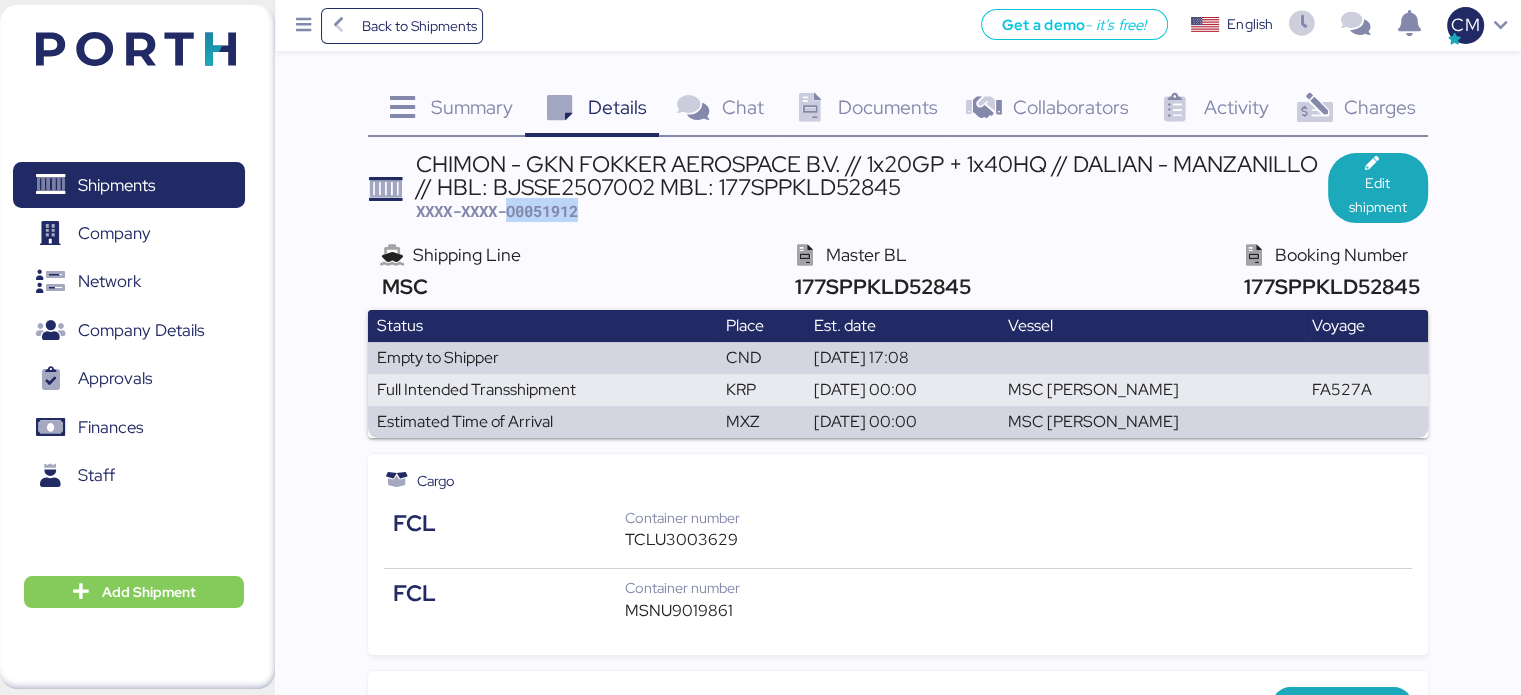 click on "XXXX-XXXX-O0051912" at bounding box center [497, 211] 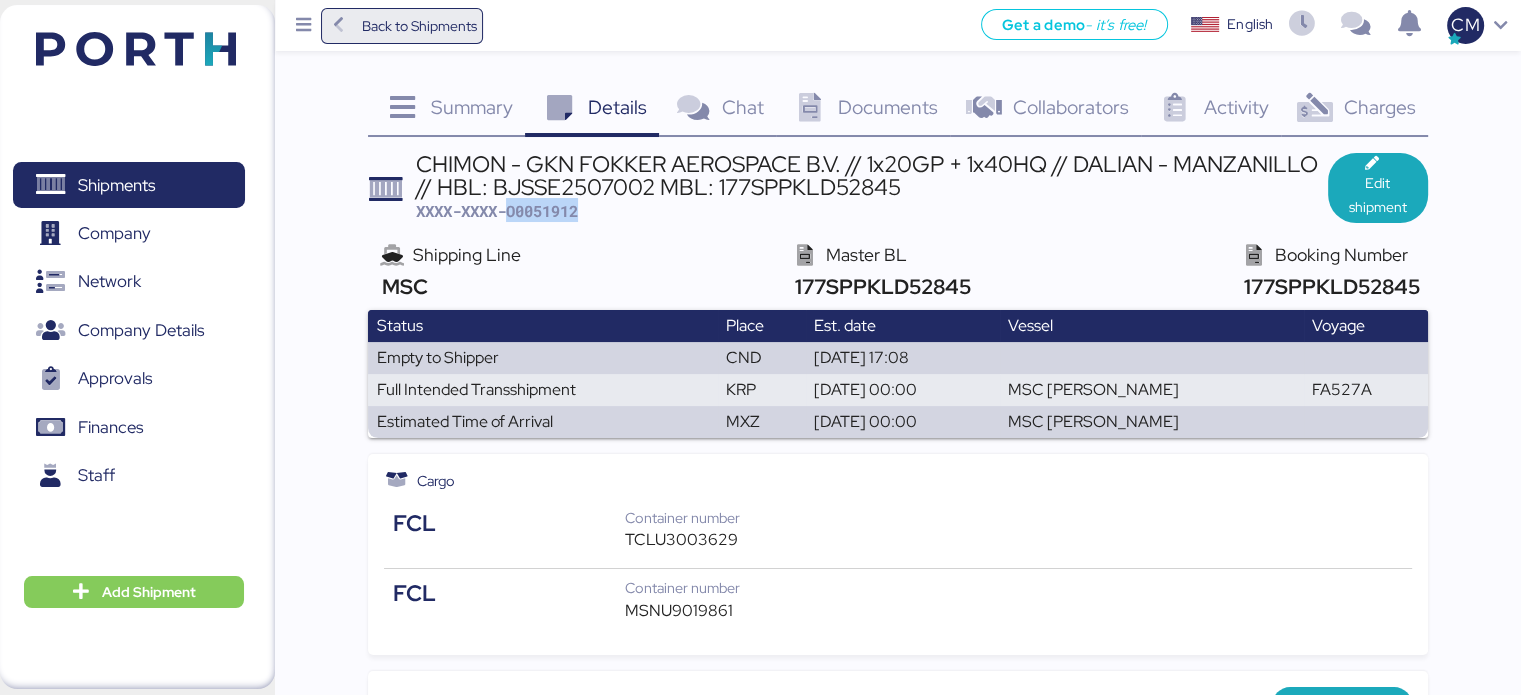 click on "Back to Shipments" at bounding box center [418, 26] 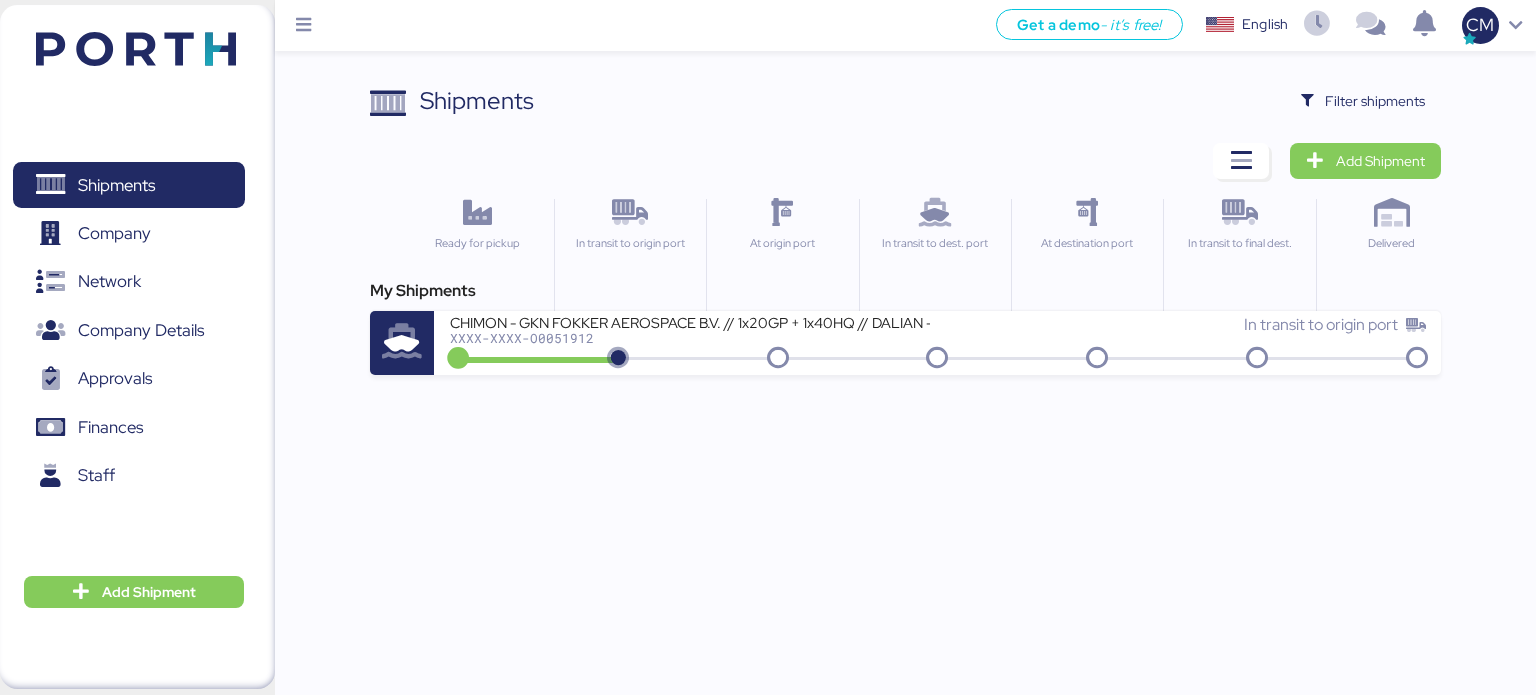 click on "Shipments   Clear Filters   Filter shipments     Add Shipment Ready for pickup In transit to origin port At origin port In transit to dest. port At destination port In transit to final dest. Delivered My Shipments CHIMON - GKN FOKKER AEROSPACE B.V. // 1x20GP + 1x40HQ // DALIAN - MANZANILLO // HBL: BJSSE2507002  MBL: 177SPPKLD52845 XXXX-XXXX-O0051912 In transit to origin port" at bounding box center [768, 187] 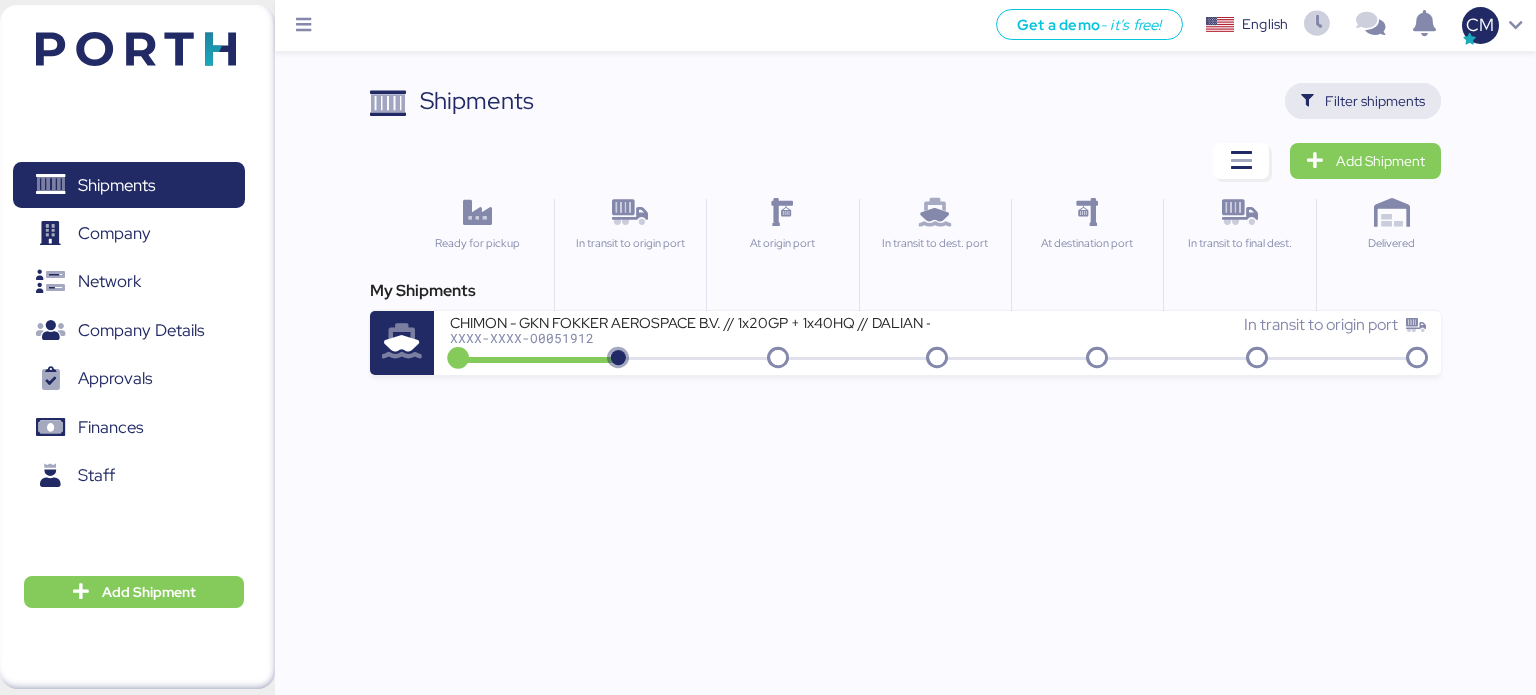 click on "Filter shipments" at bounding box center [1375, 101] 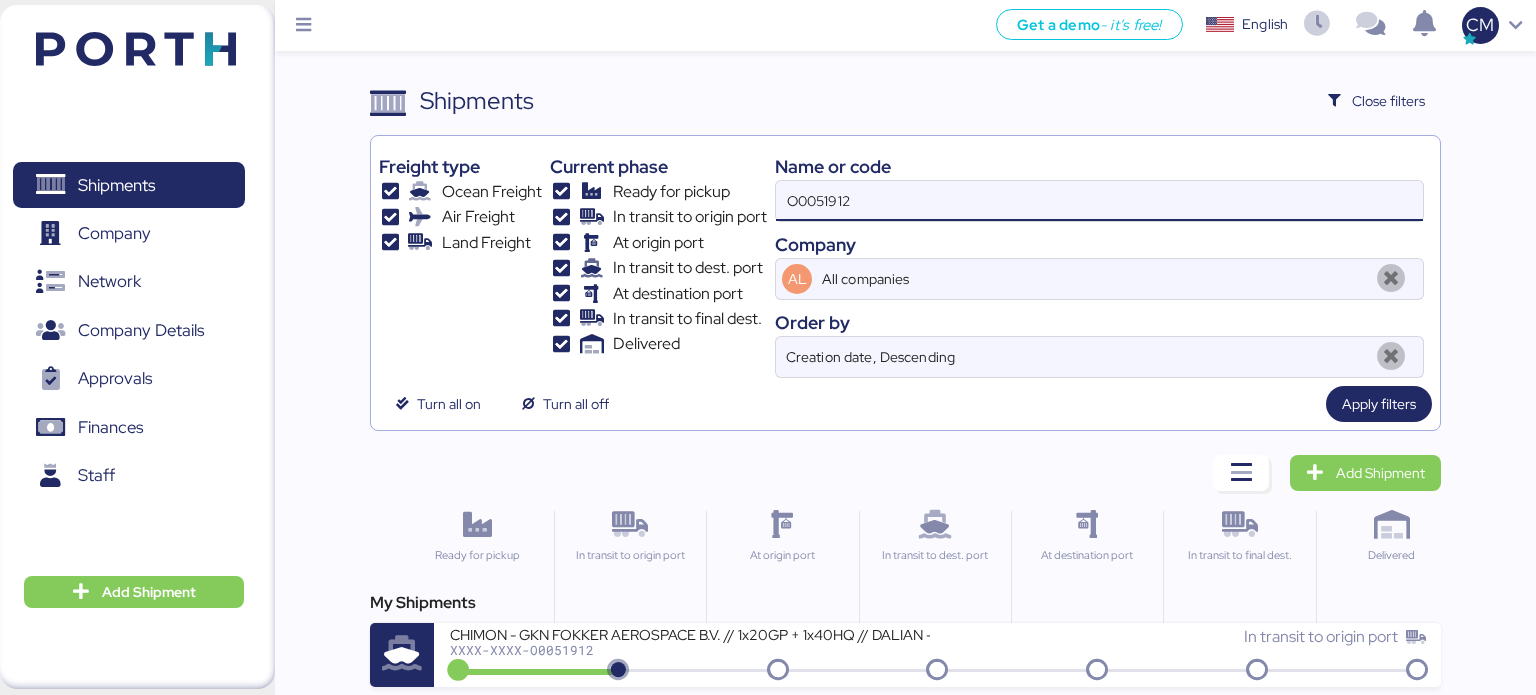 click on "O0051912" at bounding box center [1099, 201] 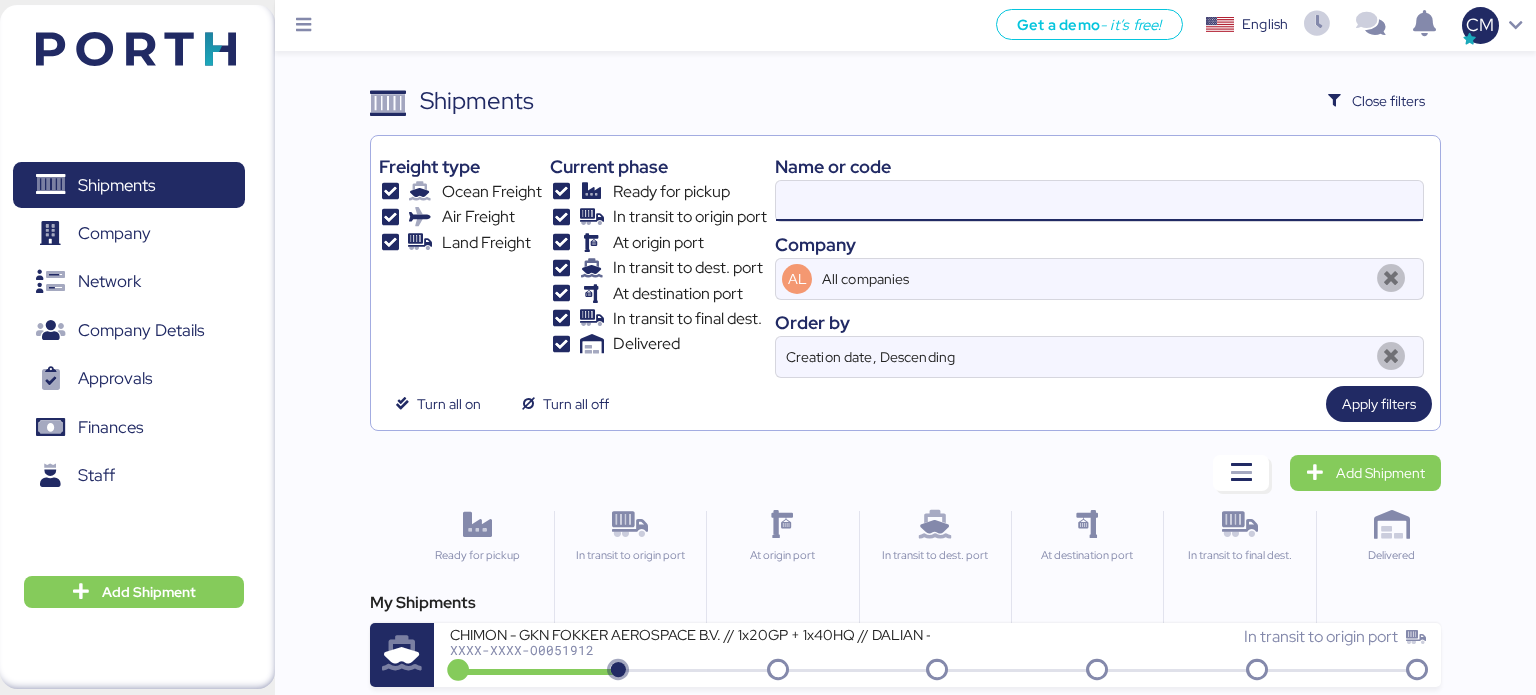 paste on "BYKS25061297SE" 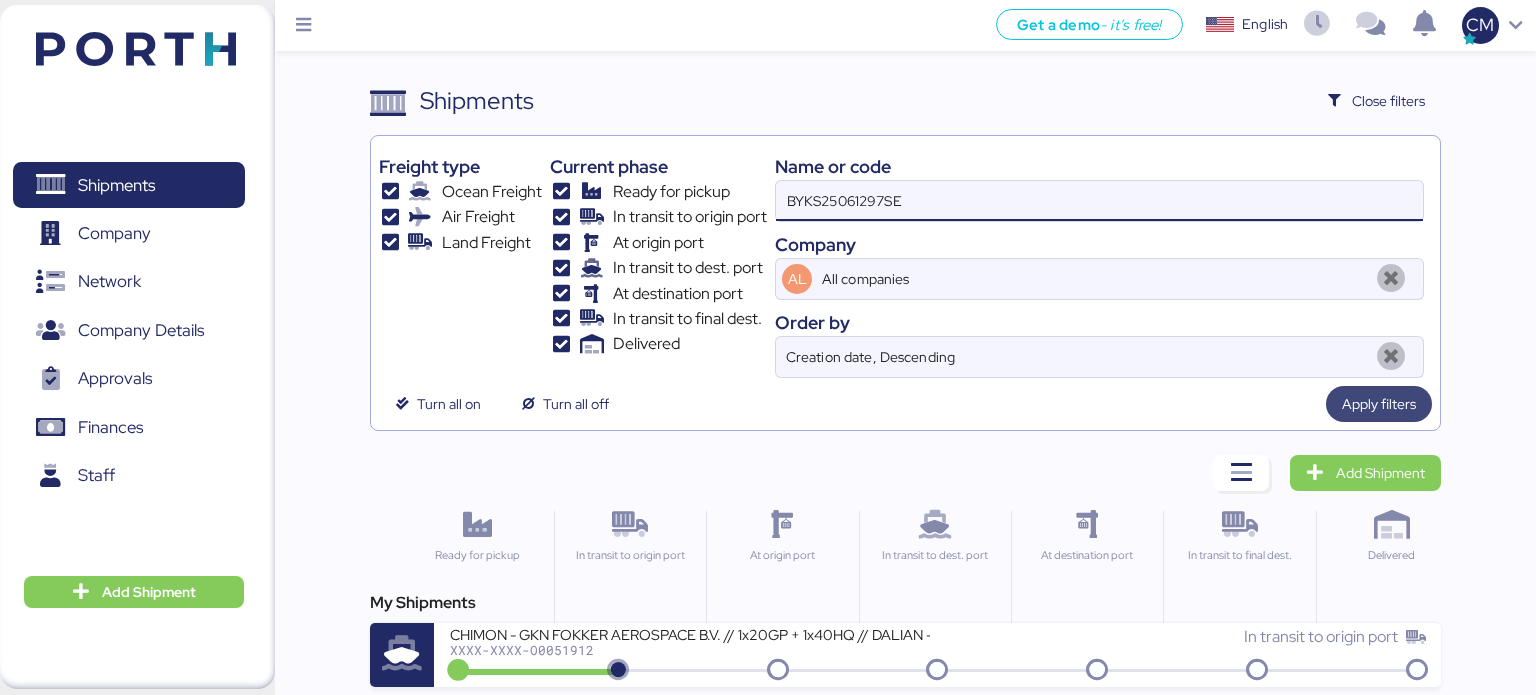 type on "BYKS25061297SE" 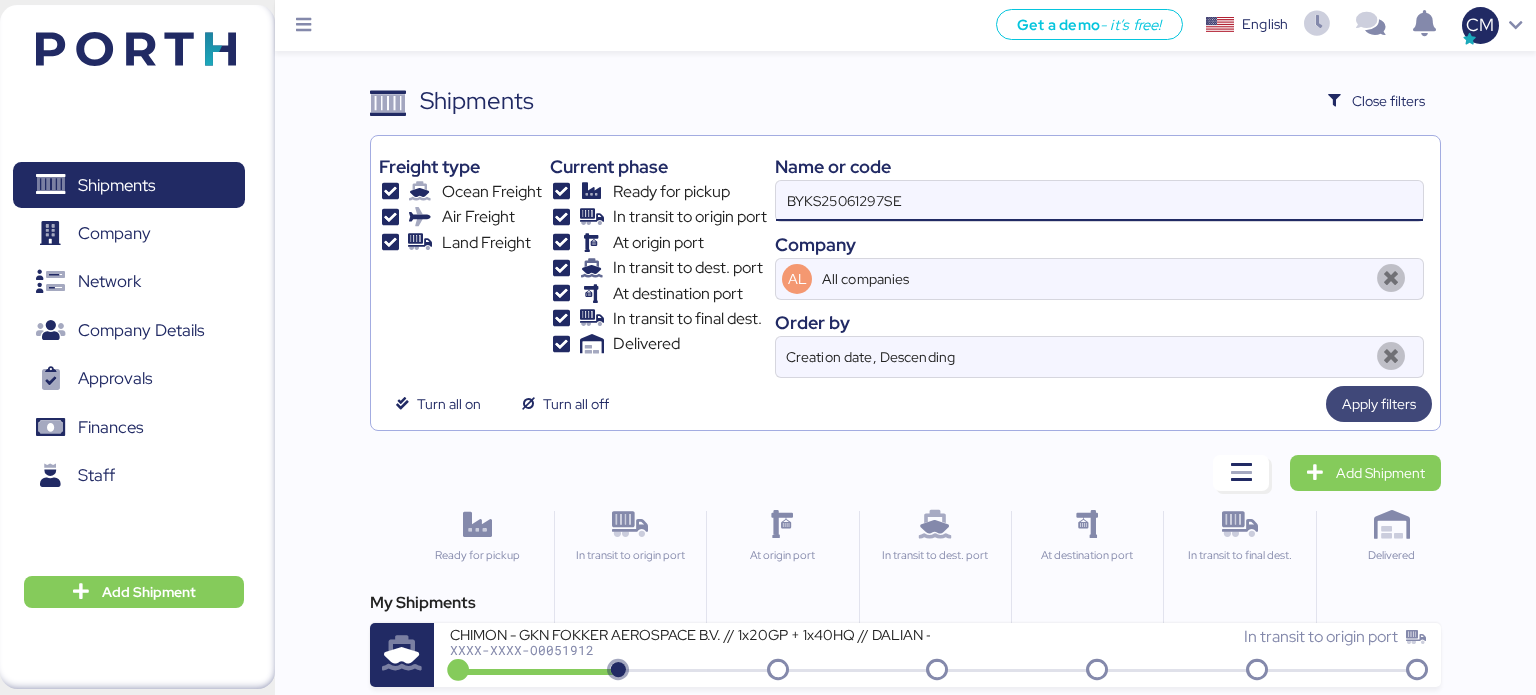 click on "Apply filters" at bounding box center (1379, 404) 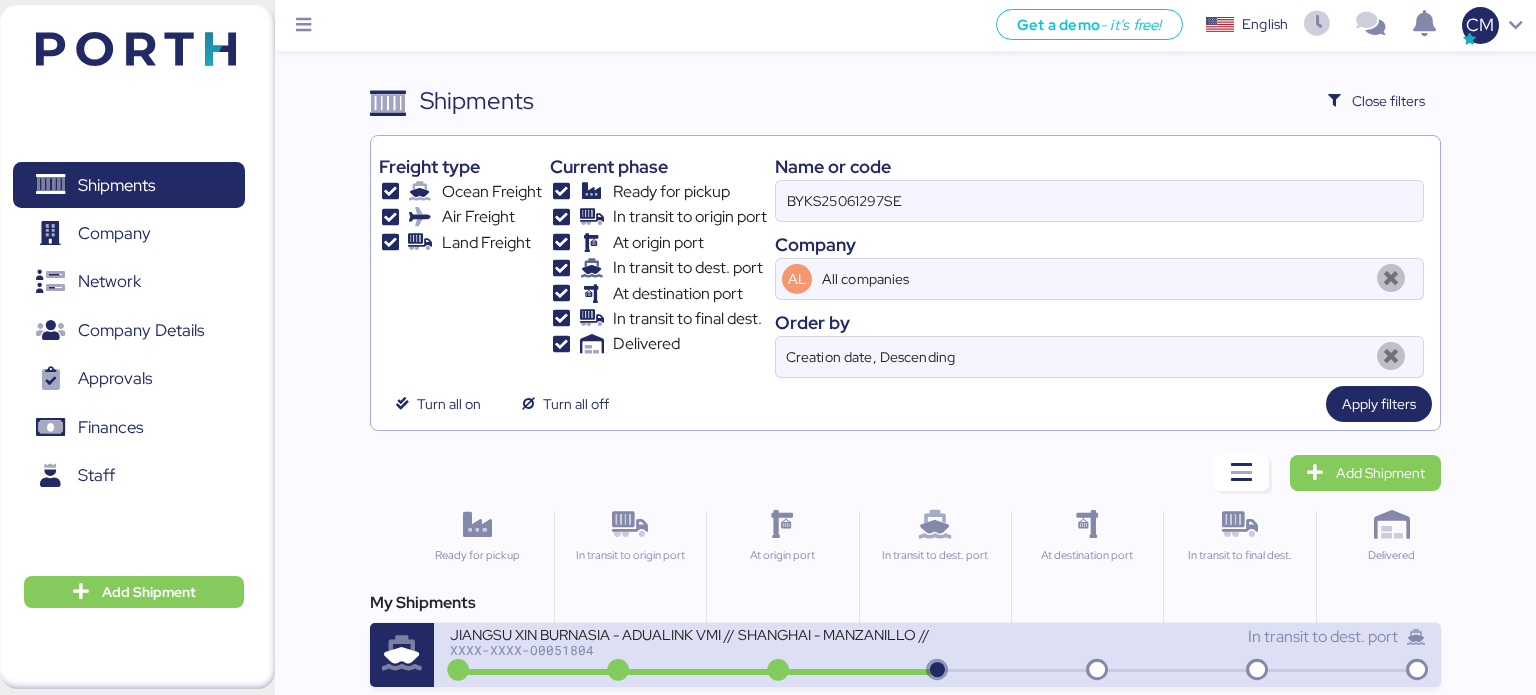 click on "JIANGSU XIN BURNASIA - ADUALINK VMI // SHANGHAI - MANZANILLO // HBL: BYKS25061297SE // MBL: 142501876319 // BKG: 142501876319" at bounding box center (690, 633) 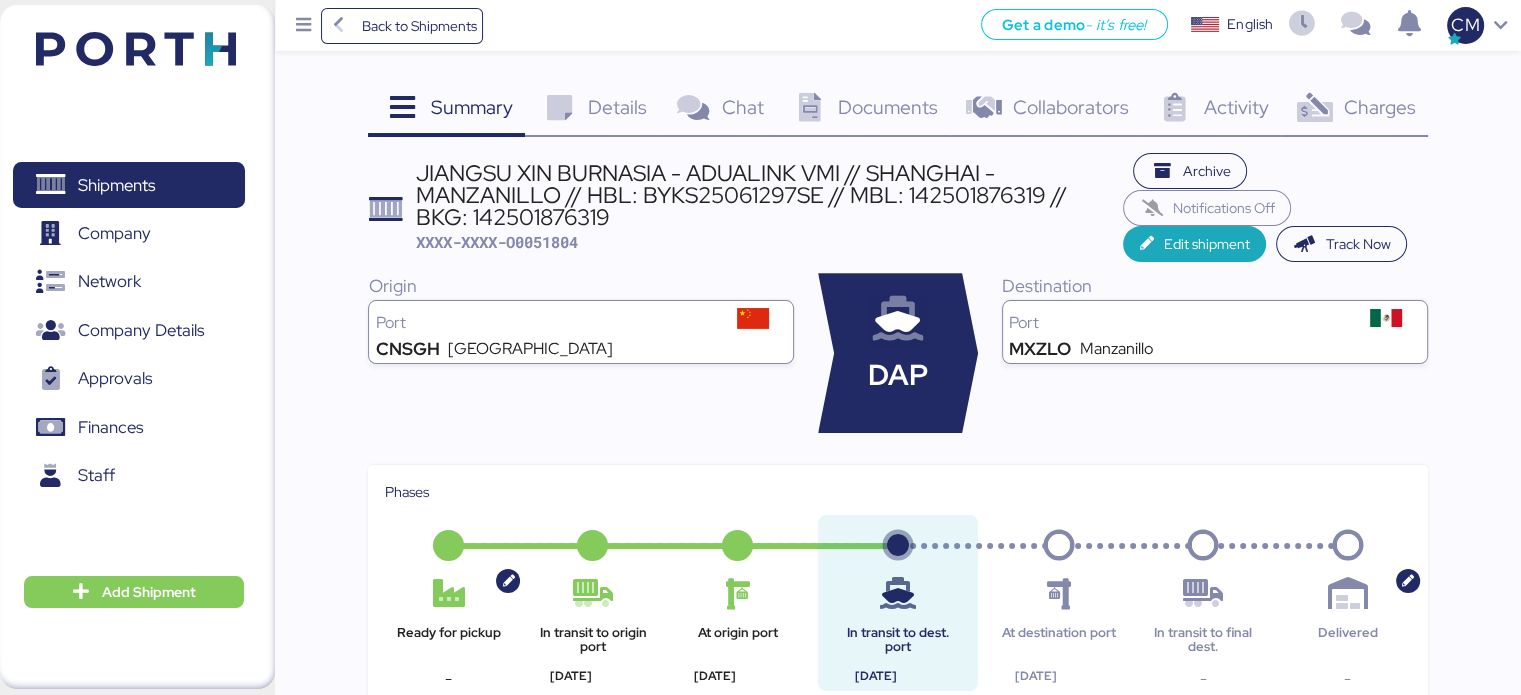 click on "Documents 0" at bounding box center [863, 110] 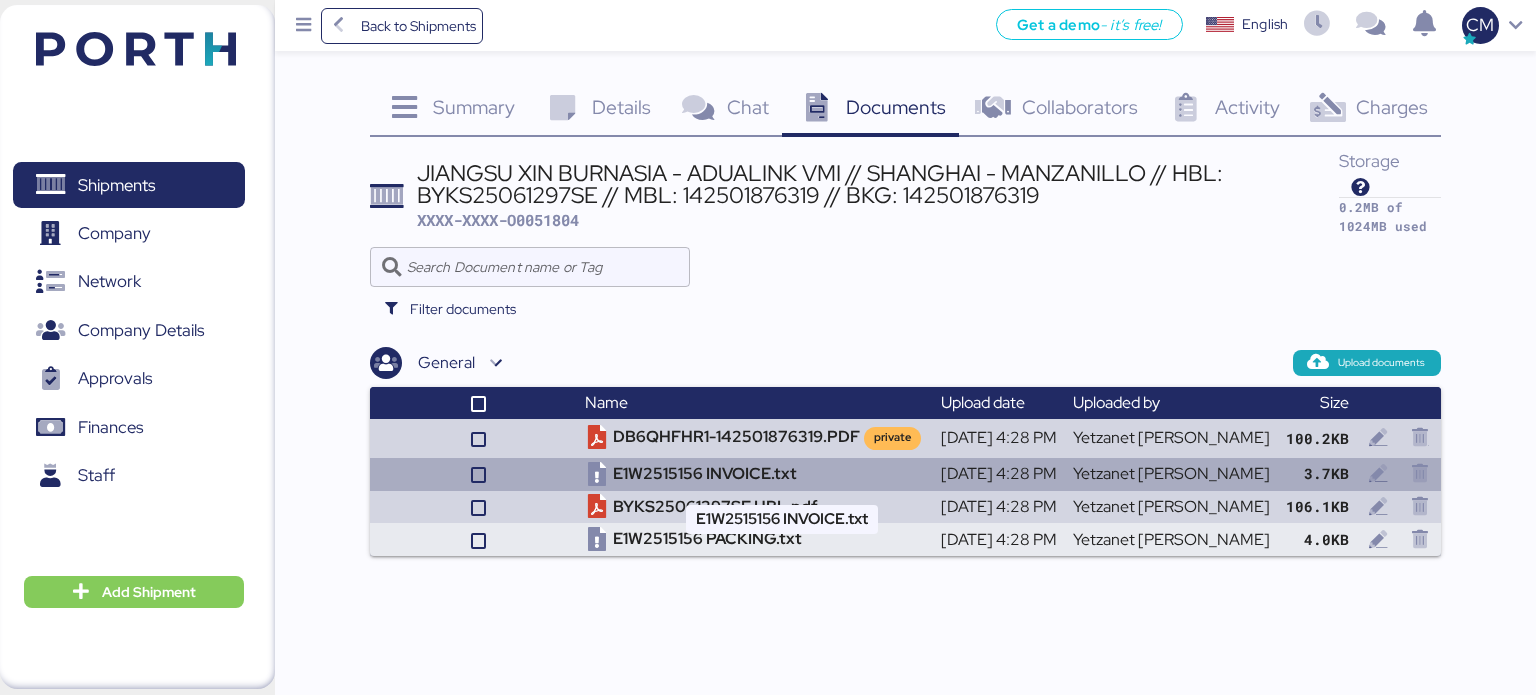 click on "E1W2515156 INVOICE.txt" at bounding box center [755, 474] 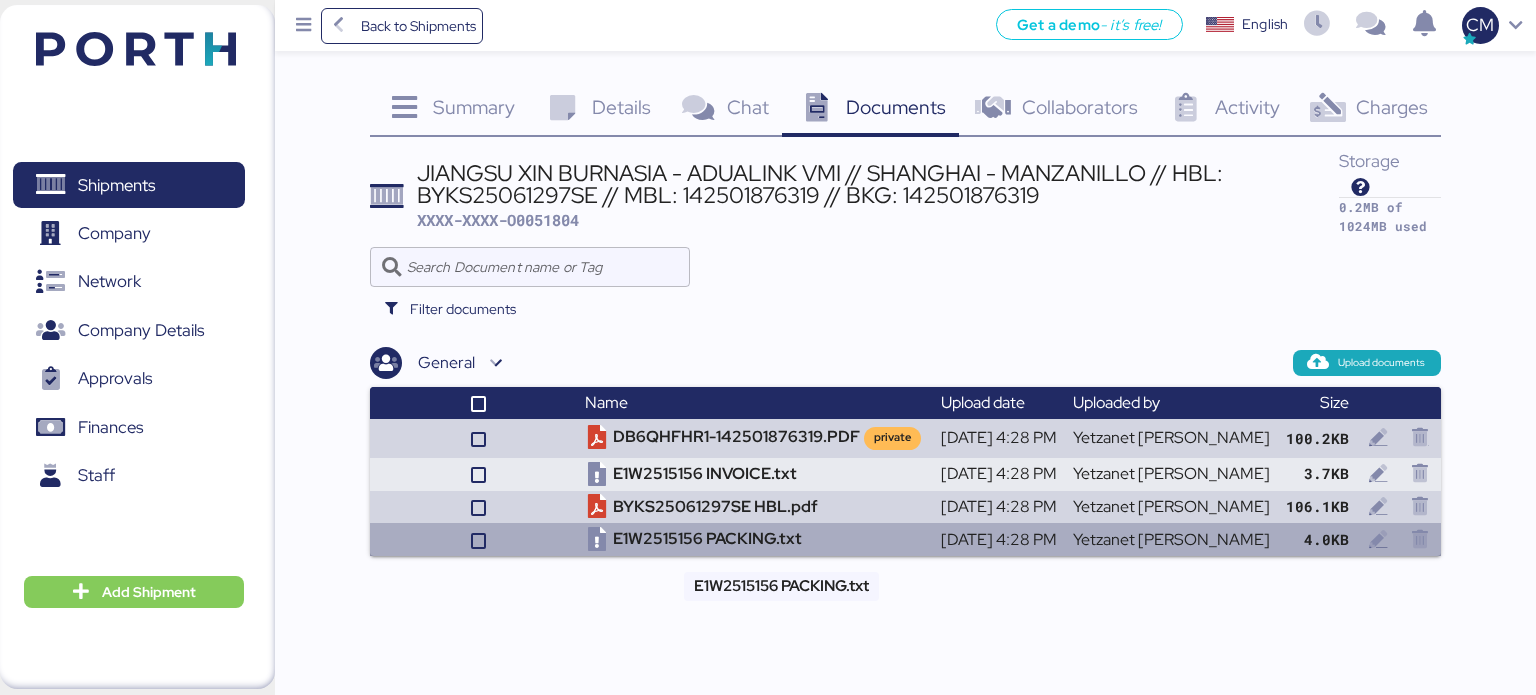 click on "E1W2515156 PACKING.txt" at bounding box center [755, 539] 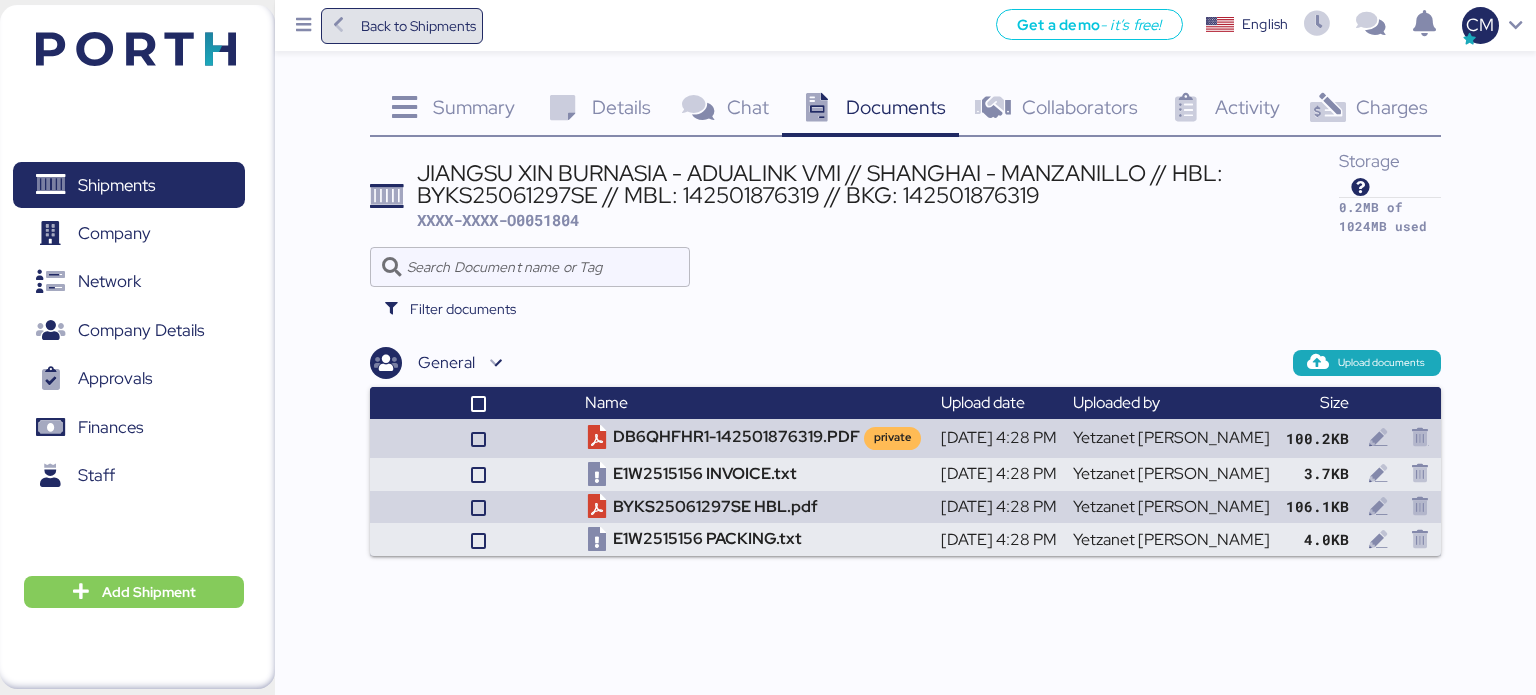 click on "Back to Shipments" at bounding box center (418, 26) 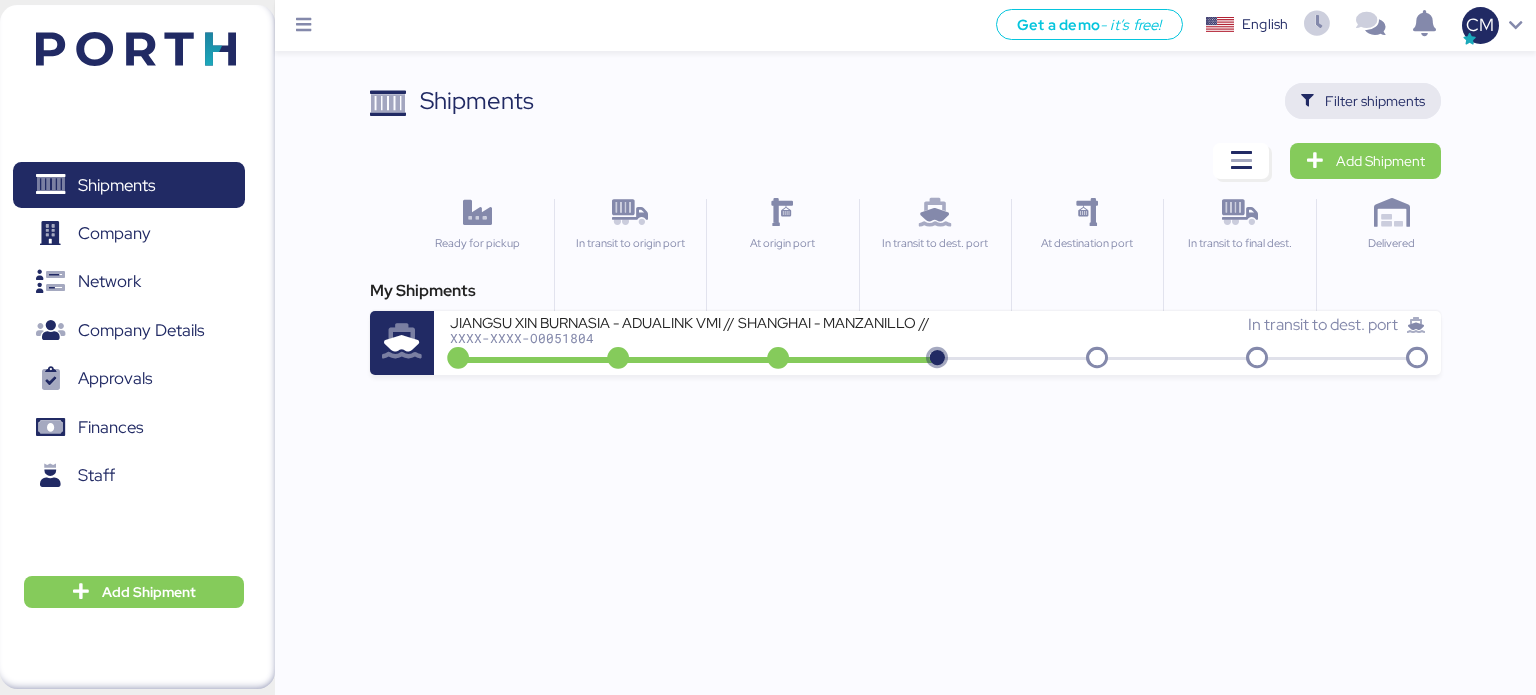 click on "Filter shipments" at bounding box center (1363, 101) 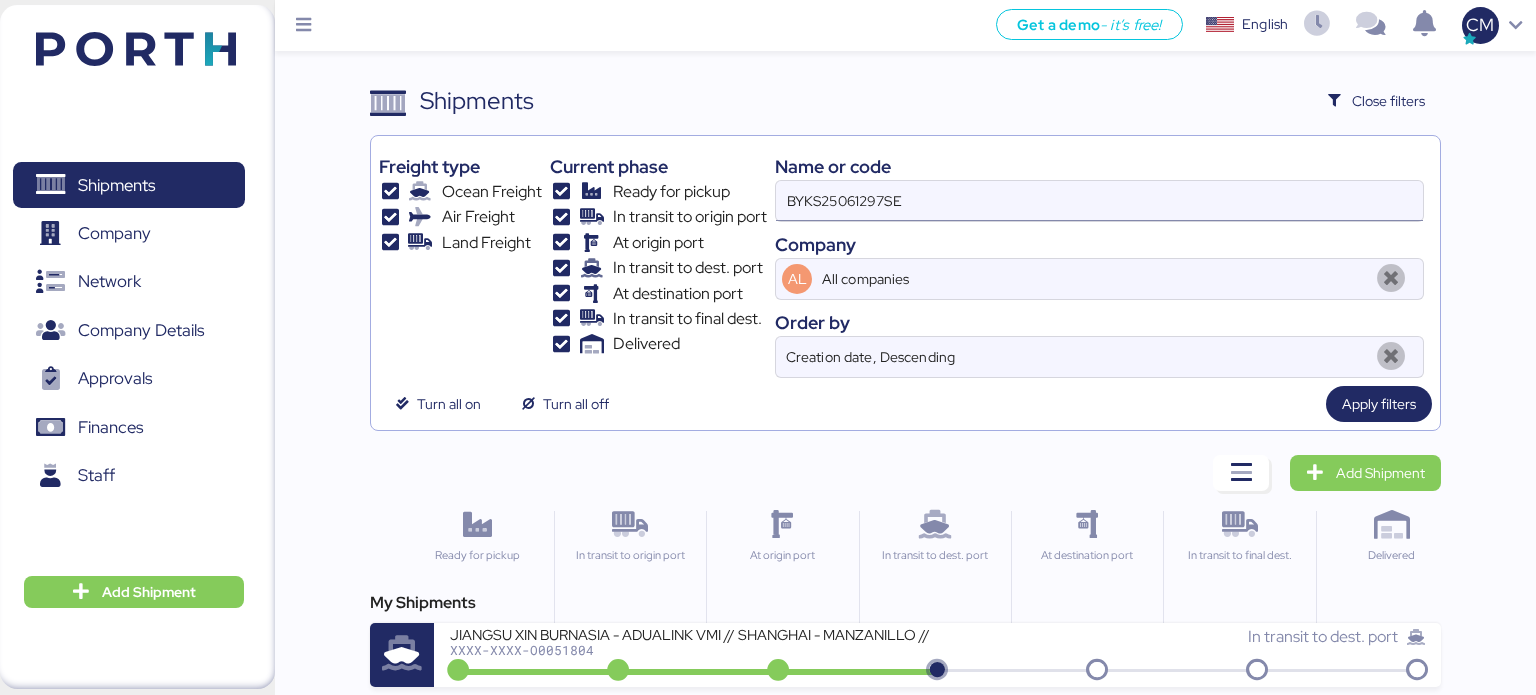 click on "BYKS25061297SE" at bounding box center (1099, 201) 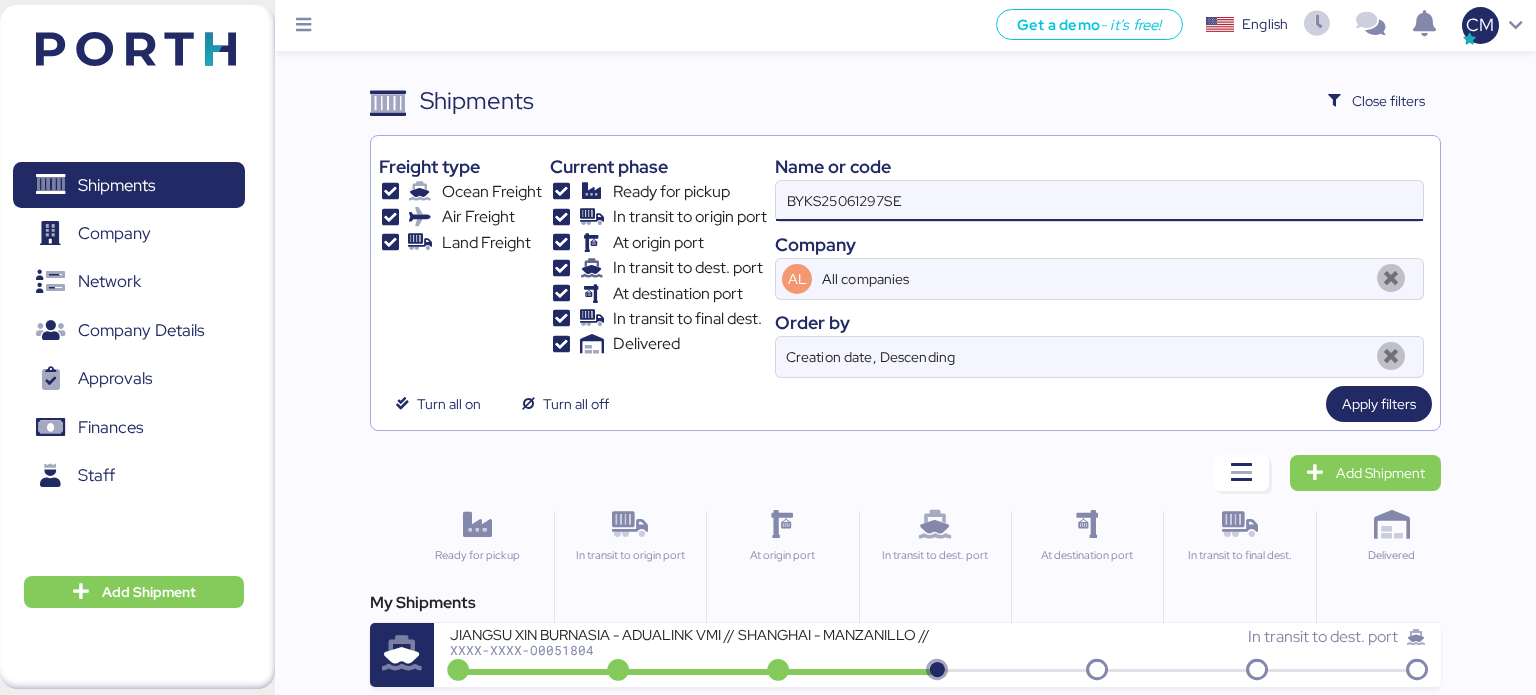 click on "BYKS25061297SE" at bounding box center (1099, 201) 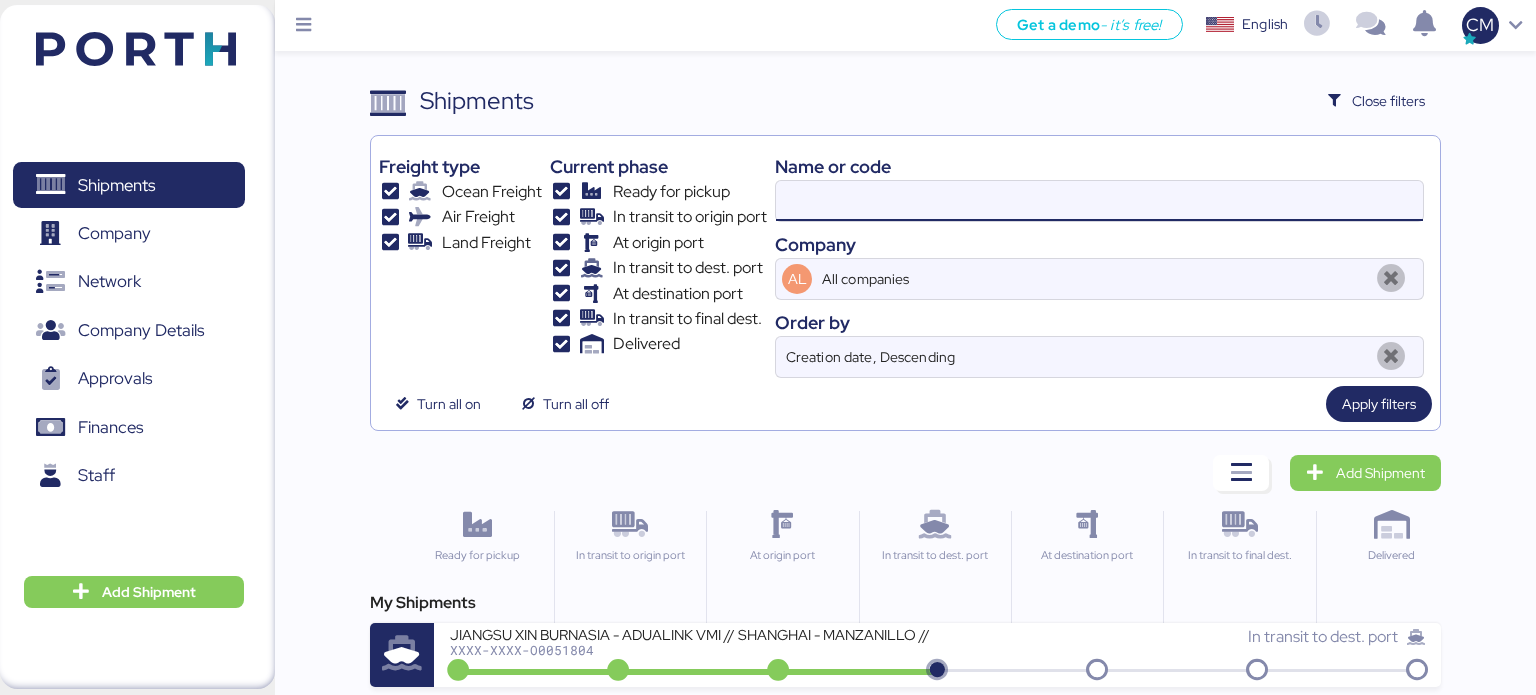 paste on "O0051808" 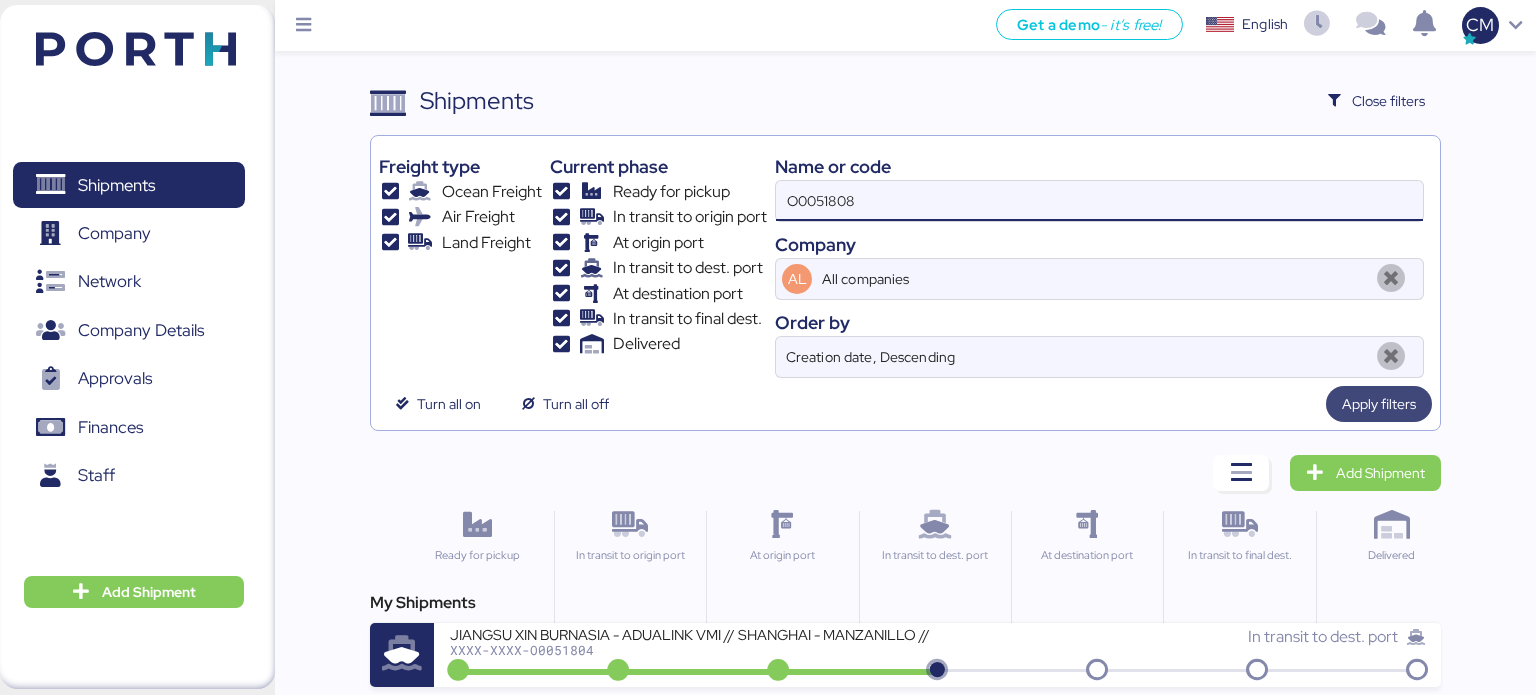 type on "O0051808" 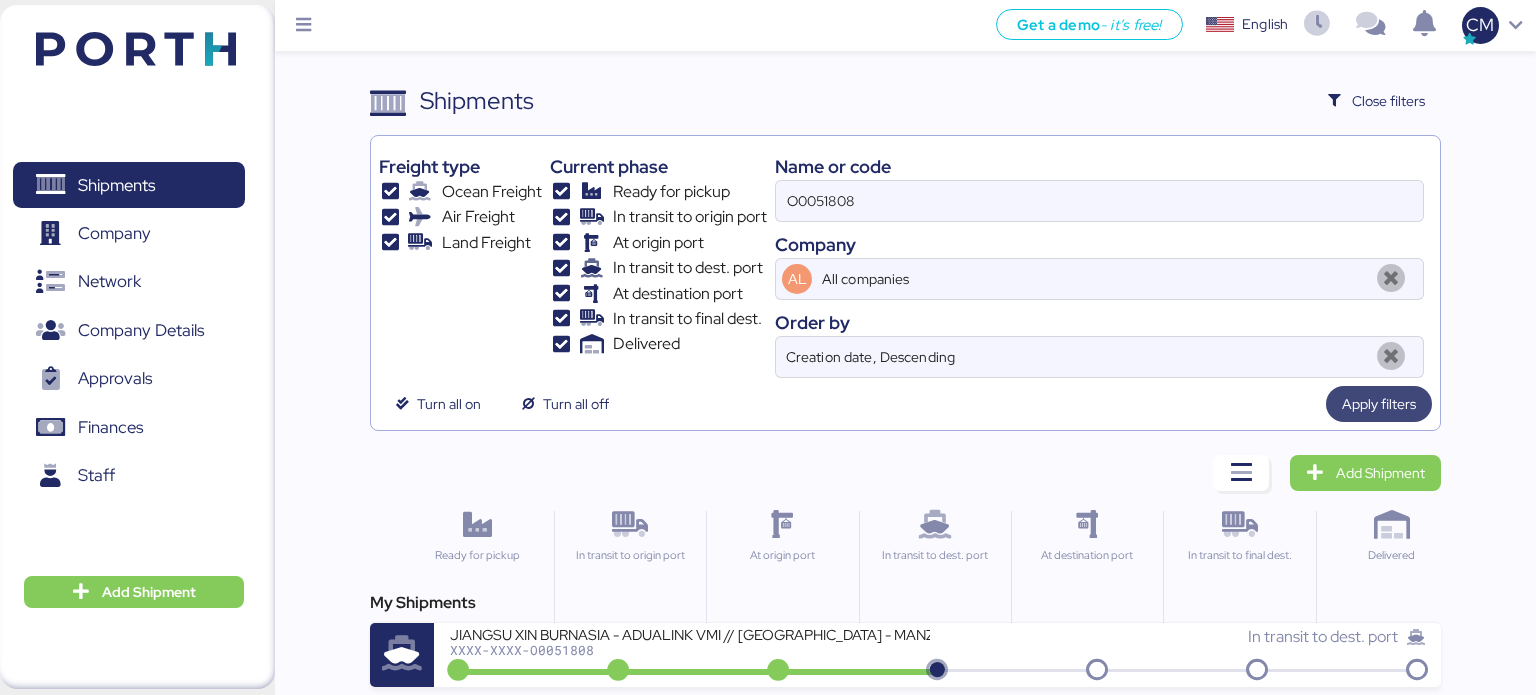 click on "Apply filters" at bounding box center (1379, 404) 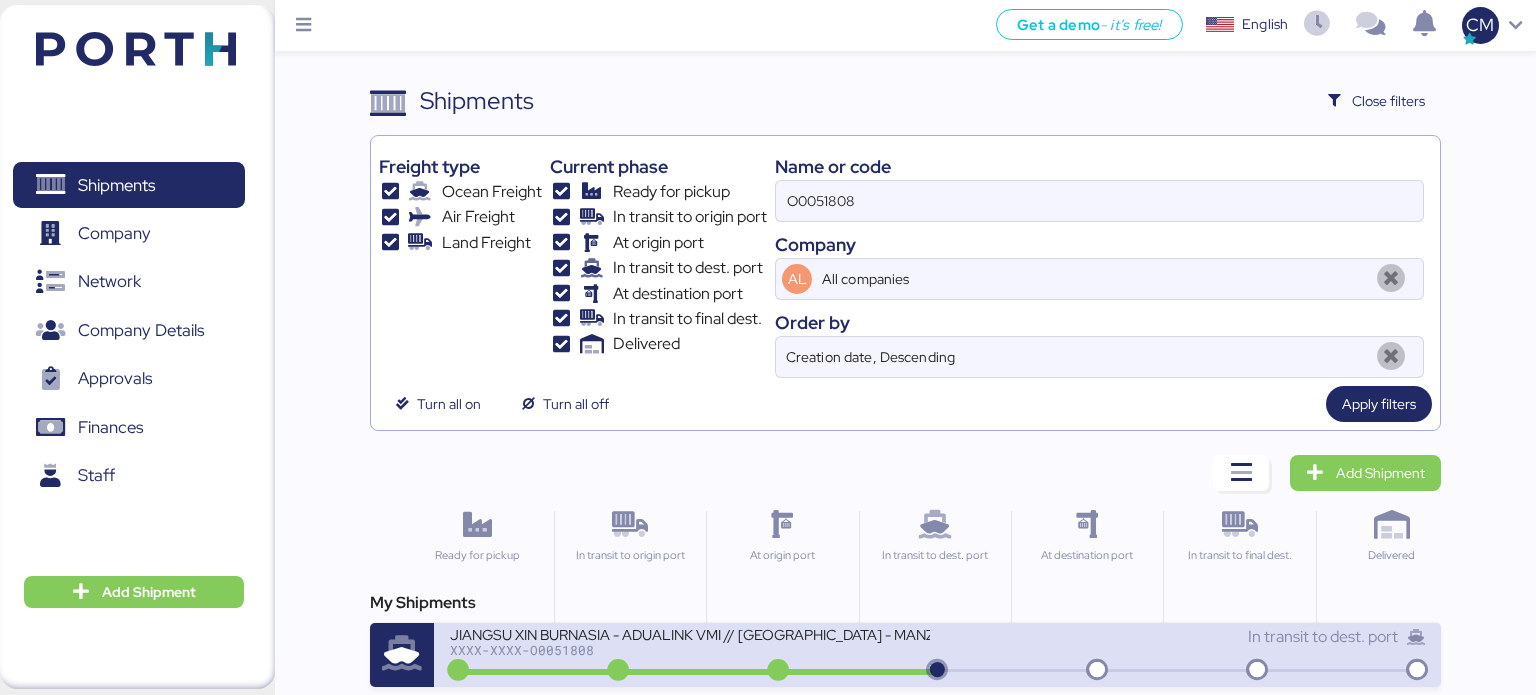 click on "JIANGSU XIN BURNASIA - ADUALINK VMI // SHANGHAI - MANZANILLO // HBL: BYKS25061297ASE // MBL: 142501996853  // BKG: 142501996853" at bounding box center [690, 633] 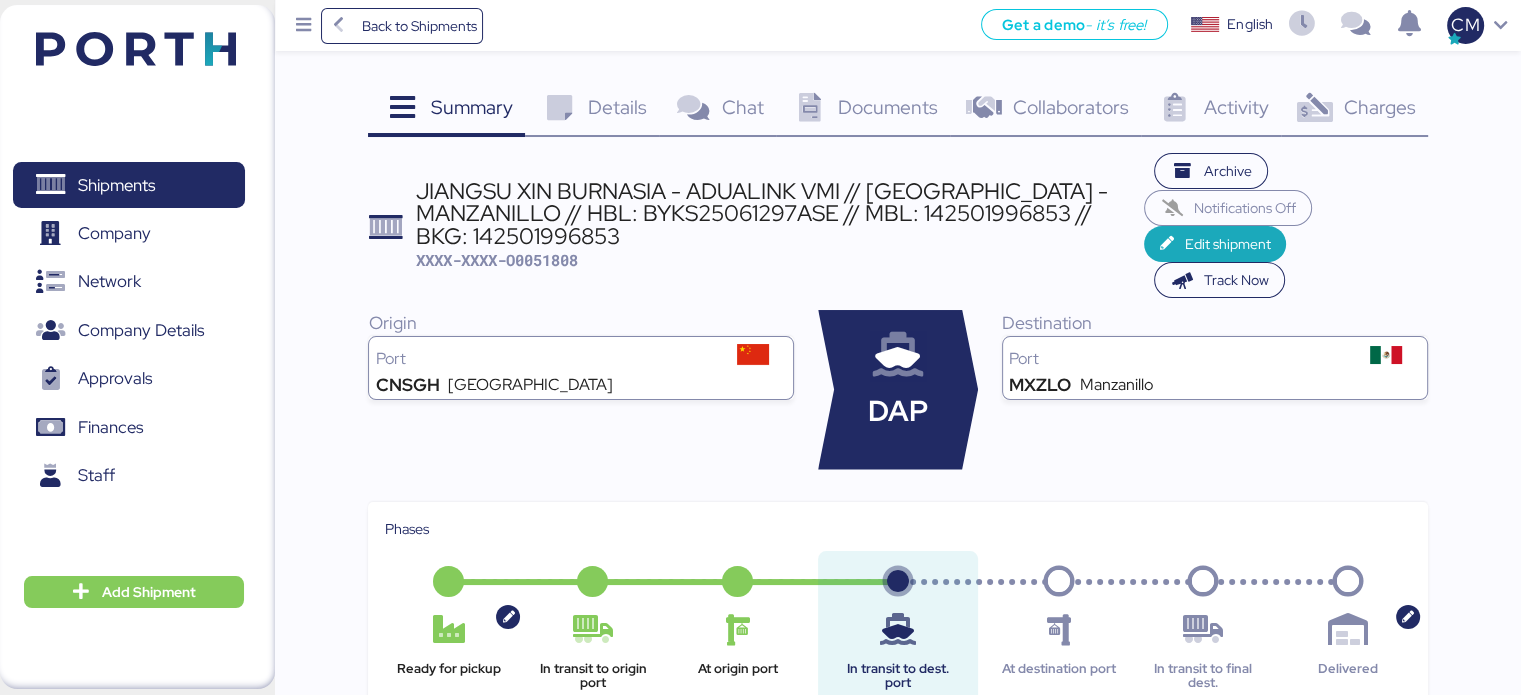 click on "Documents" at bounding box center (888, 107) 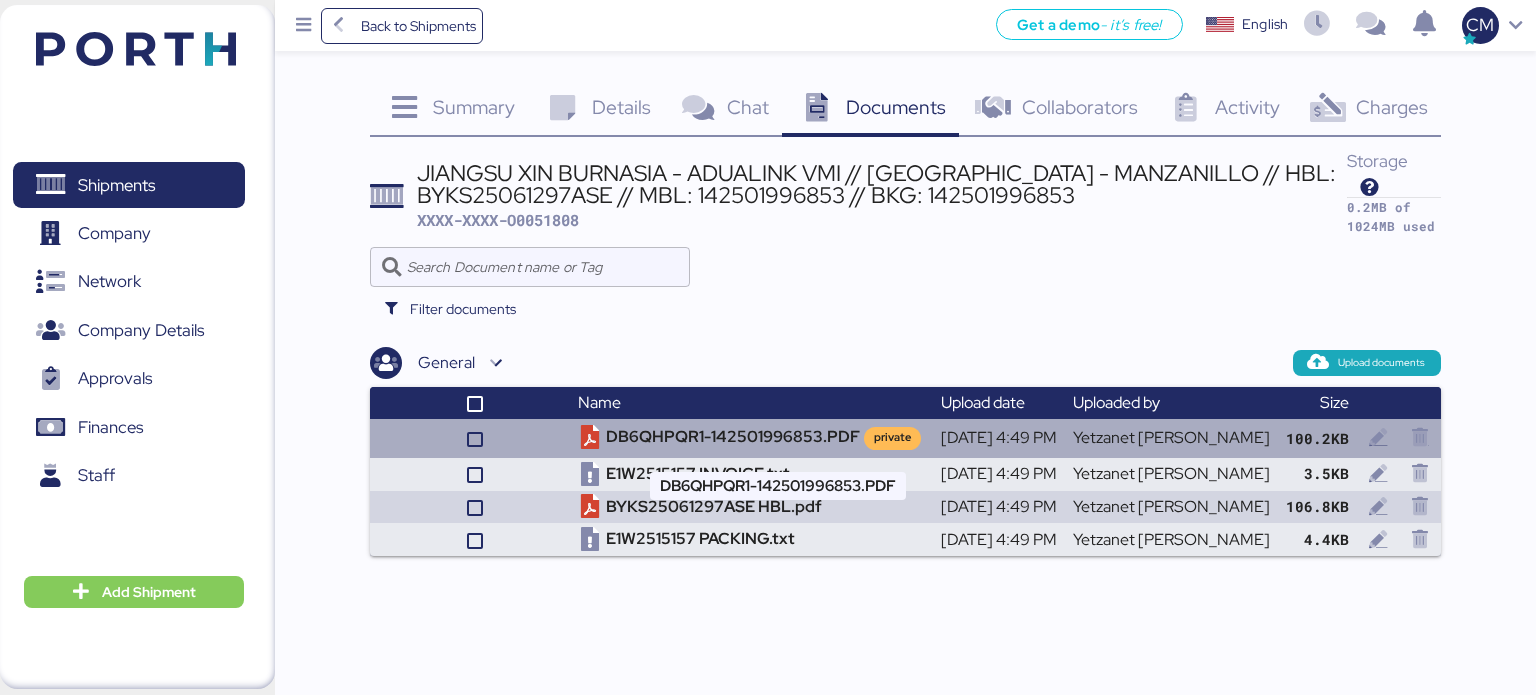 click on "DB6QHPQR1-142501996853.PDF
private" at bounding box center (751, 438) 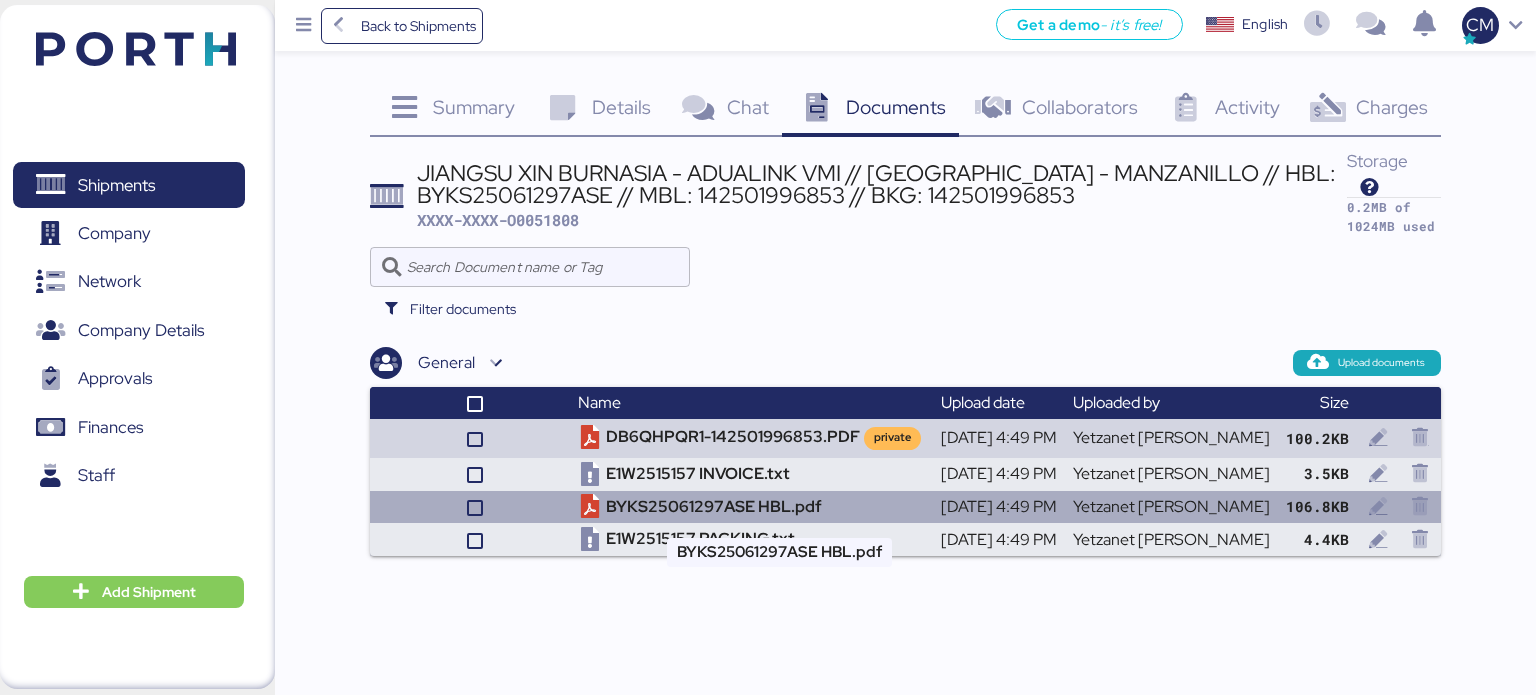 click on "BYKS25061297ASE HBL.pdf" at bounding box center [751, 507] 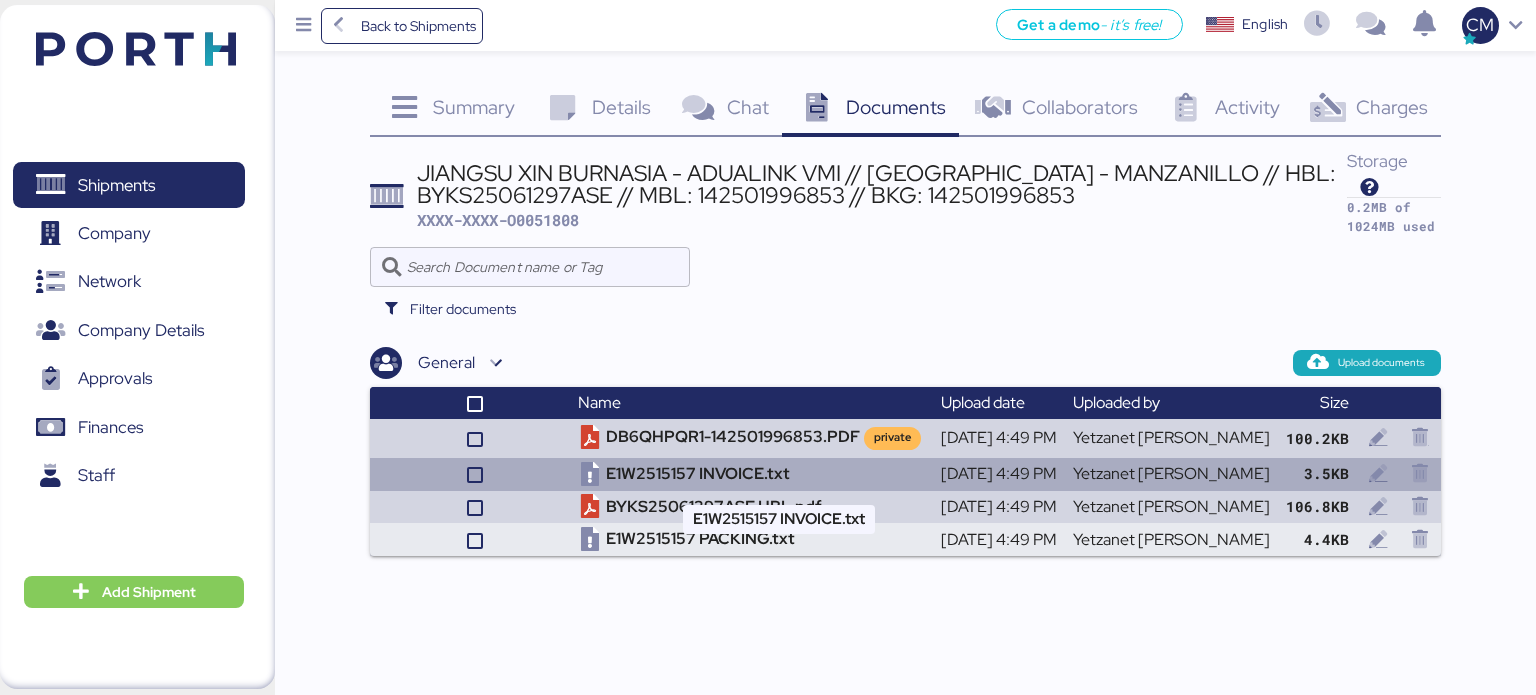 click on "E1W2515157 INVOICE.txt" at bounding box center (751, 474) 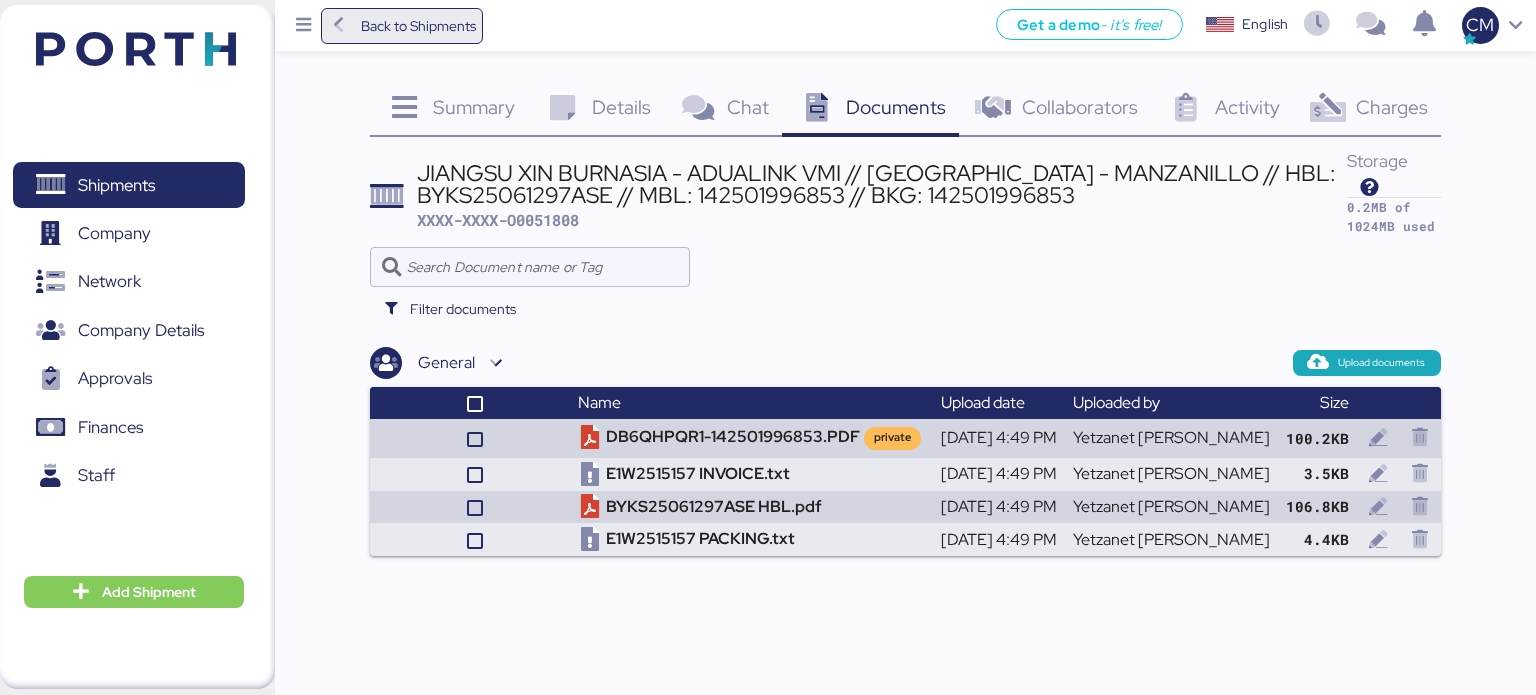 click on "Back to Shipments" at bounding box center [418, 26] 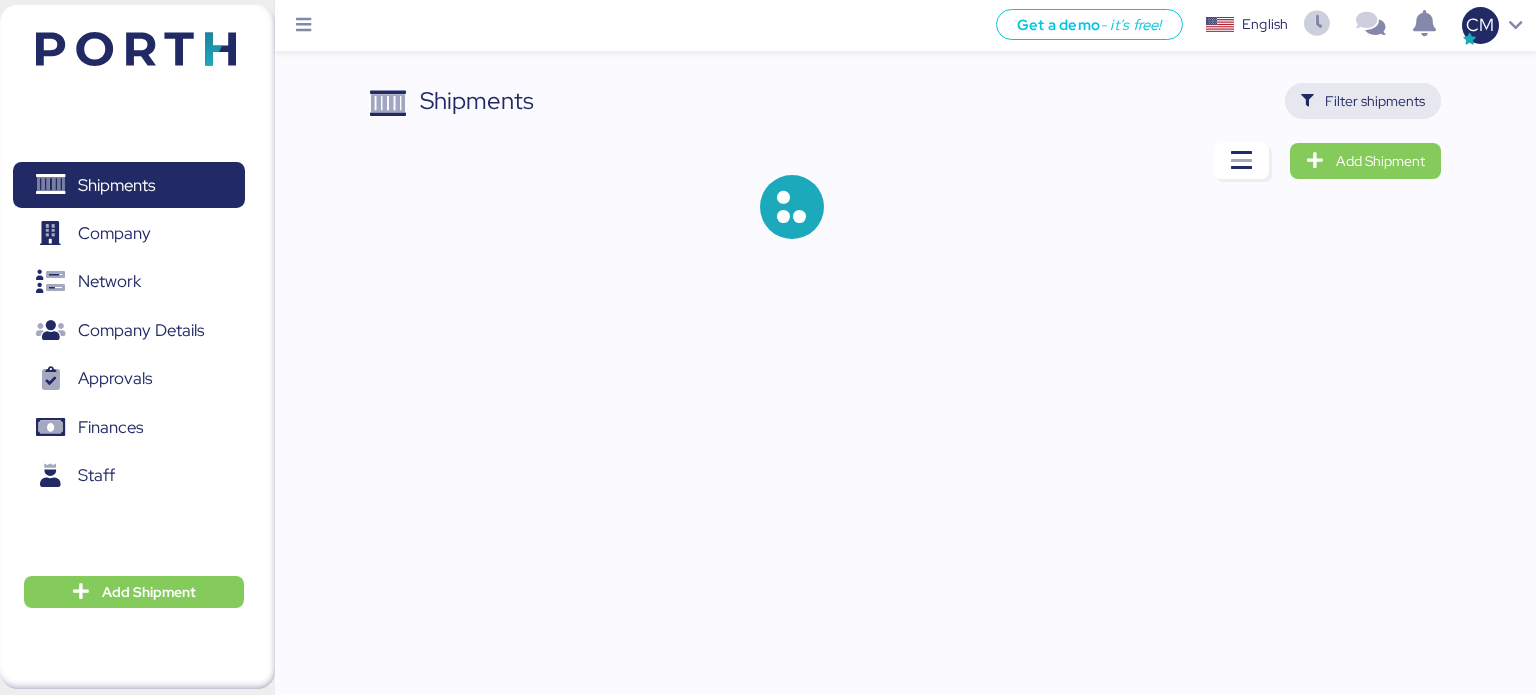 click on "Filter shipments" at bounding box center [1375, 101] 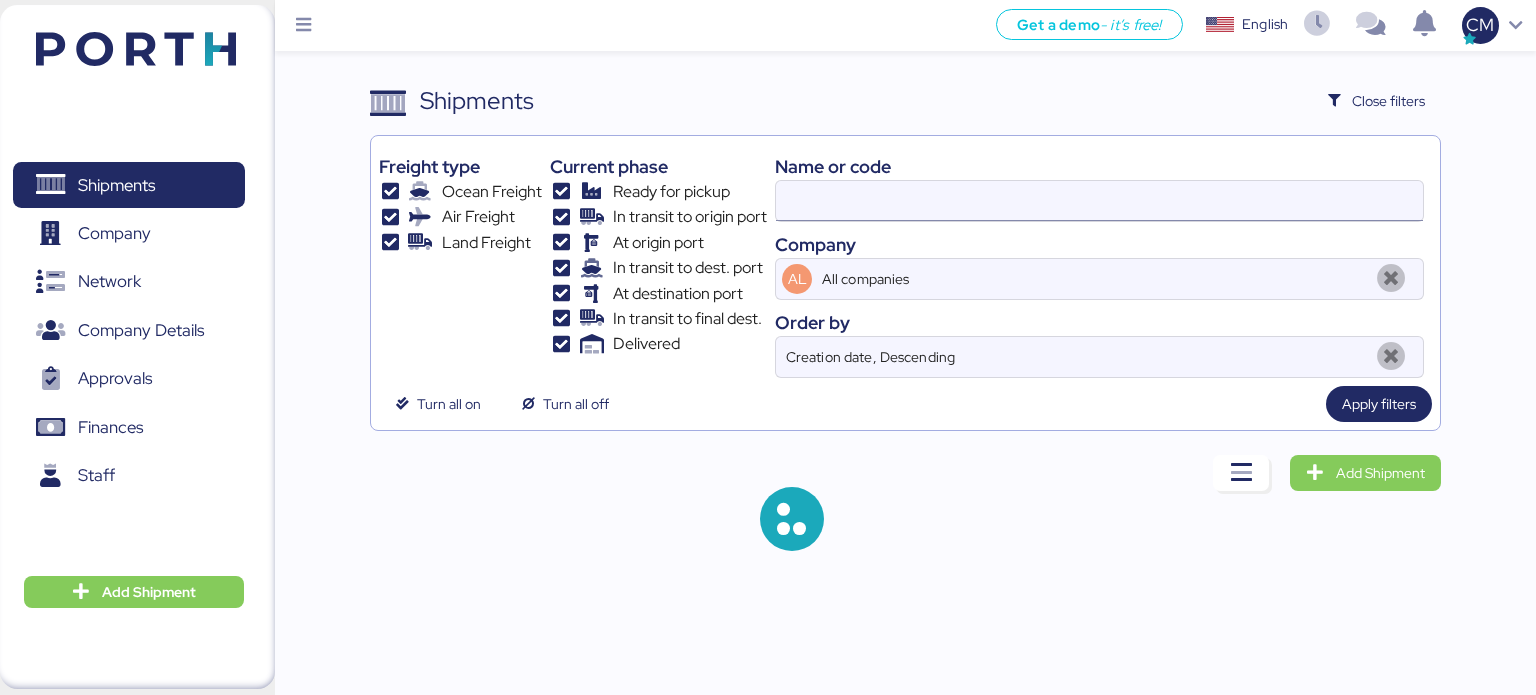 click at bounding box center [1099, 201] 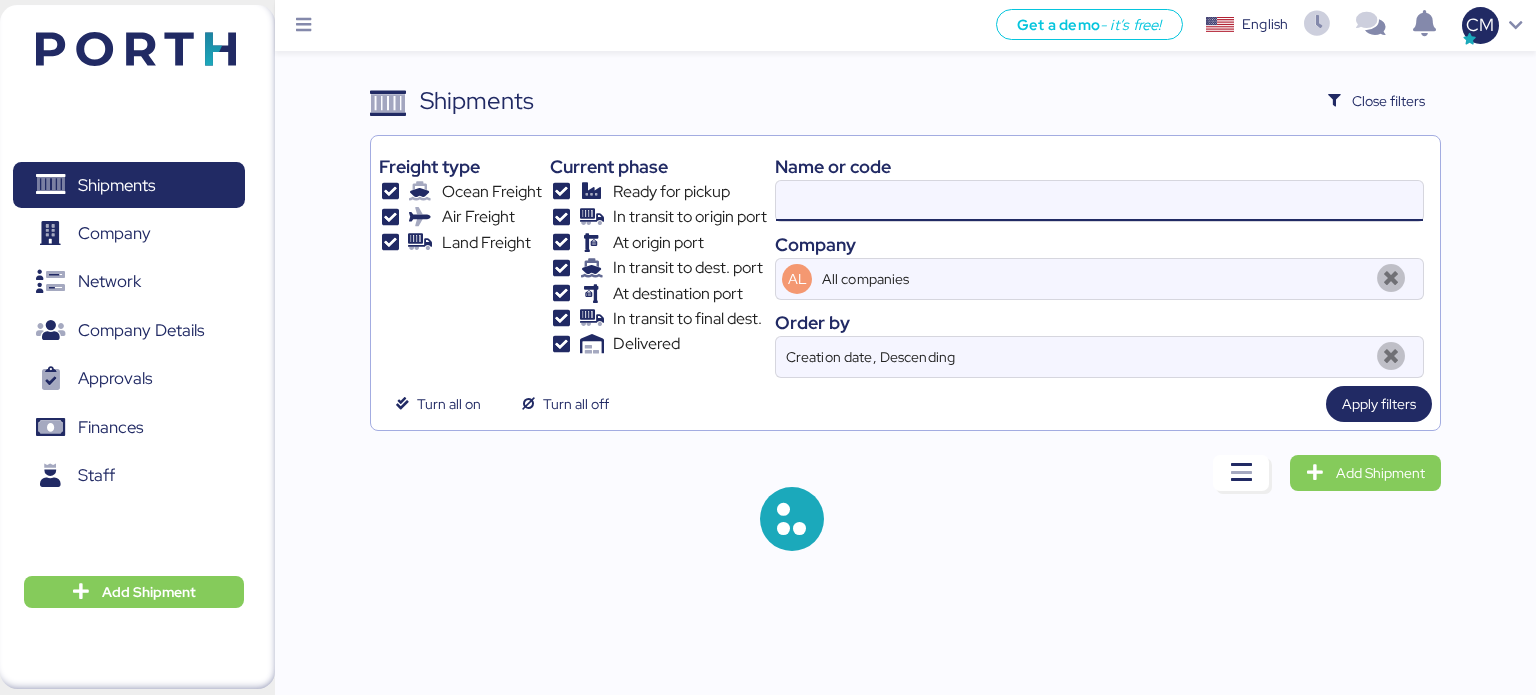 click at bounding box center (1099, 201) 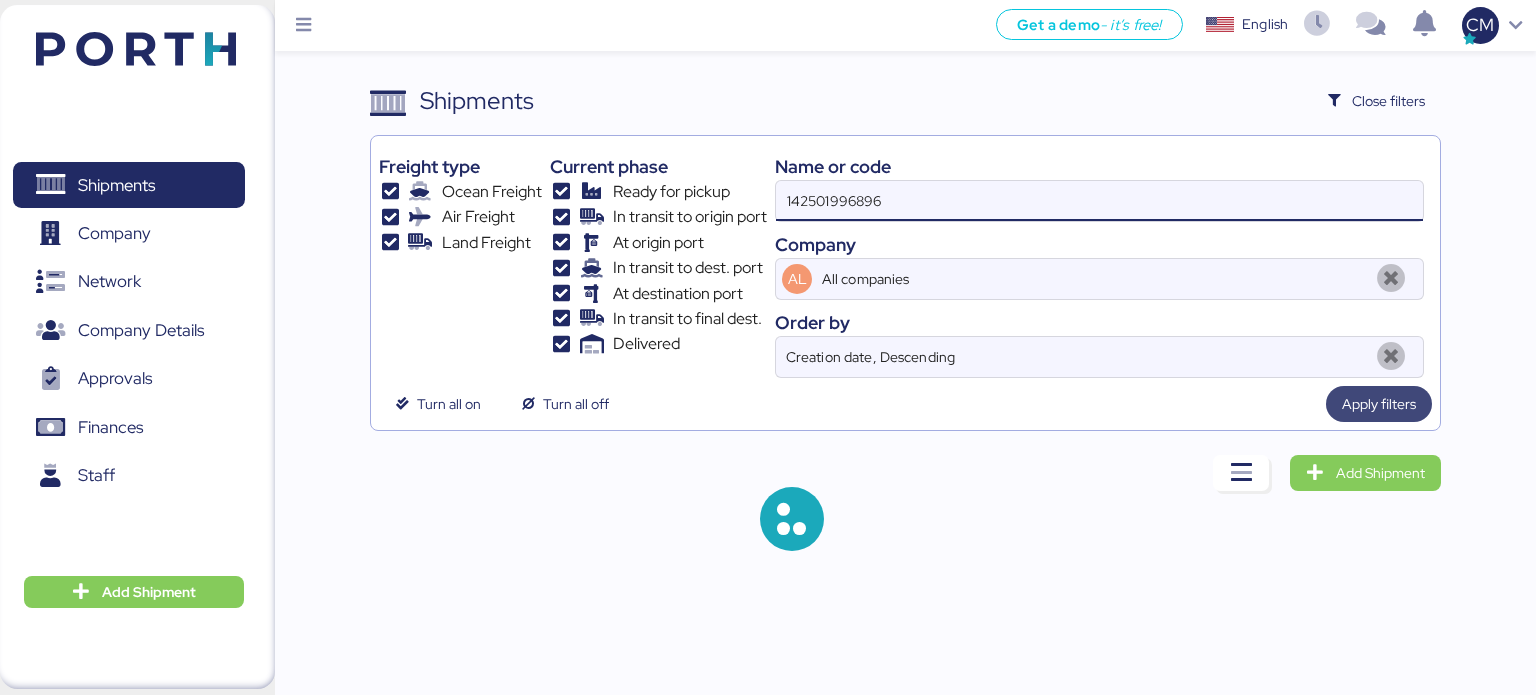 type on "142501996896" 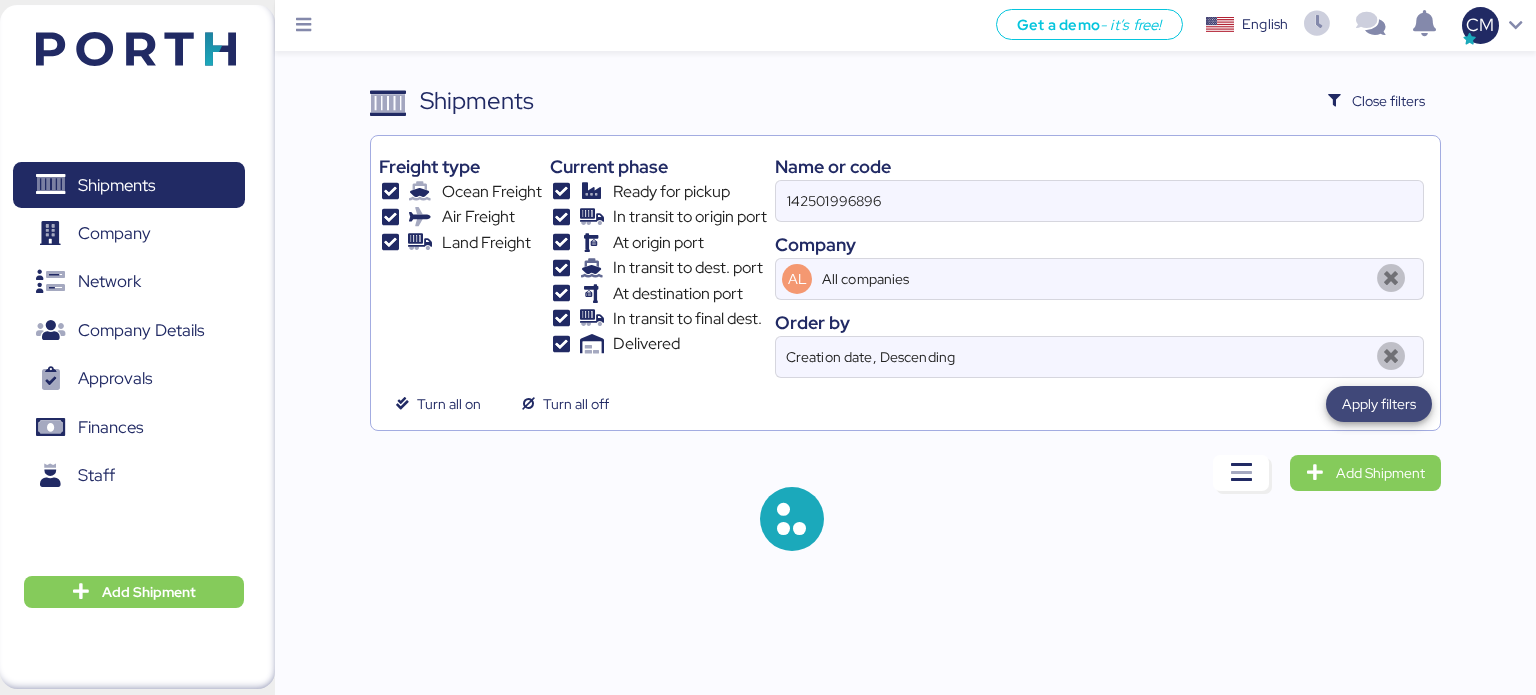 click on "Apply filters" at bounding box center (1379, 404) 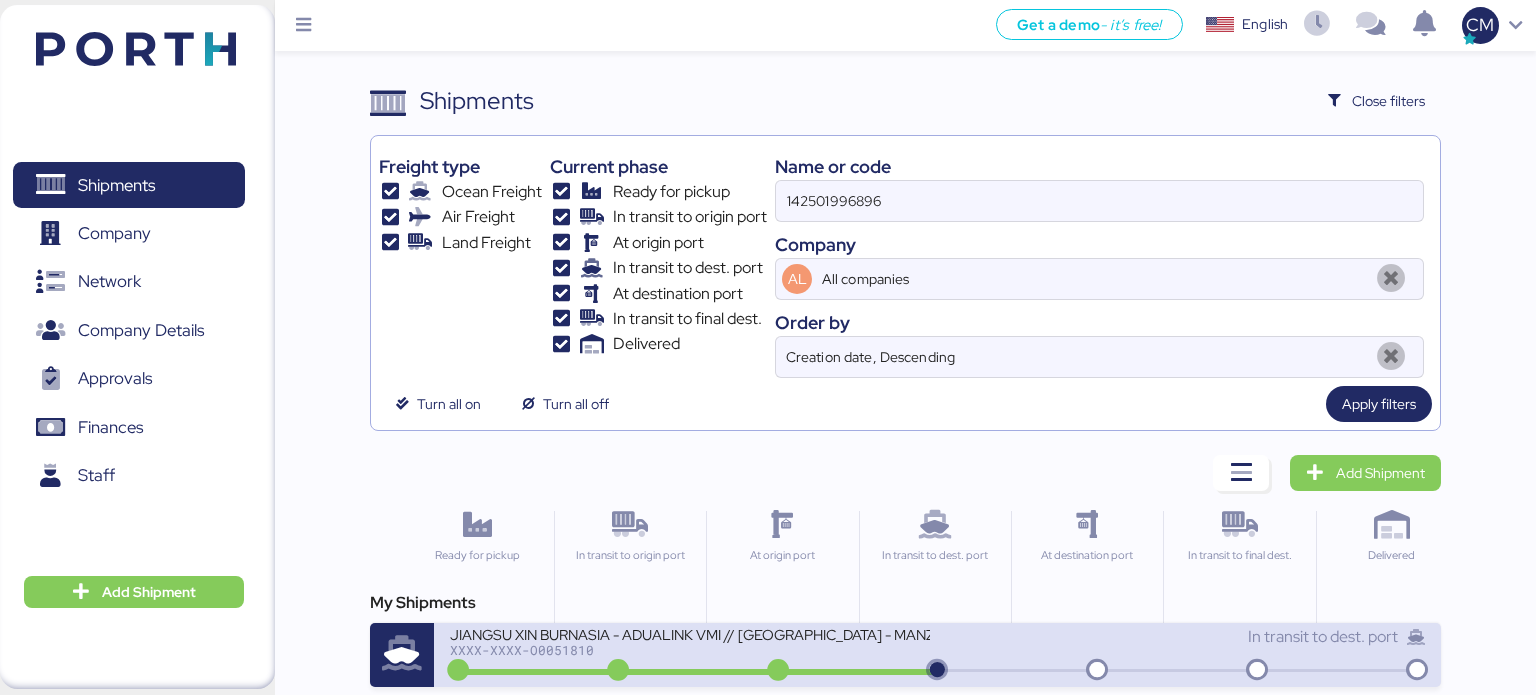 click on "JIANGSU XIN BURNASIA - ADUALINK VMI // SHANGHAI - MANZANILLO // HBL: BYKS25061297BSE // MBL: 142501996896 // BKG: 142501996896" at bounding box center [690, 633] 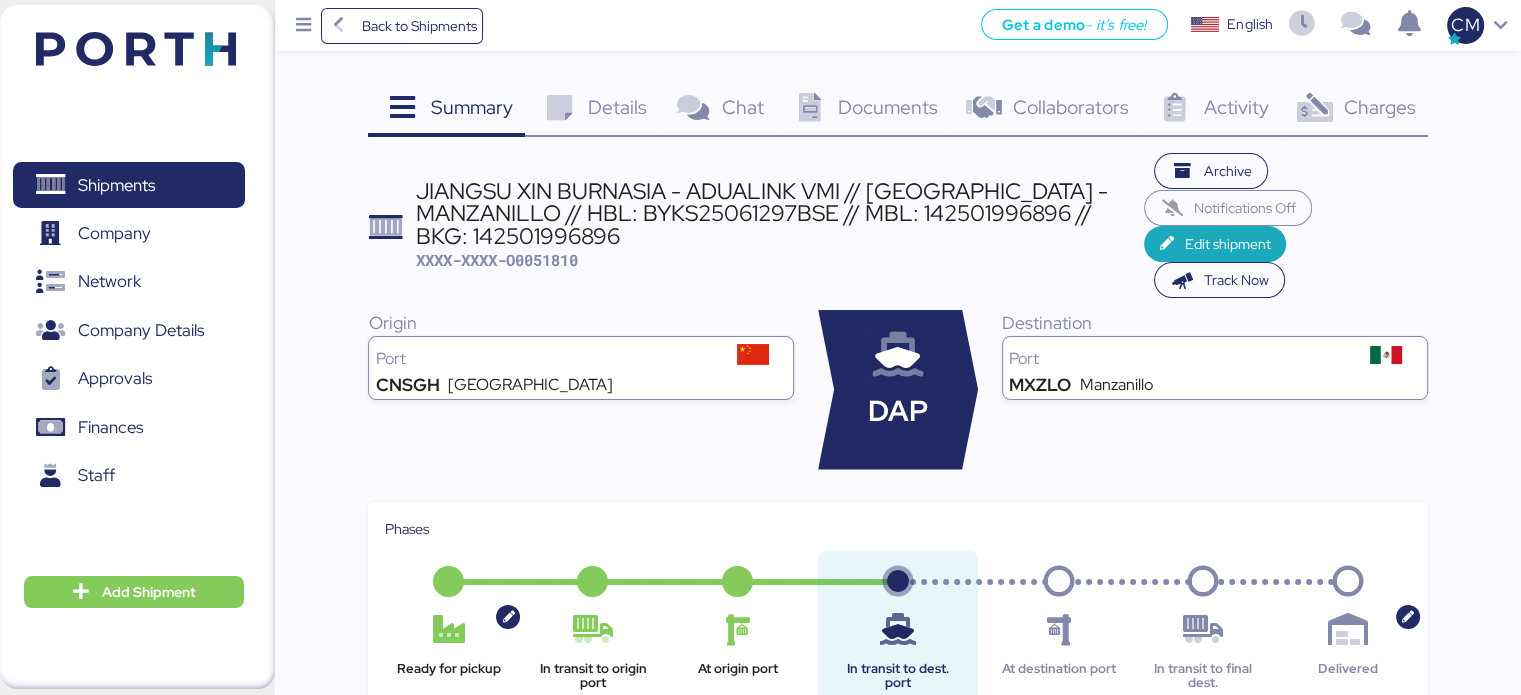 click on "Documents" at bounding box center [888, 107] 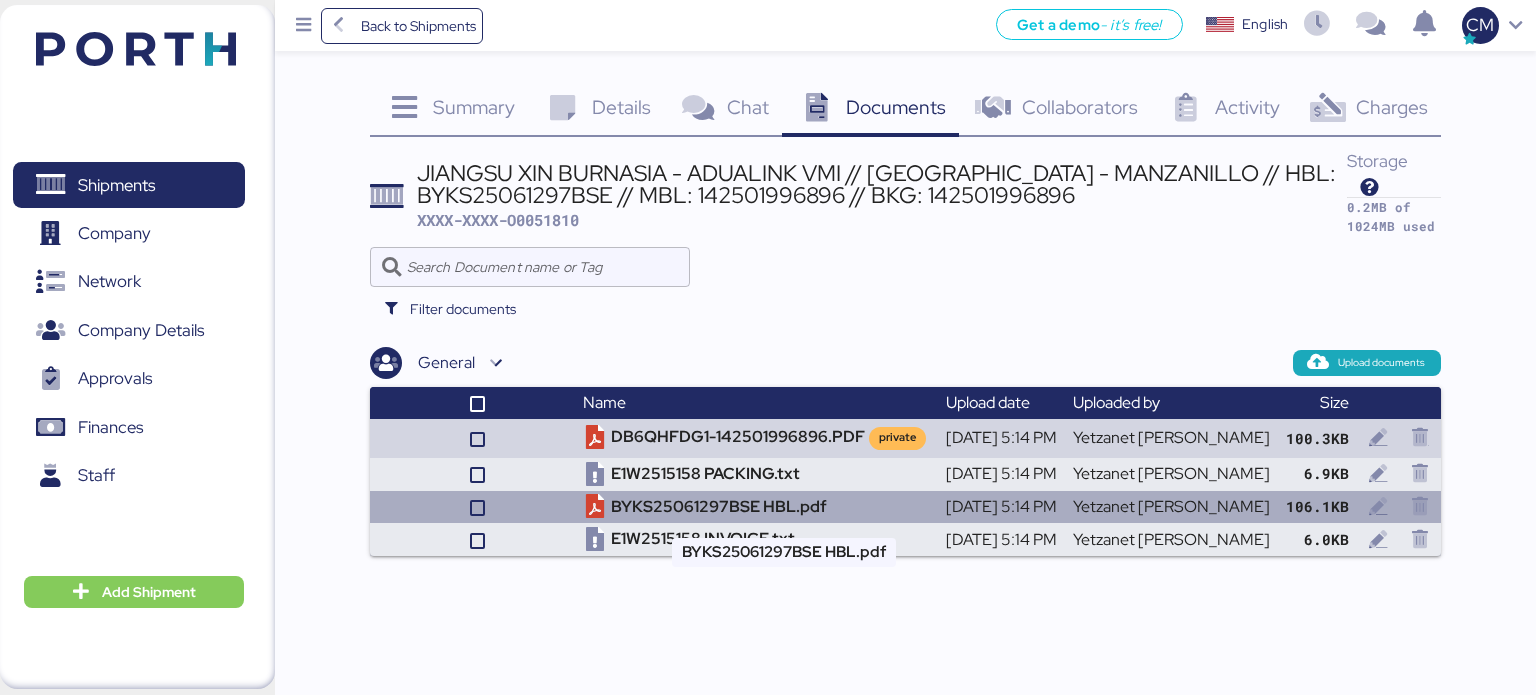 click on "BYKS25061297BSE HBL.pdf" at bounding box center [756, 507] 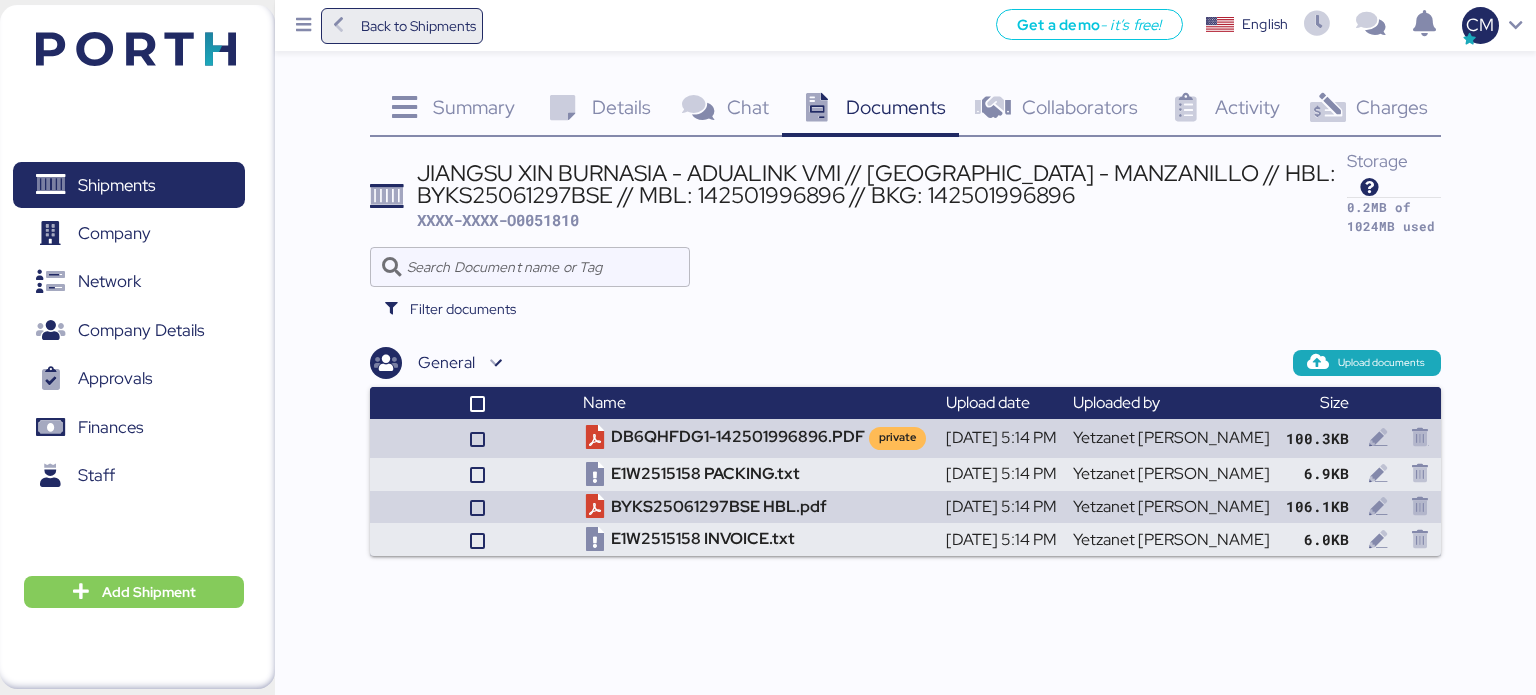 click on "Back to Shipments" at bounding box center (418, 26) 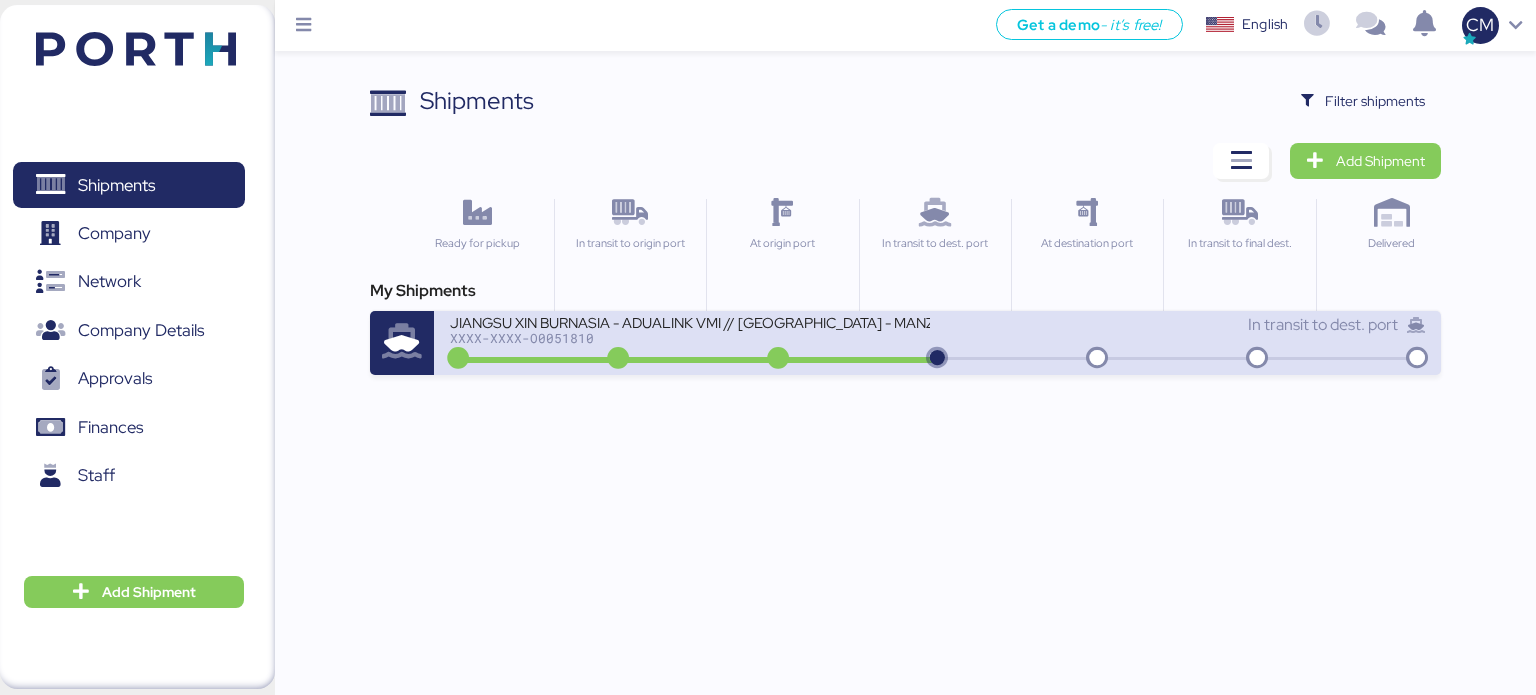 click on "In transit to dest. port" at bounding box center (1182, 325) 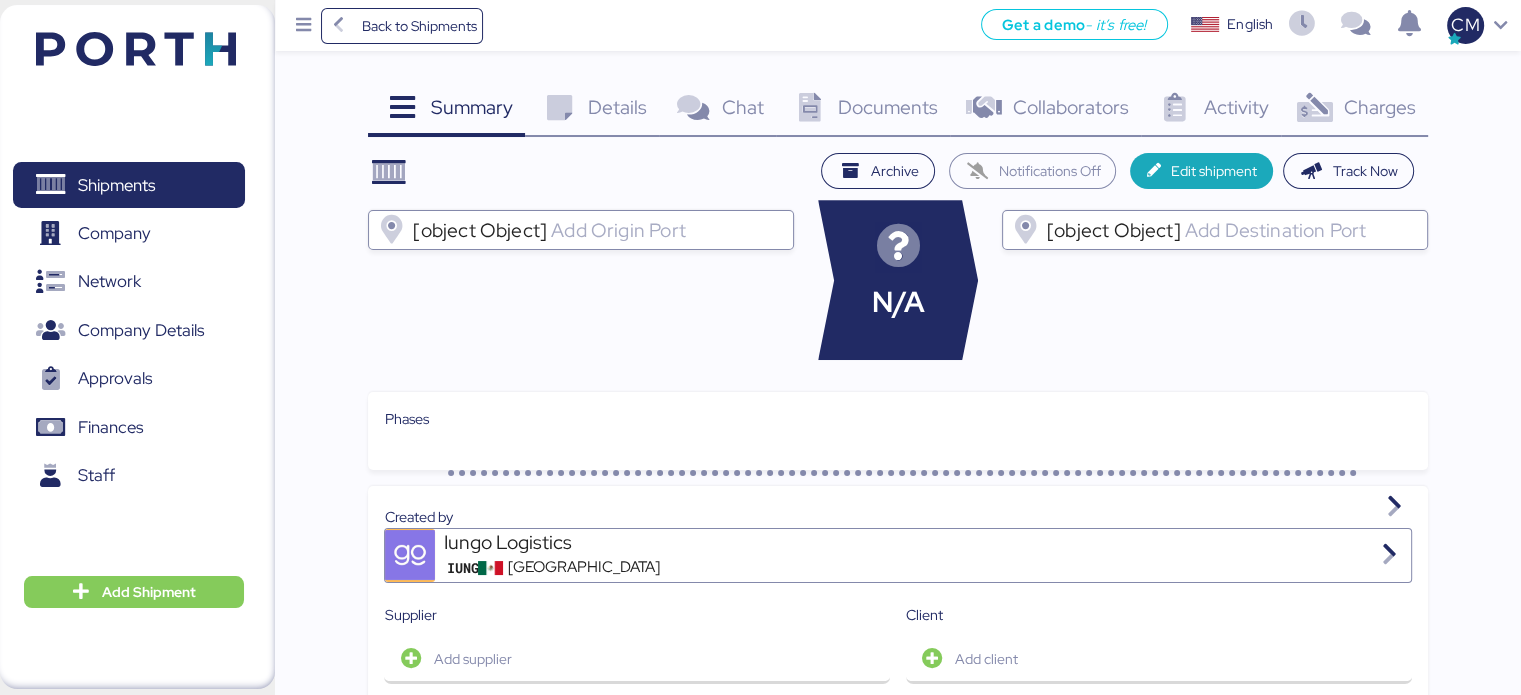 click on "Documents" at bounding box center [888, 107] 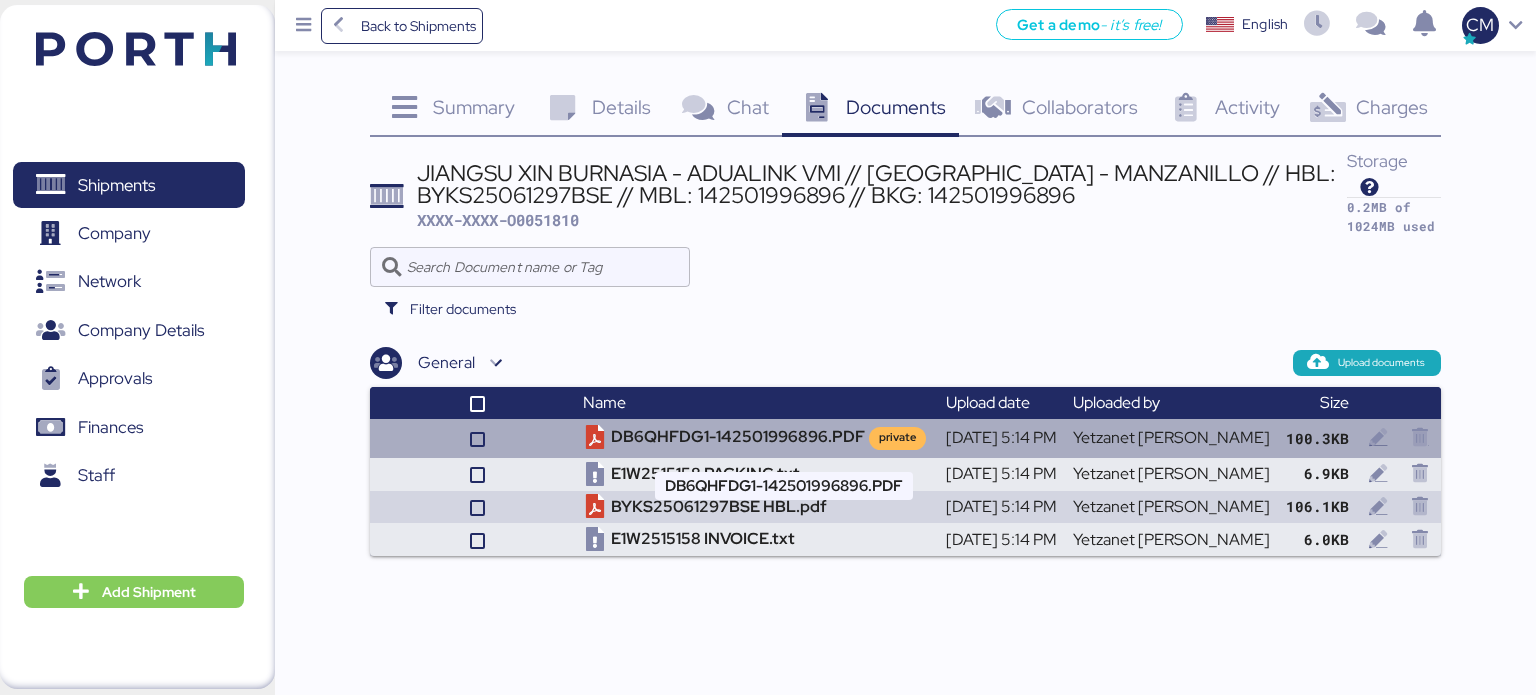 click on "DB6QHFDG1-142501996896.PDF
private" at bounding box center [756, 438] 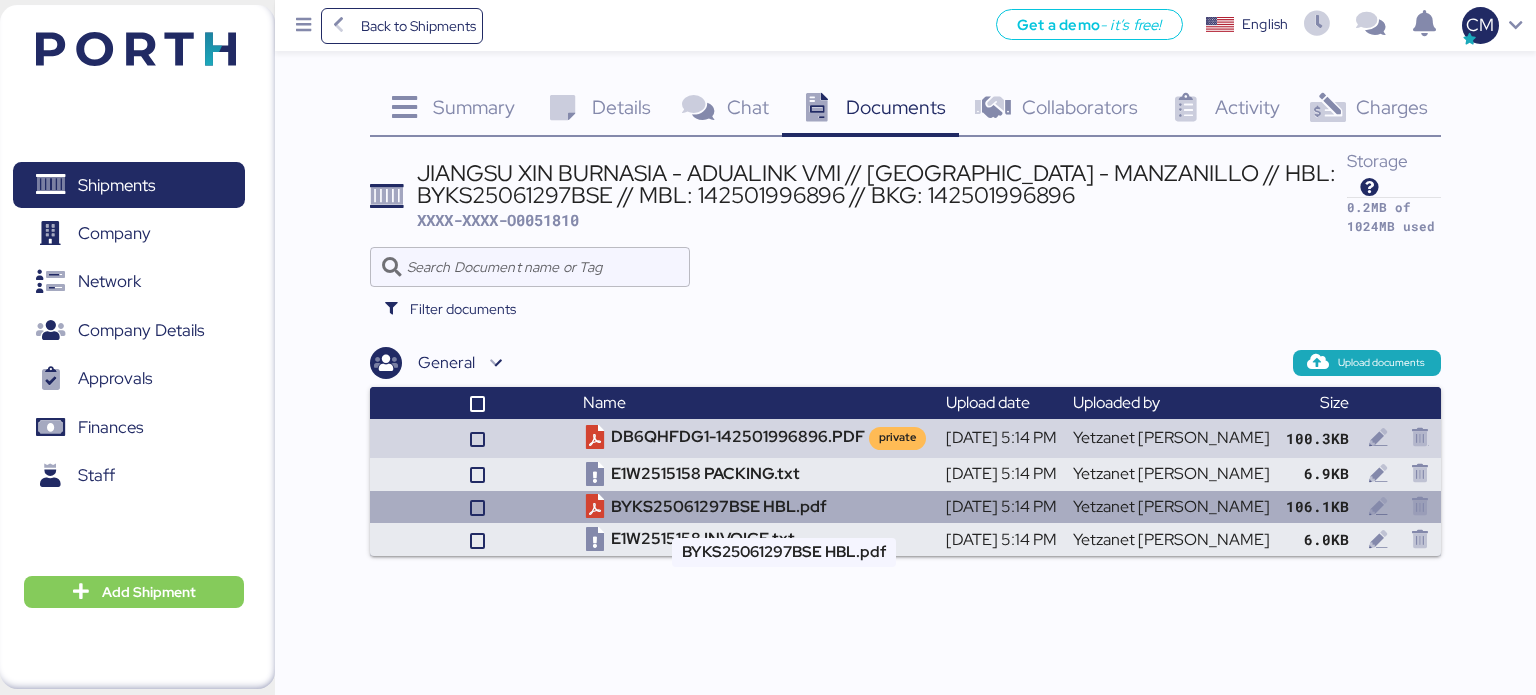 click on "BYKS25061297BSE HBL.pdf" at bounding box center [756, 507] 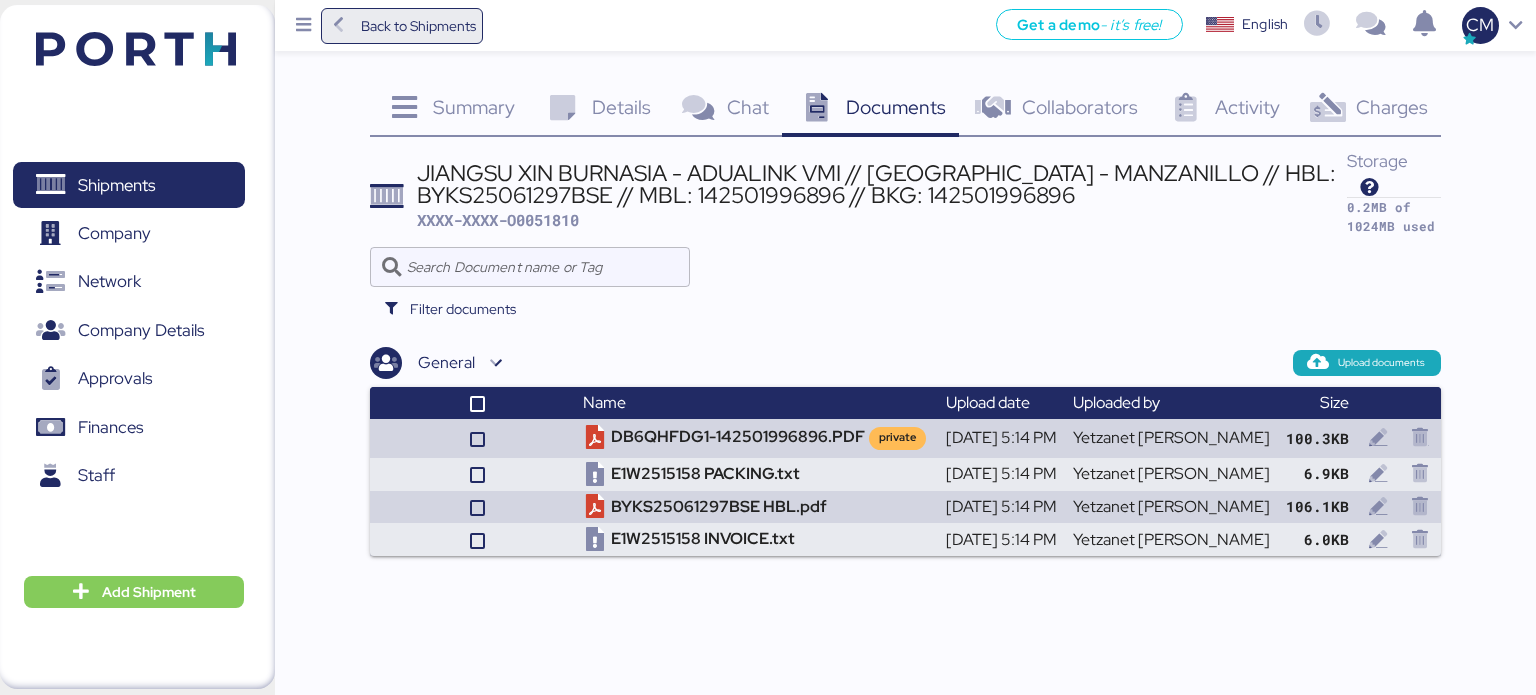click on "Back to Shipments" at bounding box center [418, 26] 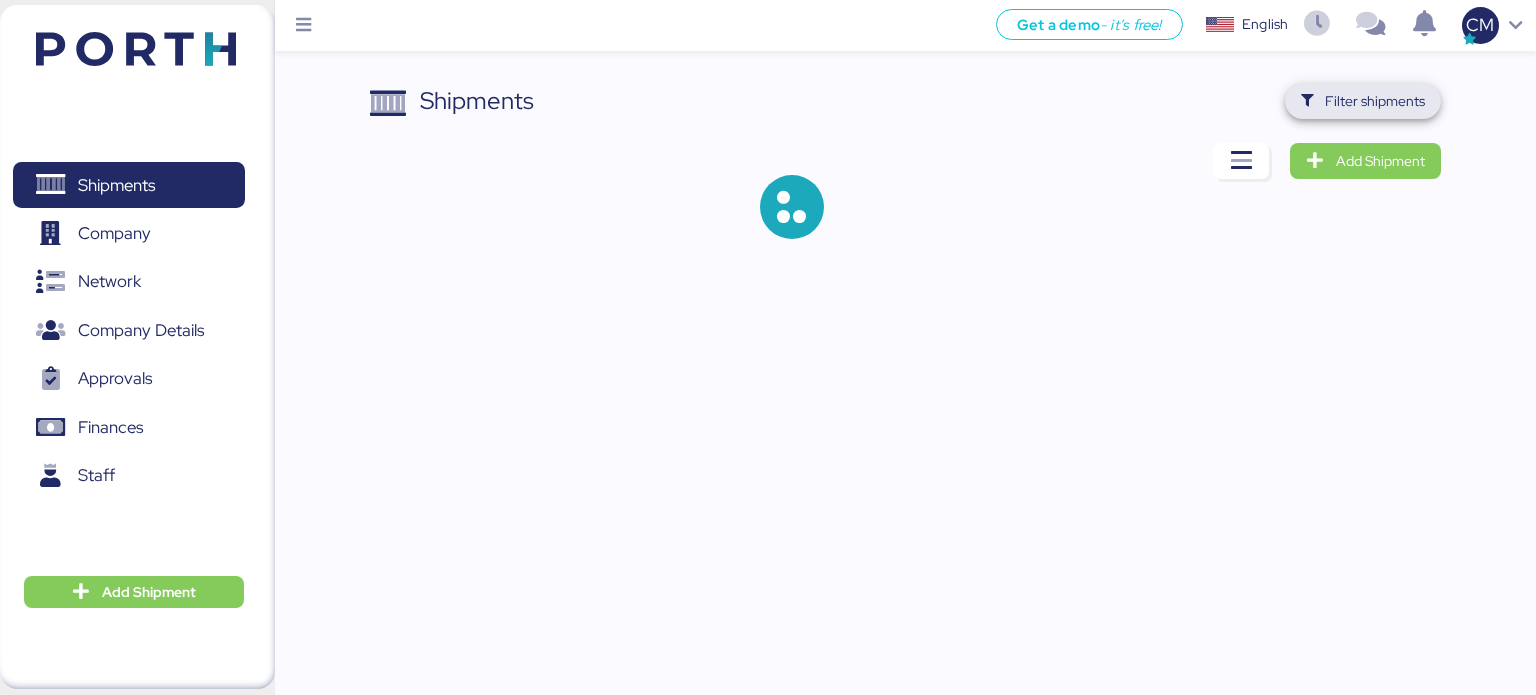 click on "Filter shipments" at bounding box center (1363, 101) 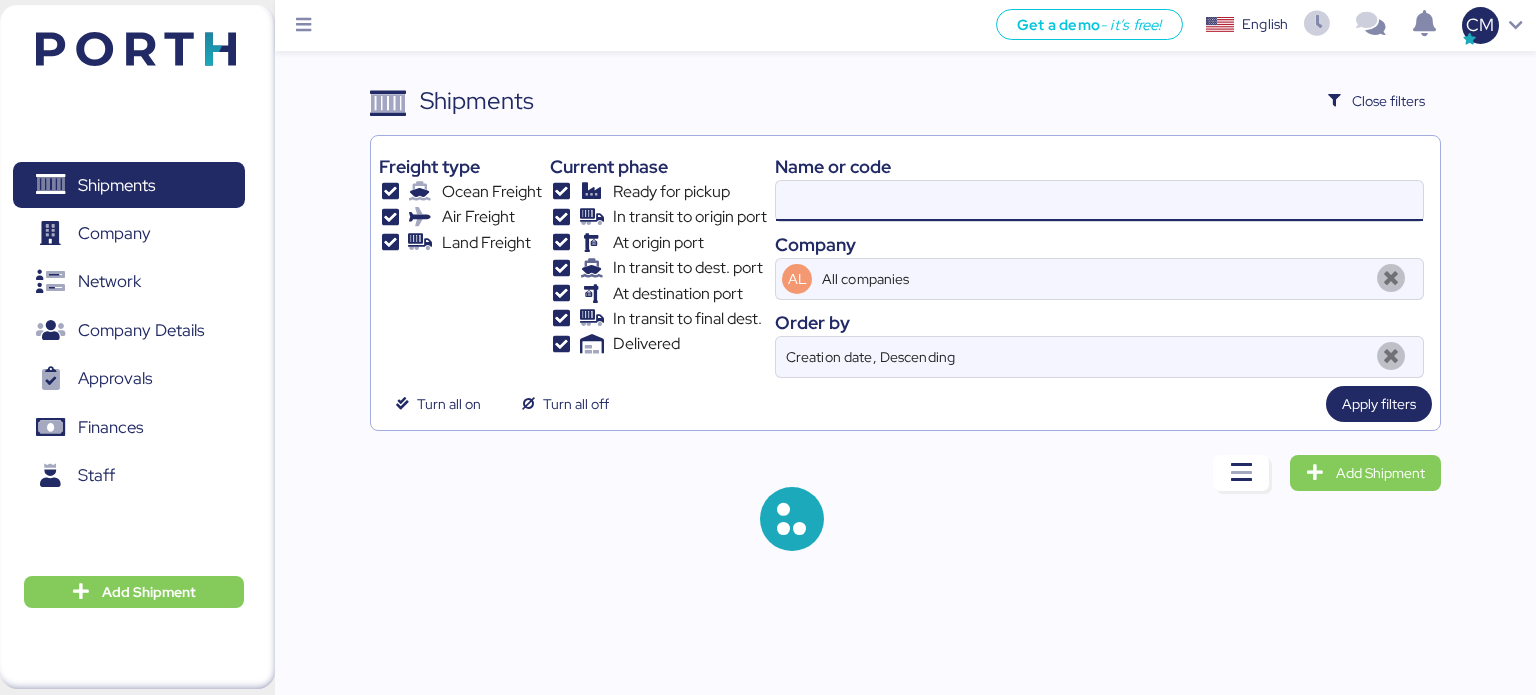 click at bounding box center (1099, 201) 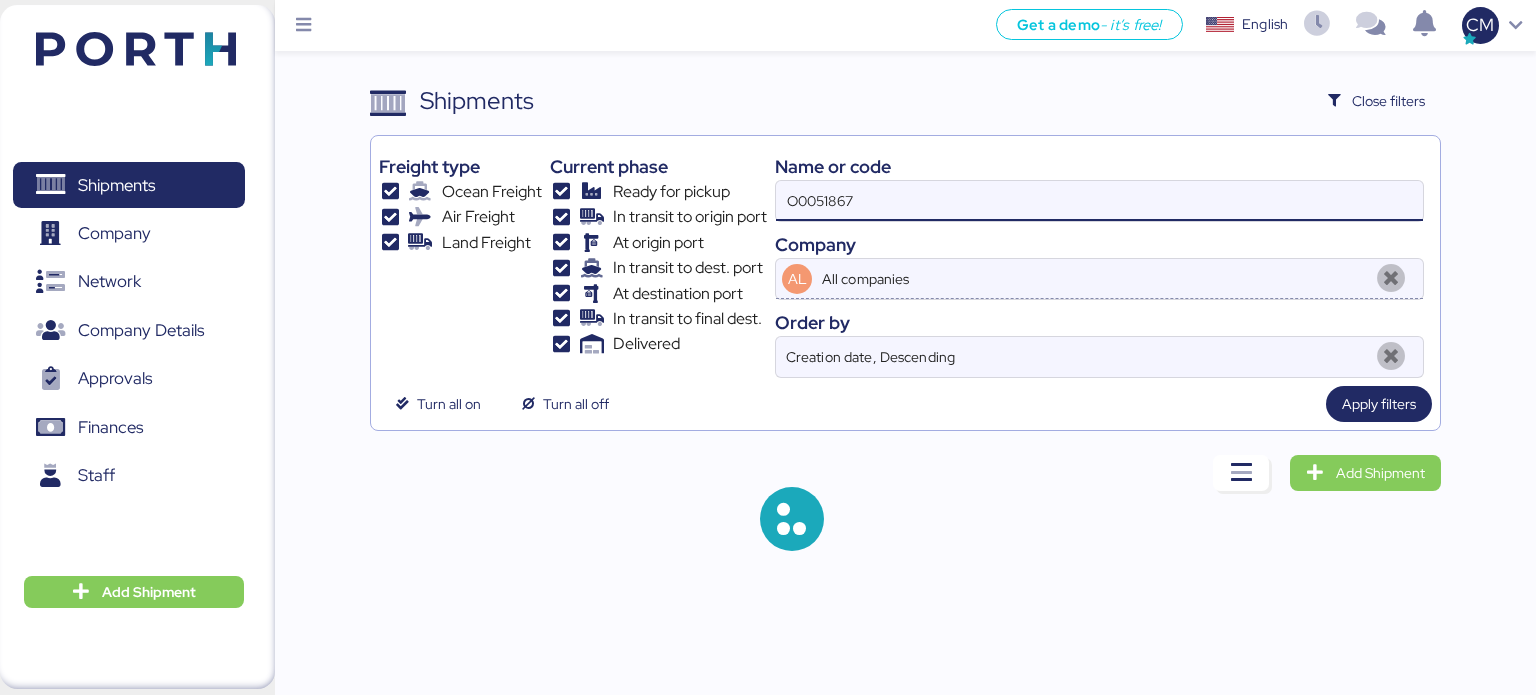 type on "142501996896" 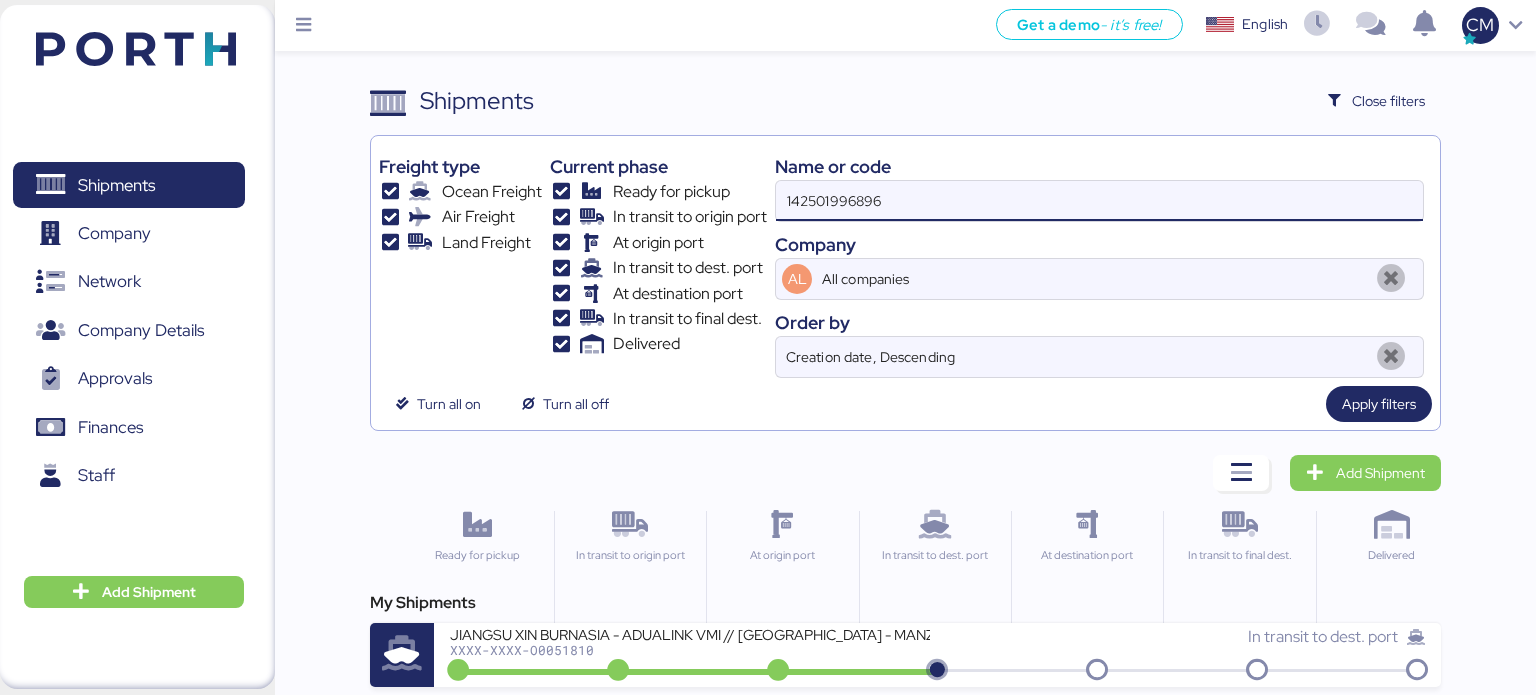 click on "142501996896" at bounding box center [1099, 201] 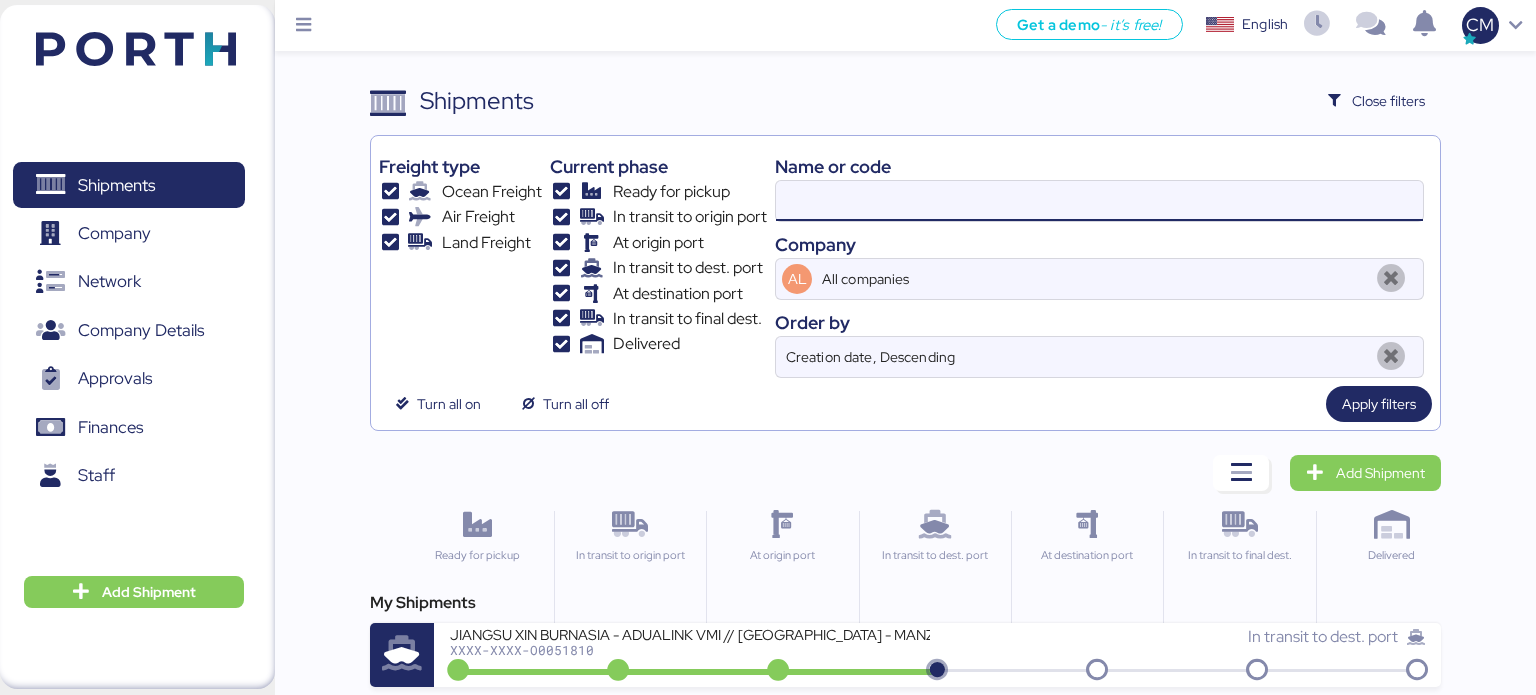 paste on "O0051867" 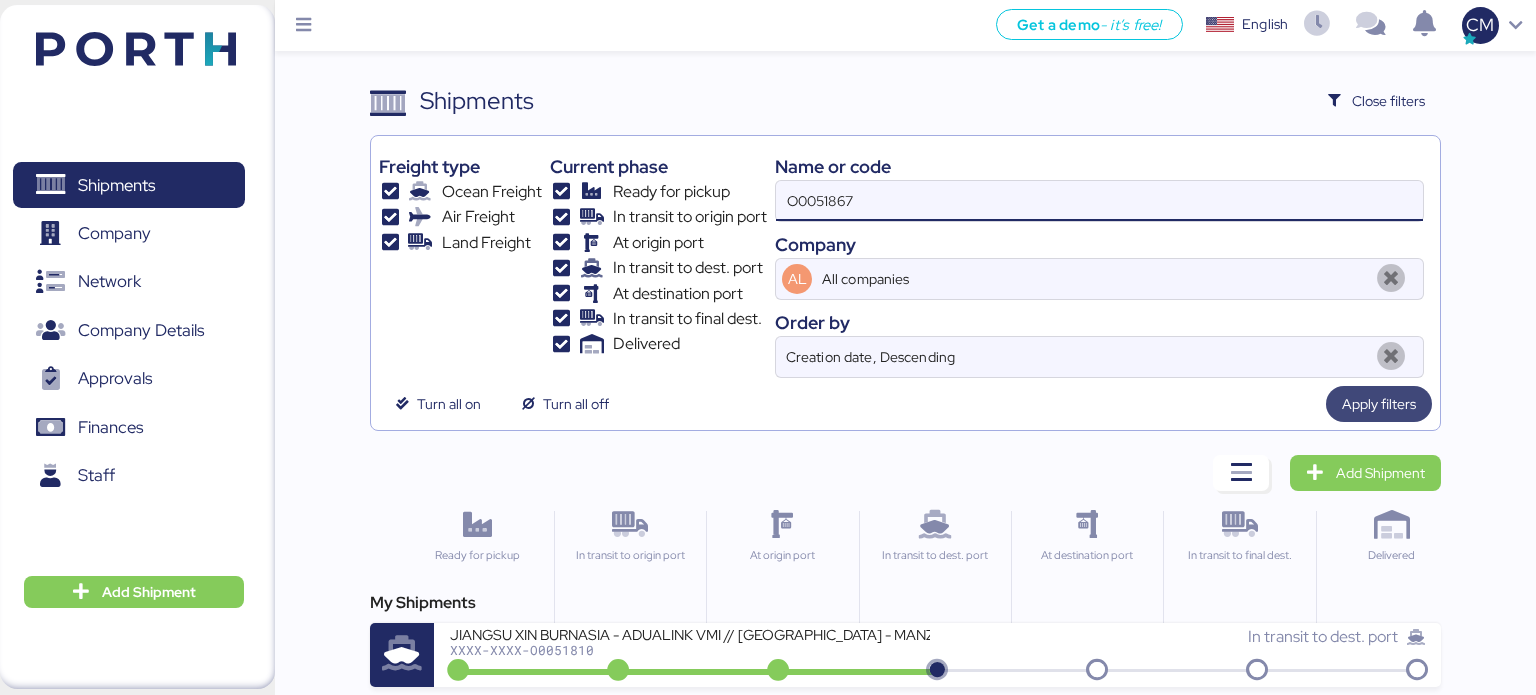 type on "O0051867" 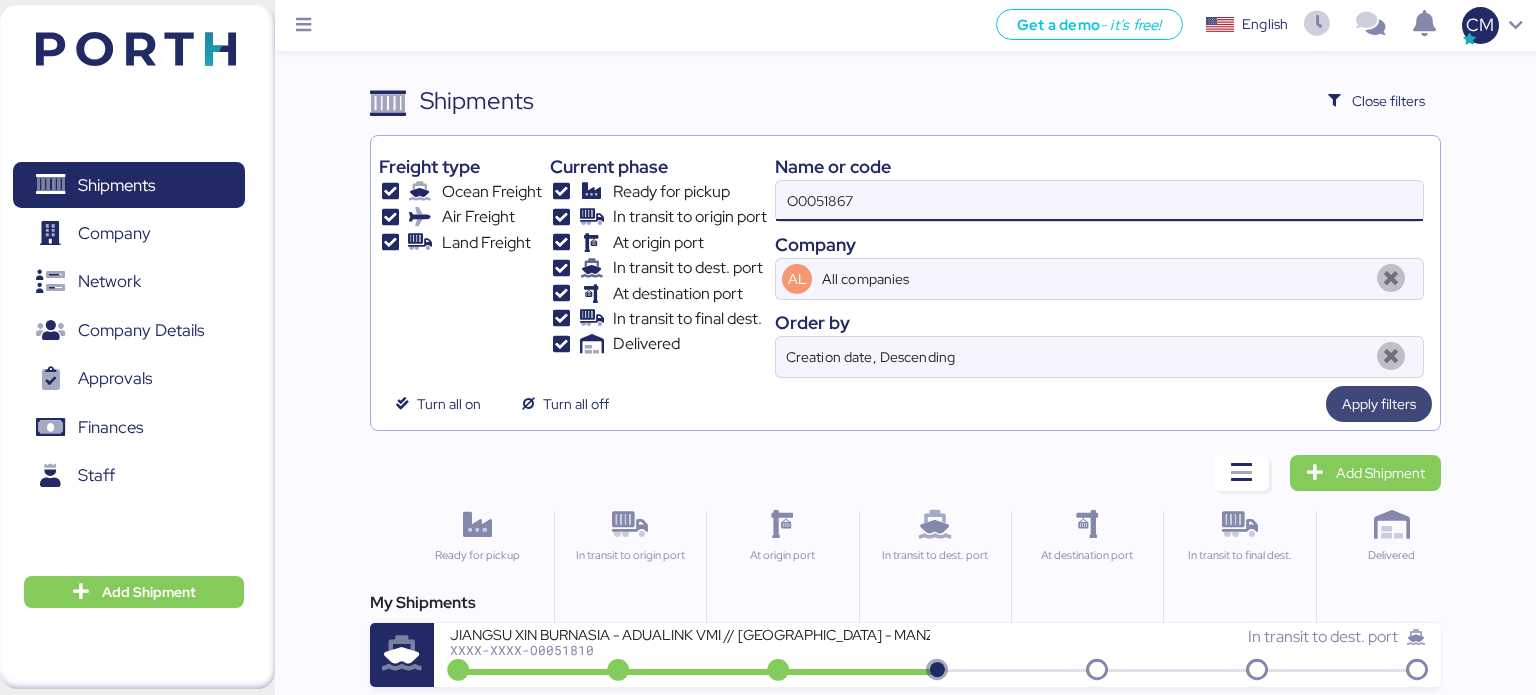 click on "Apply filters" at bounding box center (1379, 404) 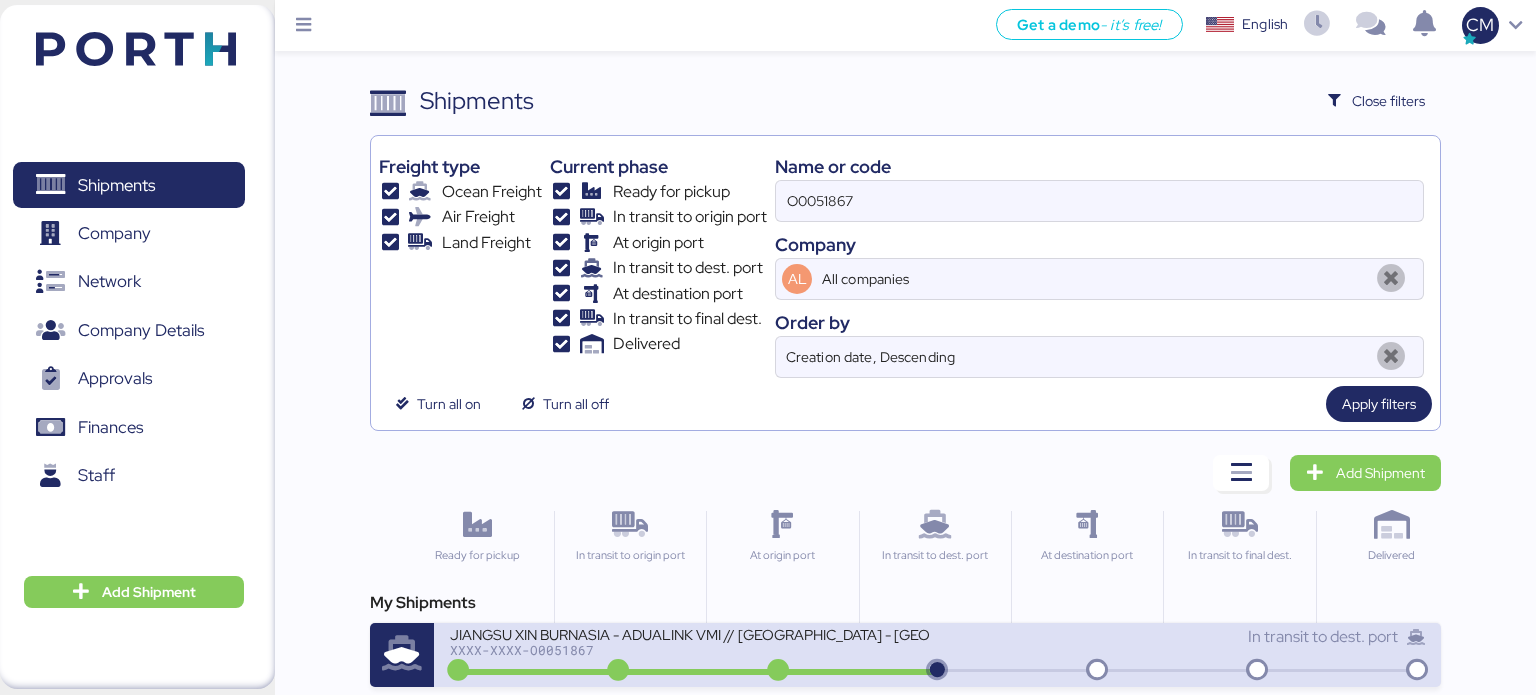click on "JIANGSU XIN BURNASIA - ADUALINK VMI // SHANGHAI - MANZANILLO // MBL: 142501994443 - HBL: BYKS25061837SE" at bounding box center (690, 633) 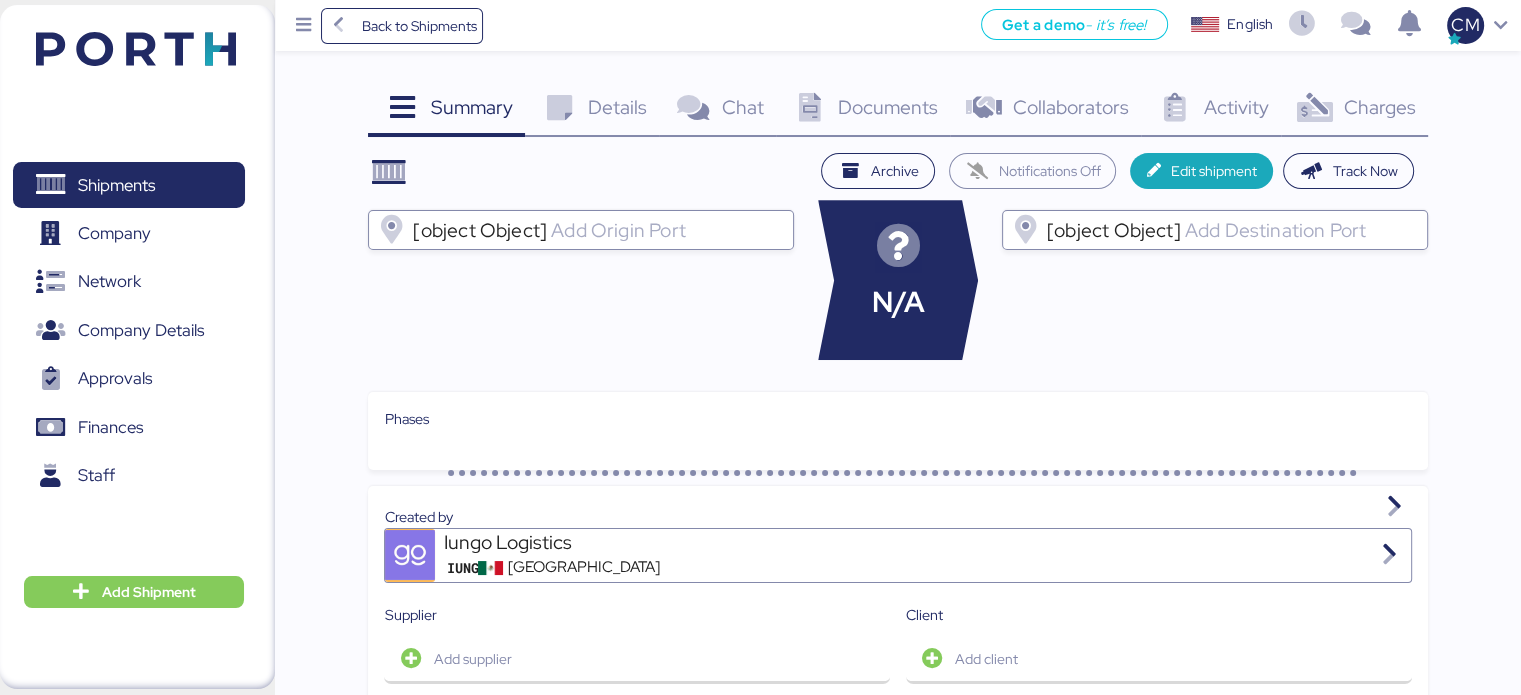 click on "Documents 0" at bounding box center [863, 110] 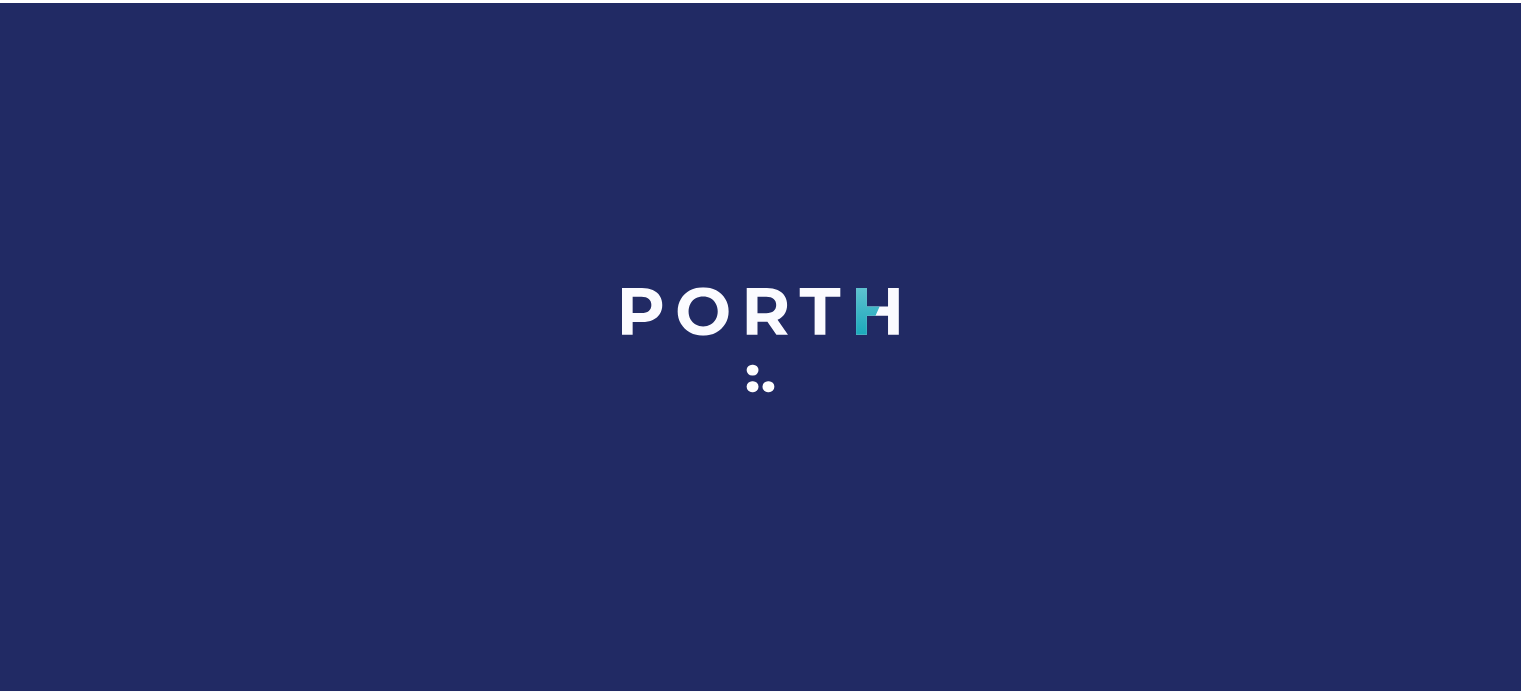scroll, scrollTop: 0, scrollLeft: 0, axis: both 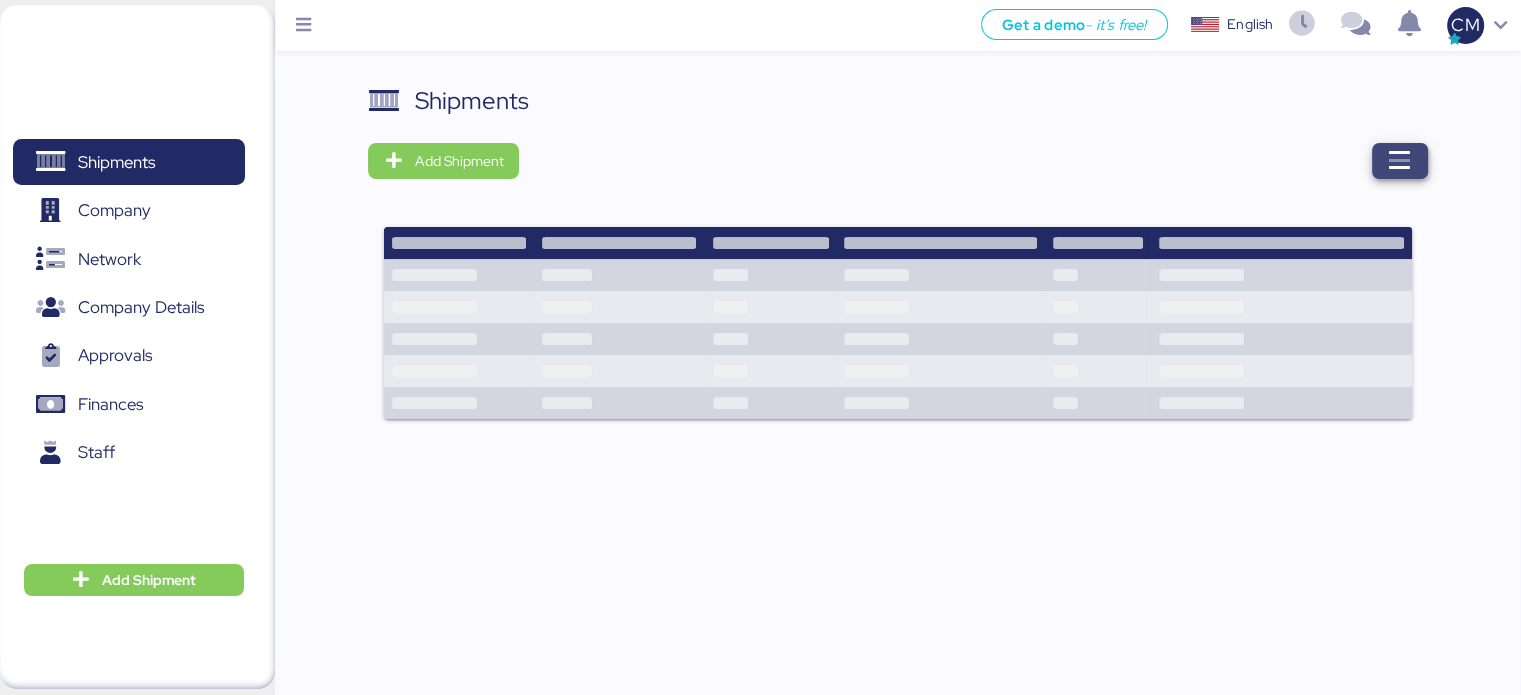 click at bounding box center (1400, 161) 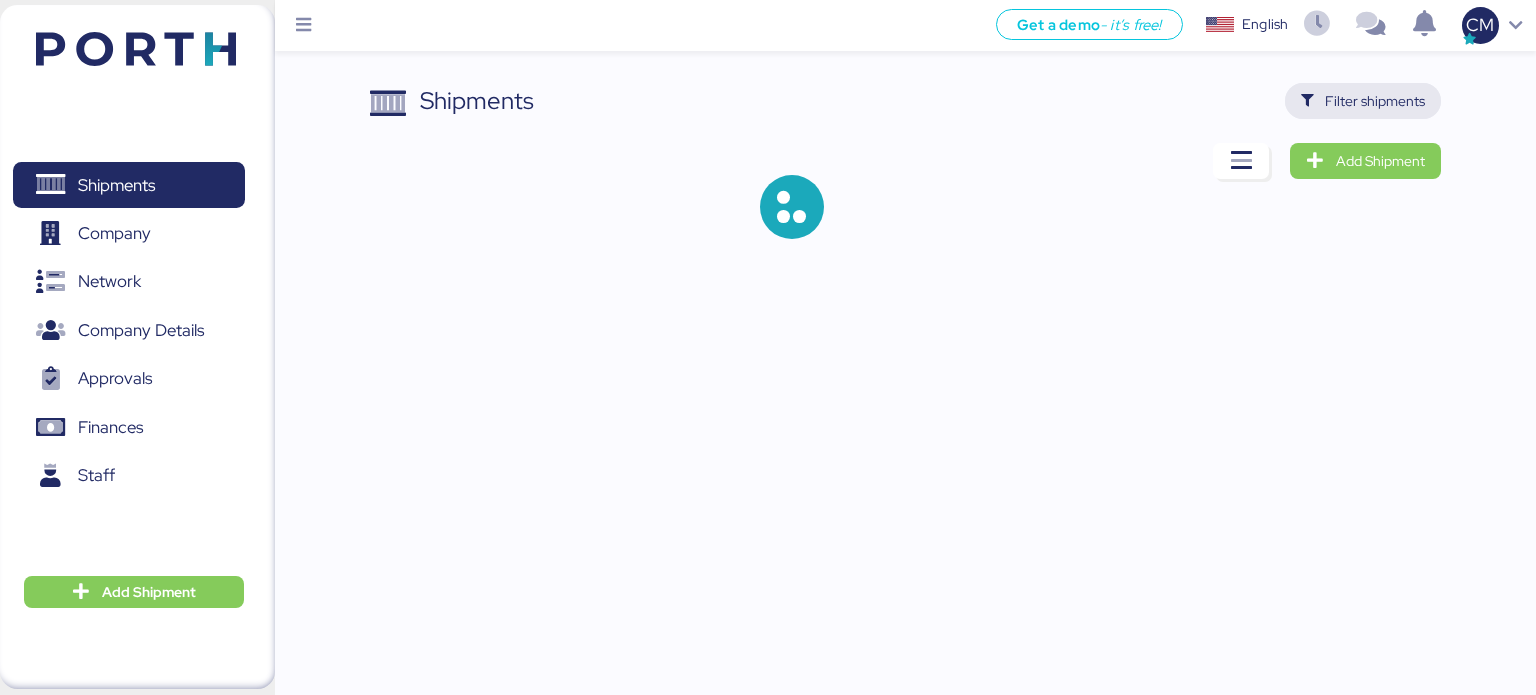 click on "Filter shipments" at bounding box center (1375, 101) 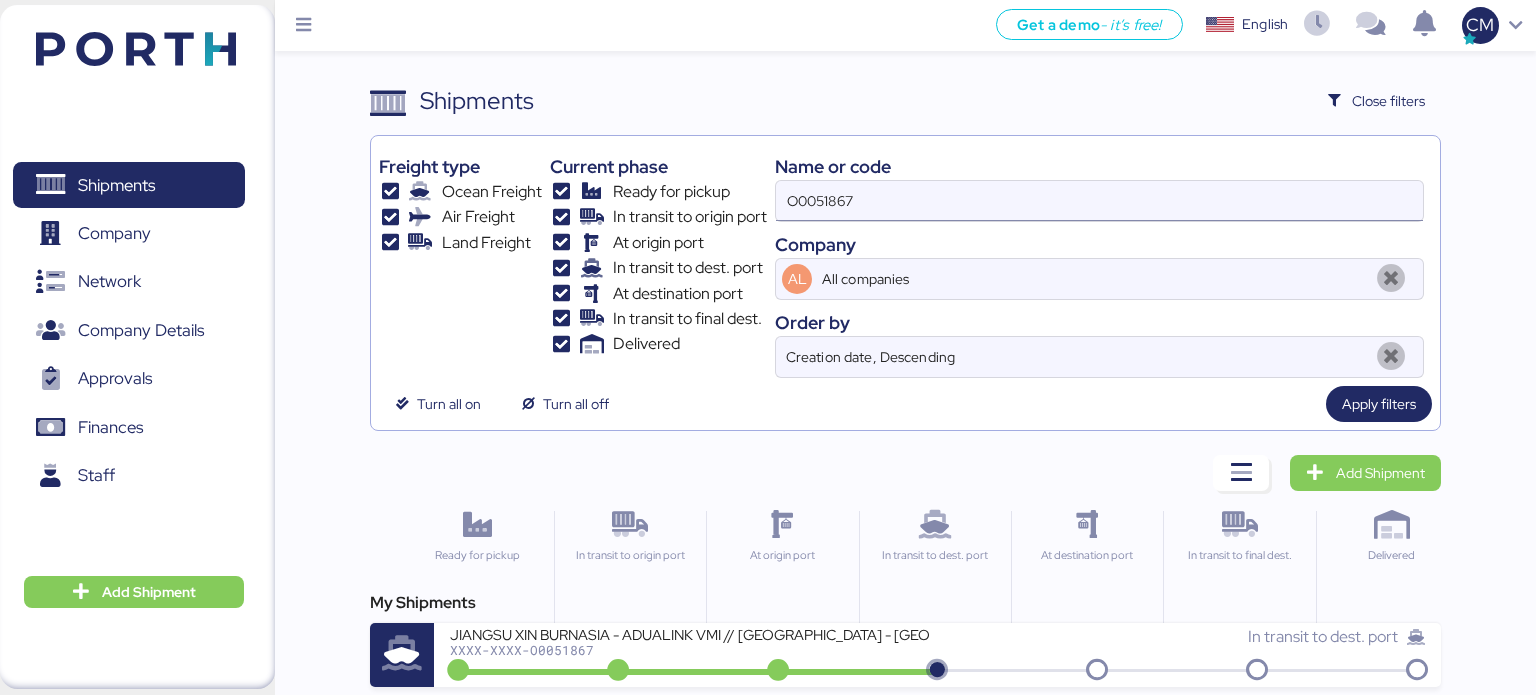 click on "O0051867" at bounding box center [1099, 201] 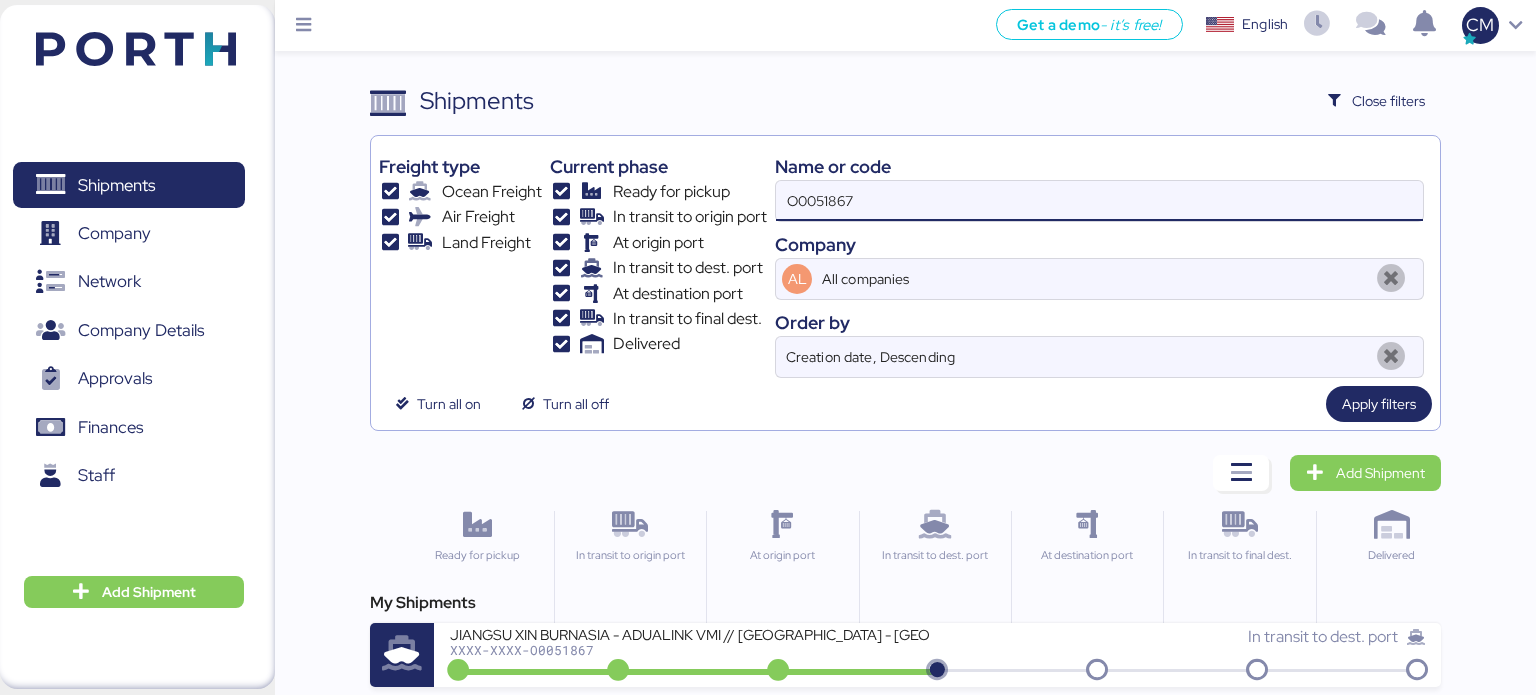 click on "O0051867" at bounding box center [1099, 201] 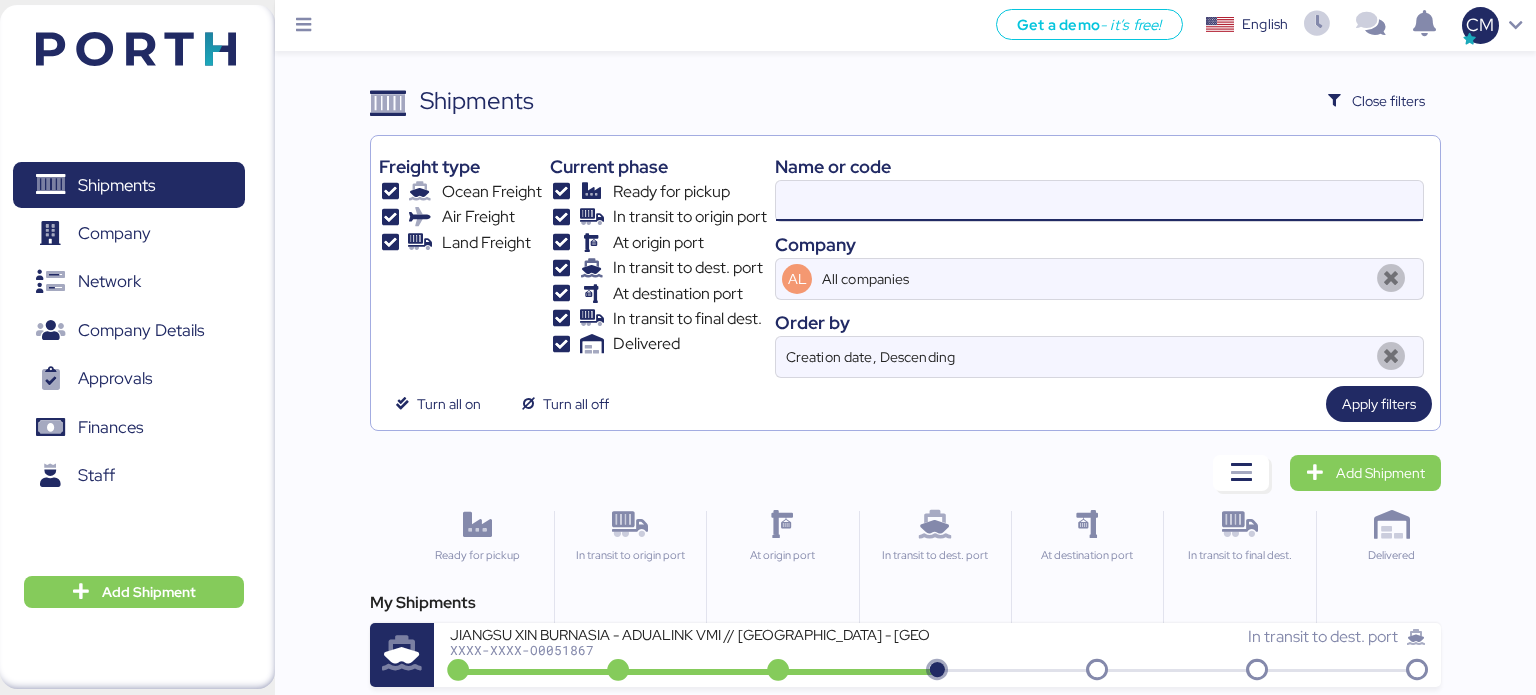 paste on "O0051869" 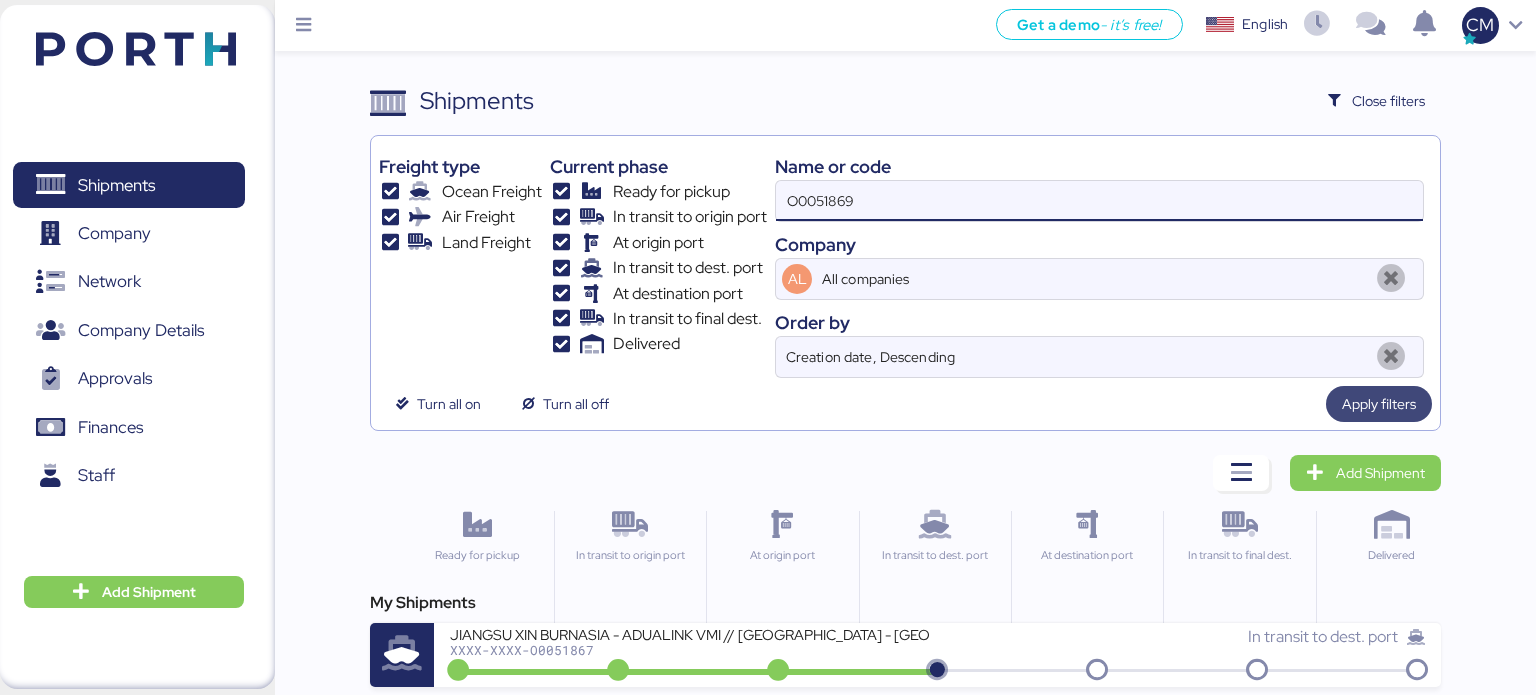 type on "O0051869" 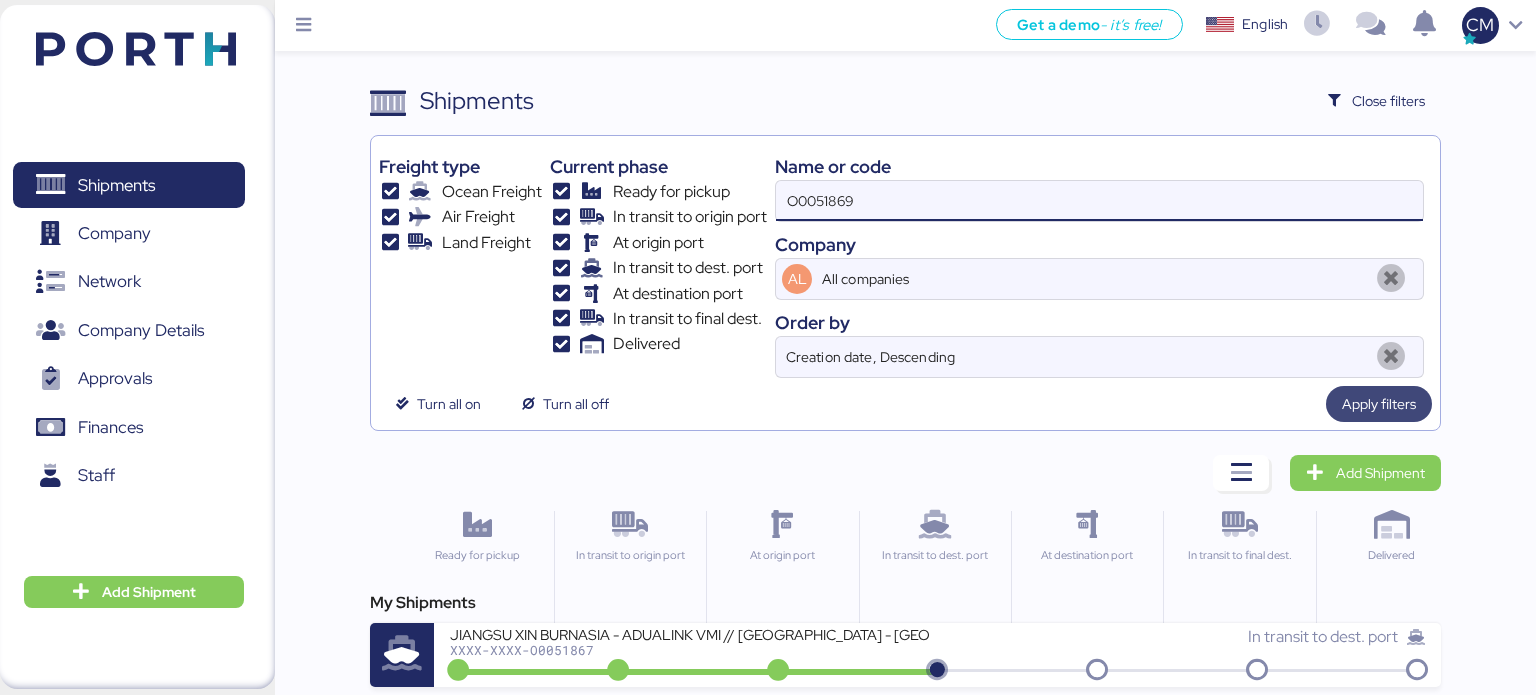 click on "Apply filters" at bounding box center (1379, 404) 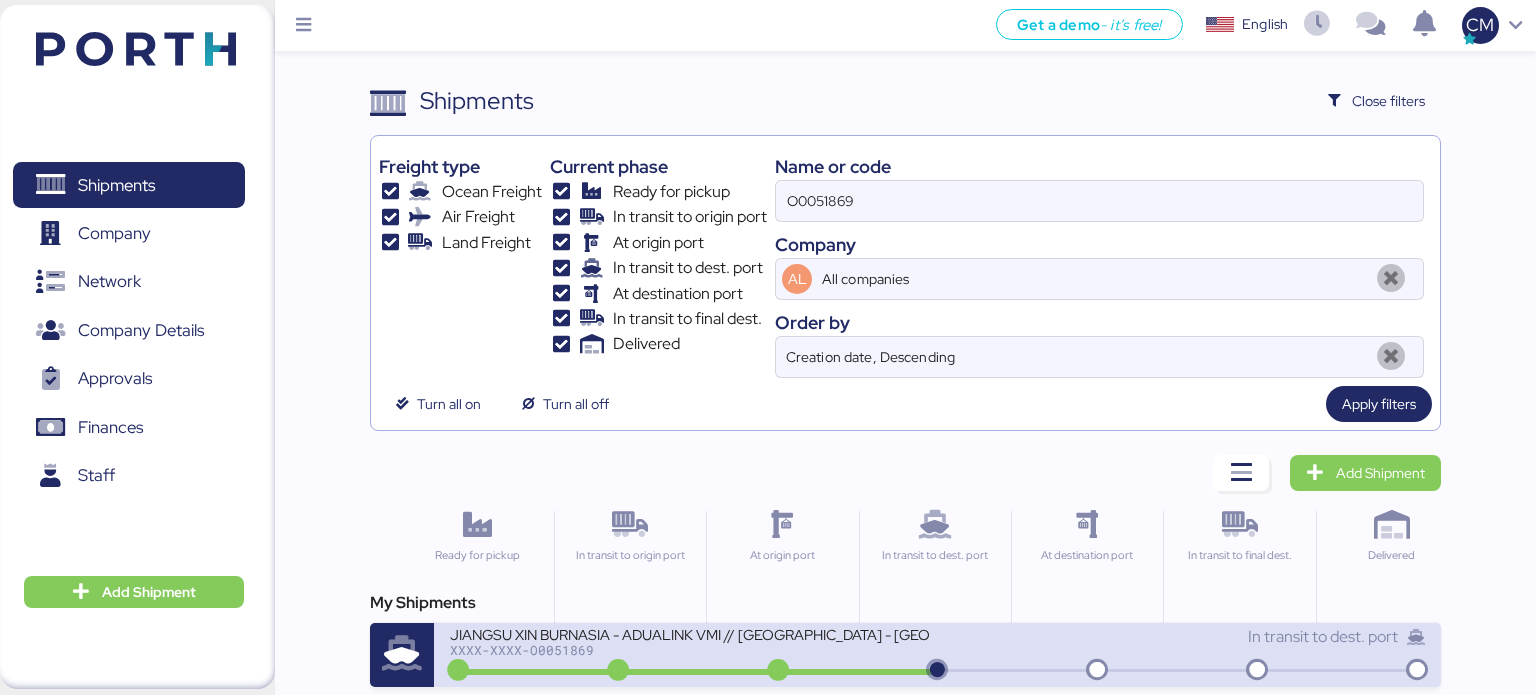 click on "JIANGSU XIN BURNASIA - ADUALINK VMI // [GEOGRAPHIC_DATA] - [GEOGRAPHIC_DATA] // MBL: 142501994605 - HBL: BYKS25061836SE" at bounding box center (690, 633) 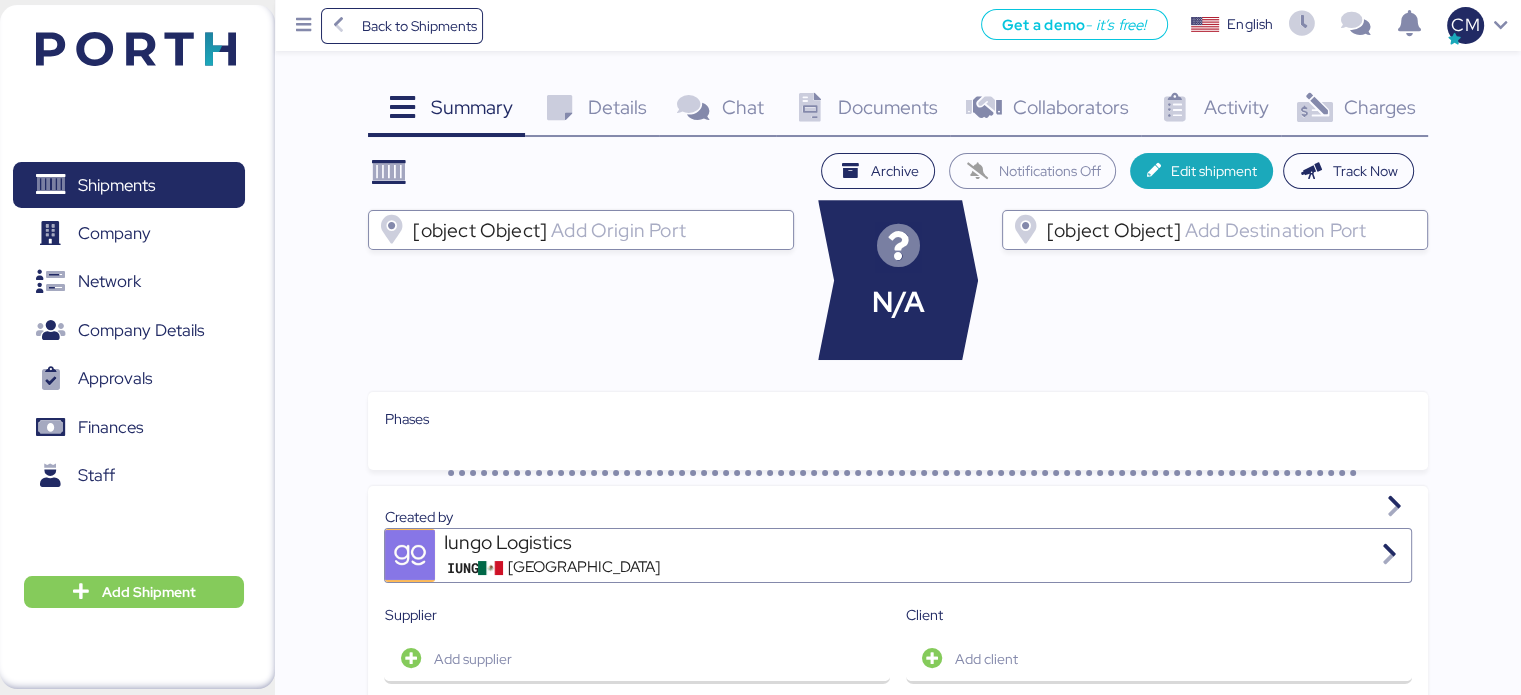 click on "Documents" at bounding box center (888, 107) 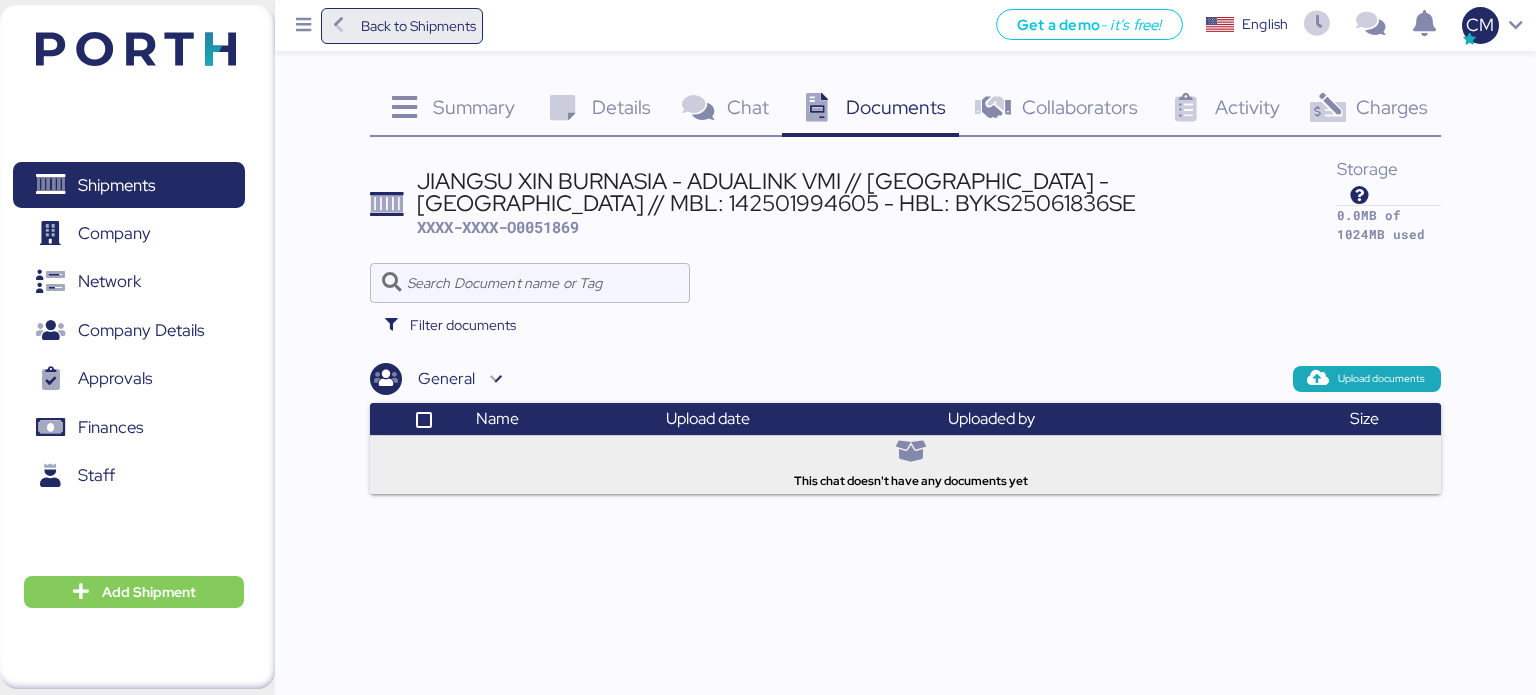 click on "Back to Shipments" at bounding box center (418, 26) 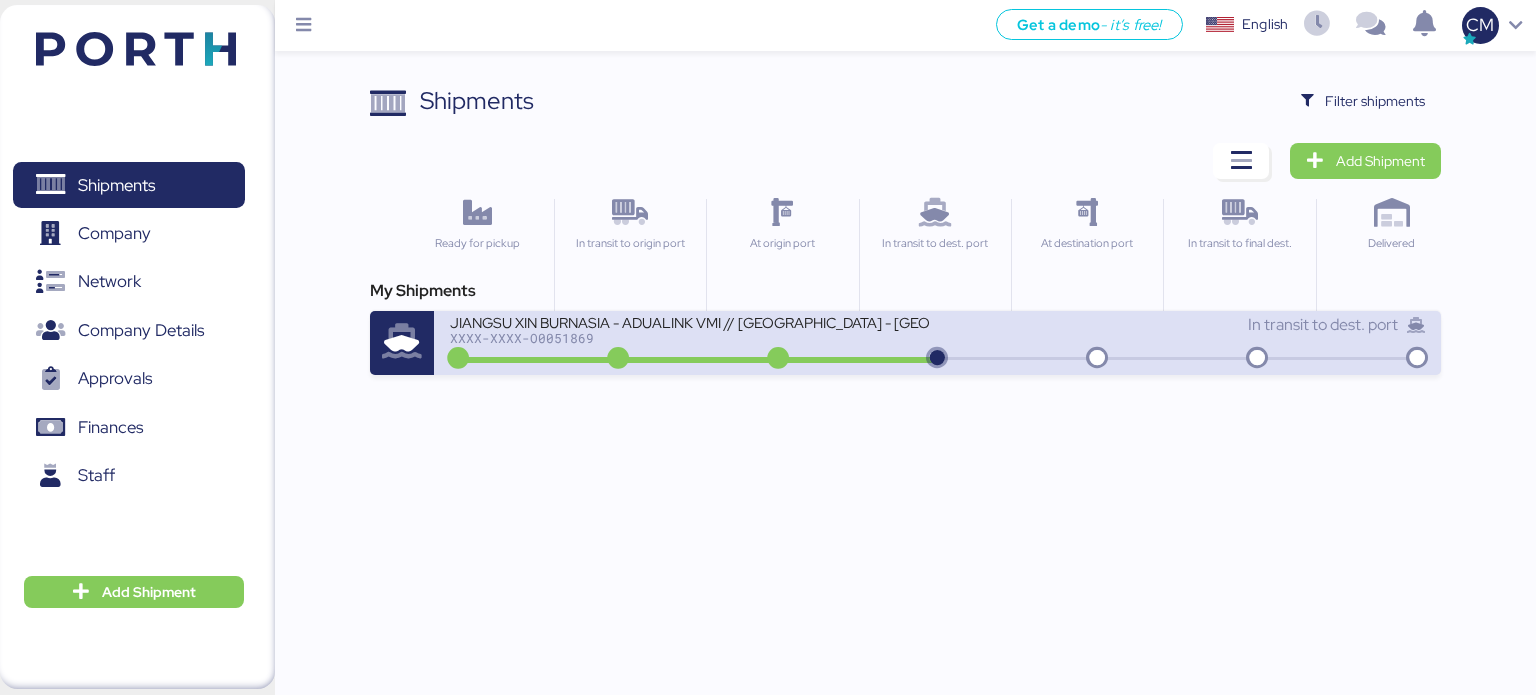 click on "XXXX-XXXX-O0051869" at bounding box center (690, 338) 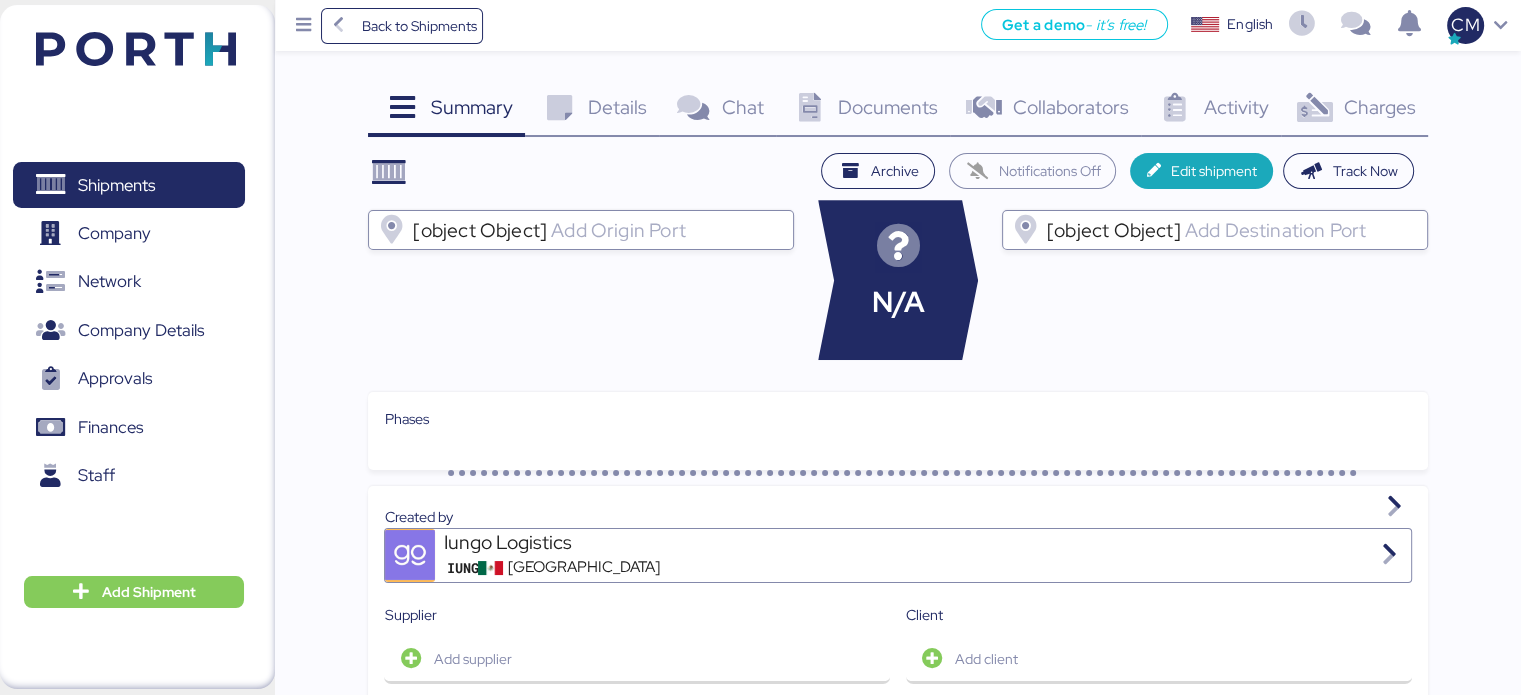 click on "Documents" at bounding box center [888, 107] 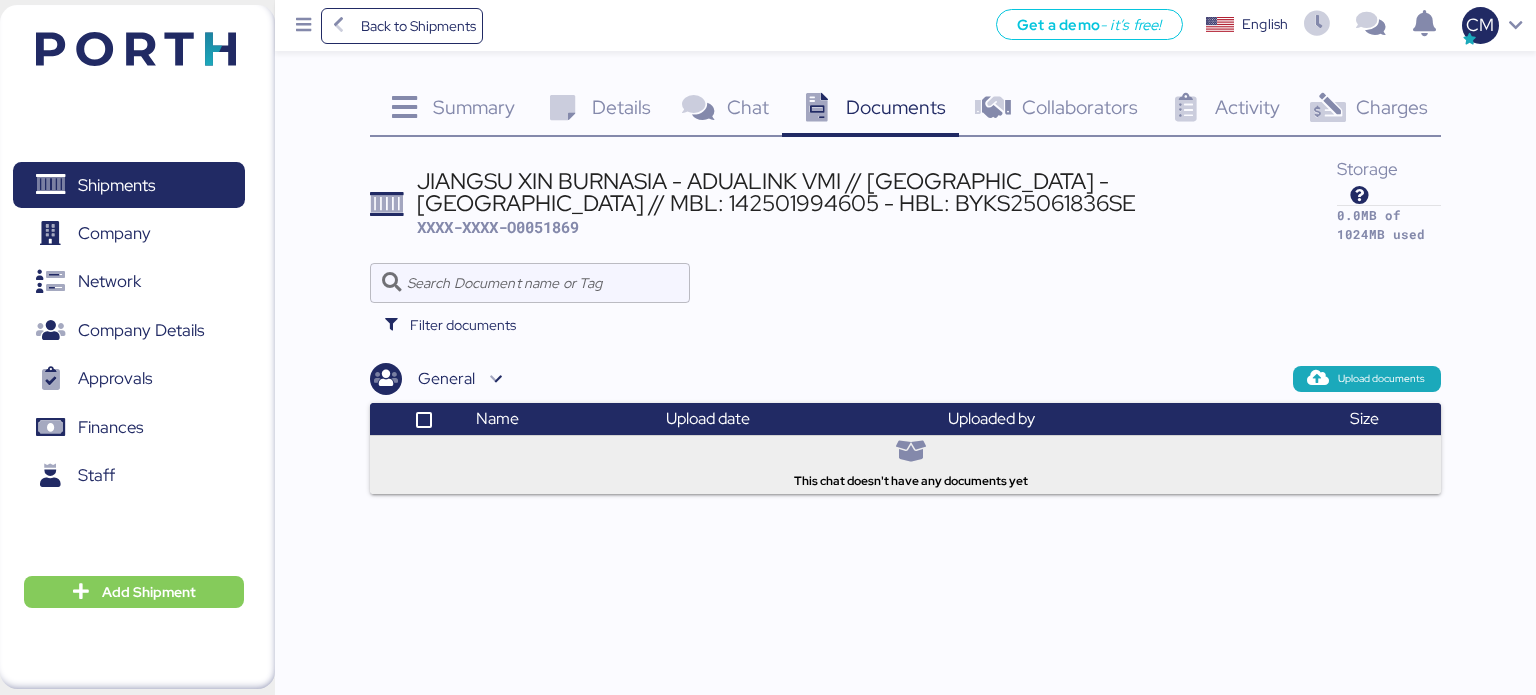 click on "Back to Shipments Get a demo  - it’s free! Get a demo  English Inglés English         CM" at bounding box center [905, 25] 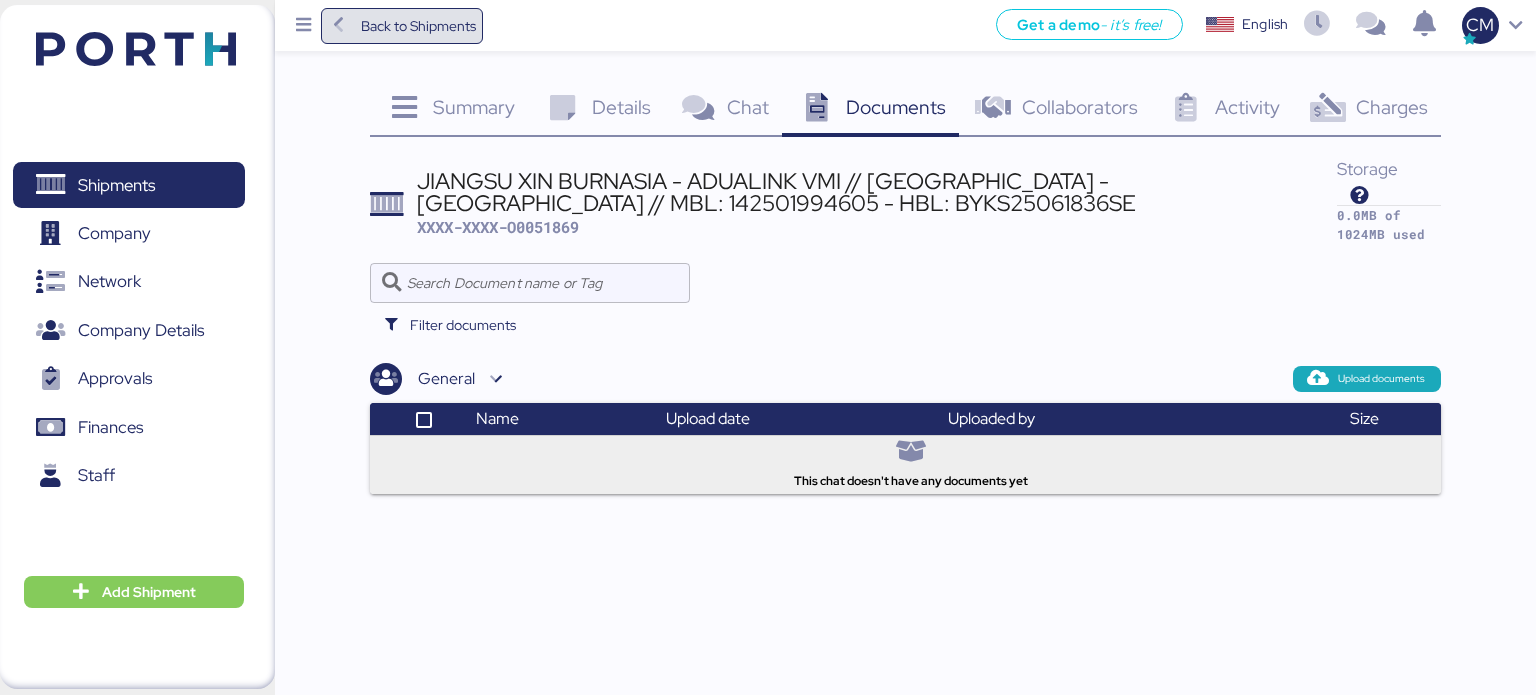 click on "Back to Shipments" at bounding box center (402, 26) 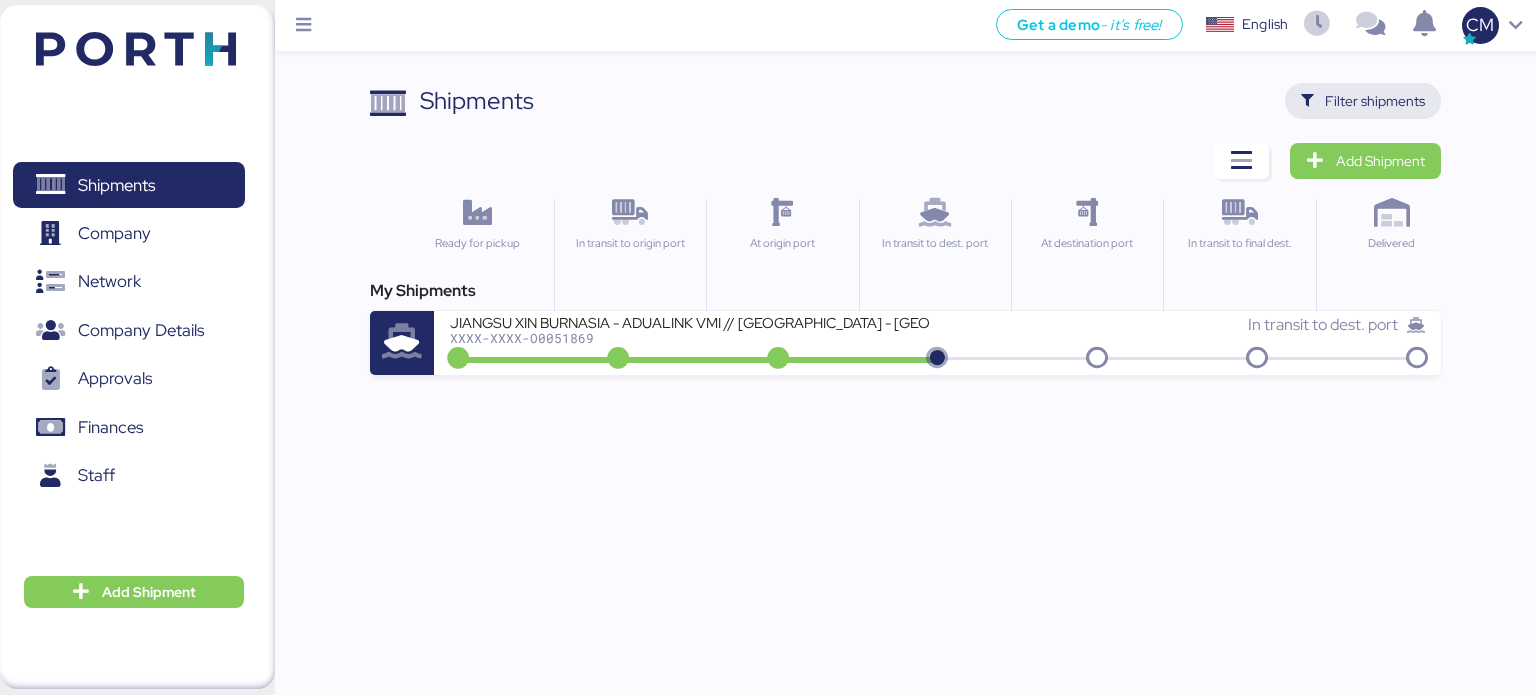 click on "Filter shipments" at bounding box center (1375, 101) 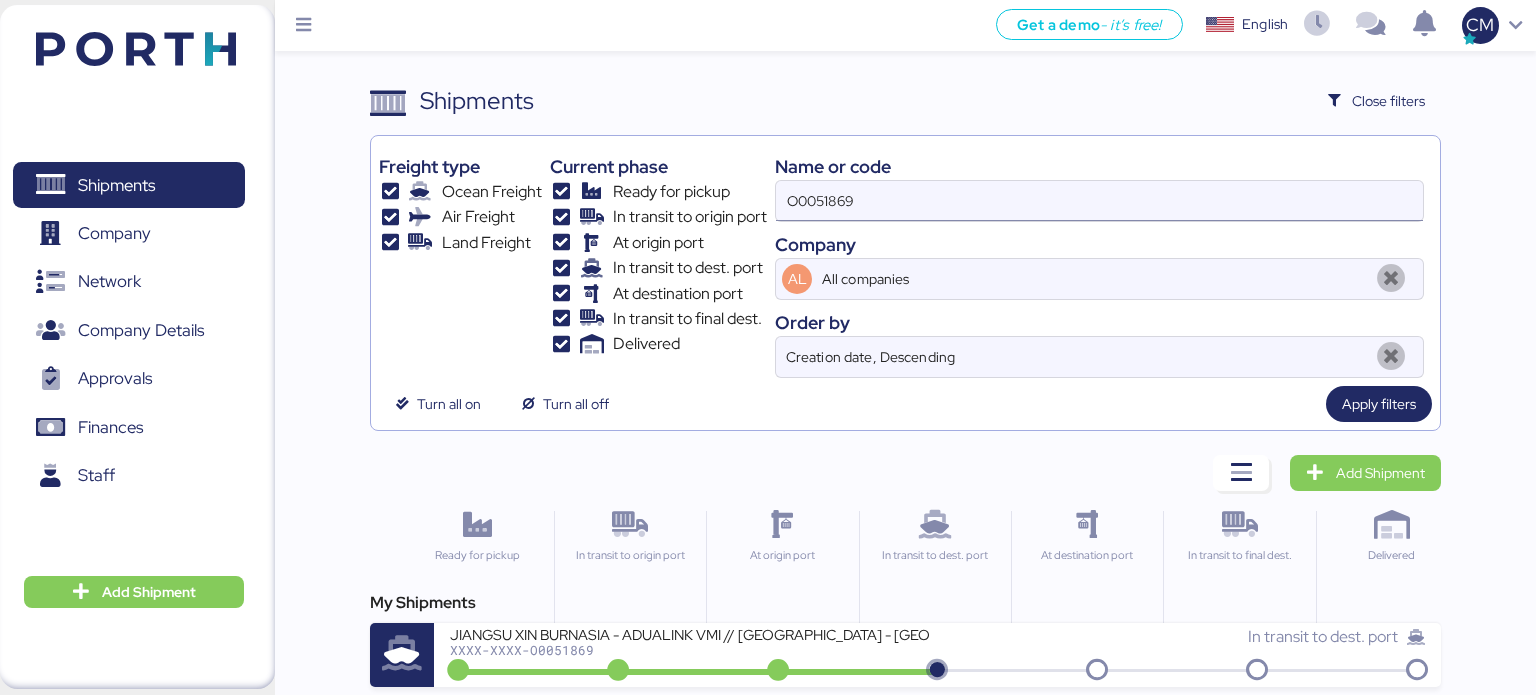 click on "O0051869" at bounding box center [1099, 201] 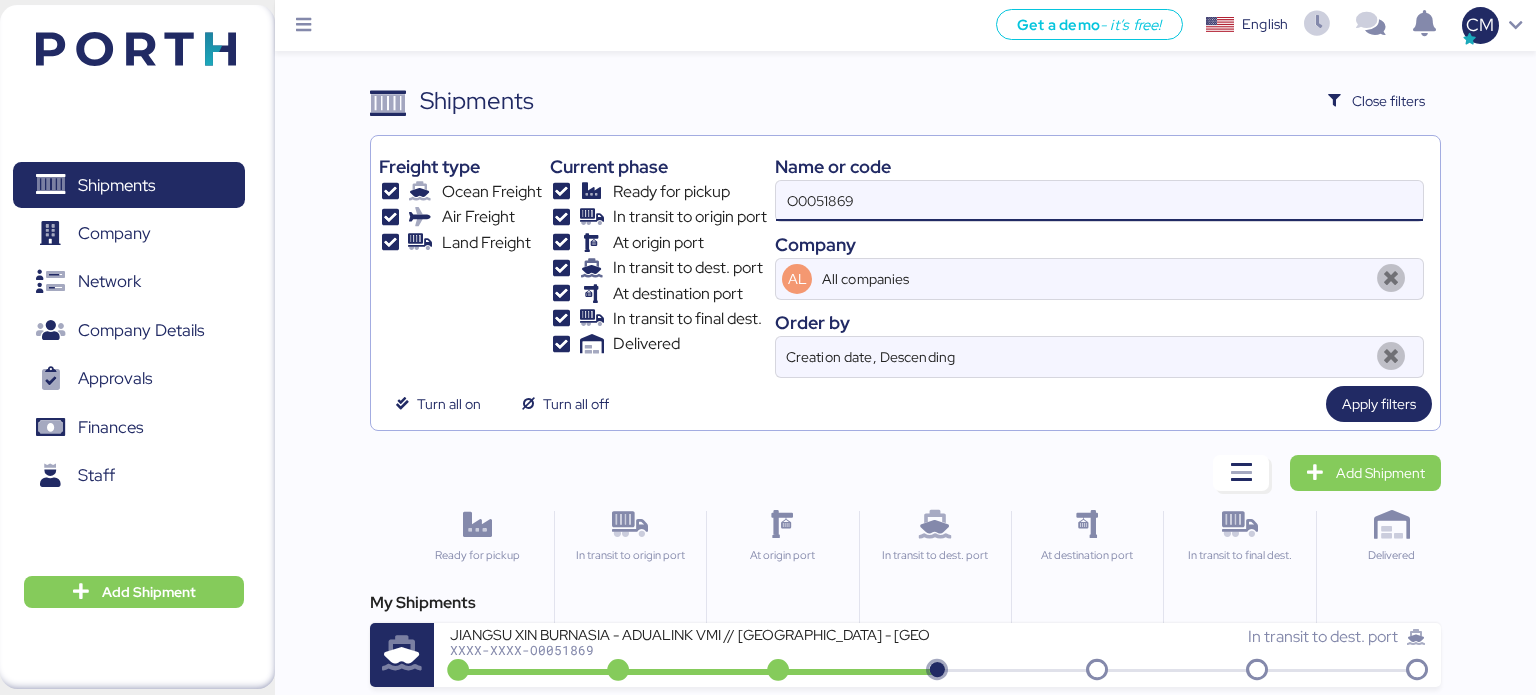 click on "O0051869" at bounding box center (1099, 201) 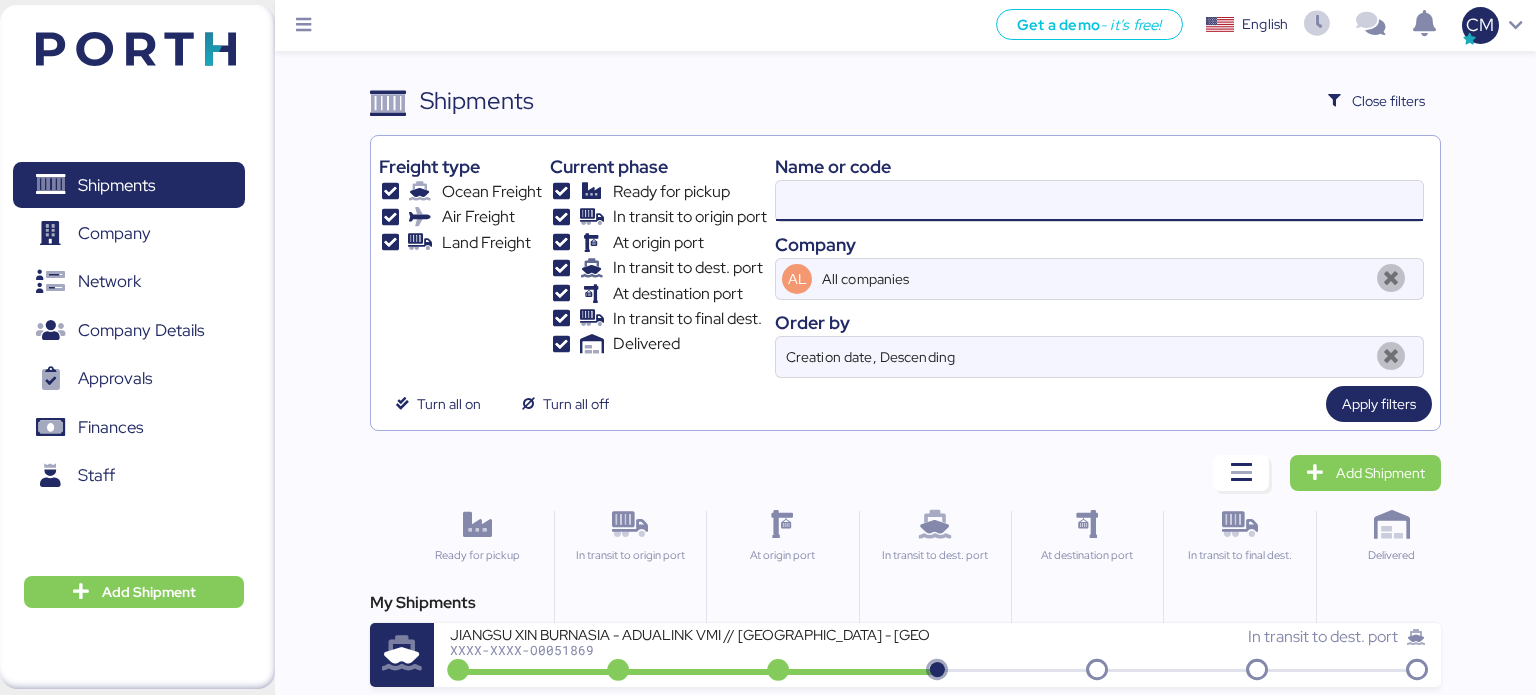 paste on "O0051912" 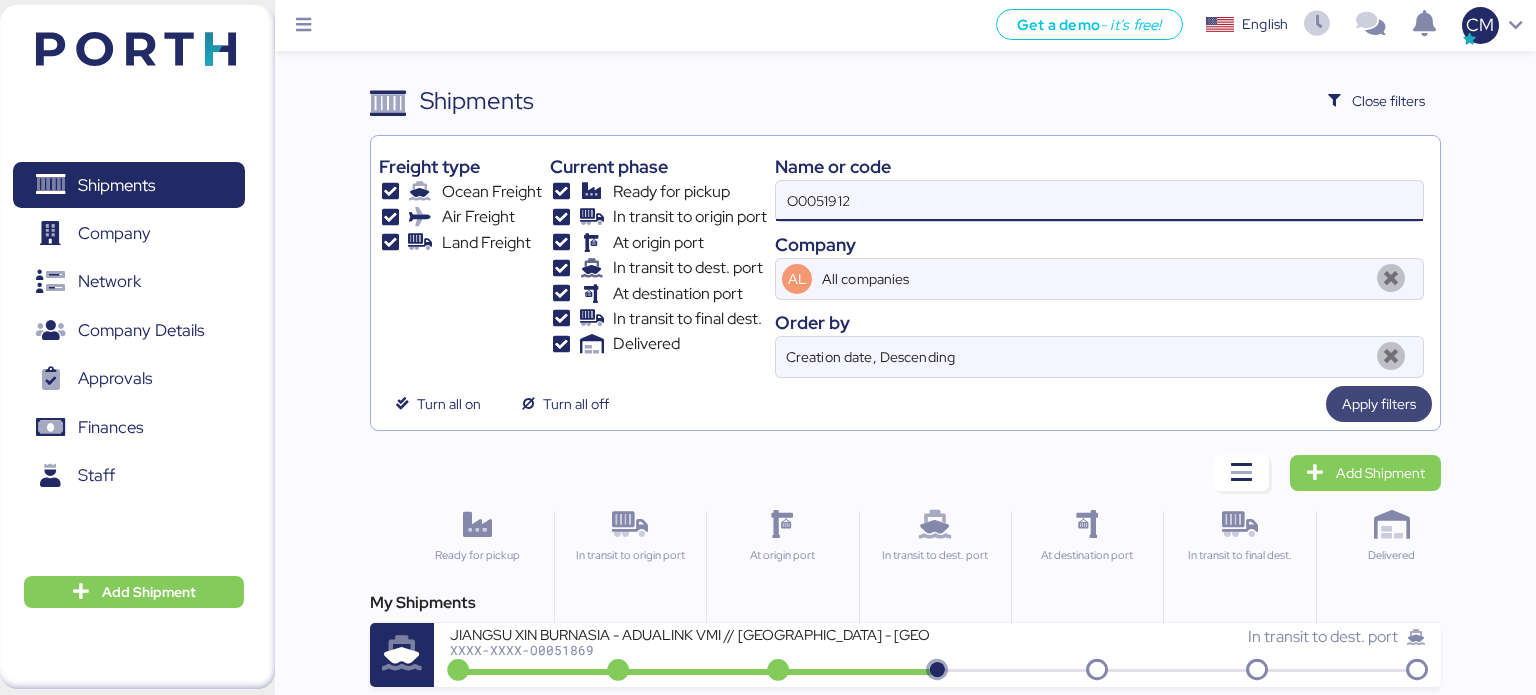 type on "O0051912" 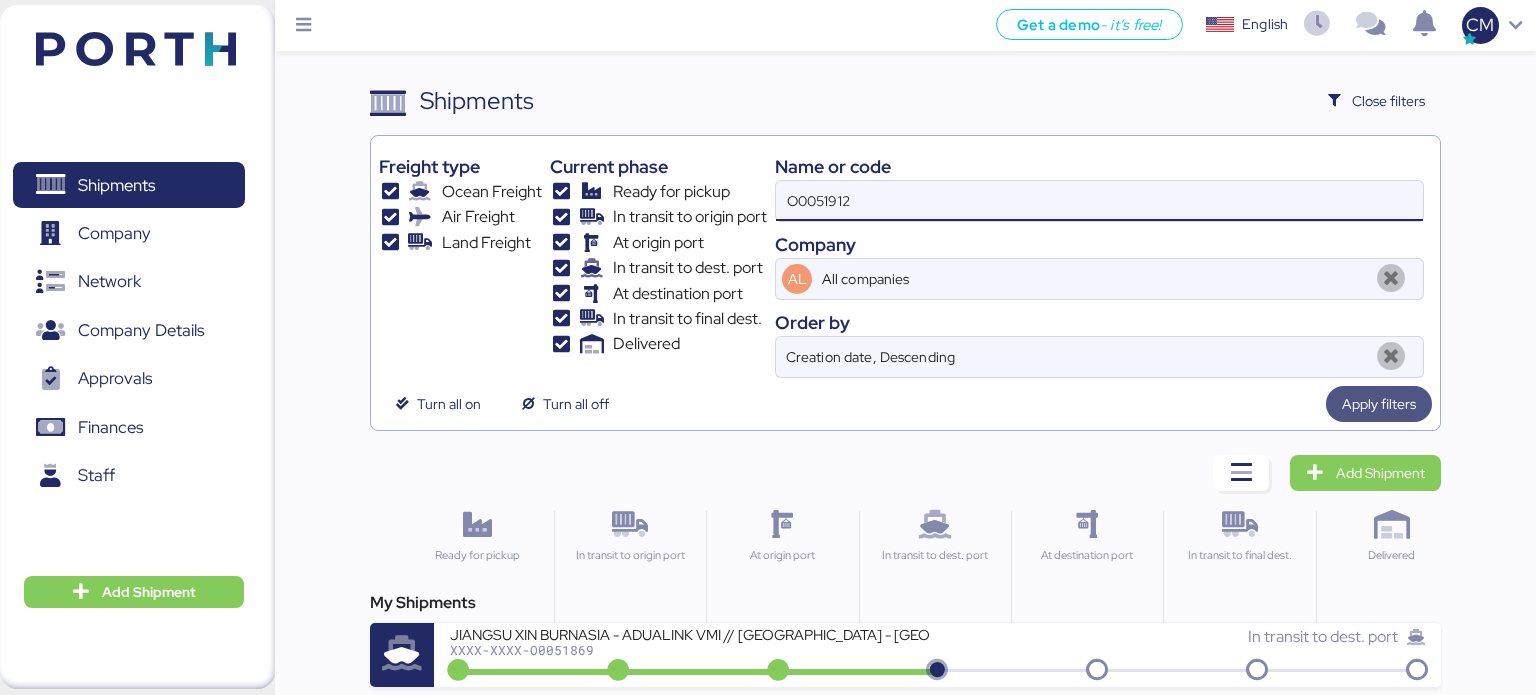click on "Apply filters" at bounding box center [1379, 404] 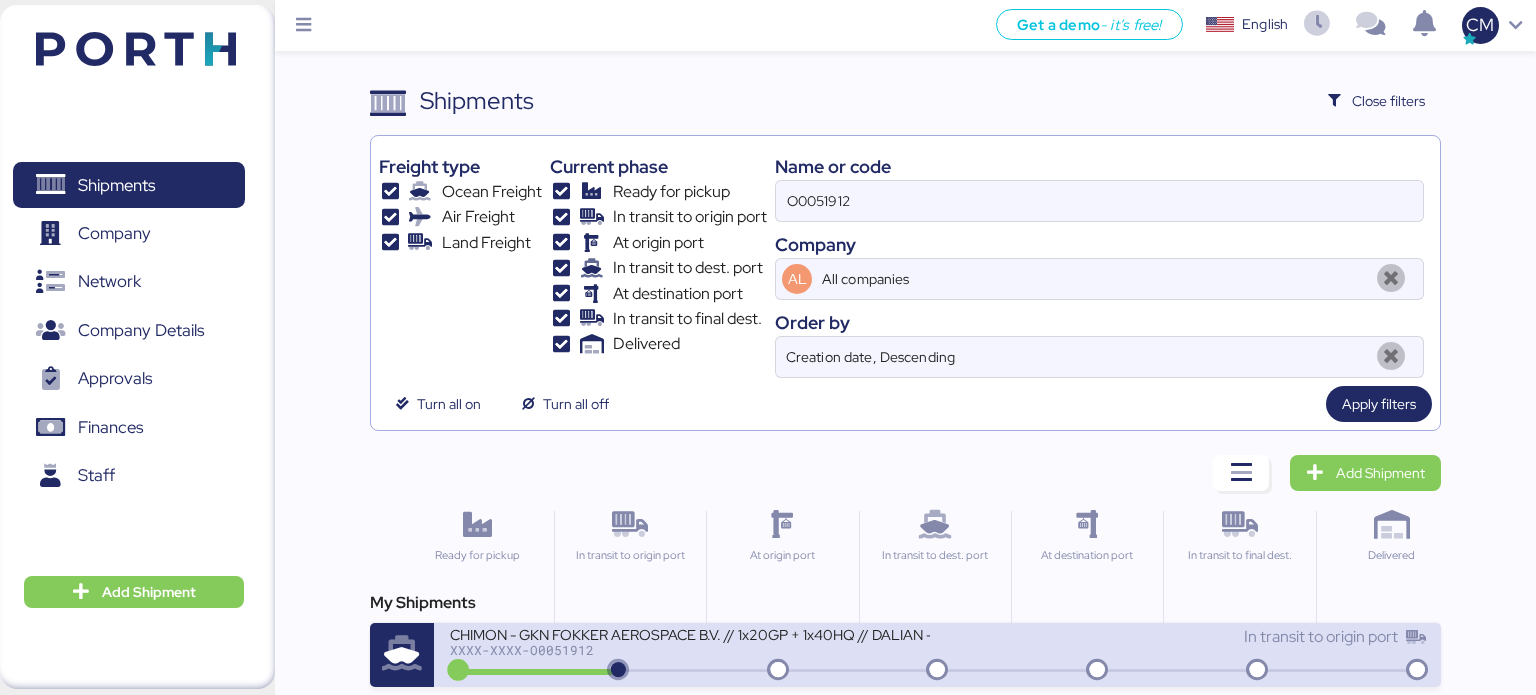 click on "CHIMON - GKN FOKKER AEROSPACE B.V. // 1x20GP + 1x40HQ // DALIAN - MANZANILLO // HBL: BJSSE2507002  MBL: 177SPPKLD52845" at bounding box center (690, 633) 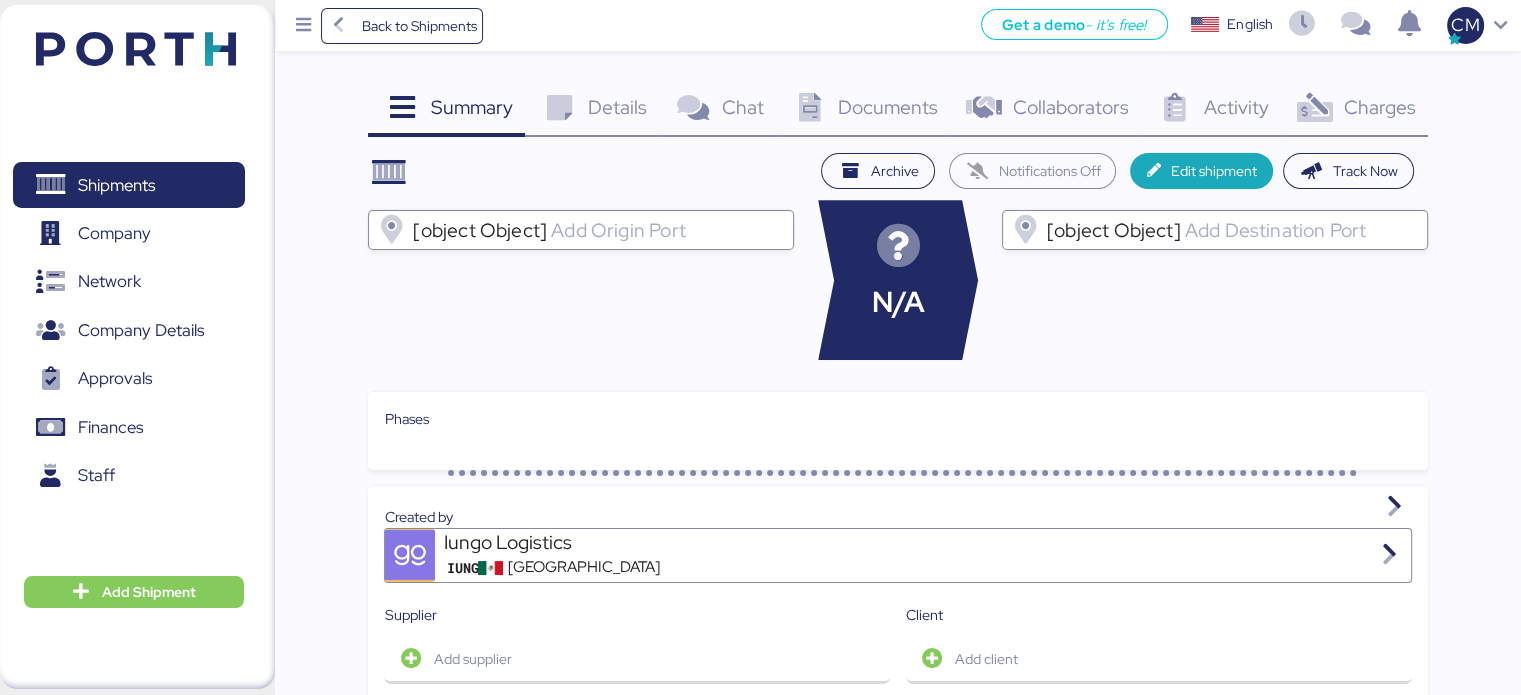 click on "Documents 0" at bounding box center [863, 110] 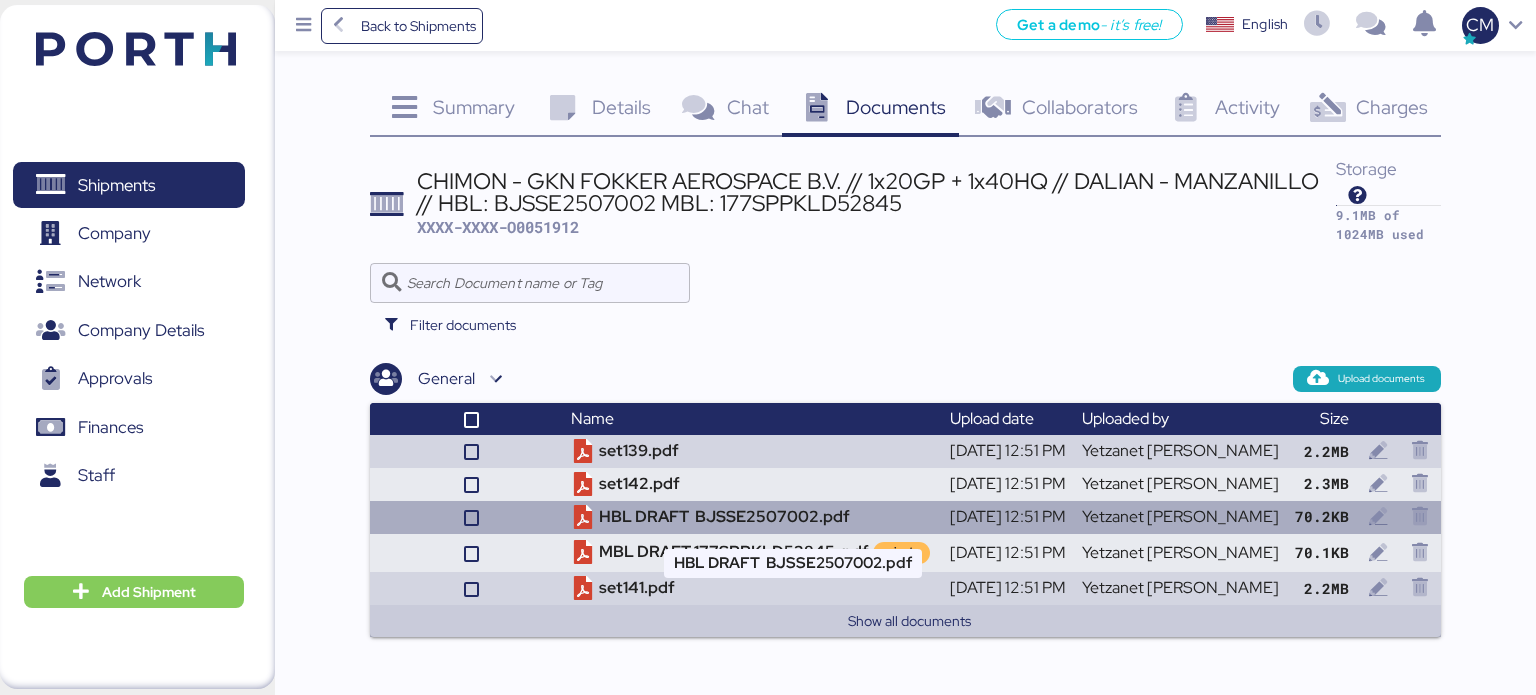 click on "HBL DRAFT  BJSSE2507002.pdf" at bounding box center [752, 517] 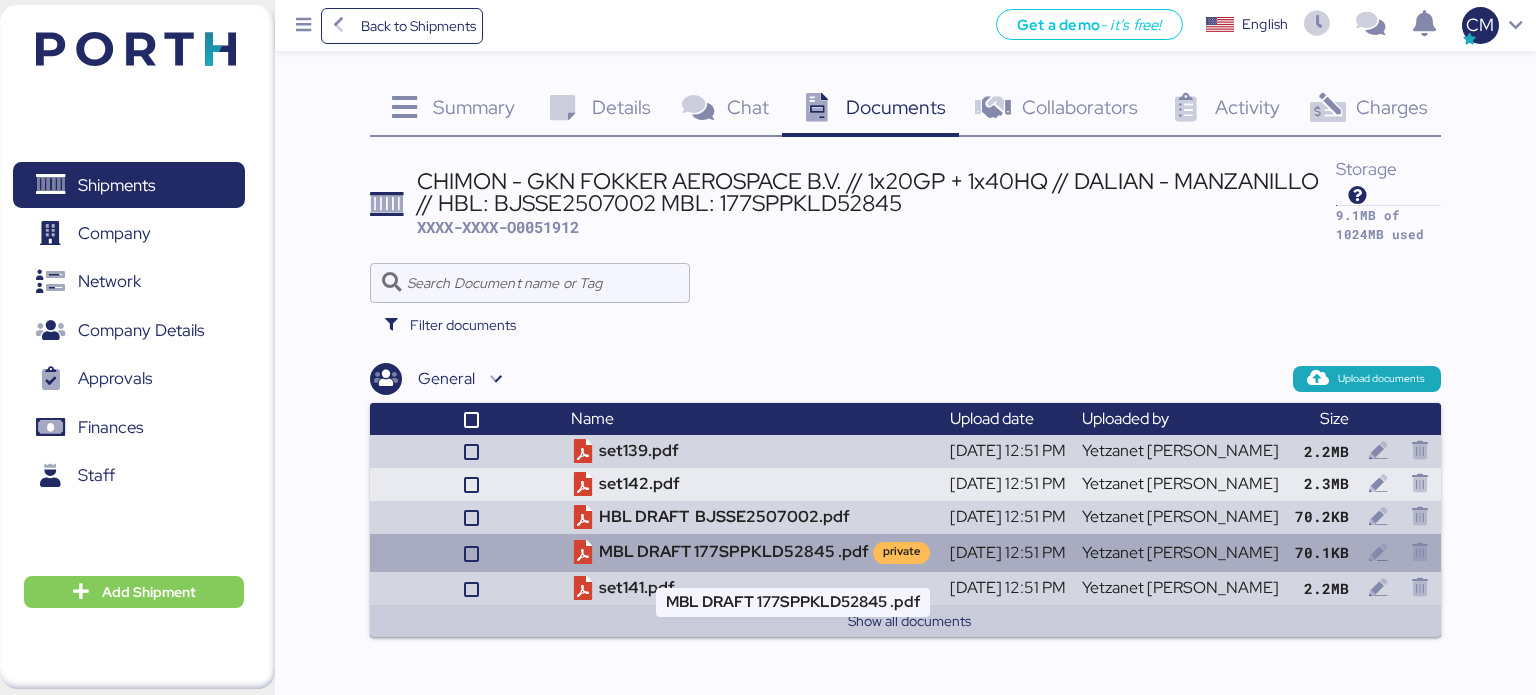 click on "MBL DRAFT 177SPPKLD52845 .pdf
private" at bounding box center [752, 553] 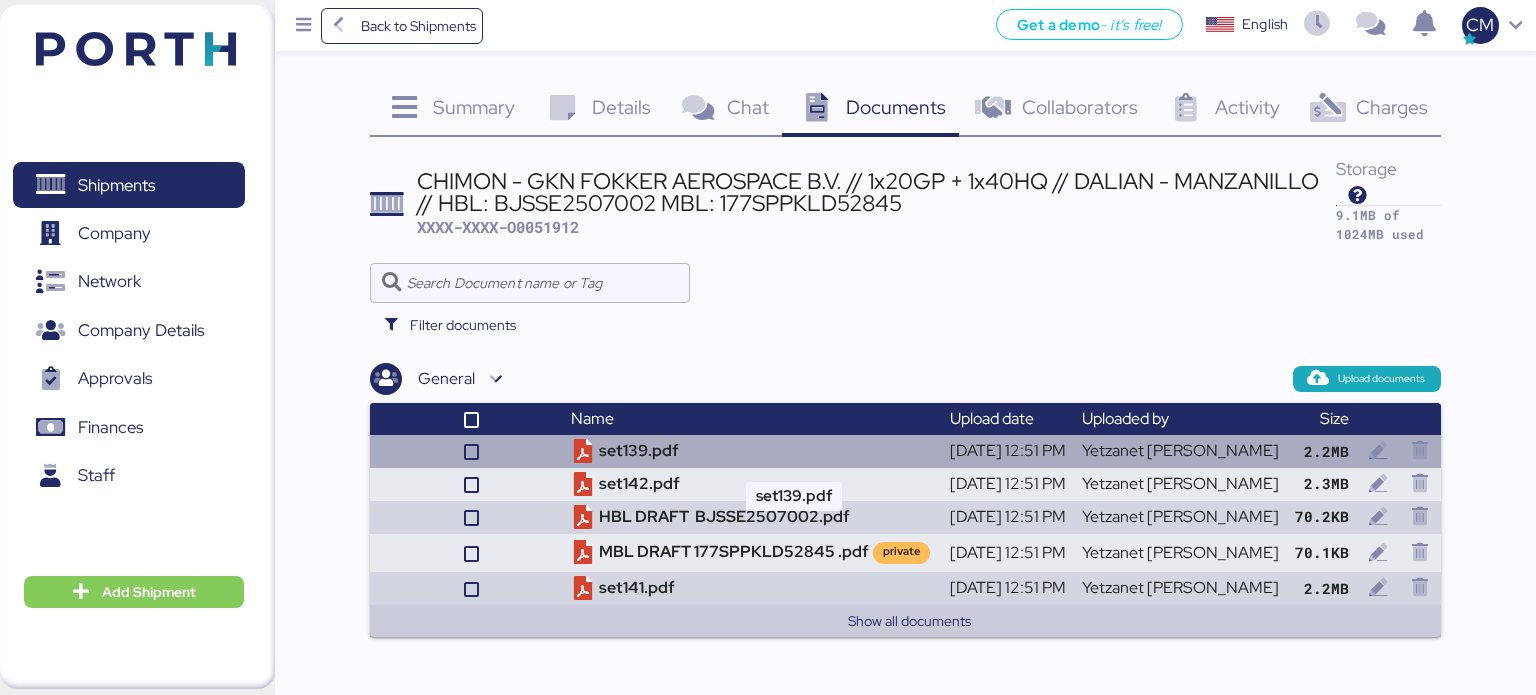 click on "set139.pdf" at bounding box center [752, 451] 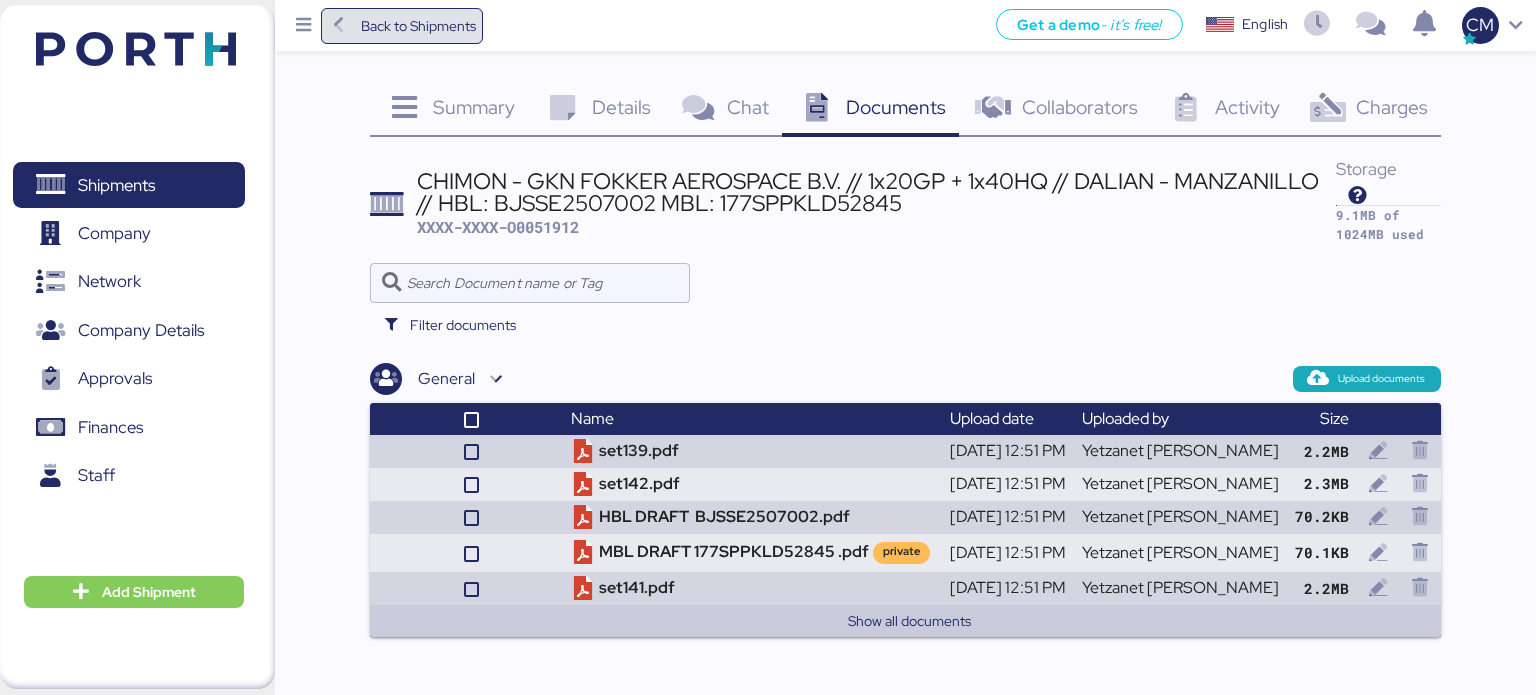 click on "Back to Shipments" at bounding box center [418, 26] 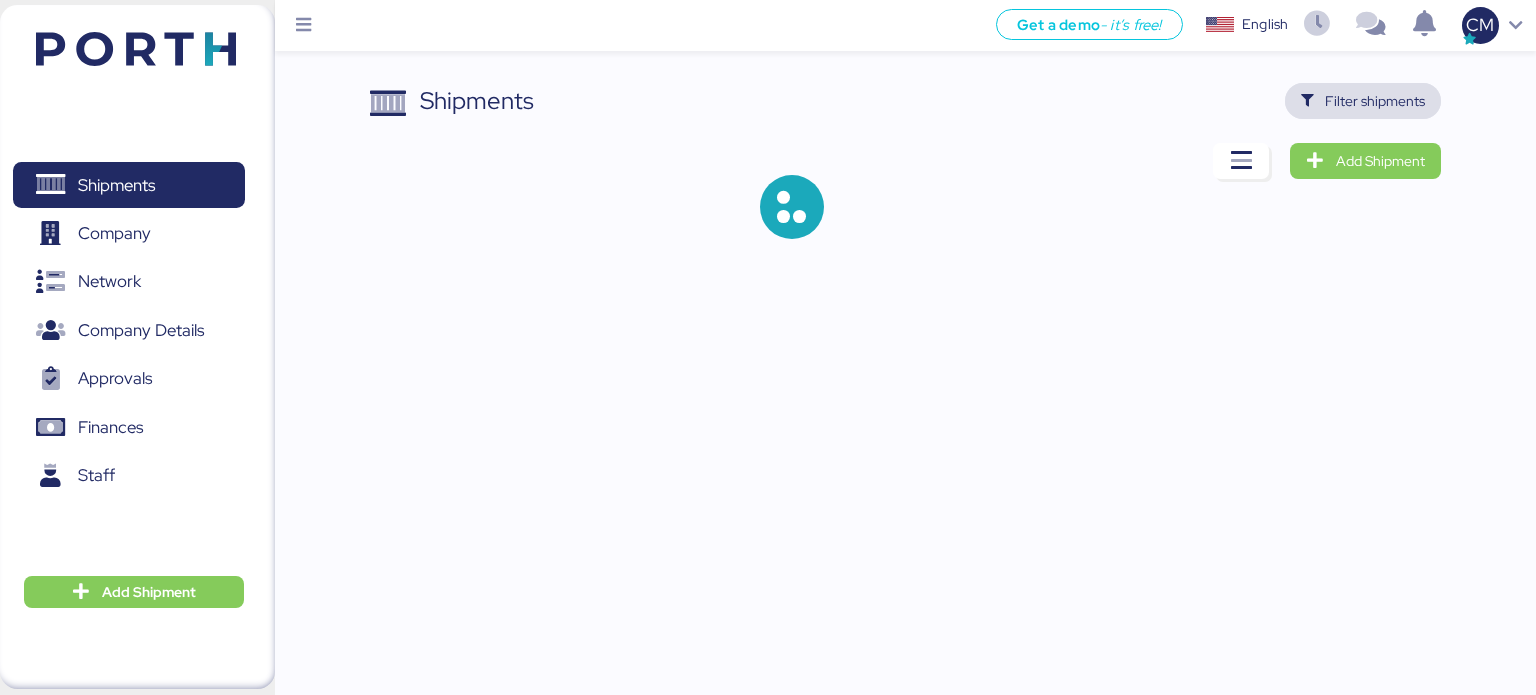 click on "Filter shipments" at bounding box center [1375, 101] 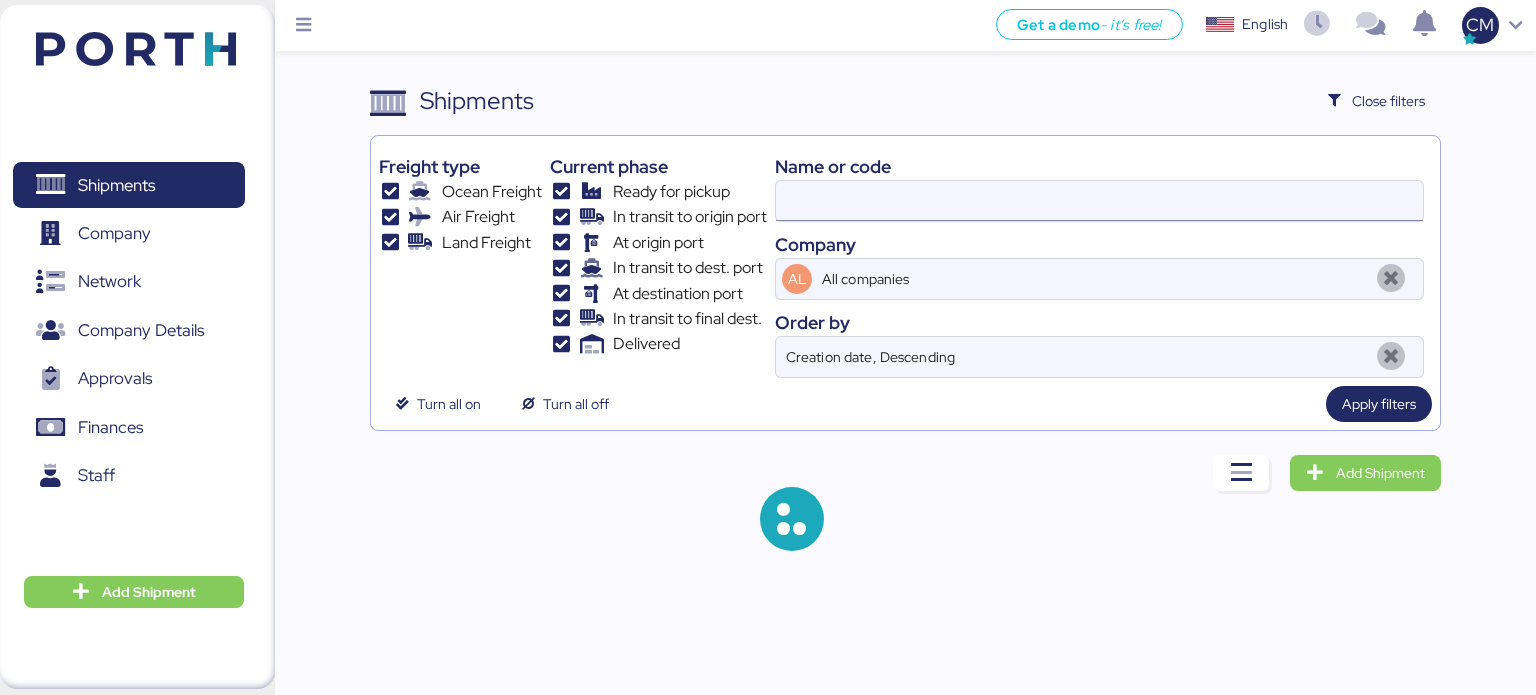 type on "O0051912" 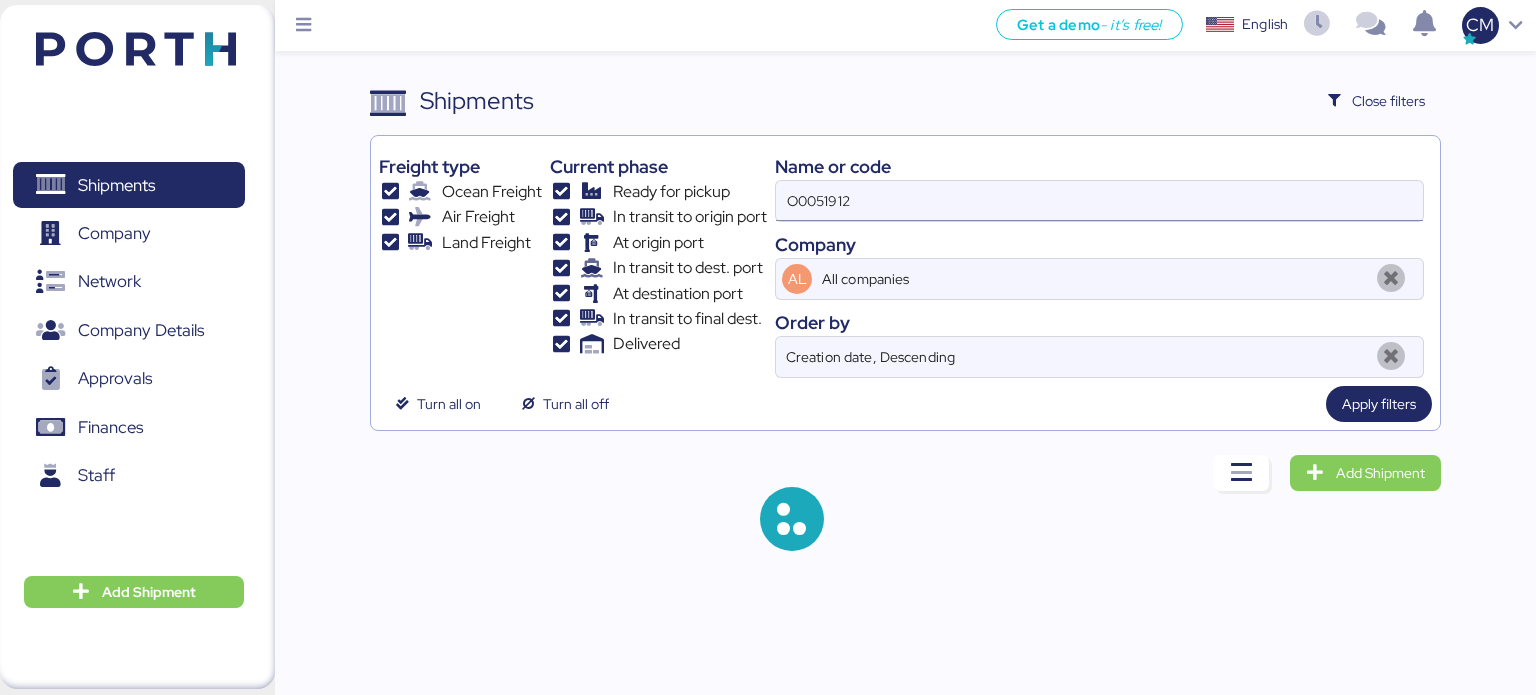 click on "O0051912" at bounding box center [1099, 201] 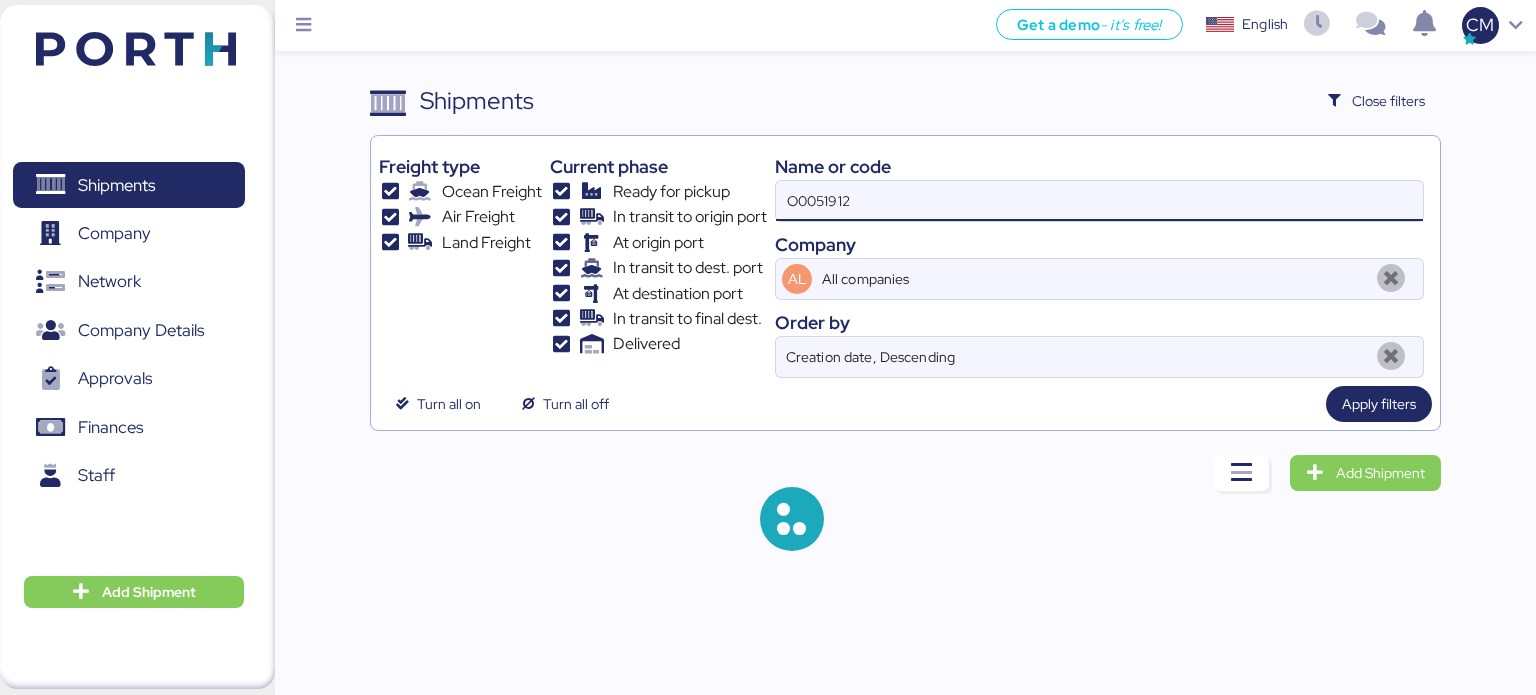 click on "O0051912" at bounding box center [1099, 201] 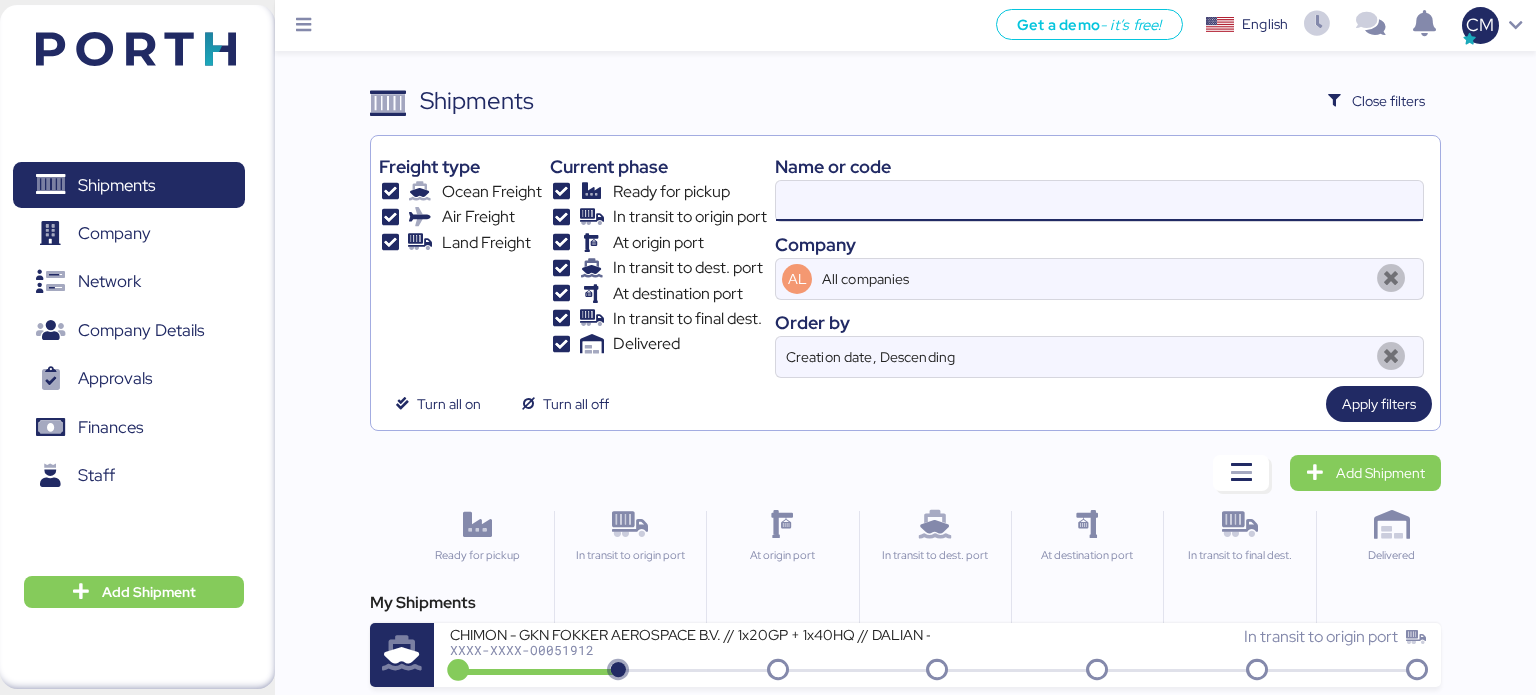 paste on "O0050929" 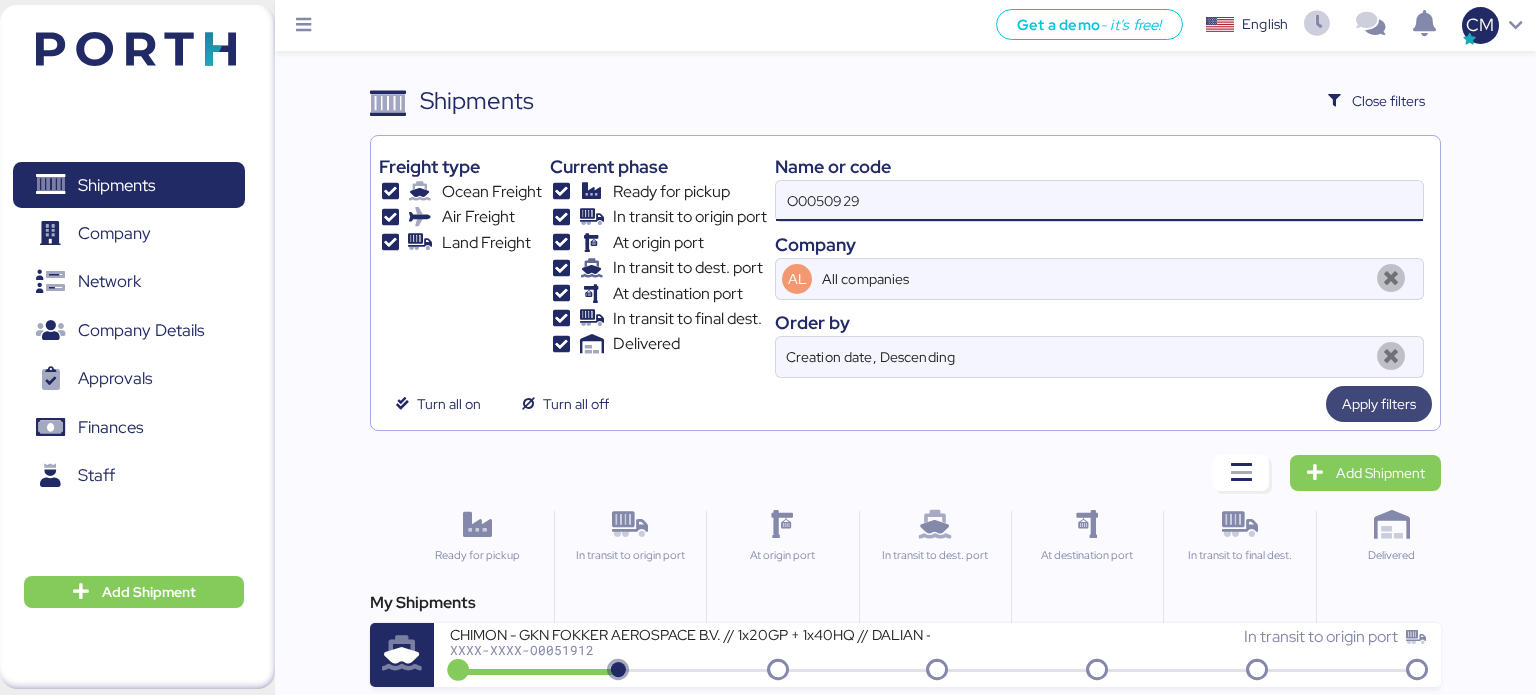 type on "O0050929" 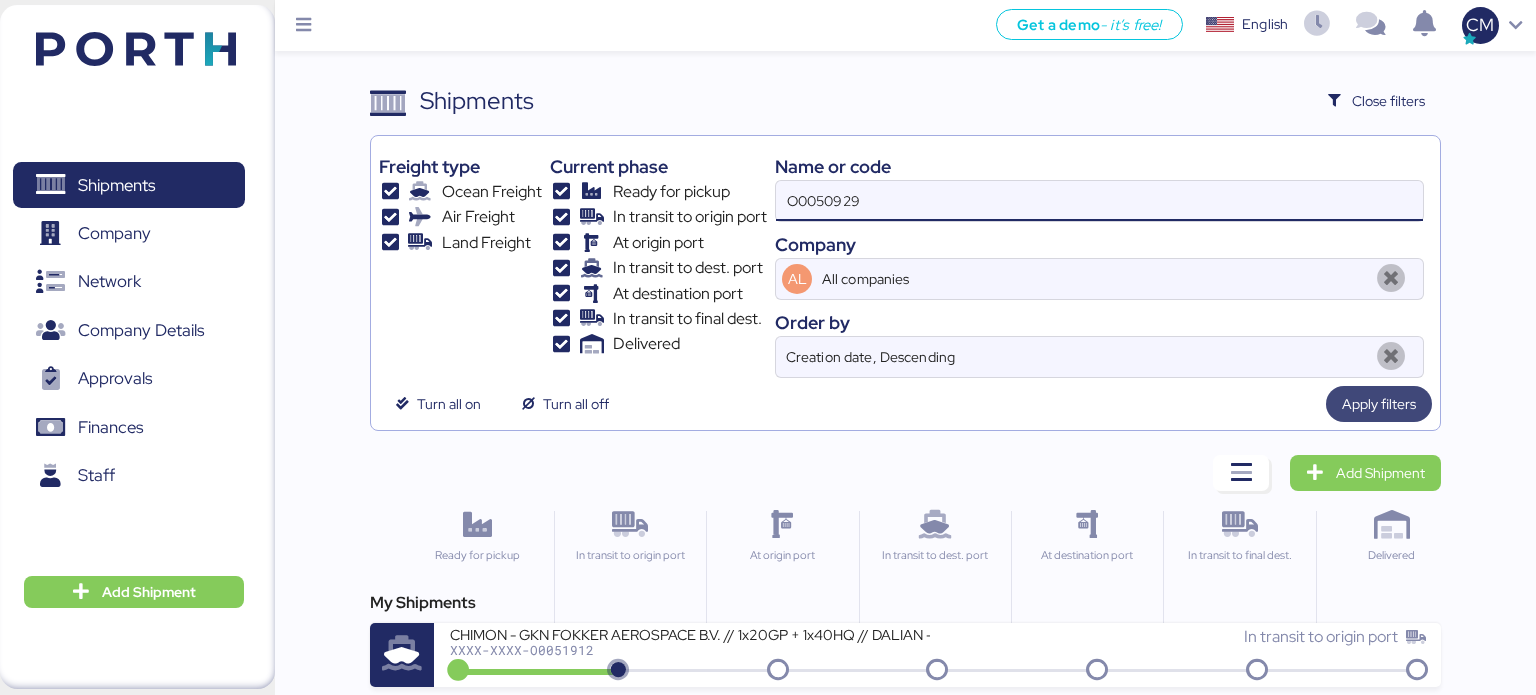 click on "Apply filters" at bounding box center (1379, 404) 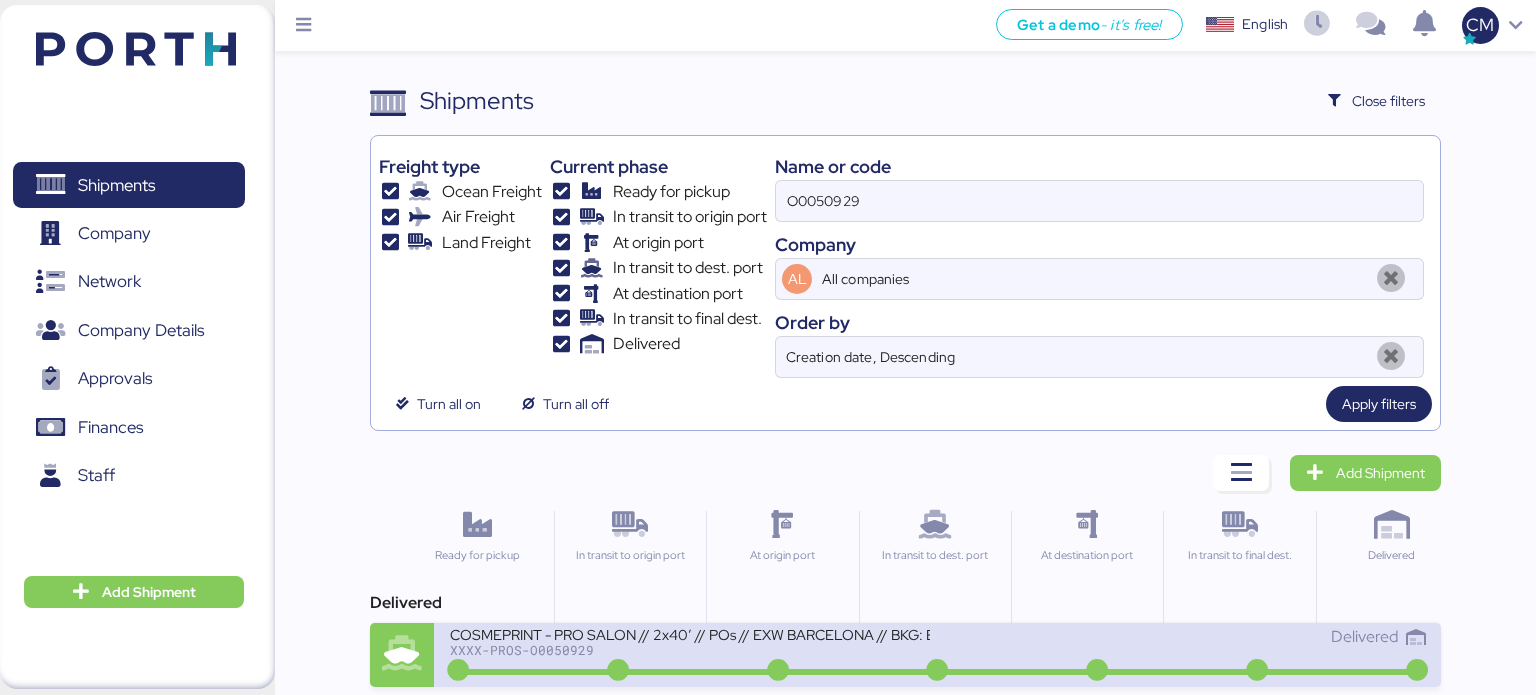 click on "COSMEPRINT - PRO SALON // 2x40’ // POs // EXW BARCELONA // BKG: EBKG12519173" at bounding box center [690, 633] 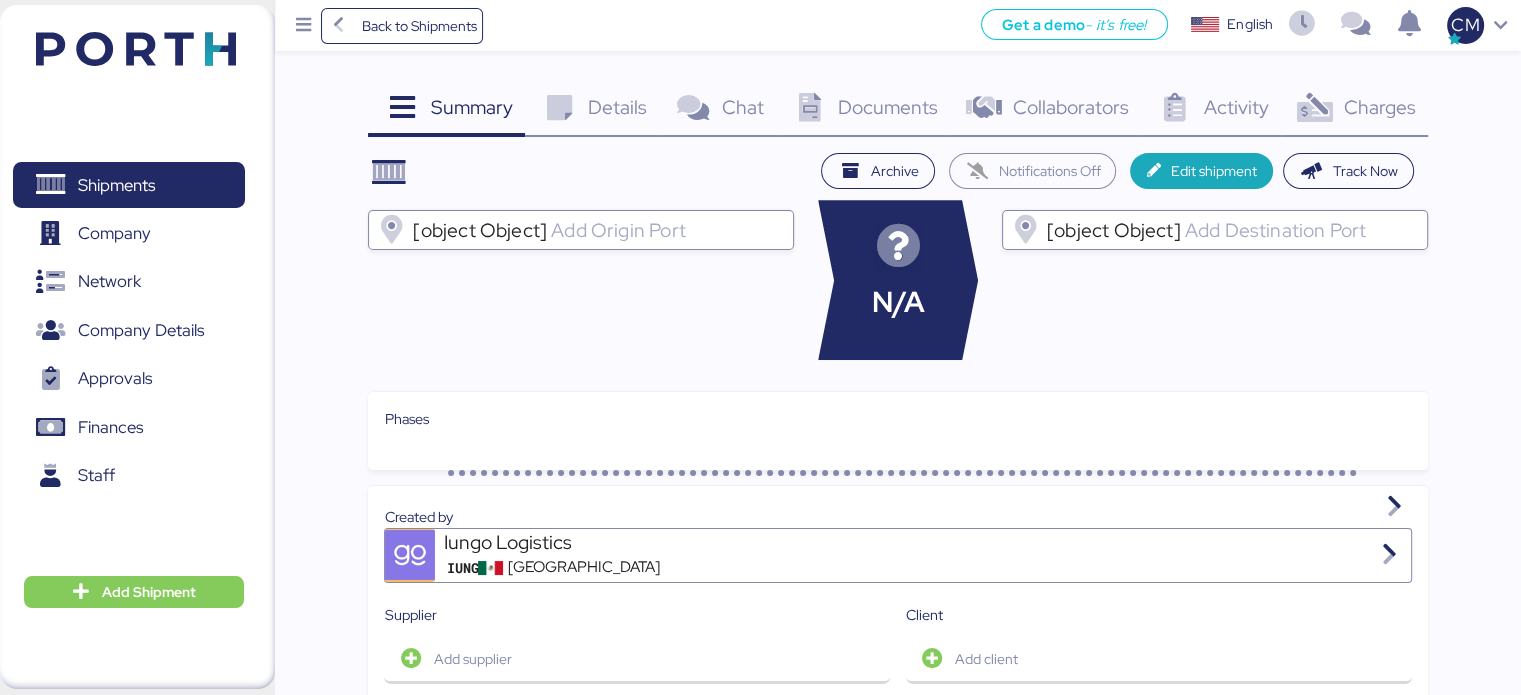 click on "Documents" at bounding box center [888, 107] 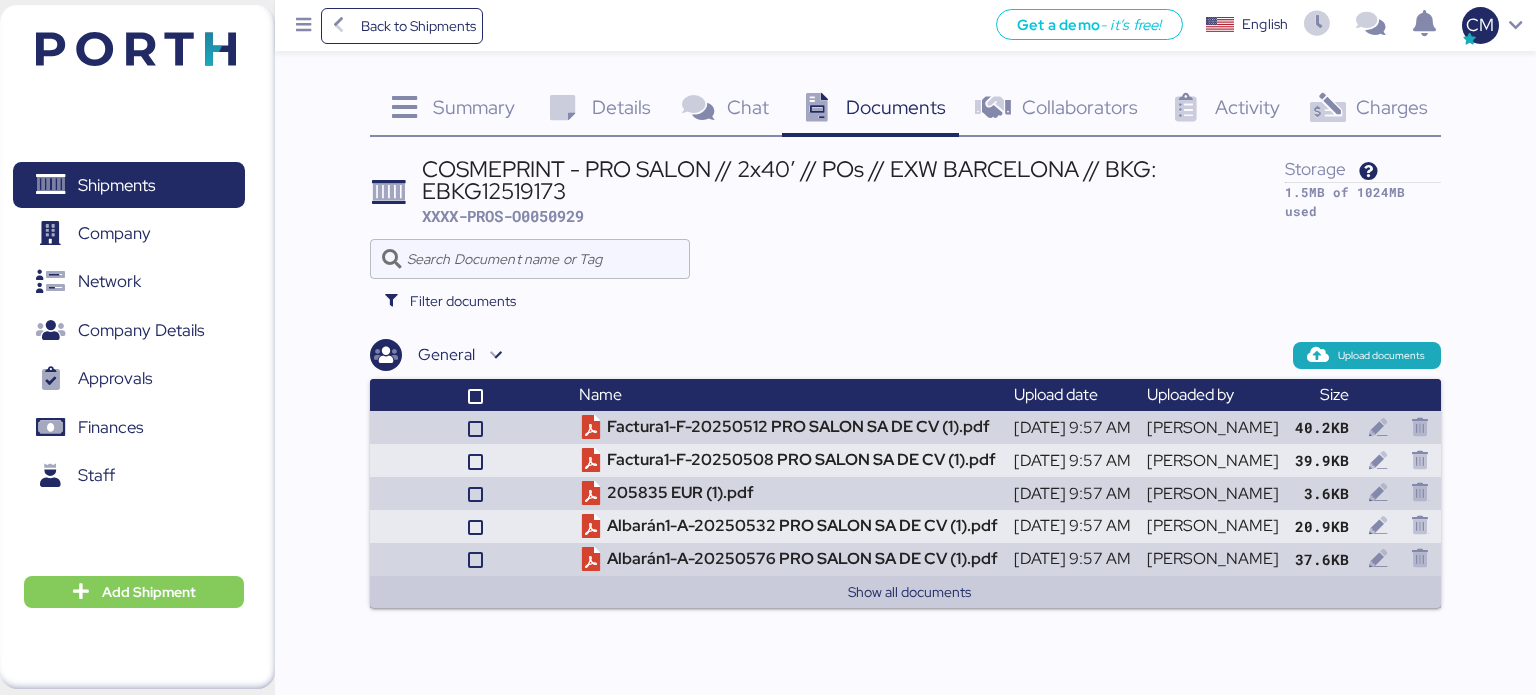click on "Charges 0" at bounding box center [1367, 110] 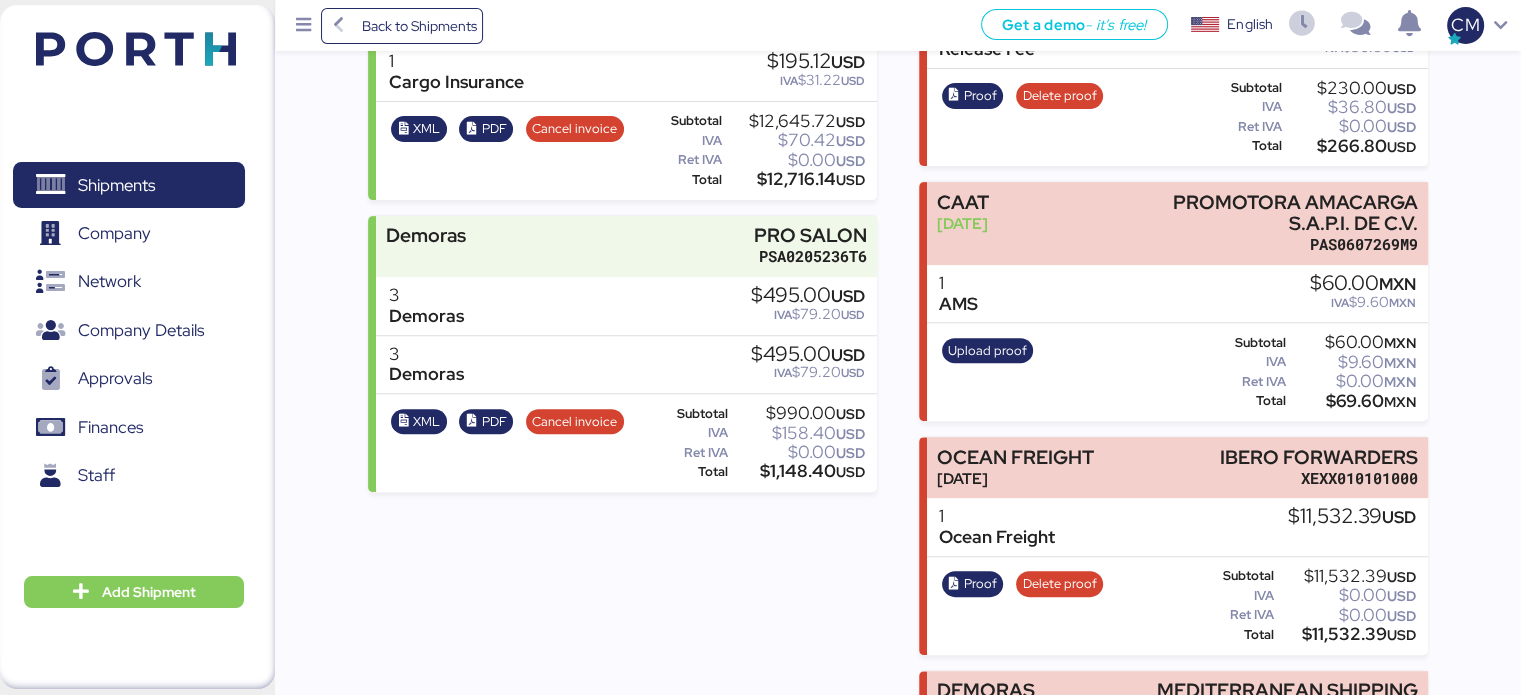 scroll, scrollTop: 627, scrollLeft: 0, axis: vertical 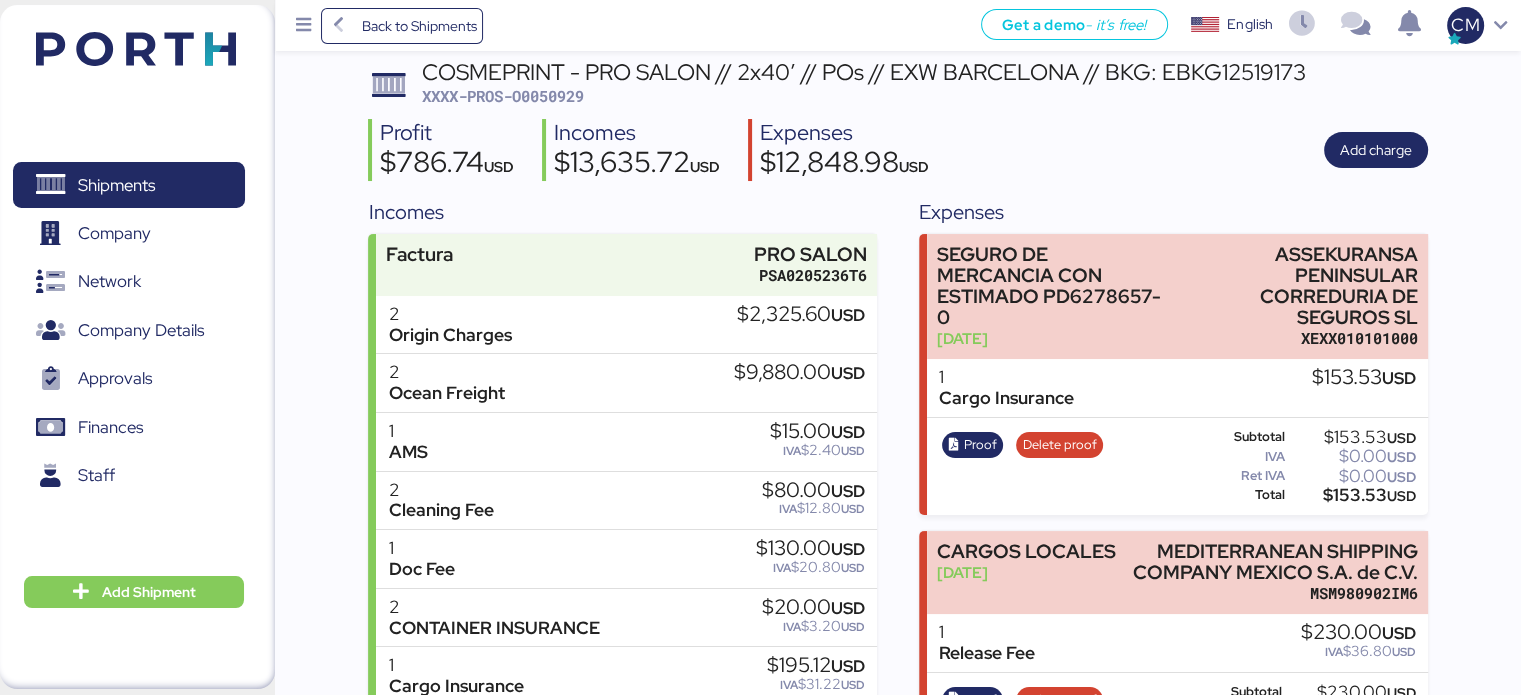 click on "Get a demo  - it’s free! Get a demo  English Inglés English         CM" at bounding box center (1002, 25) 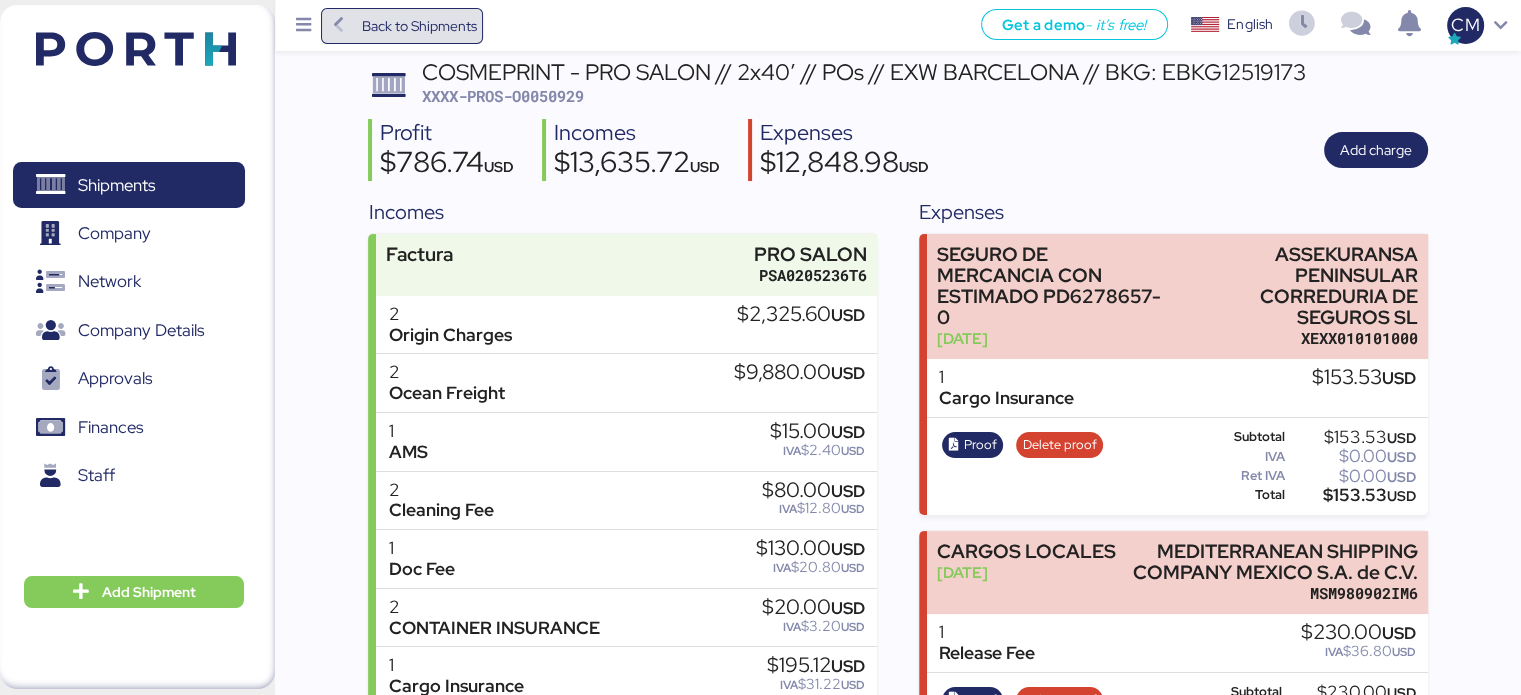 click on "Back to Shipments" at bounding box center [418, 26] 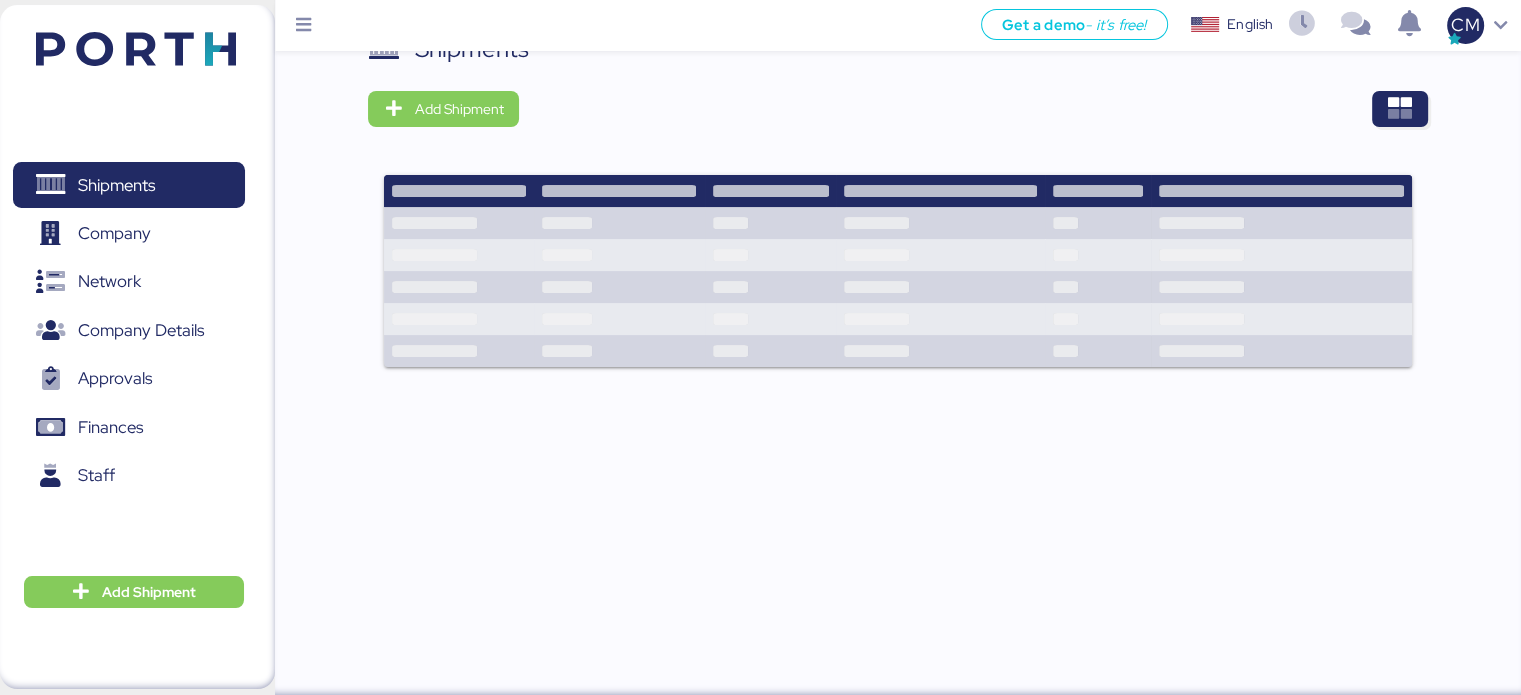 scroll, scrollTop: 0, scrollLeft: 0, axis: both 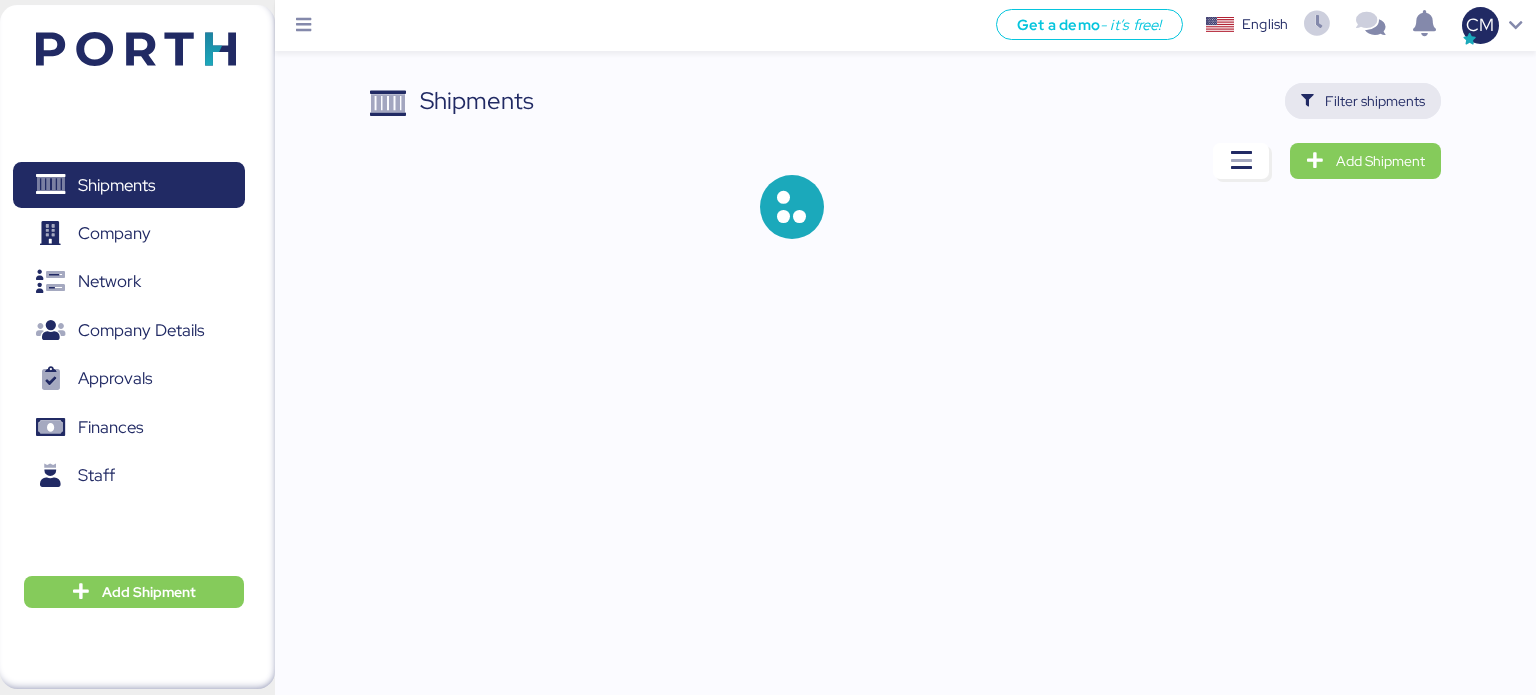 click on "Filter shipments" at bounding box center [1375, 101] 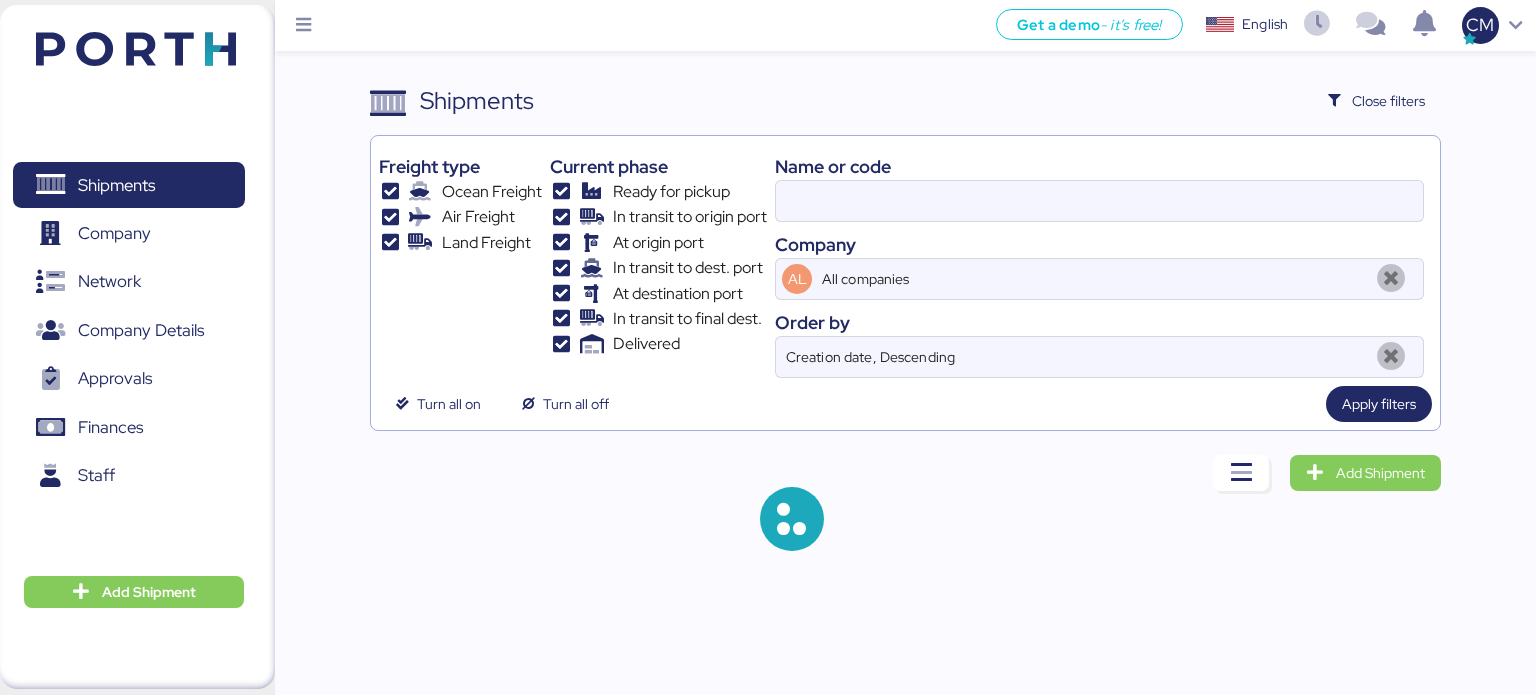 type on "O0050929" 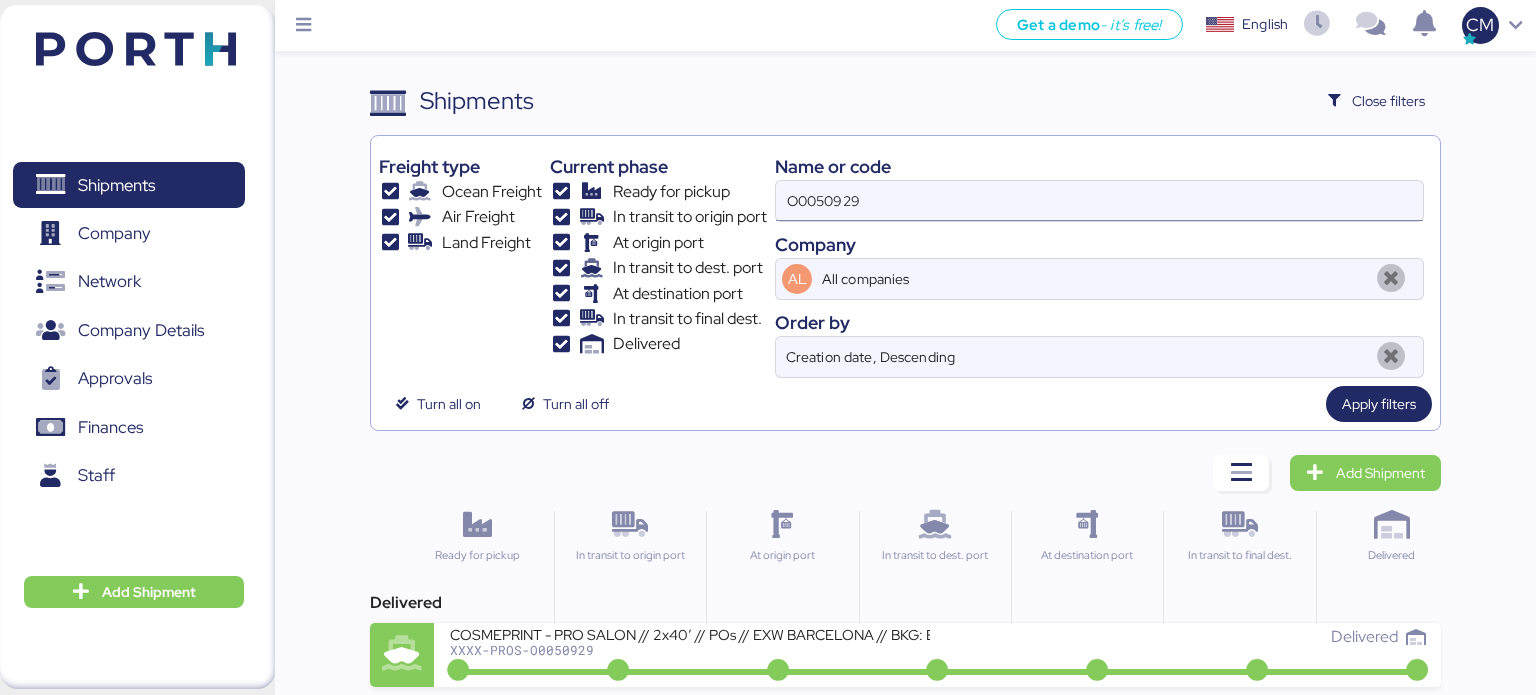 click on "O0050929" at bounding box center [1099, 201] 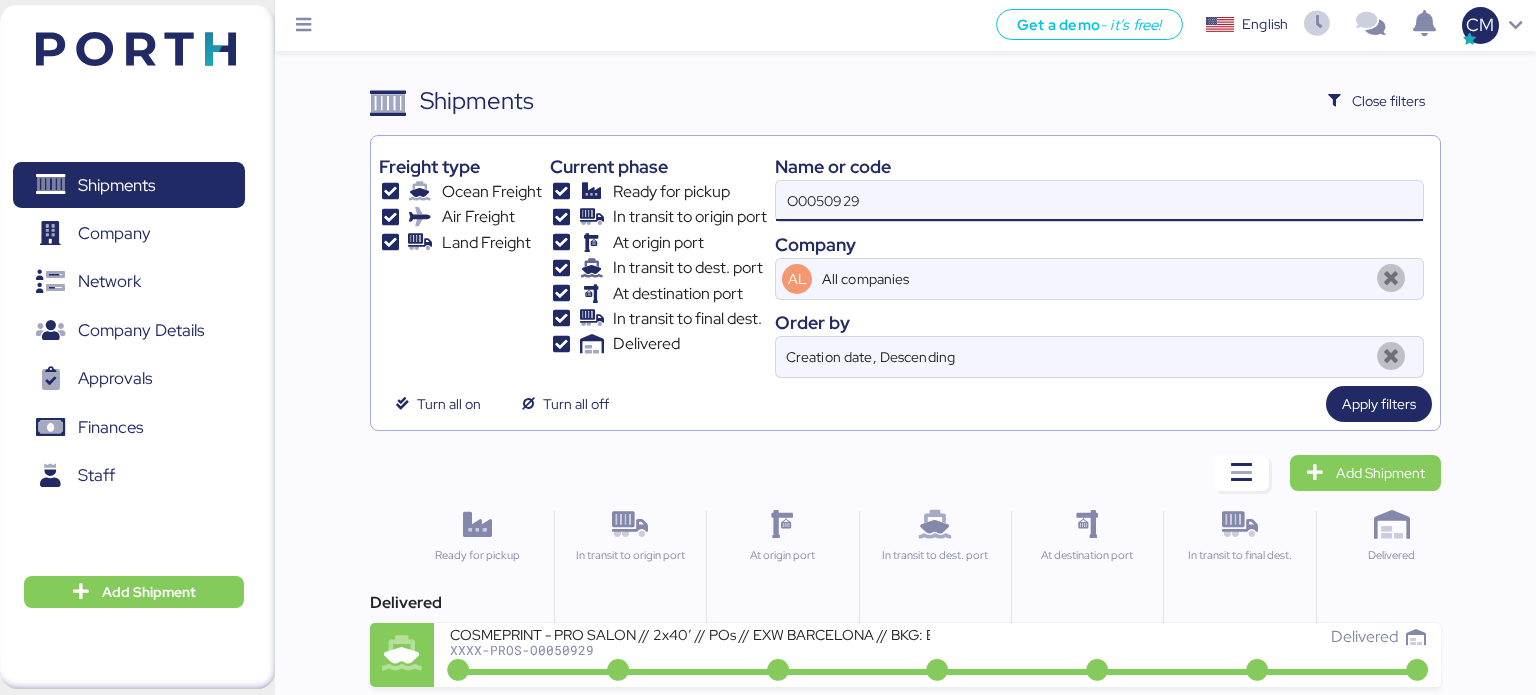 click on "O0050929" at bounding box center [1099, 201] 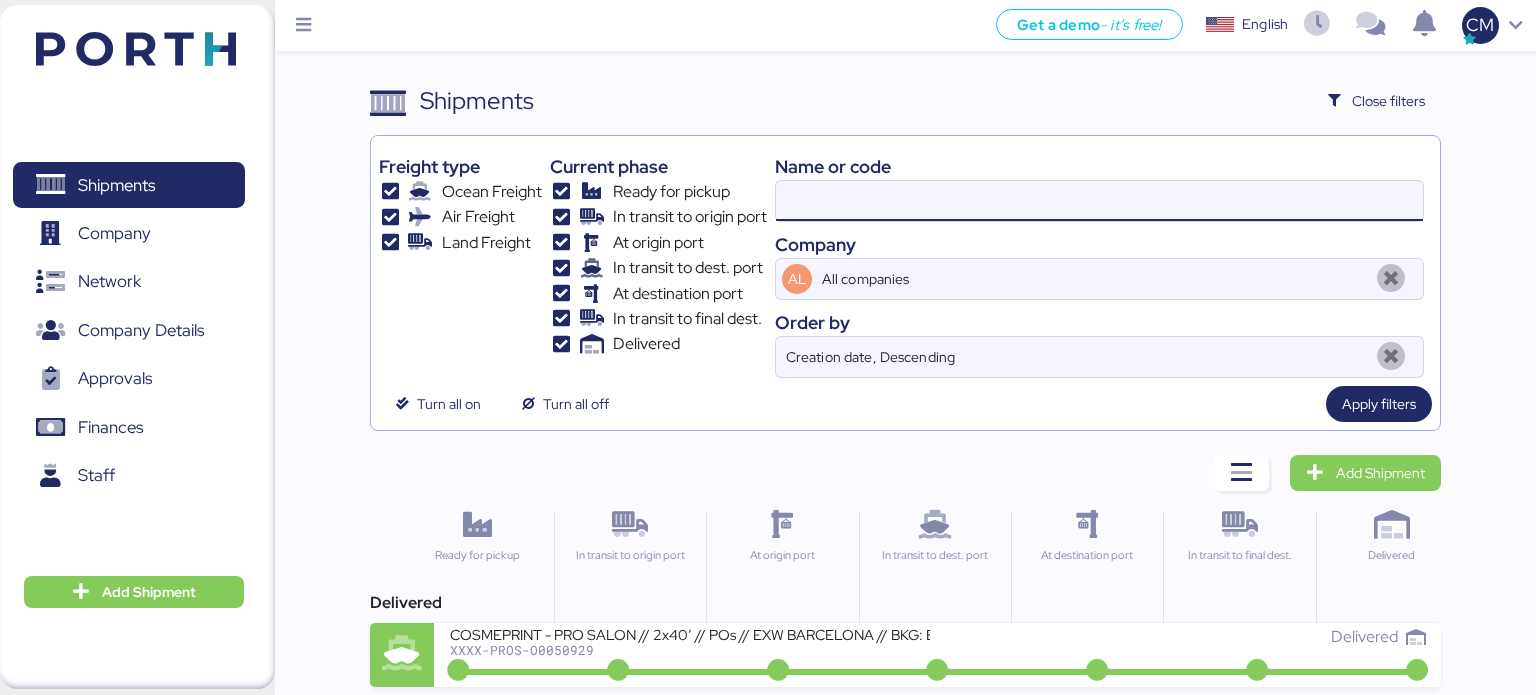 paste on "O0050429" 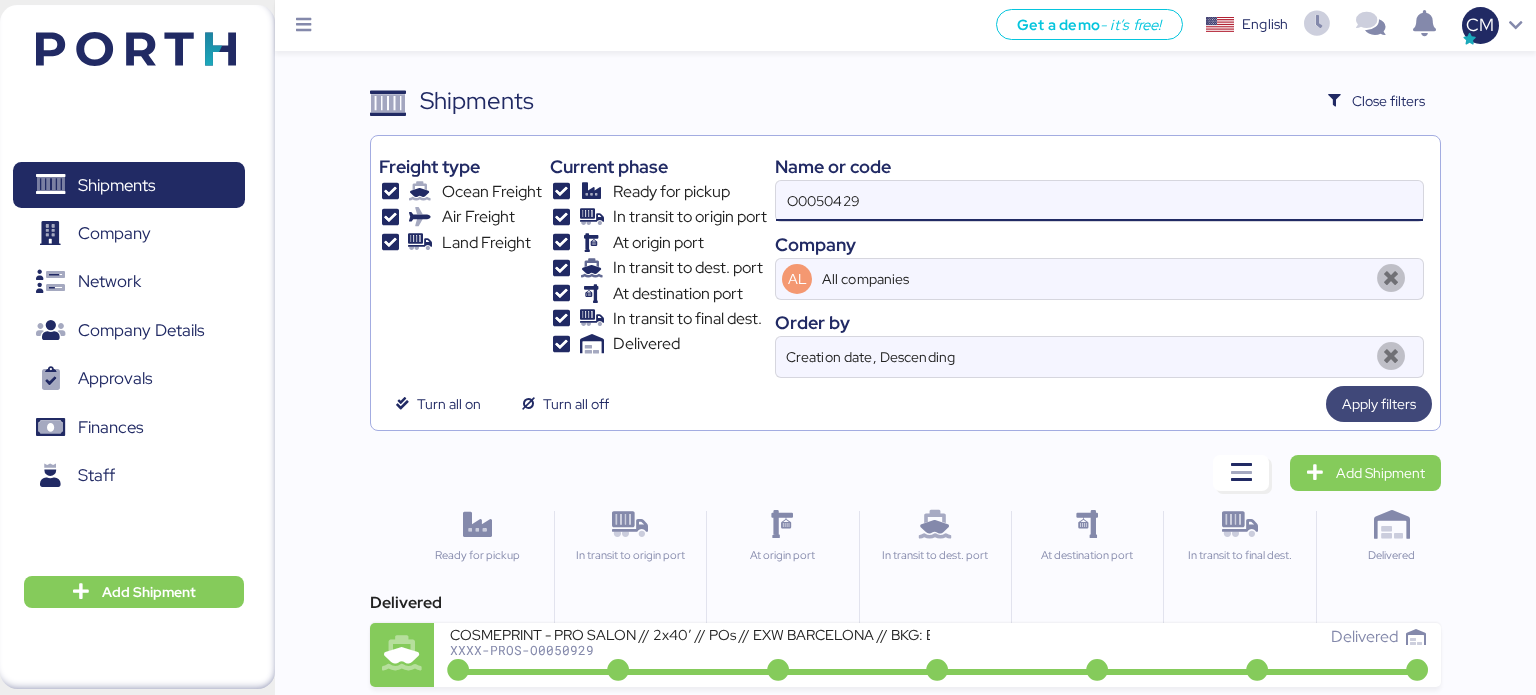 type on "O0050429" 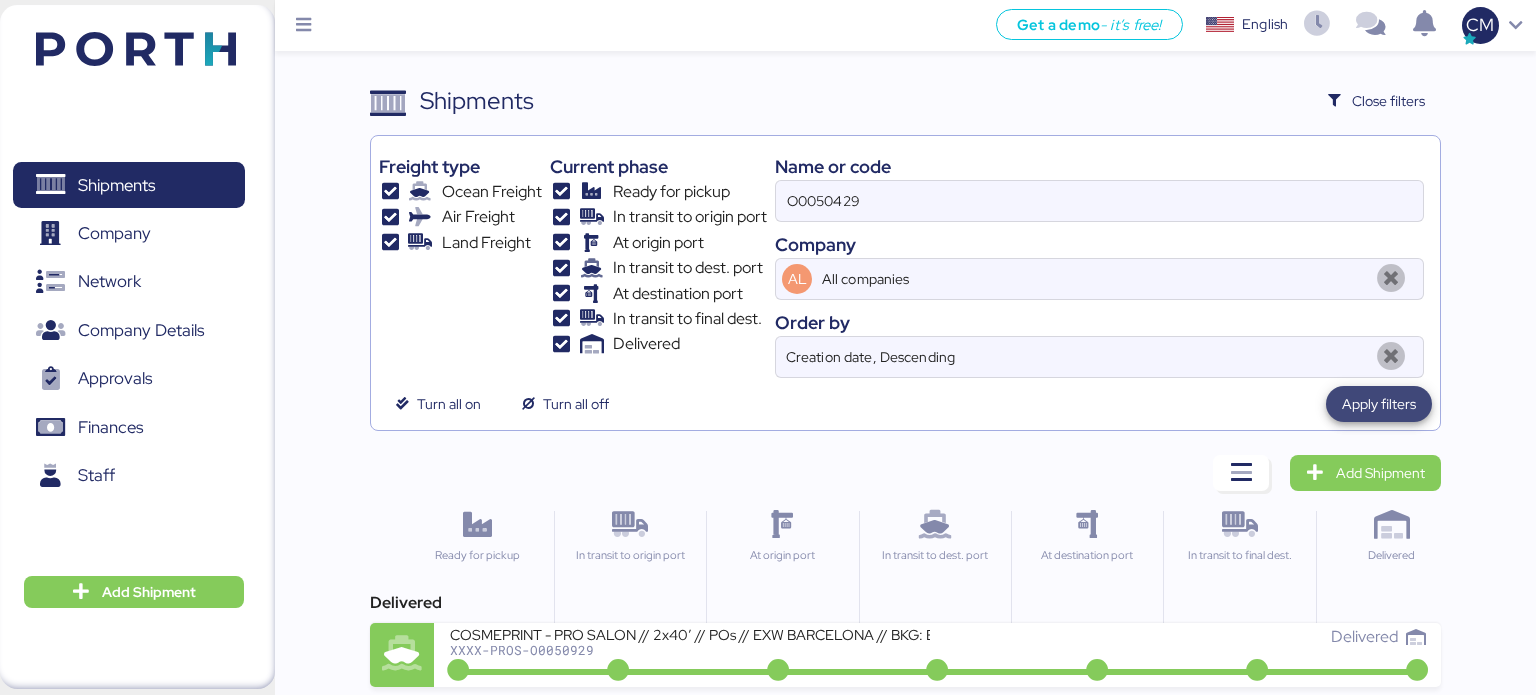 click on "Apply filters" at bounding box center [1379, 404] 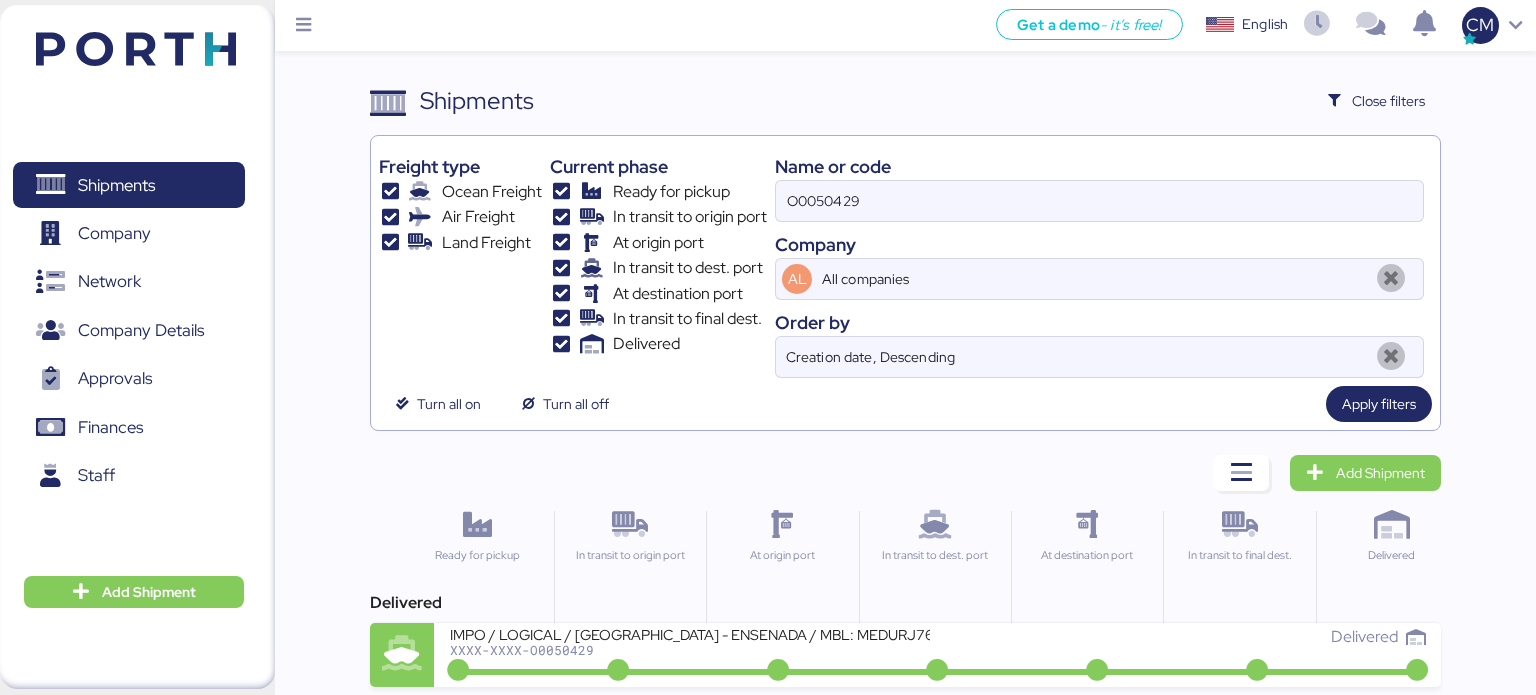 click on "At origin port" at bounding box center (781, 583) 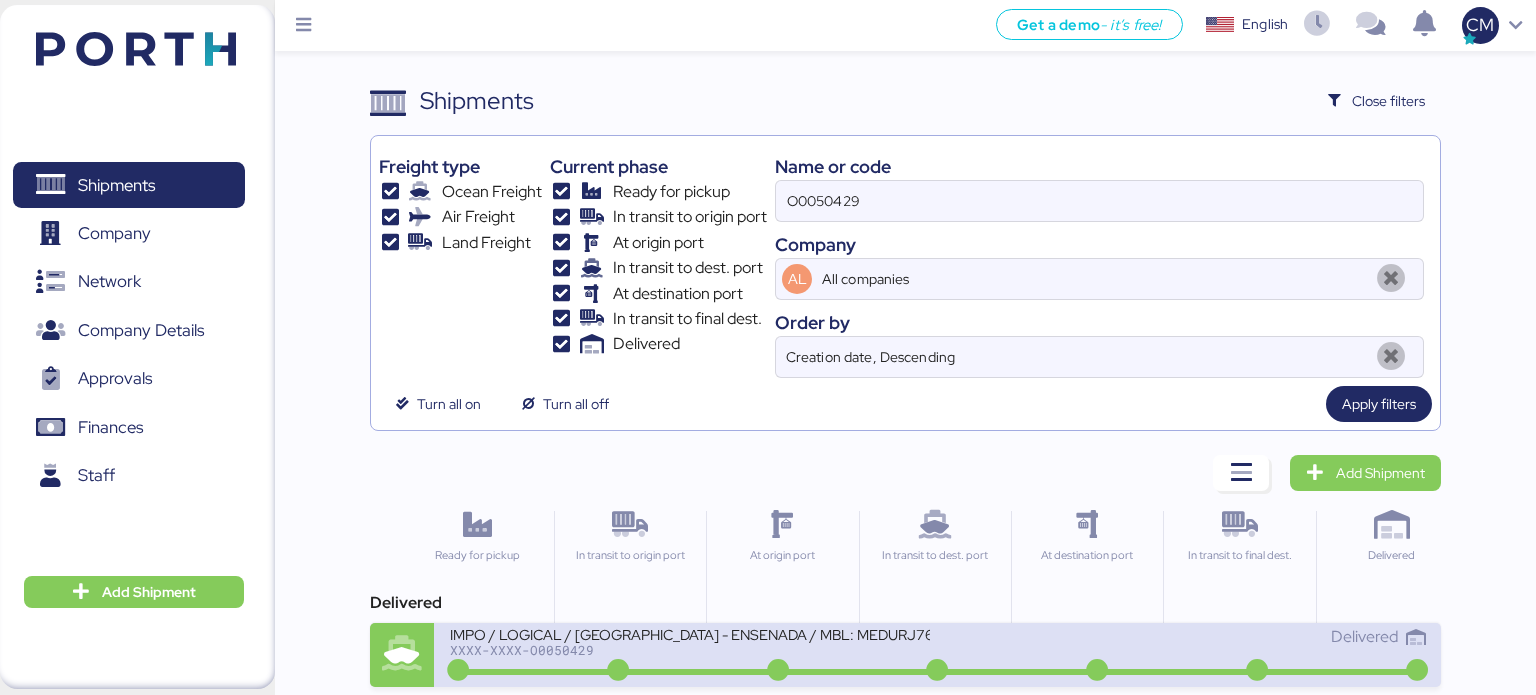 click on "IMPO / LOGICAL / [GEOGRAPHIC_DATA] - ENSENADA / MBL: MEDURJ767496" at bounding box center (690, 633) 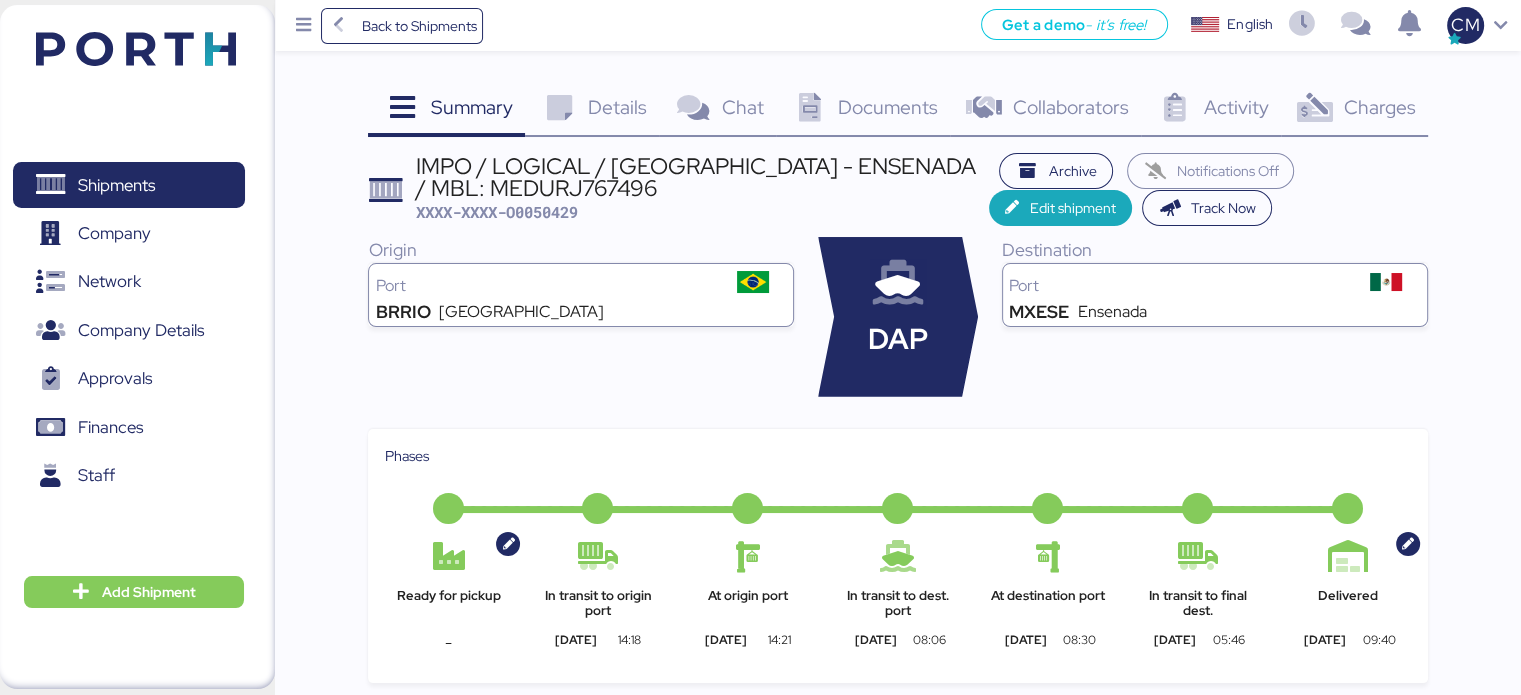 click on "Charges" at bounding box center (1379, 107) 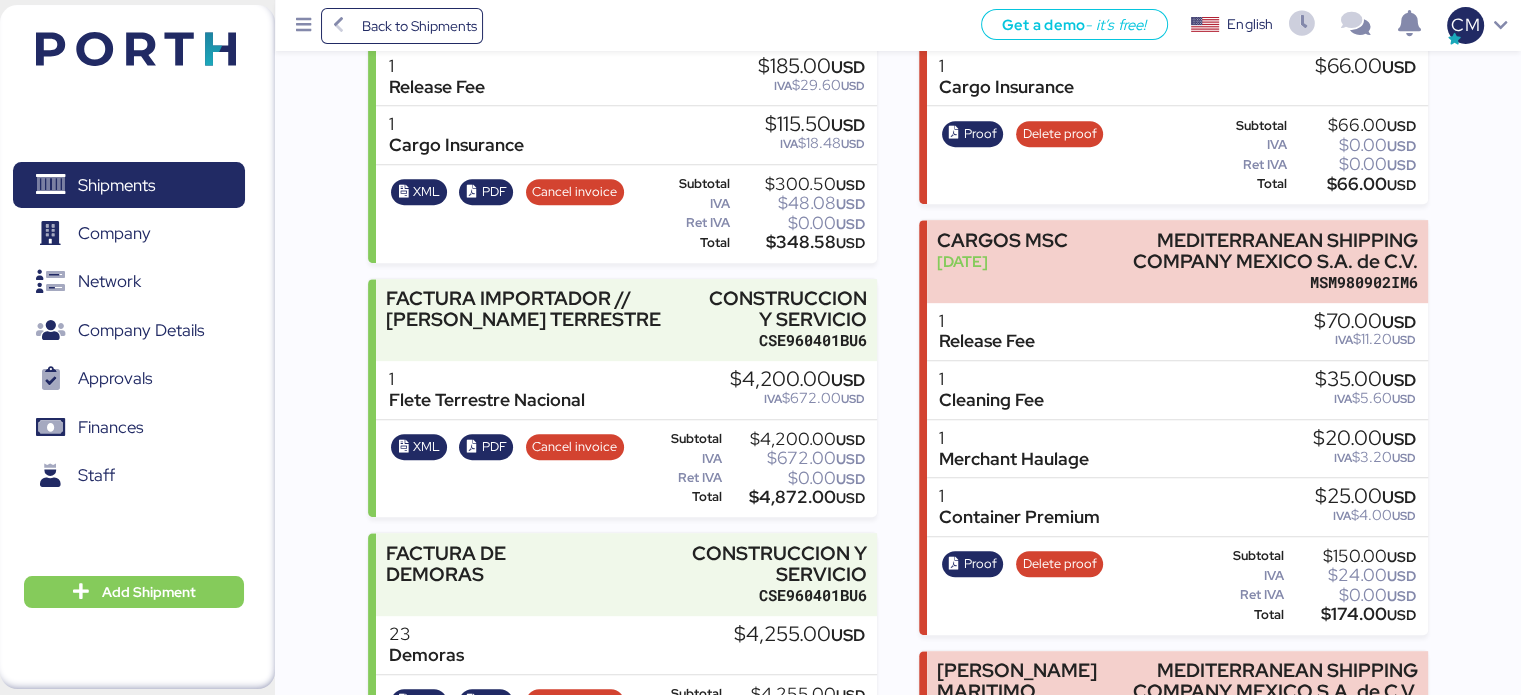 scroll, scrollTop: 936, scrollLeft: 0, axis: vertical 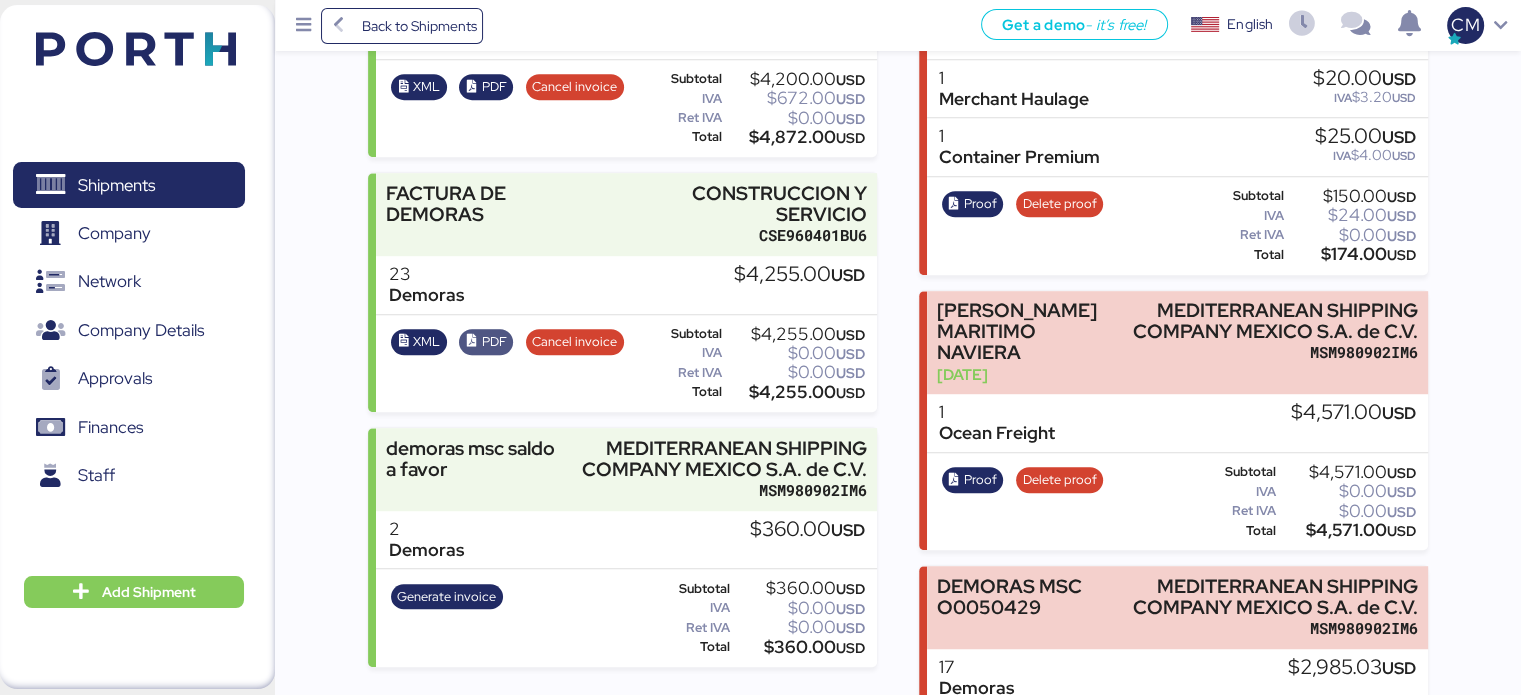click at bounding box center [472, 341] 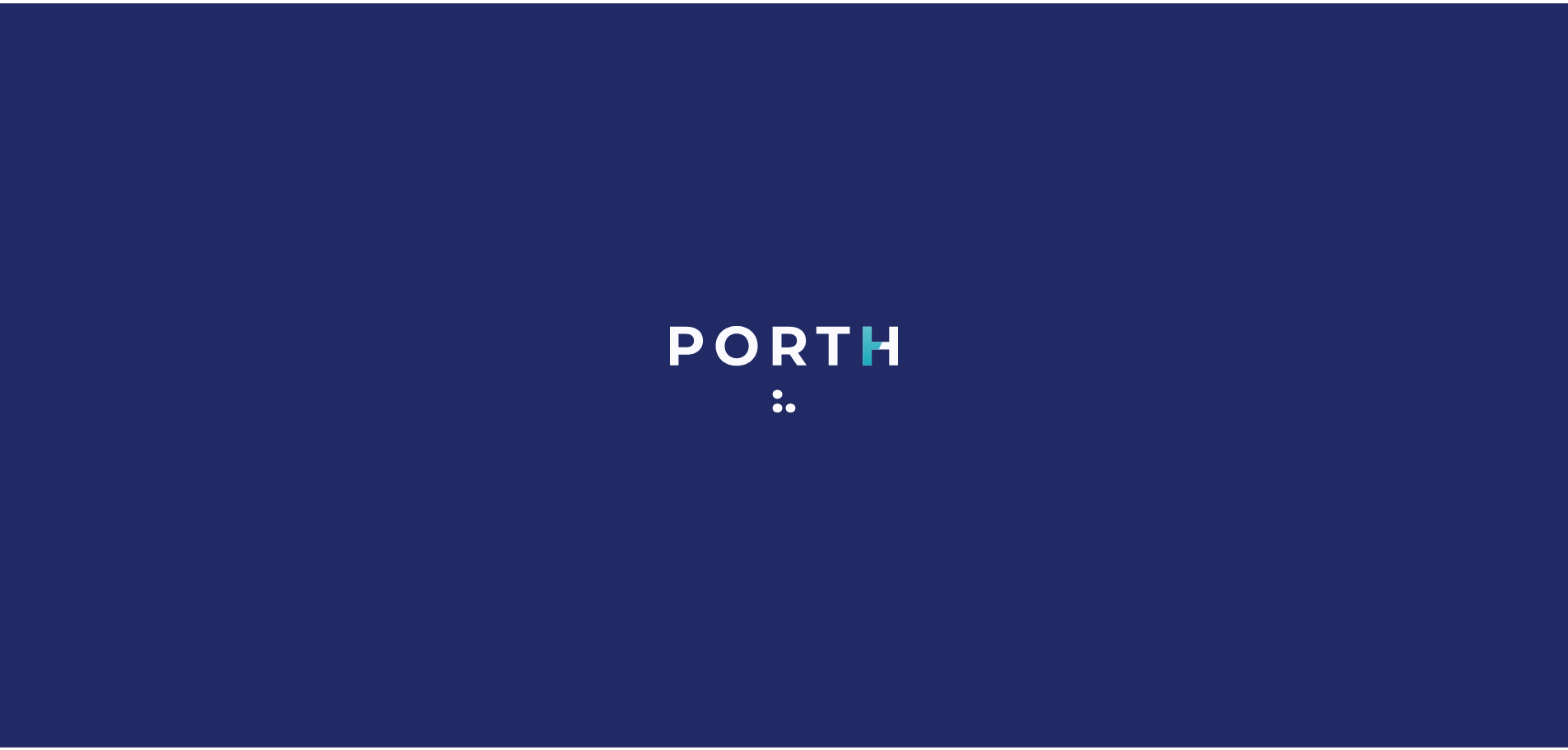 scroll, scrollTop: 0, scrollLeft: 0, axis: both 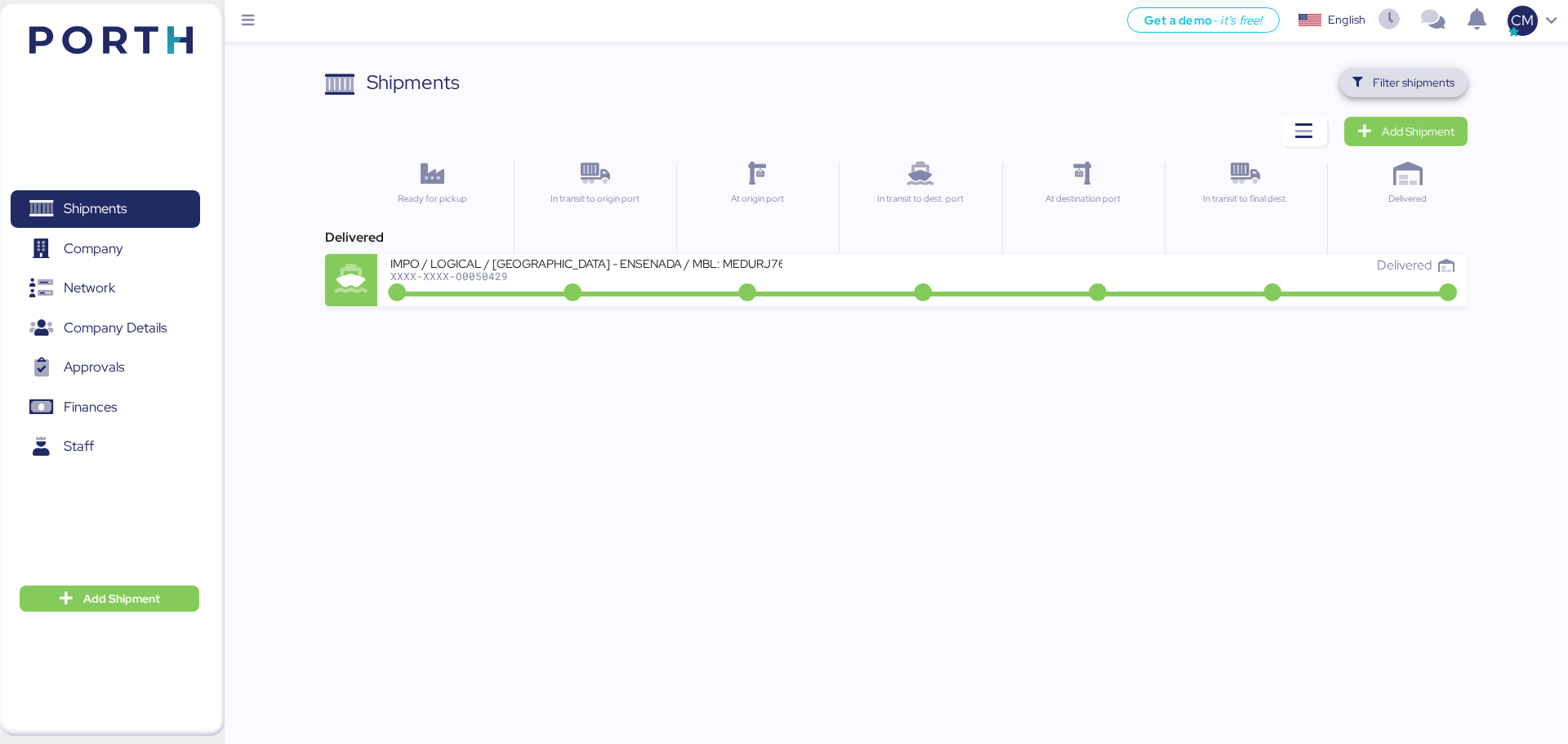 click on "Filter shipments" at bounding box center (1414, 82) 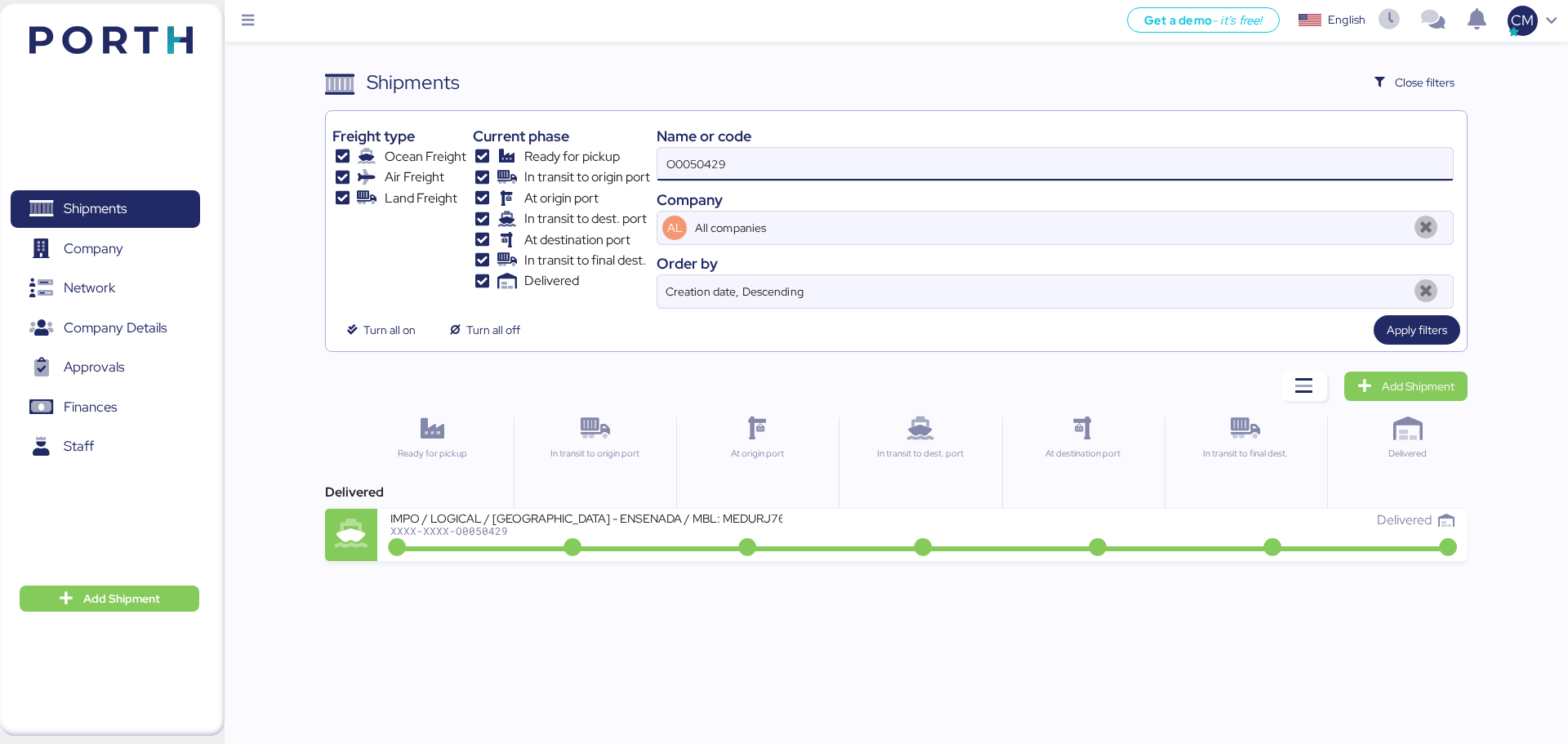 click on "O0050429" at bounding box center (1055, 164) 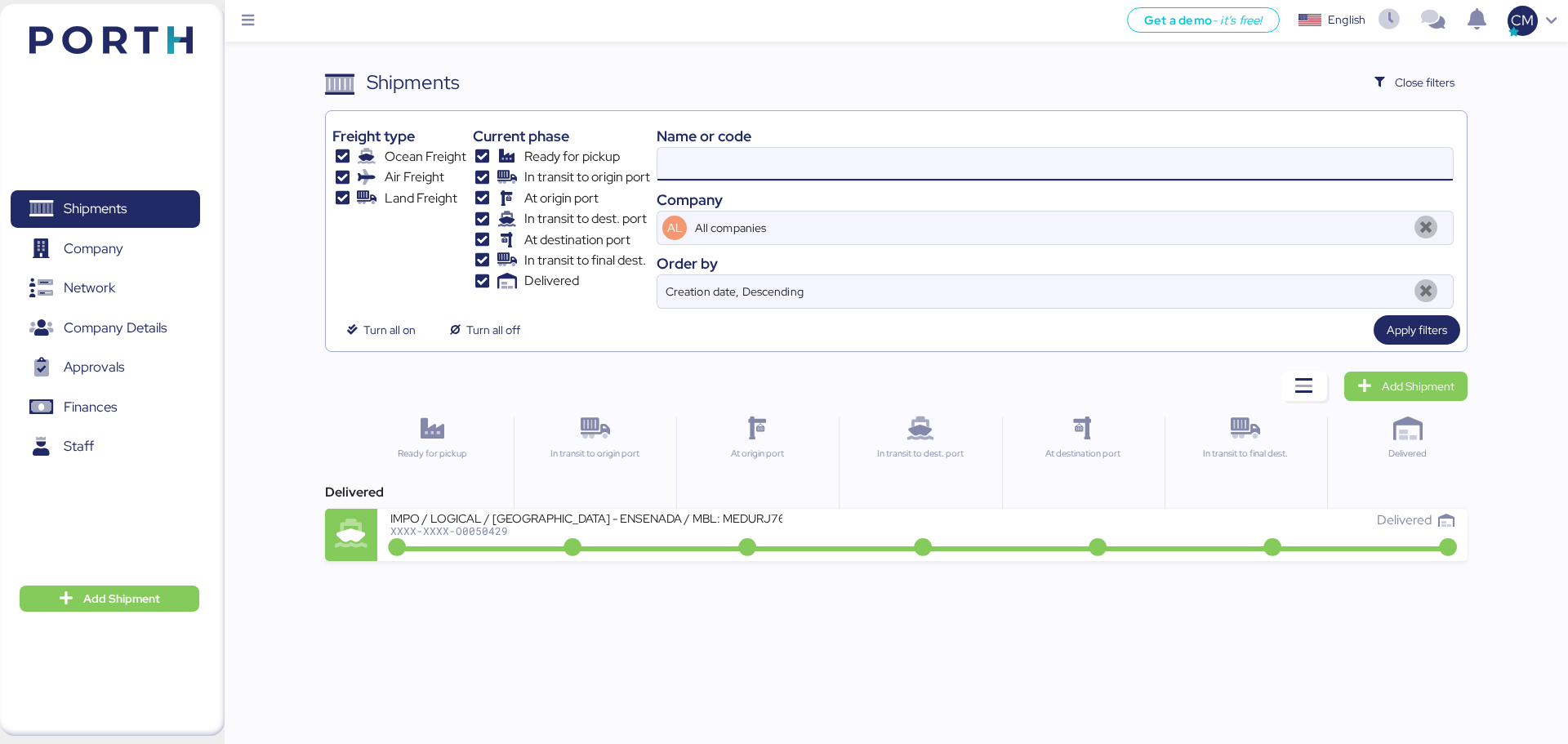 paste on "O0051721" 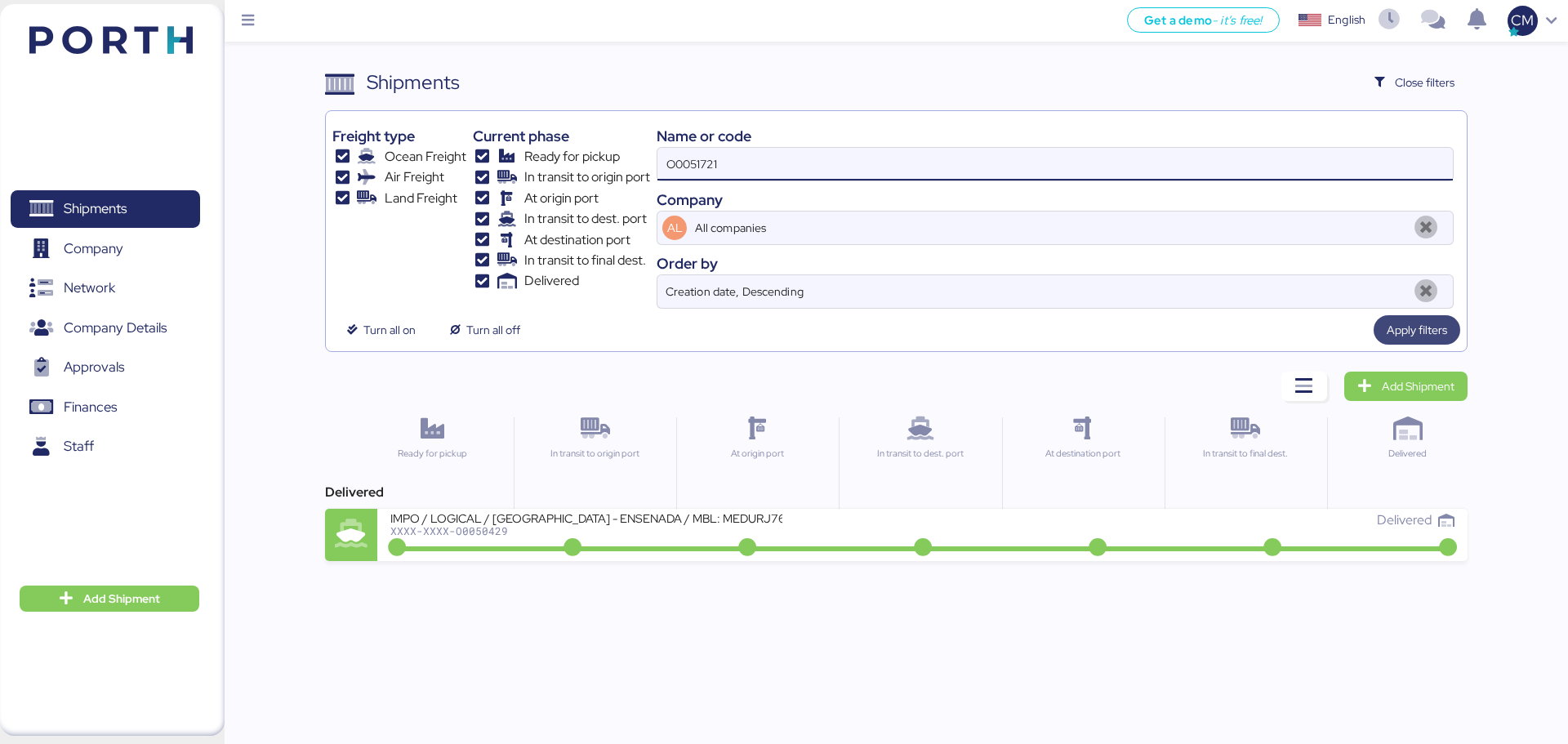 type on "O0051721" 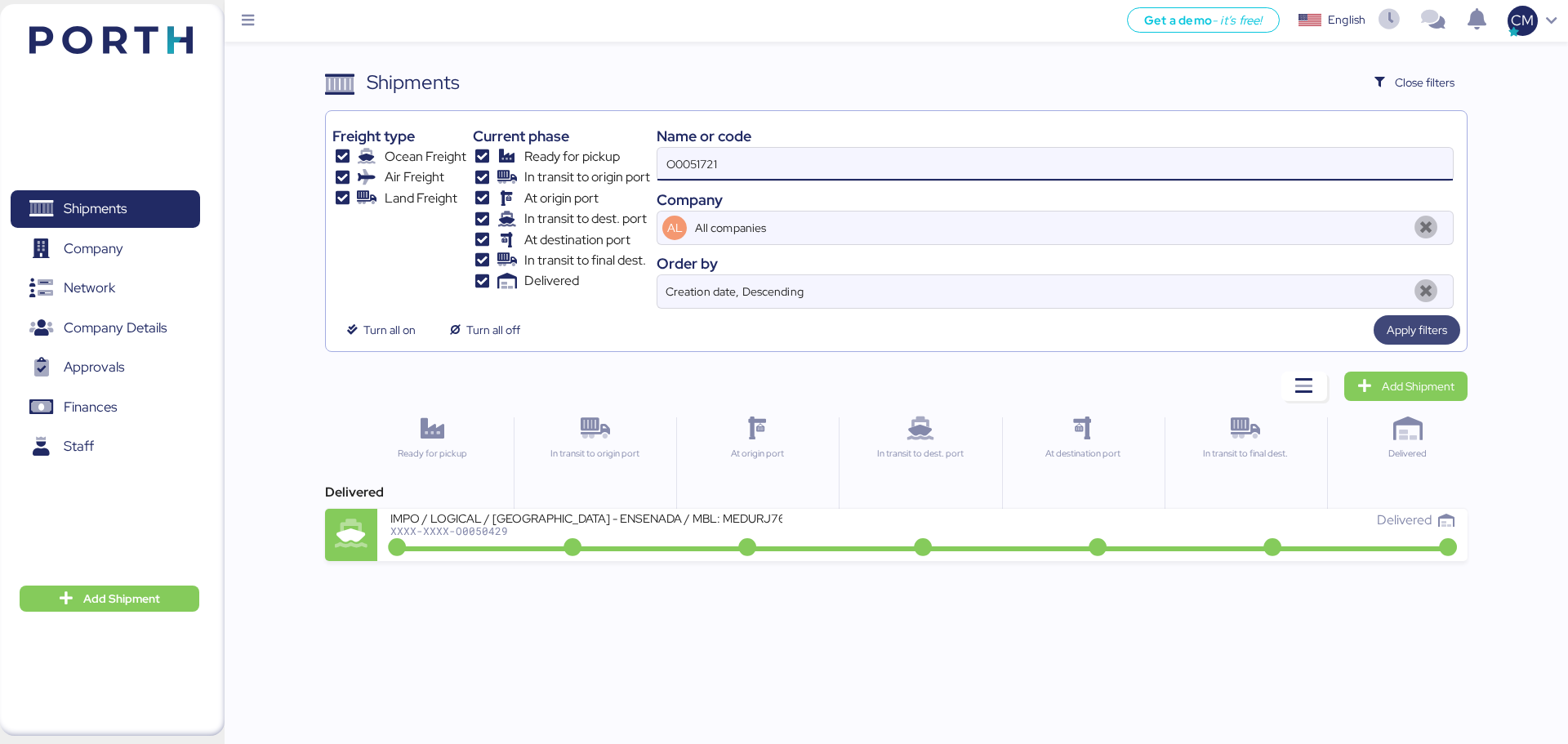 click on "Apply filters" at bounding box center (1417, 330) 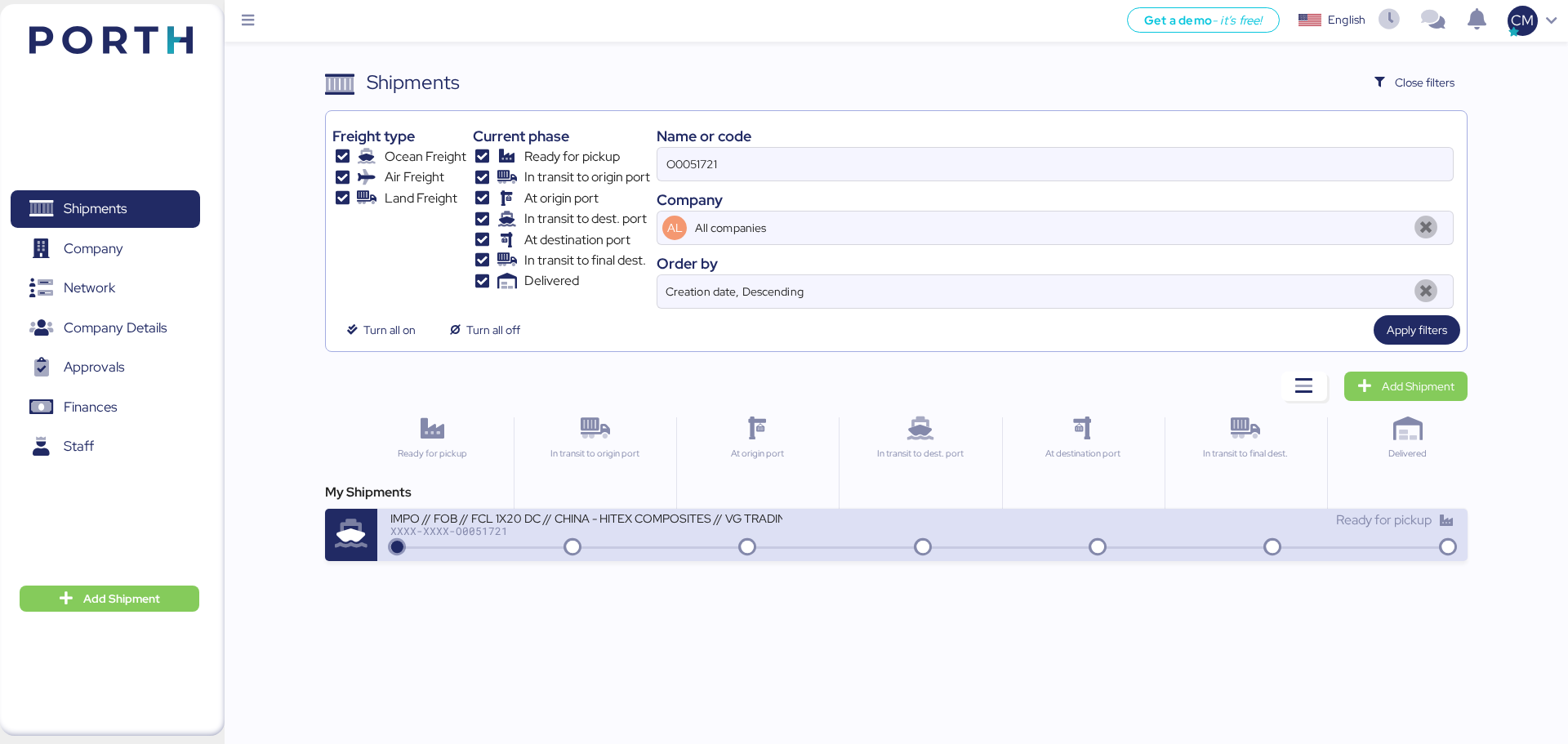 click on "IMPO // FOB // FCL 1X20 DC // CHINA - HITEX COMPOSITES // VG TRADING XXXX-XXXX-O0051721" at bounding box center [656, 528] 